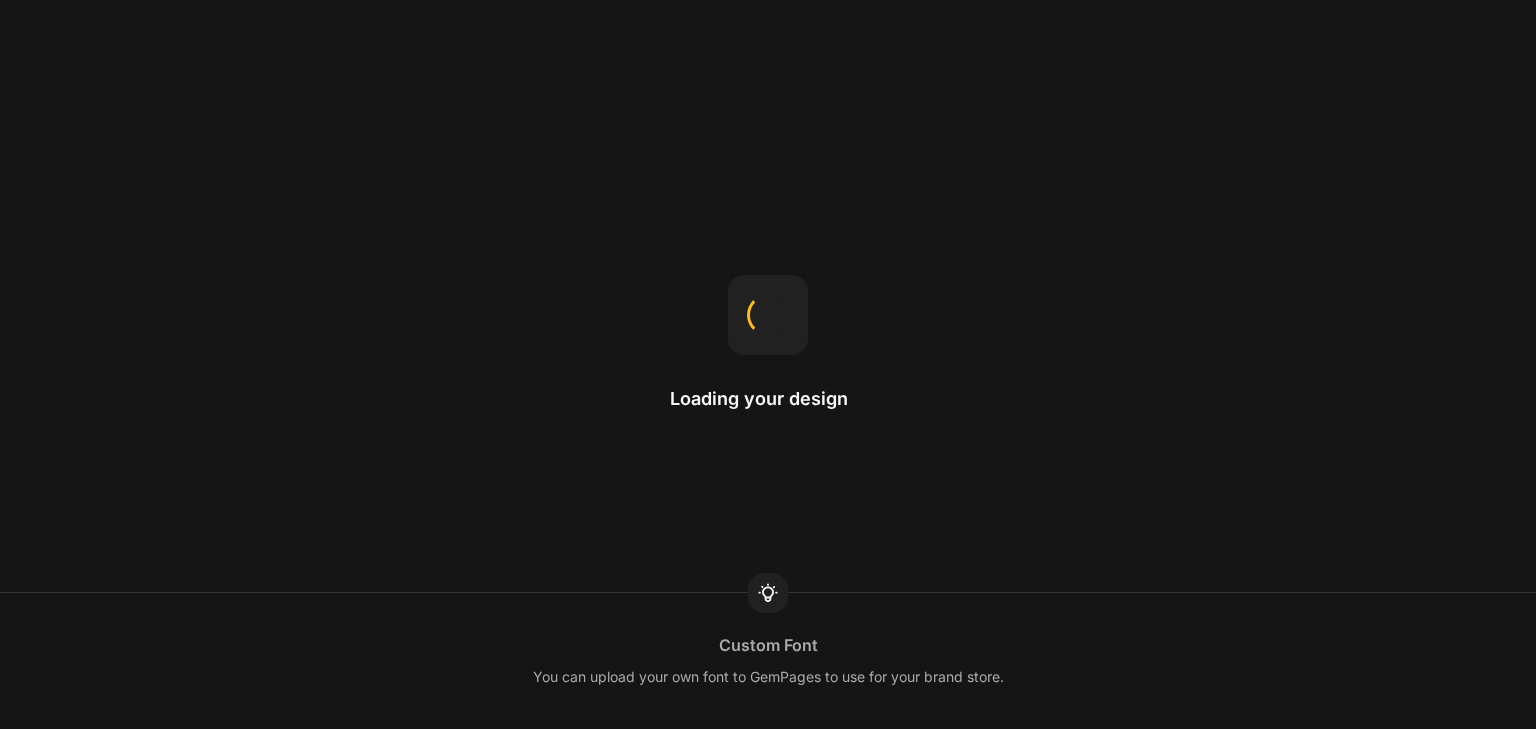 scroll, scrollTop: 0, scrollLeft: 0, axis: both 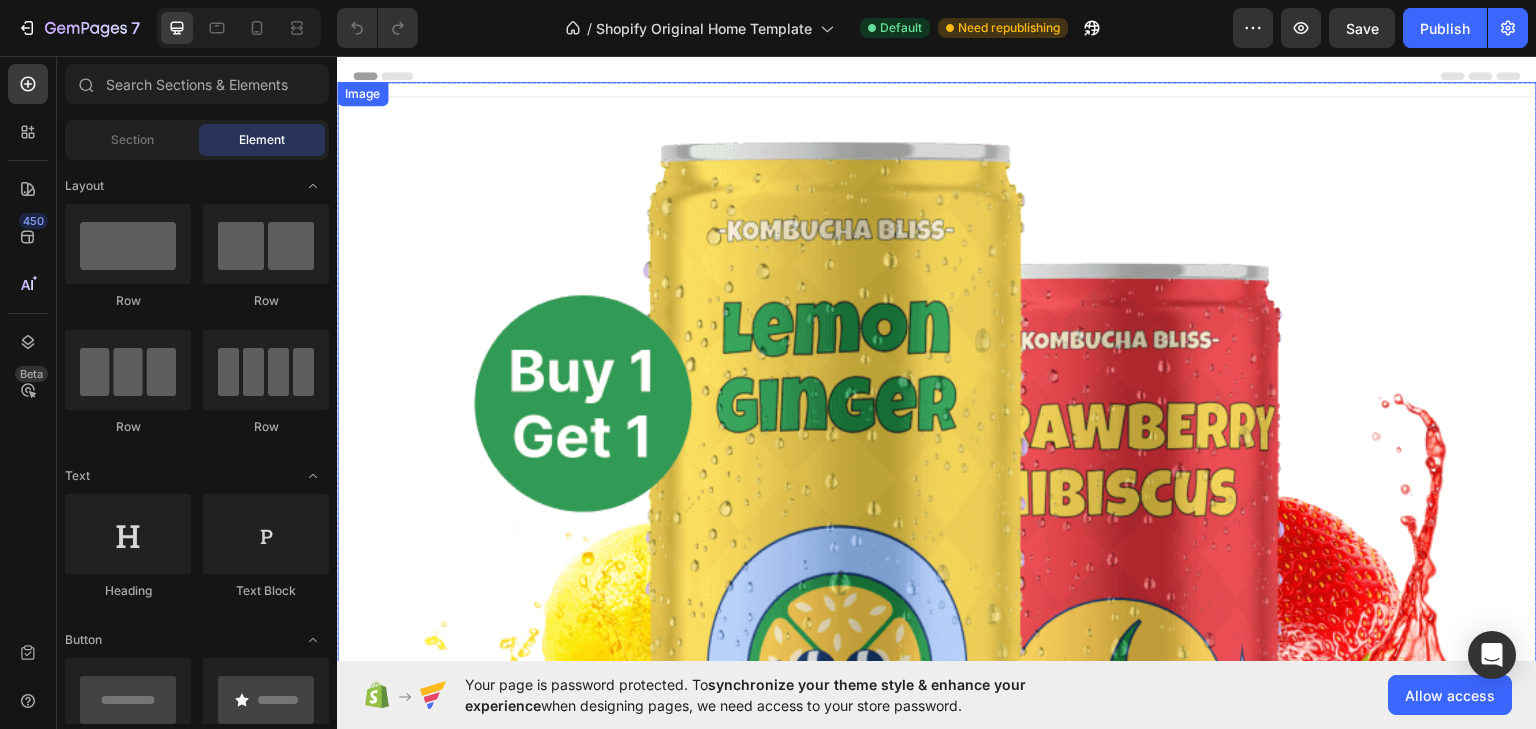 click at bounding box center [937, 696] 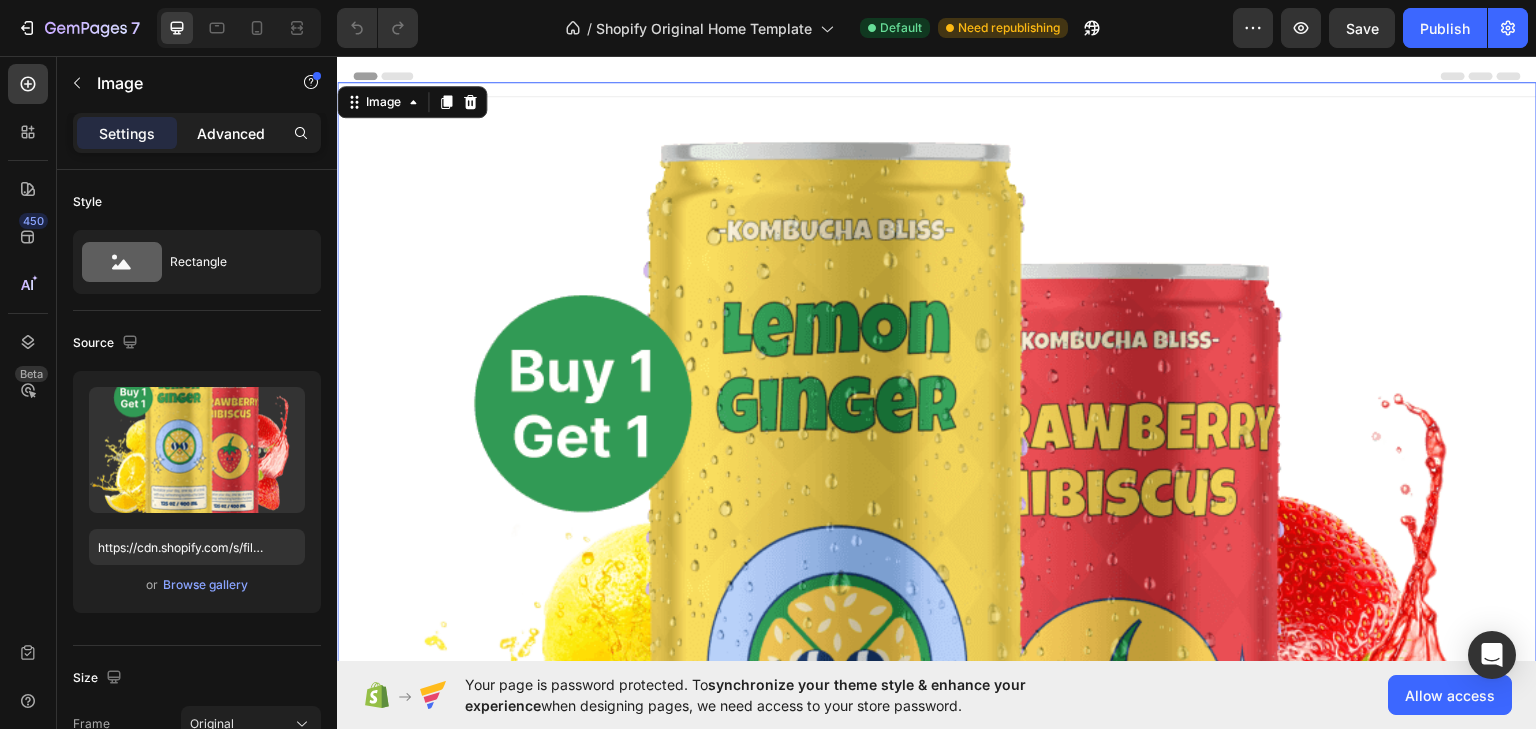 click on "Advanced" at bounding box center (231, 133) 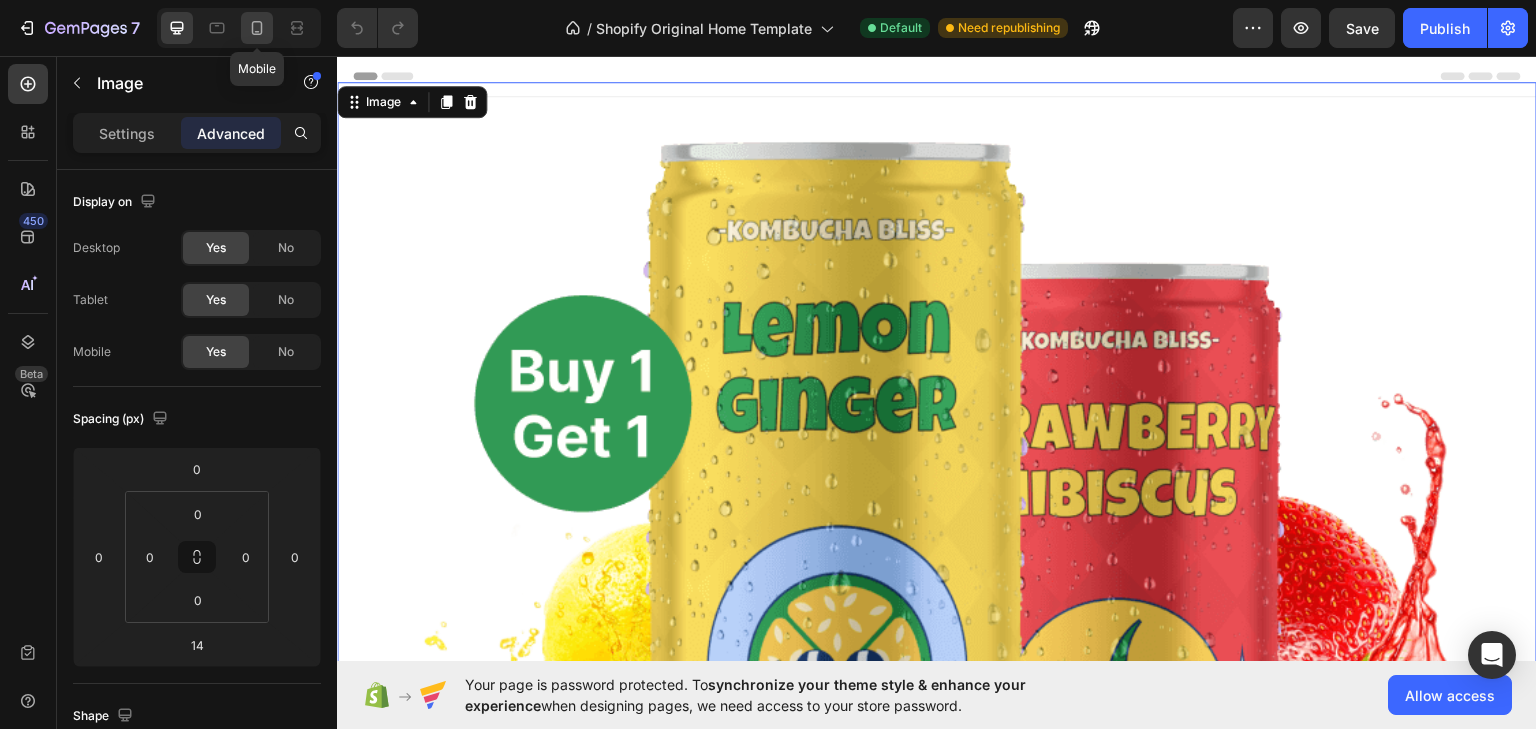 click 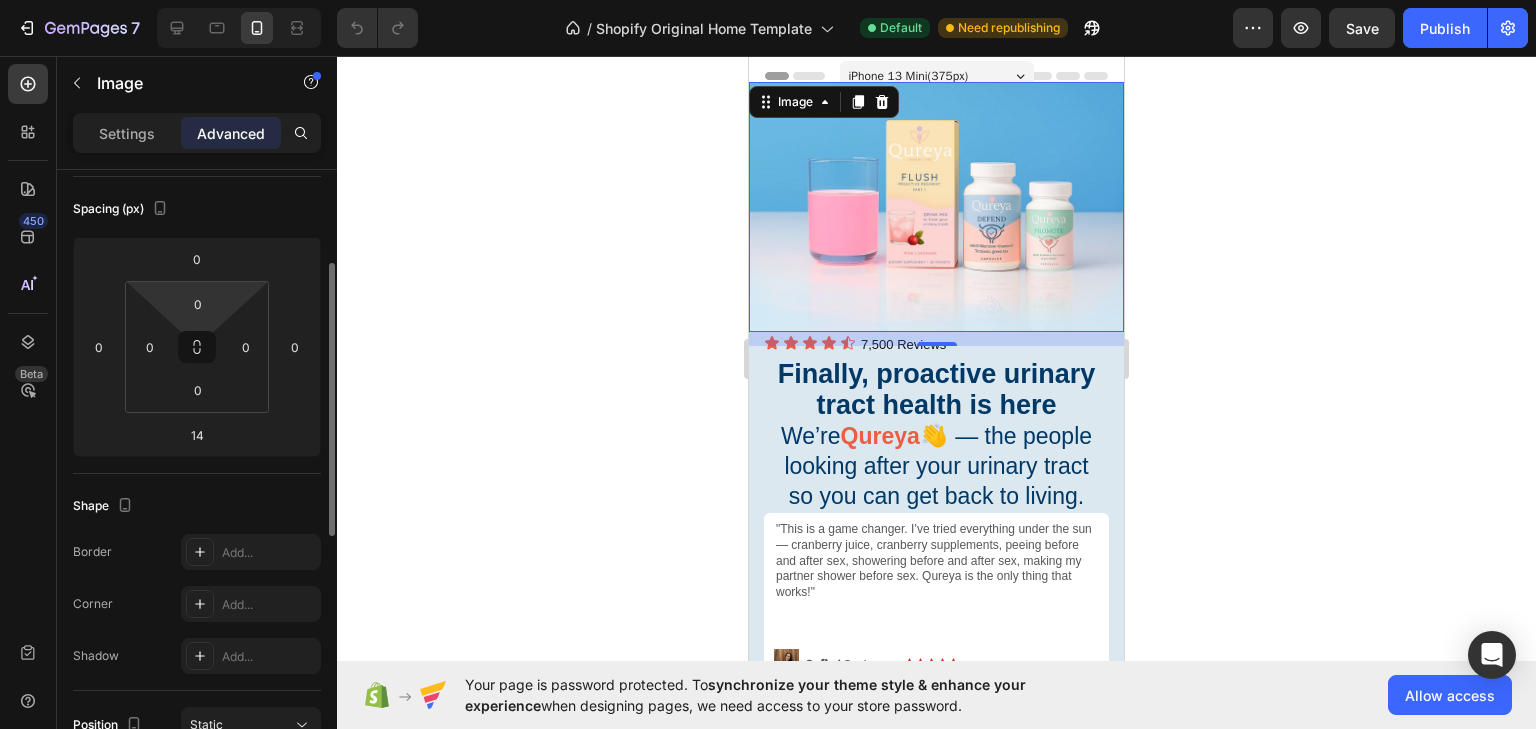 scroll, scrollTop: 0, scrollLeft: 0, axis: both 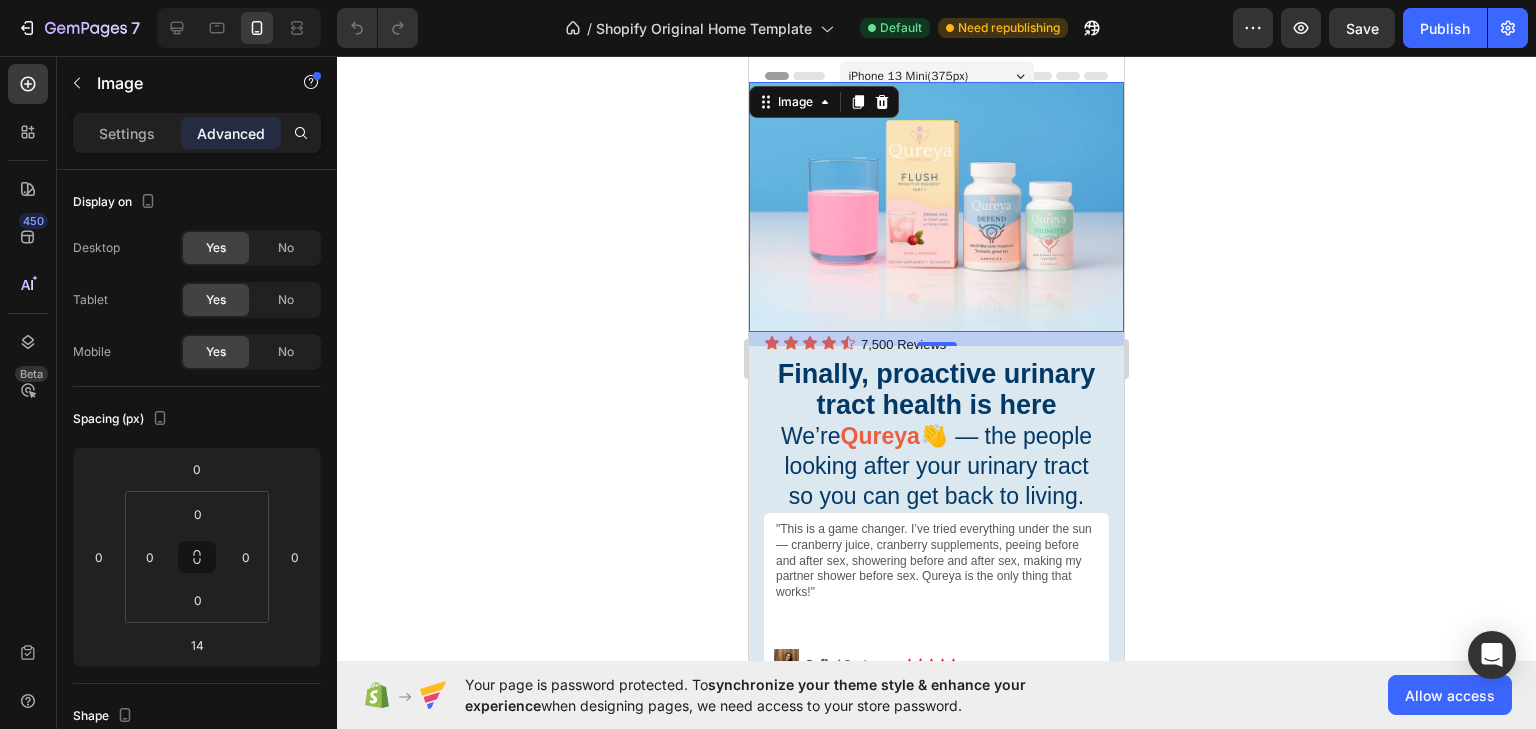click 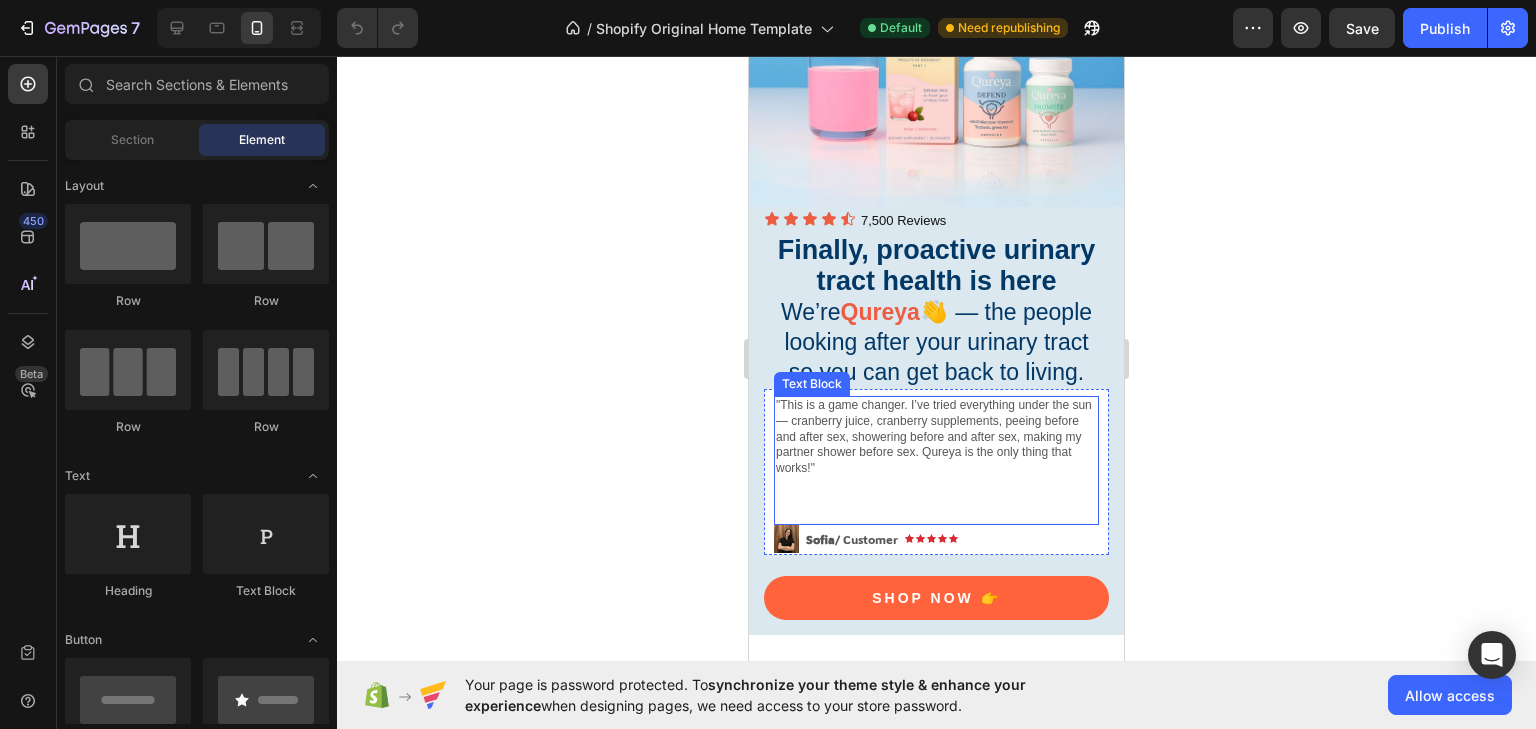 scroll, scrollTop: 320, scrollLeft: 0, axis: vertical 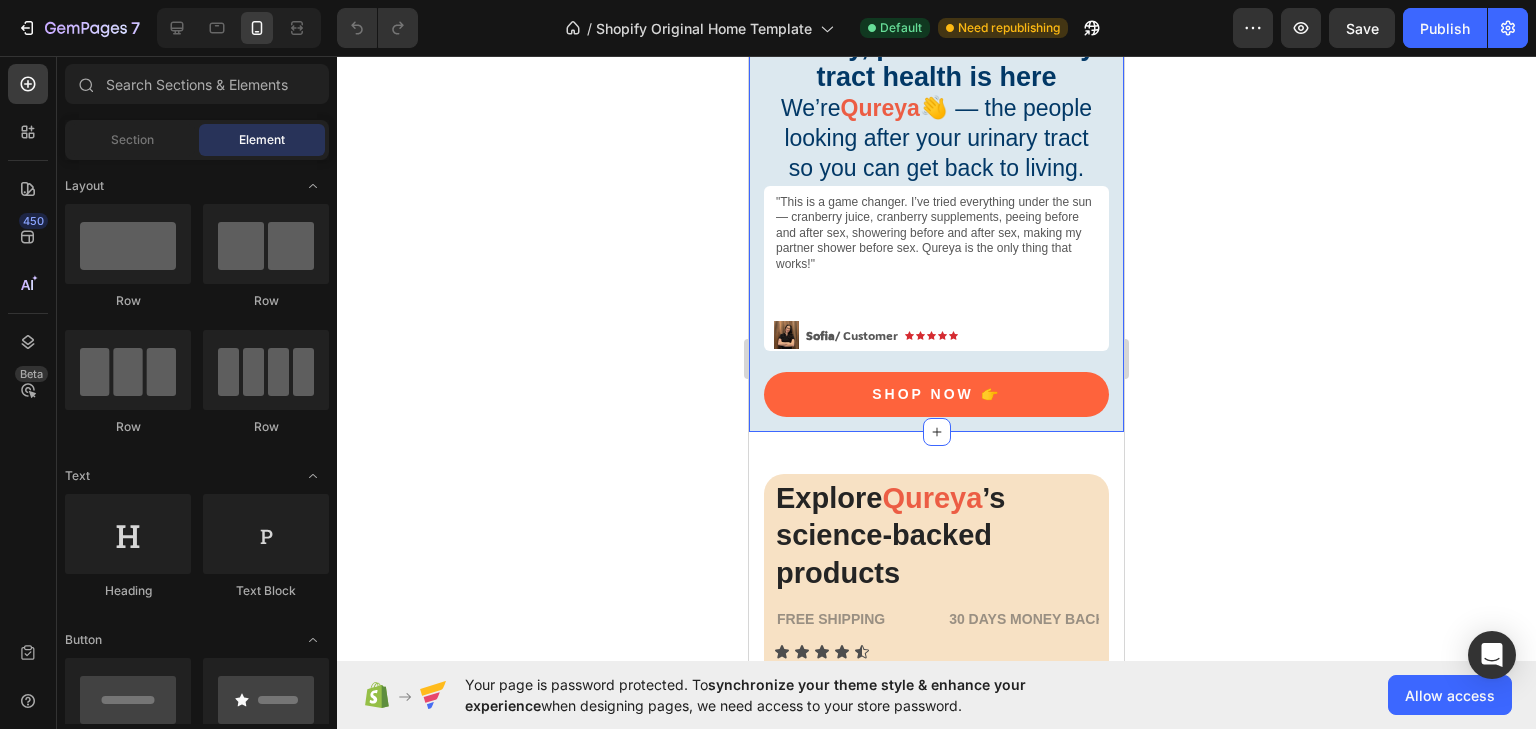 click on "Embark on a revitalizing journey with each sip of our refreshing kombucha brew, energizing your day. Let the crisp, effervescent flavors awaken your senses, offering a moment of pure refreshment & vitality. Text Block
Shop Now   Button Image "This is a game changer. I’ve tried everything under the sun — cranberry juice, cranberry supplements, peeing before and after sex, showering before and after sex, making my partner shower before sex. Qureya is the only thing that works!"     Text Block Image Icon Icon Icon Icon Icon Icon List Sofia / Customer Text Block Row Row Shop Now   👉    Button Row Icon Icon Icon 7,500 Reviews Heading Icon List Finally, proactive urinary tract health is here We’re  Qureya 👋 — the people looking after your urinary tract so you can get back to living. Heading Row Section 2" at bounding box center (936, 217) 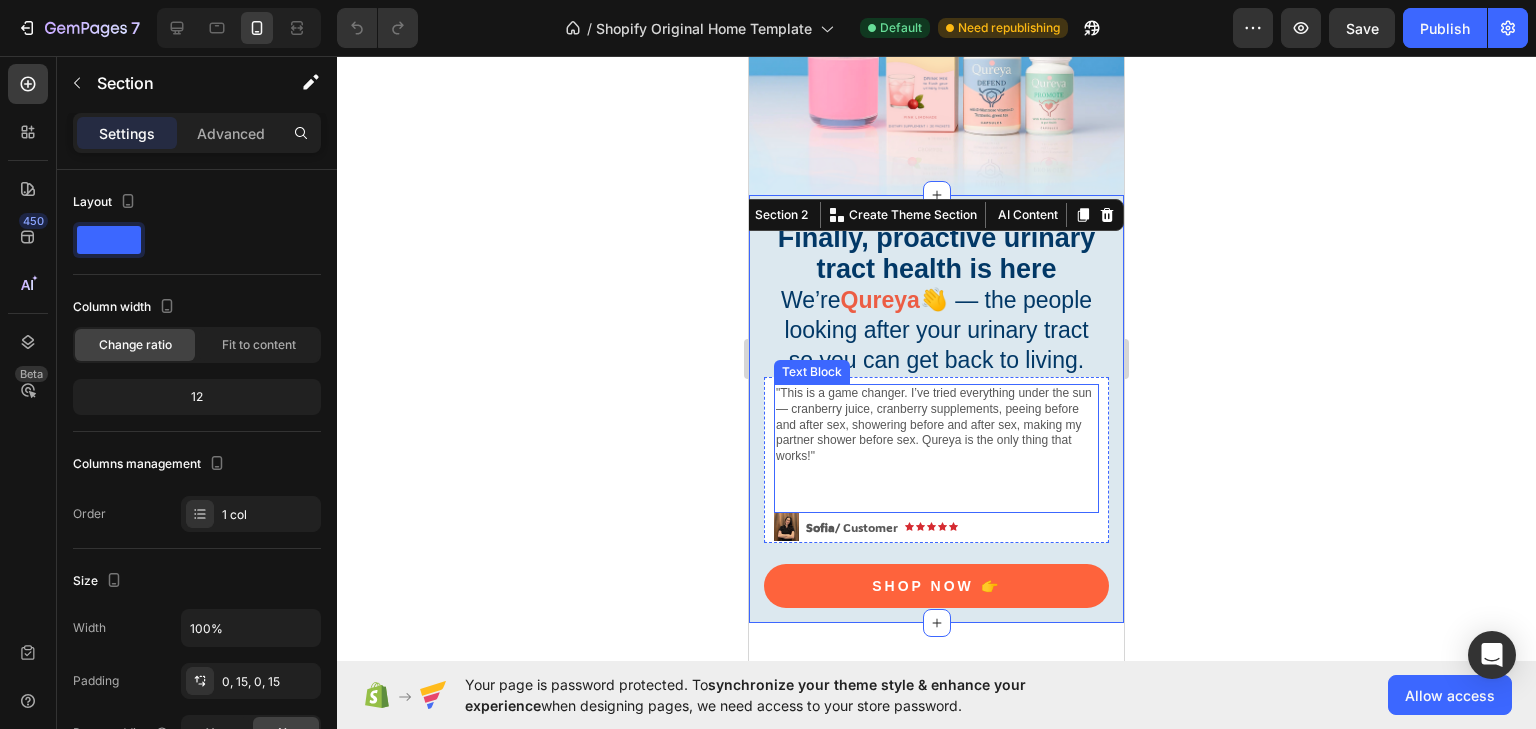 scroll, scrollTop: 0, scrollLeft: 0, axis: both 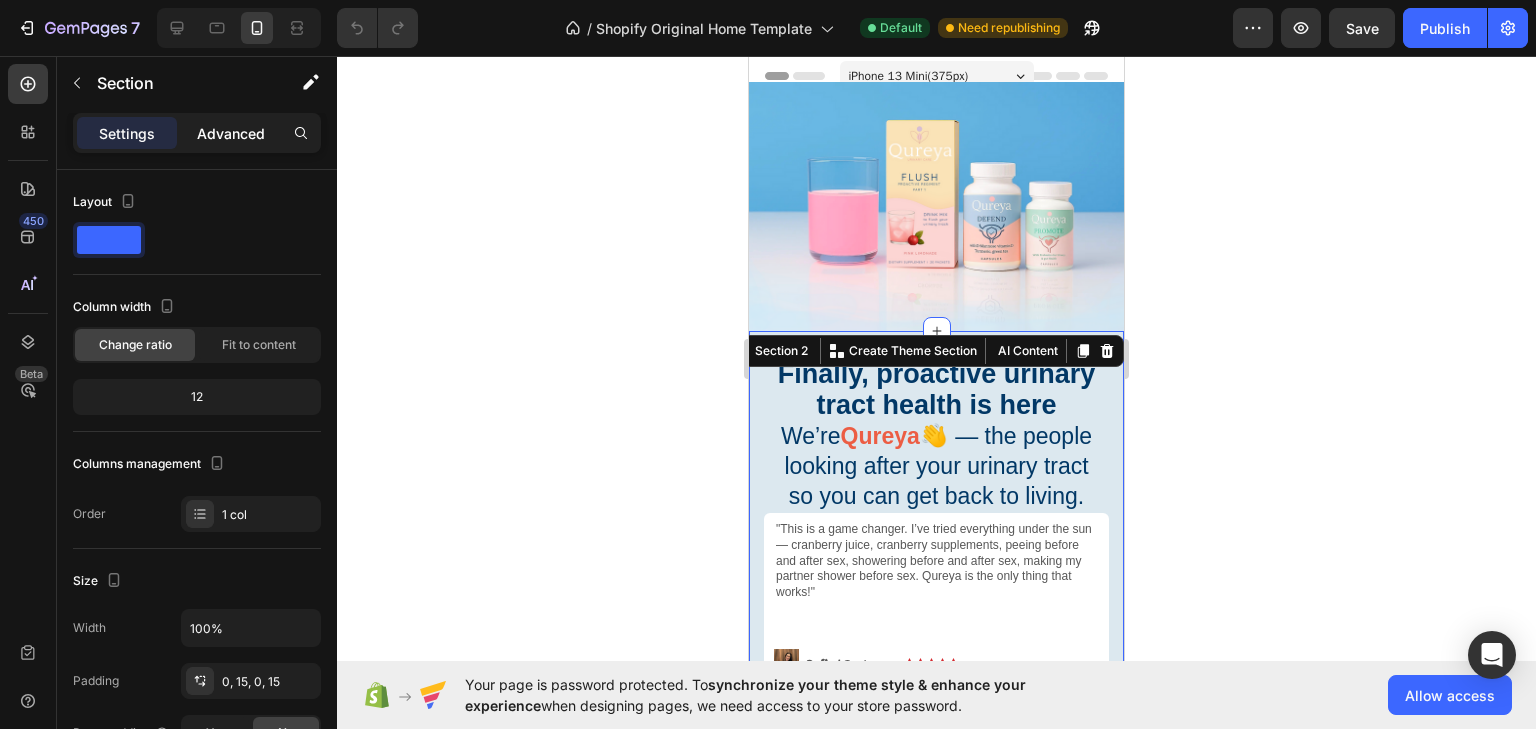 click on "Advanced" at bounding box center (231, 133) 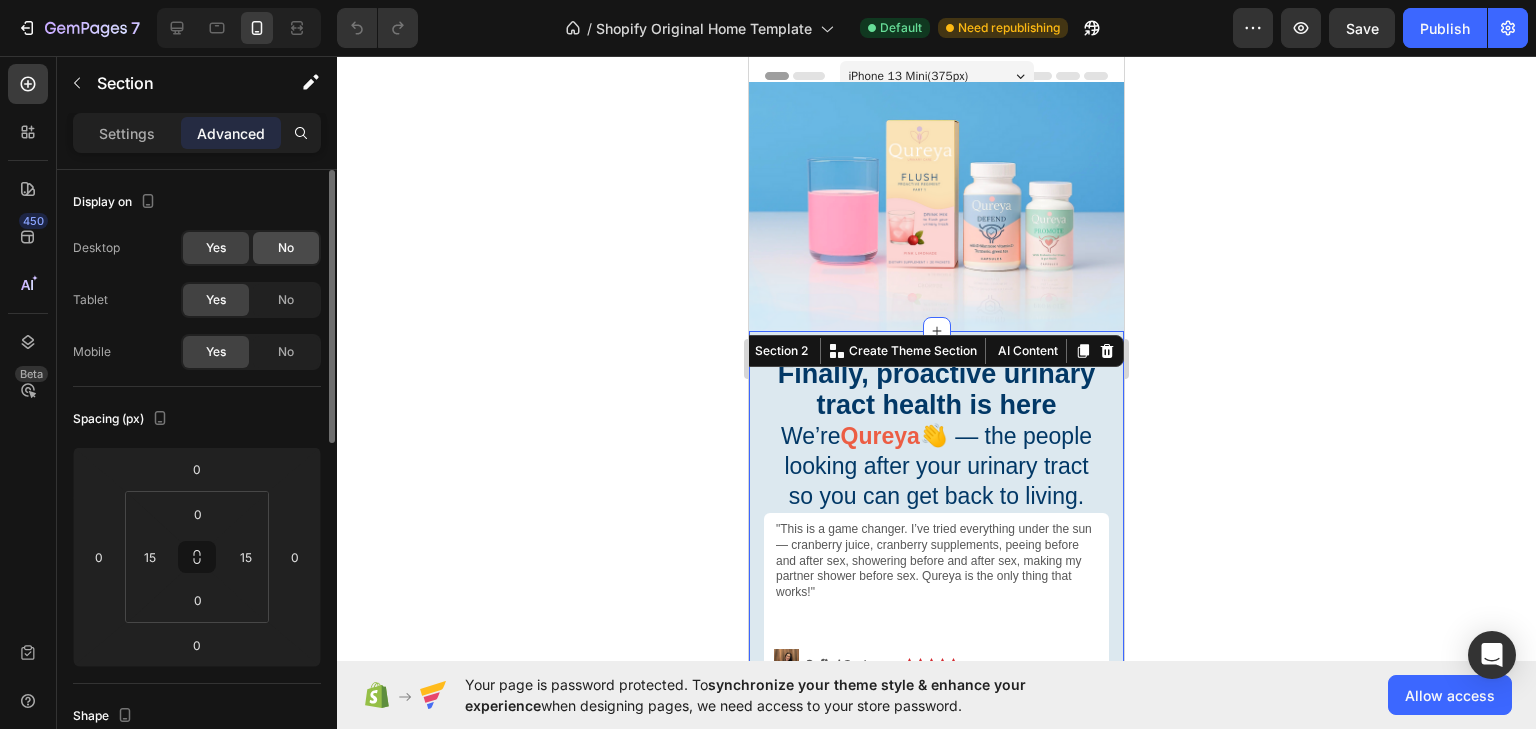 click on "No" 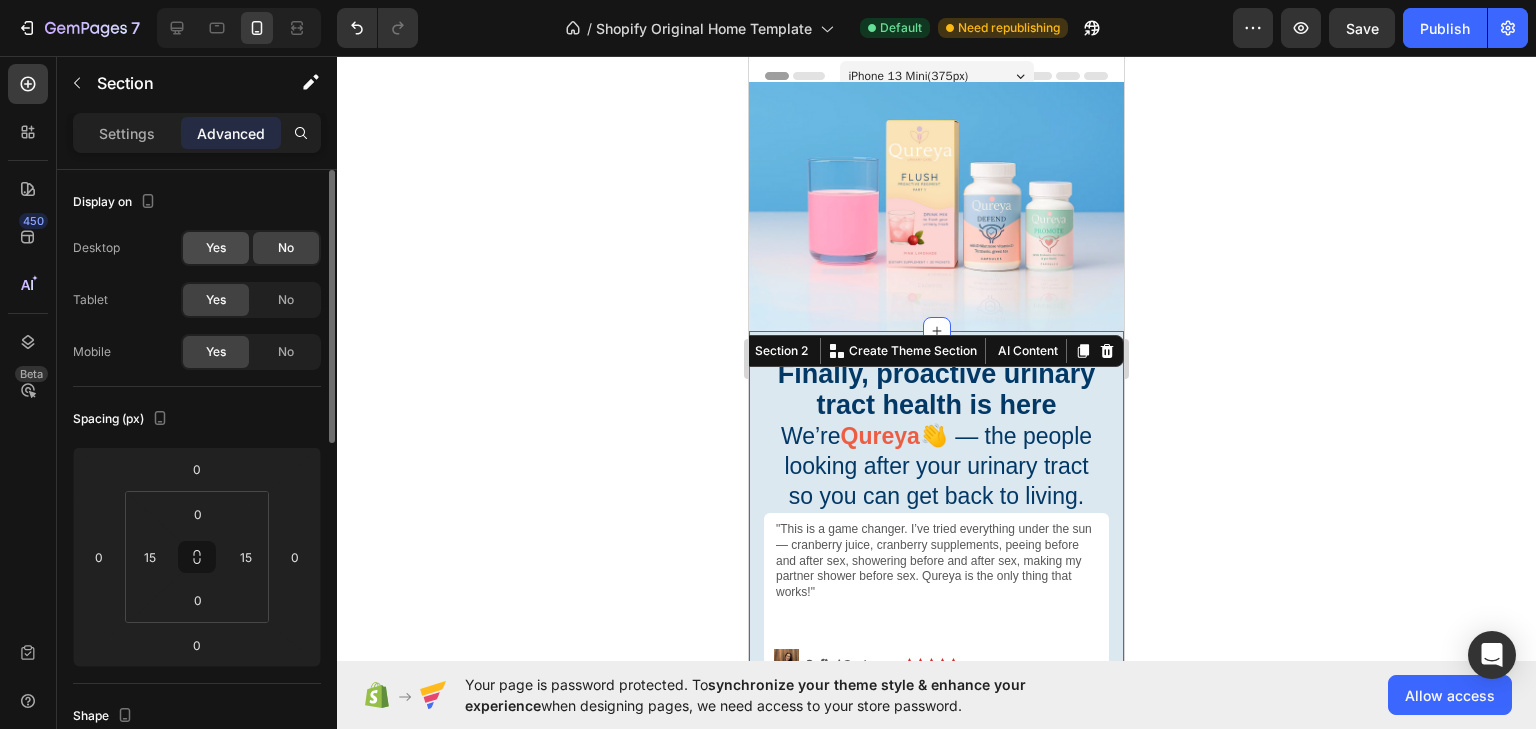 click on "Yes" 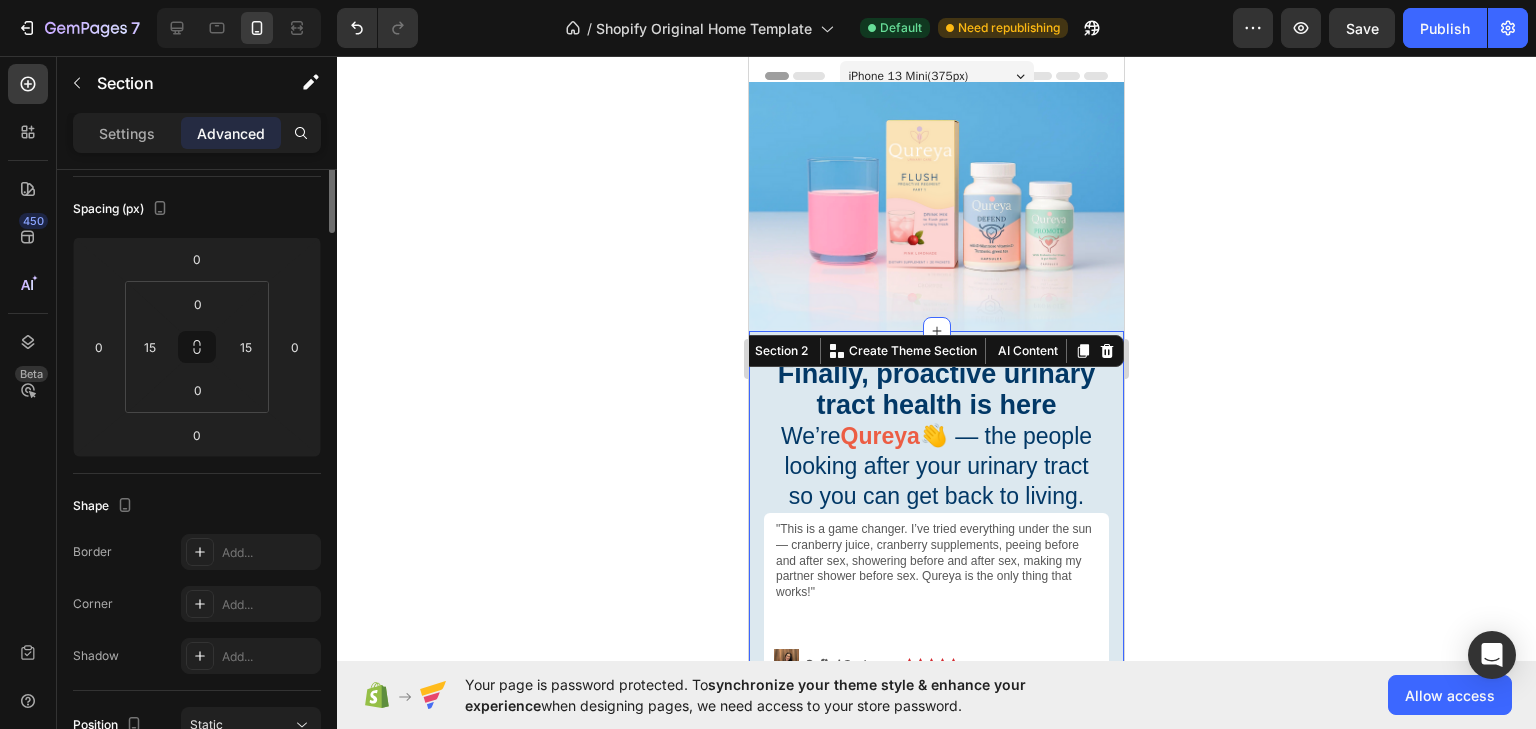 scroll, scrollTop: 0, scrollLeft: 0, axis: both 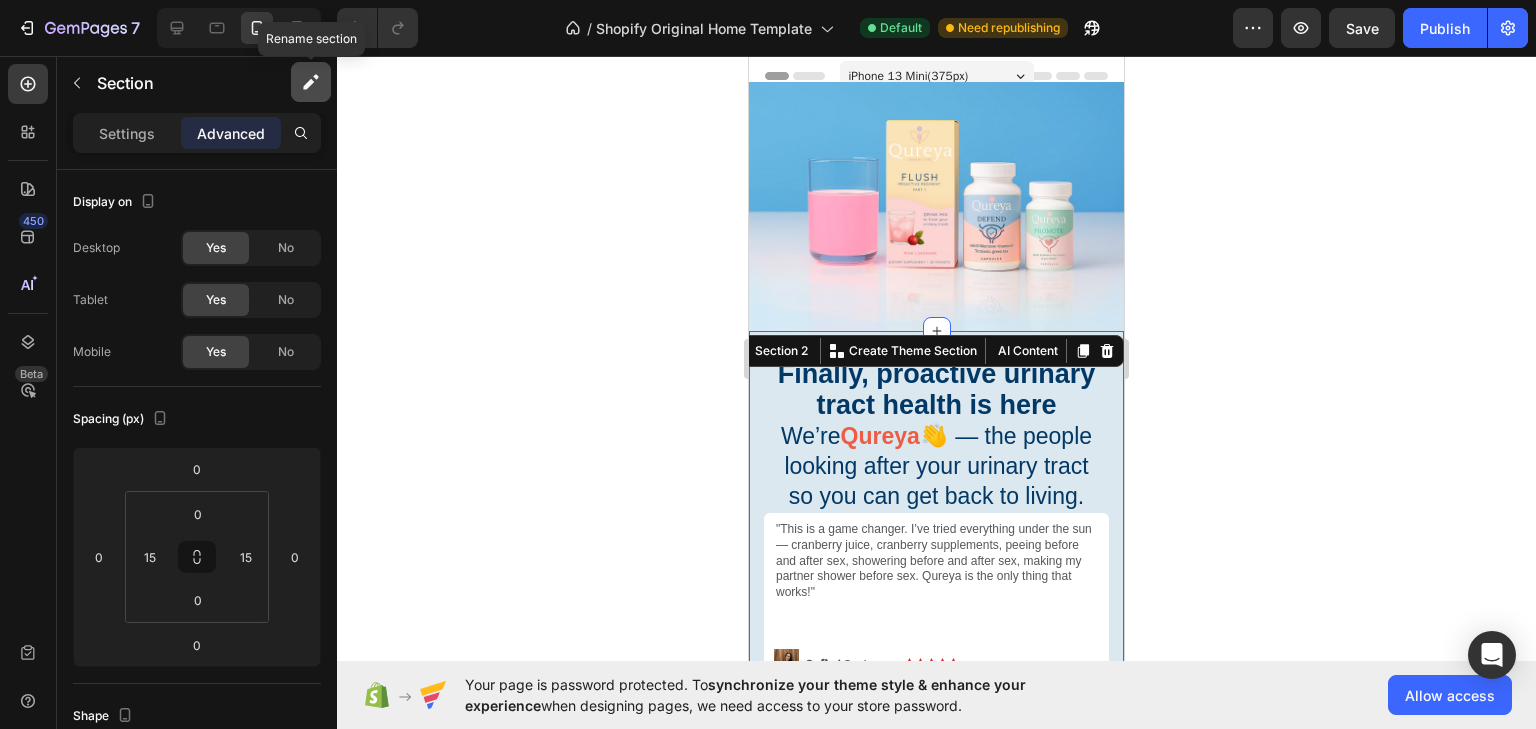 click 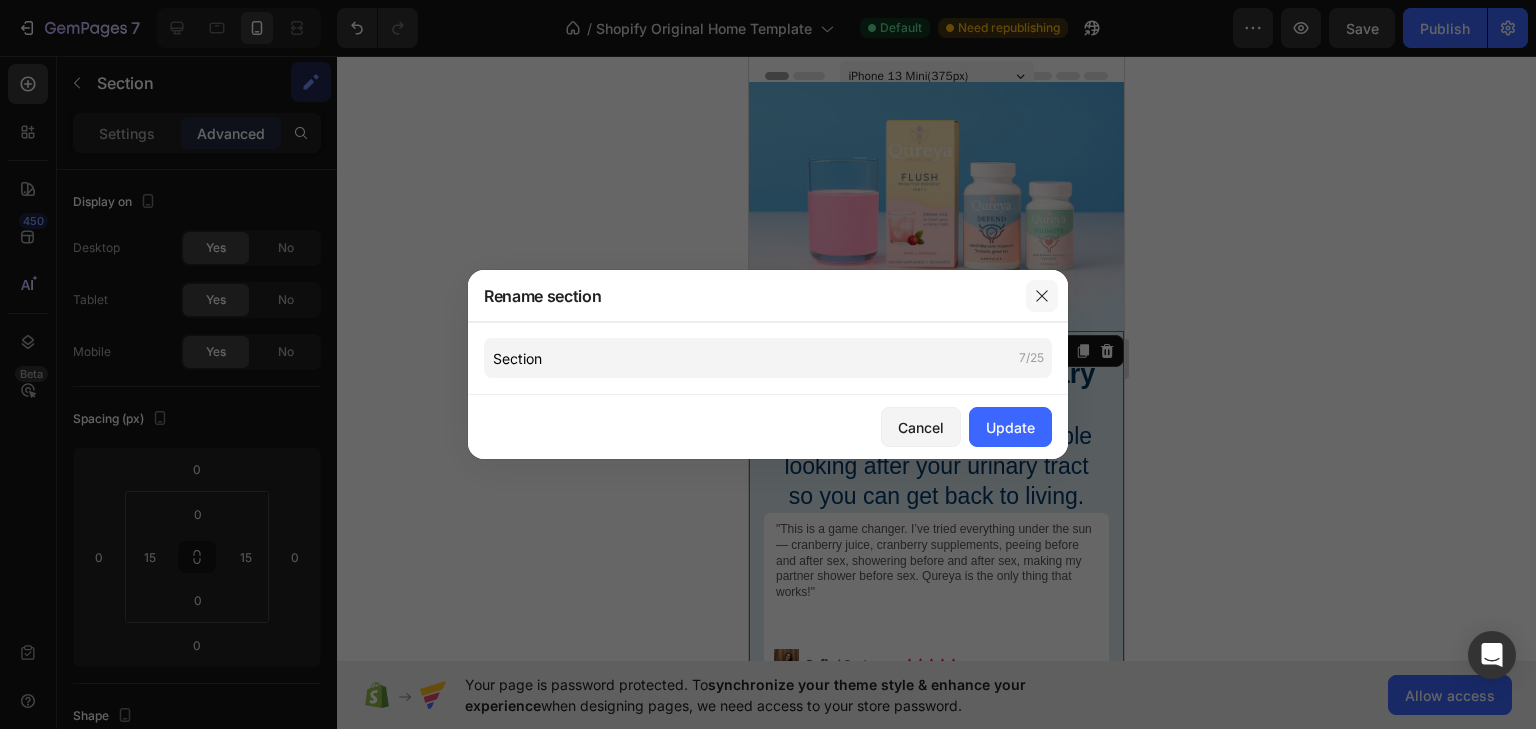 click at bounding box center (1042, 296) 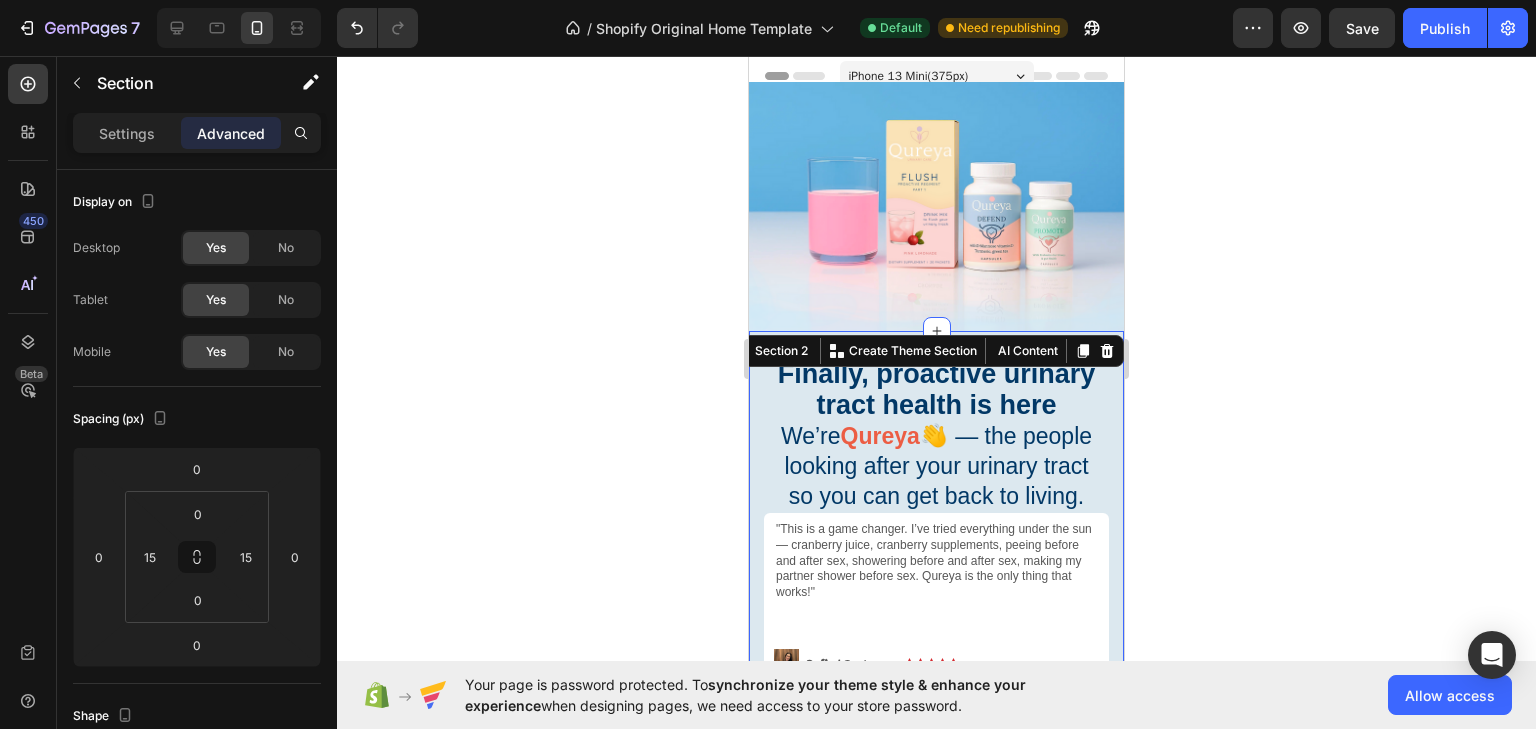 click 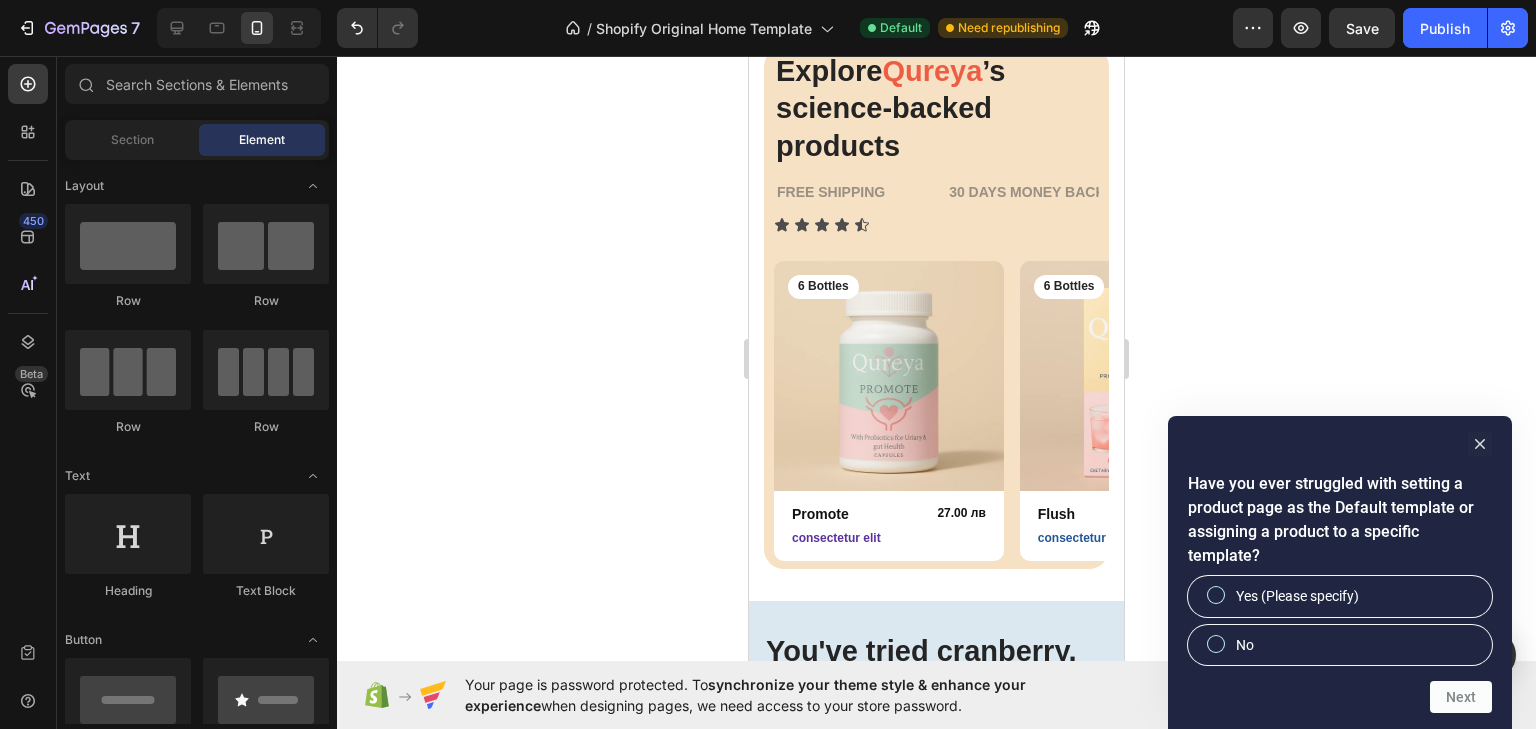 scroll, scrollTop: 720, scrollLeft: 0, axis: vertical 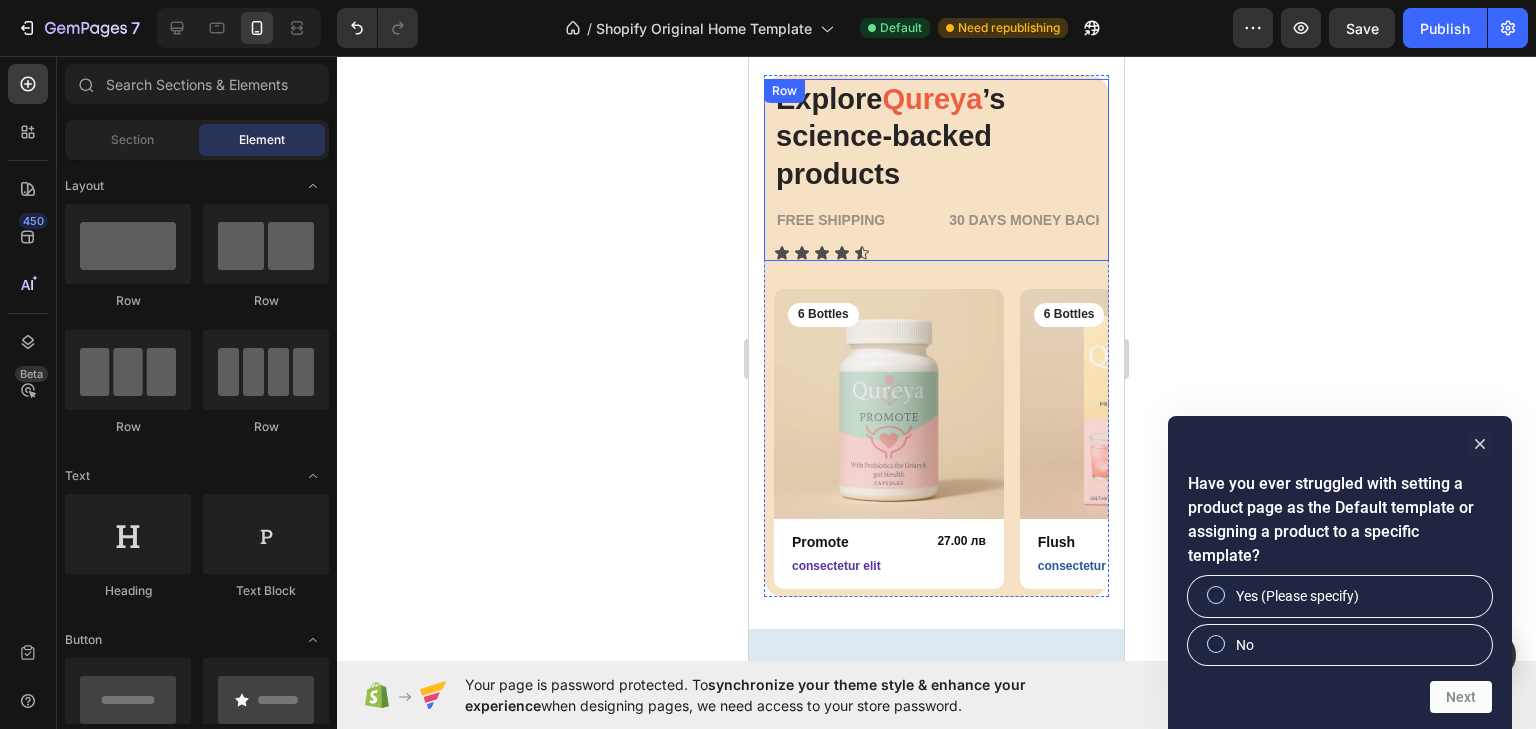 click on "Explore  Qureya ’s science-backed products Heading FREE SHIPPING Text Block 30 DAYS MONEY BACK GUARANTEE Text Block LIMITED TIME 50% OFF SALE Text Block LIFE TIME WARRANTY Text Block FREE SHIPPING Text Block 30 DAYS MONEY BACK GUARANTEE Text Block LIMITED TIME 50% OFF SALE Text Block LIFE TIME WARRANTY Text Block Marquee Icon Icon Icon Icon Icon Icon List Row" at bounding box center [936, 170] 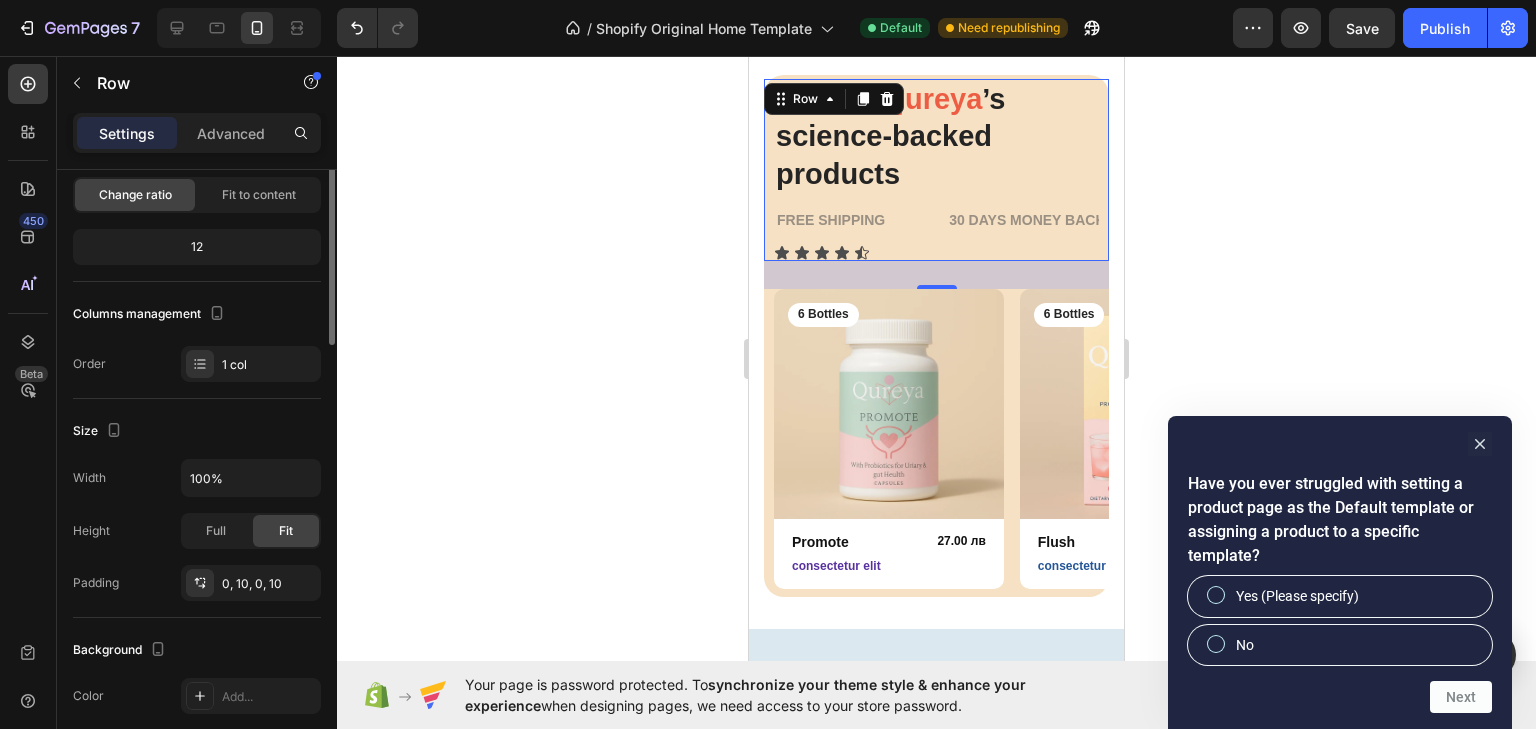 scroll, scrollTop: 0, scrollLeft: 0, axis: both 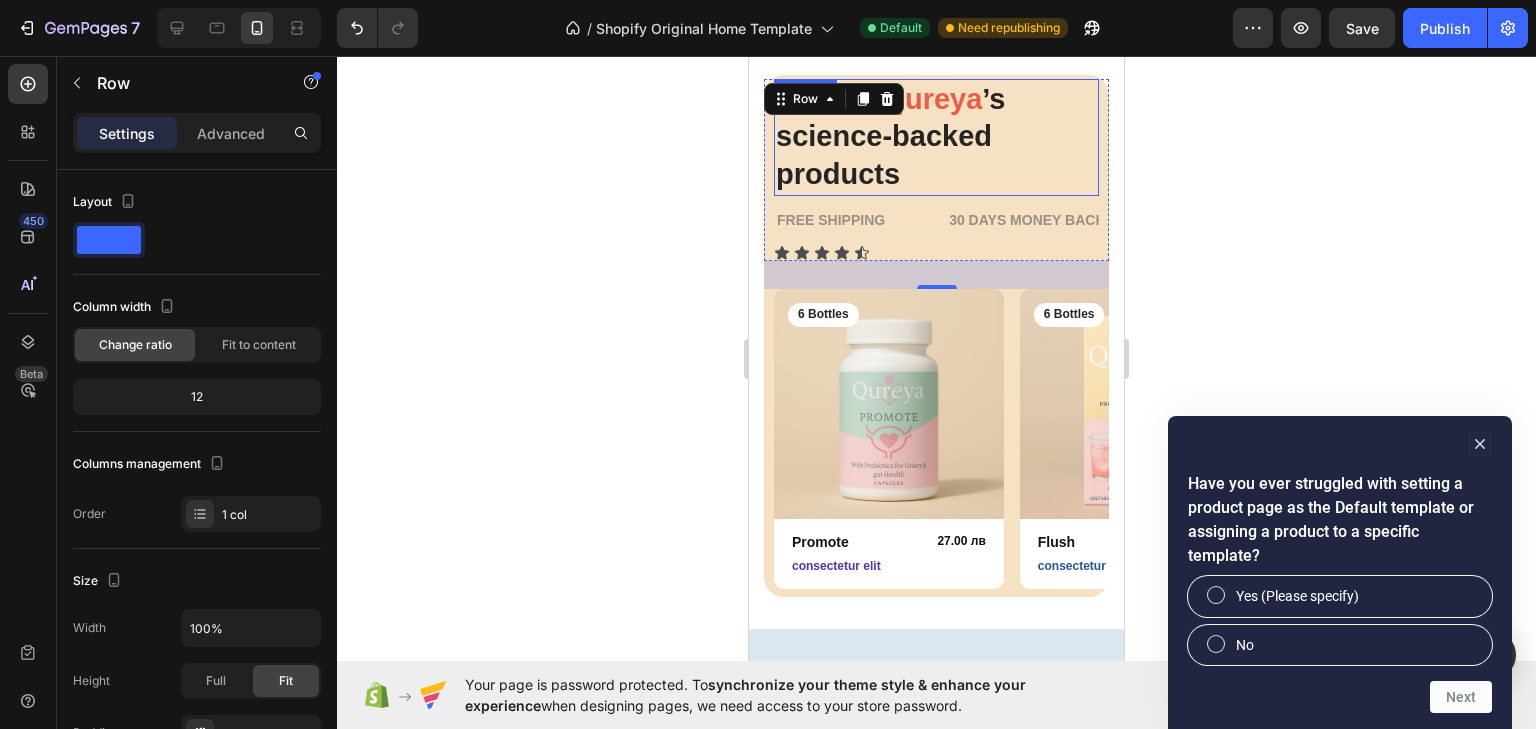 click on "Explore  Qureya ’s science-backed products" at bounding box center [936, 137] 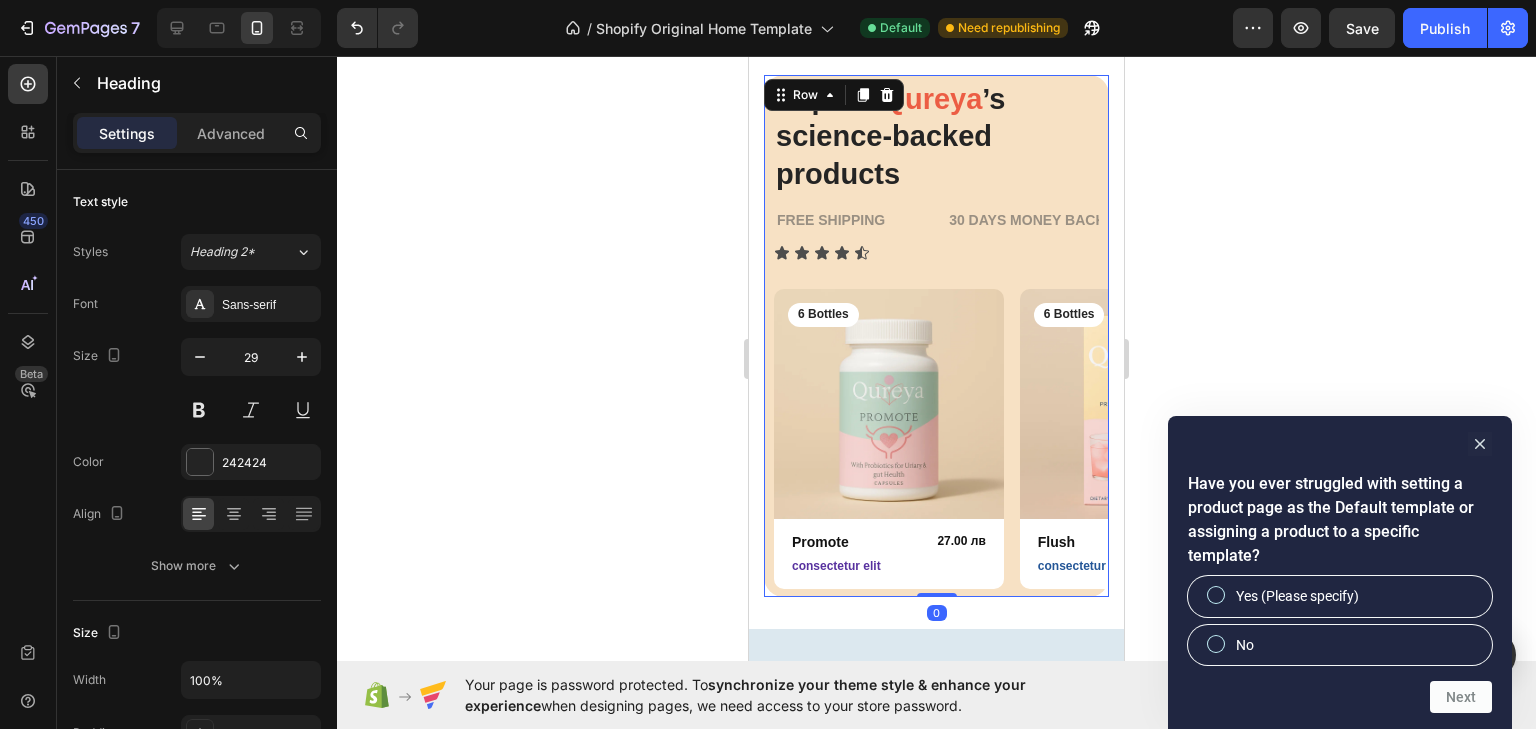 click on "Explore  Qureya ’s science-backed products Heading FREE SHIPPING Text Block 30 DAYS MONEY BACK GUARANTEE Text Block LIMITED TIME 50% OFF SALE Text Block LIFE TIME WARRANTY Text Block FREE SHIPPING Text Block 30 DAYS MONEY BACK GUARANTEE Text Block LIMITED TIME 50% OFF SALE Text Block LIFE TIME WARRANTY Text Block Marquee Icon Icon Icon Icon Icon Icon List Row Product Images 6 Bottles Text Block Row Promote Product Title 27.00 лв Product Price Product Price Row consectetur elit Text Block Row Product Product Images 6 Bottles Text Block Row Flush Product Title 255.00 лв Product Price Product Price Row consectetur elit Text Block Row Product Product Images 6 Bottles Text Block Row Defend Product Title 25.00 лв Product Price Product Price Row consectetur elit Text Block Row Product Carousel Row   0" at bounding box center [936, 336] 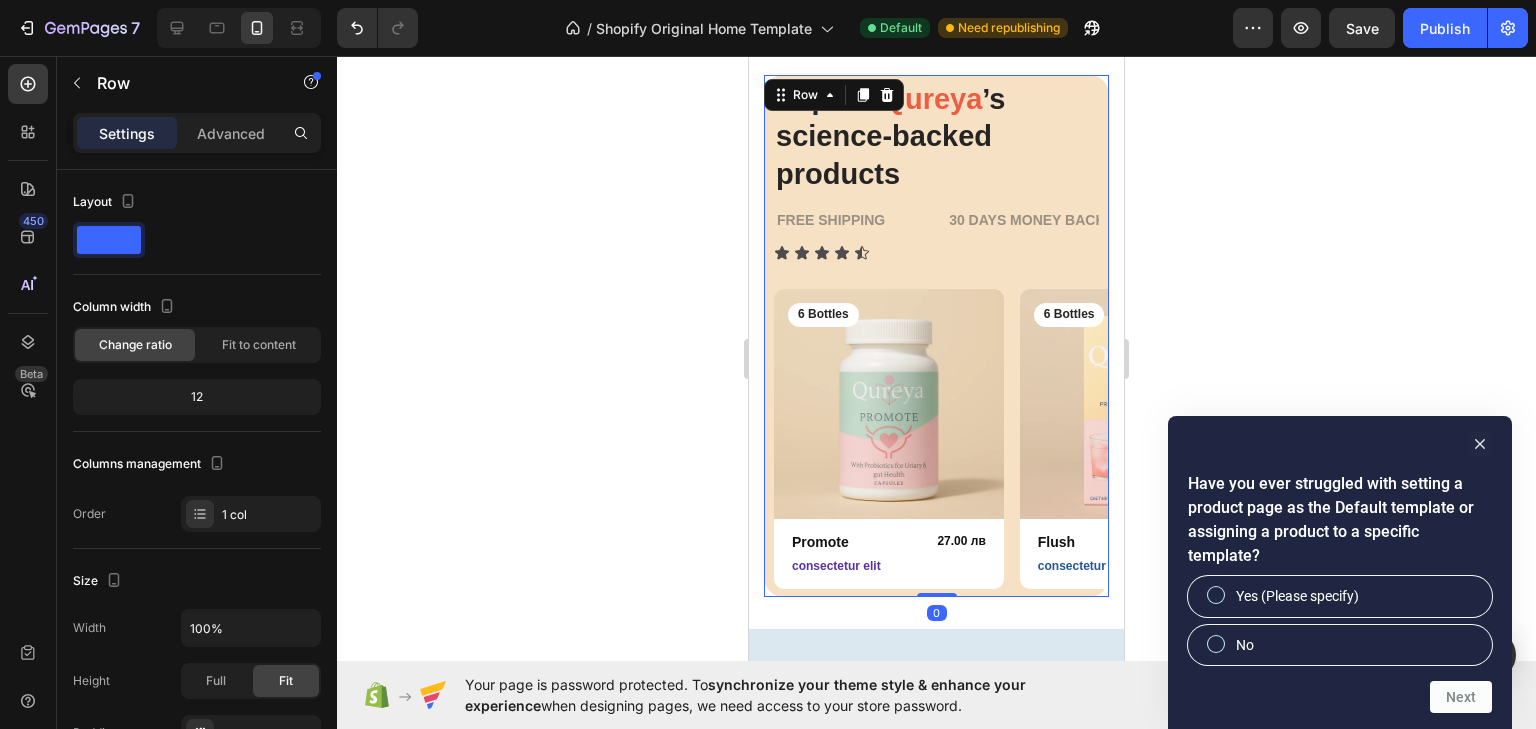 scroll, scrollTop: 550, scrollLeft: 0, axis: vertical 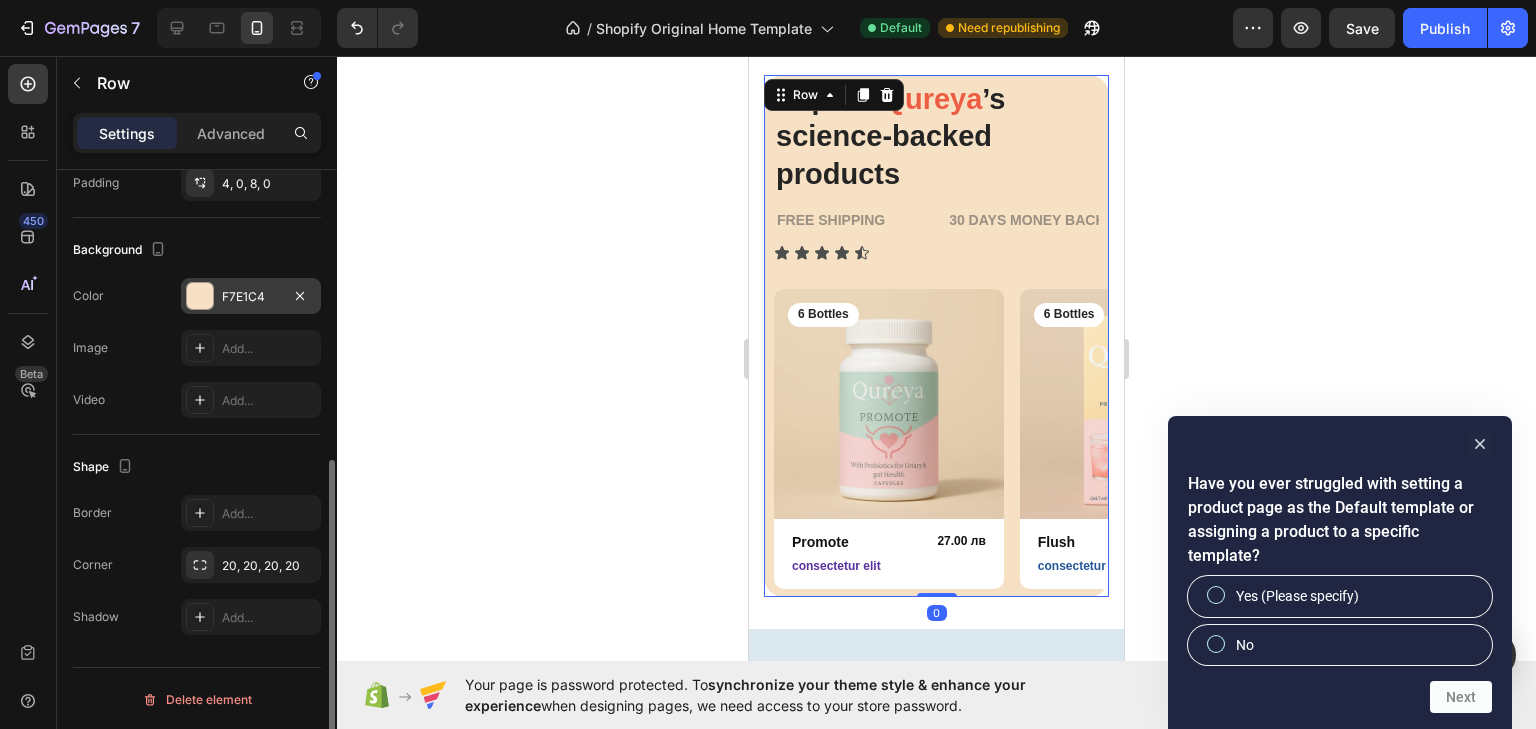 click on "F7E1C4" at bounding box center [251, 296] 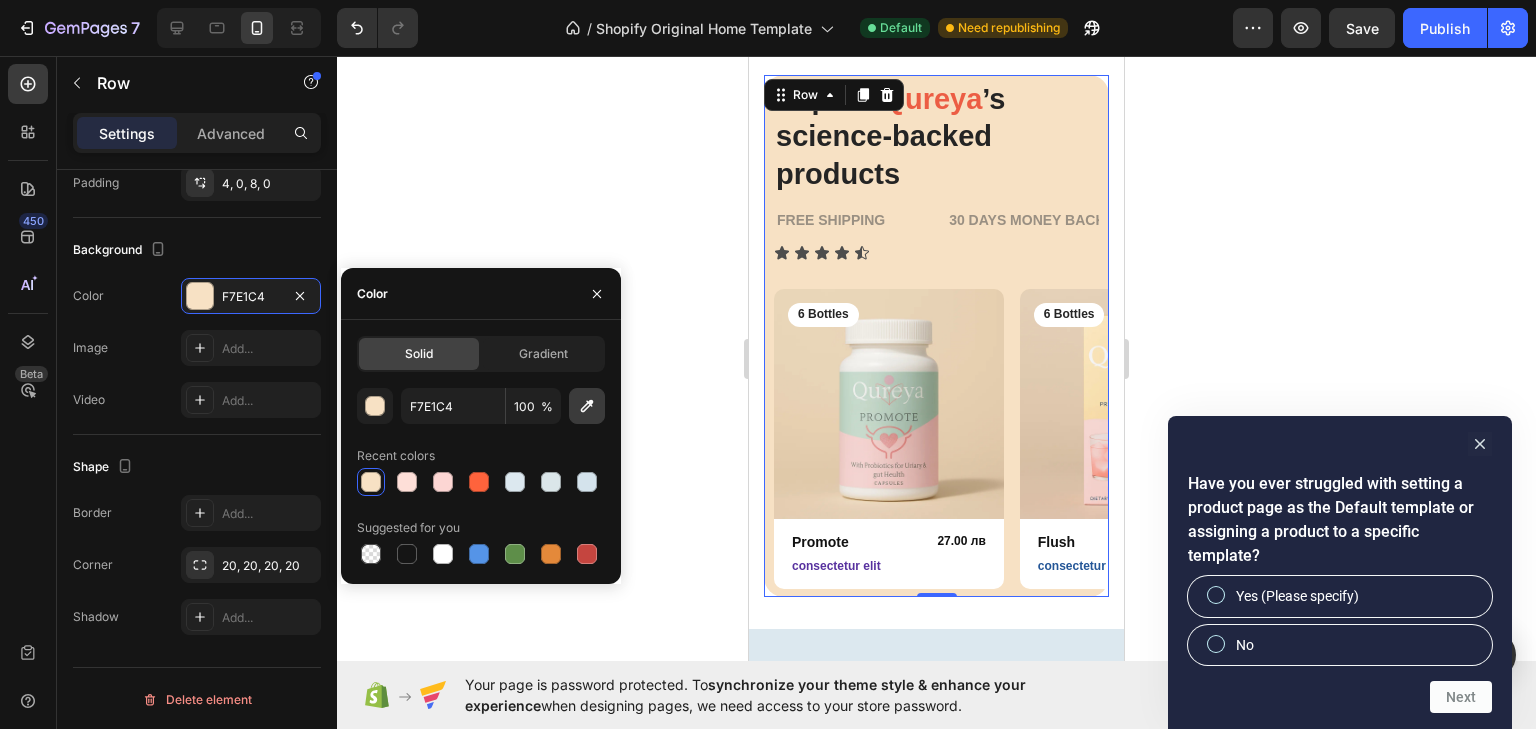 click at bounding box center [587, 406] 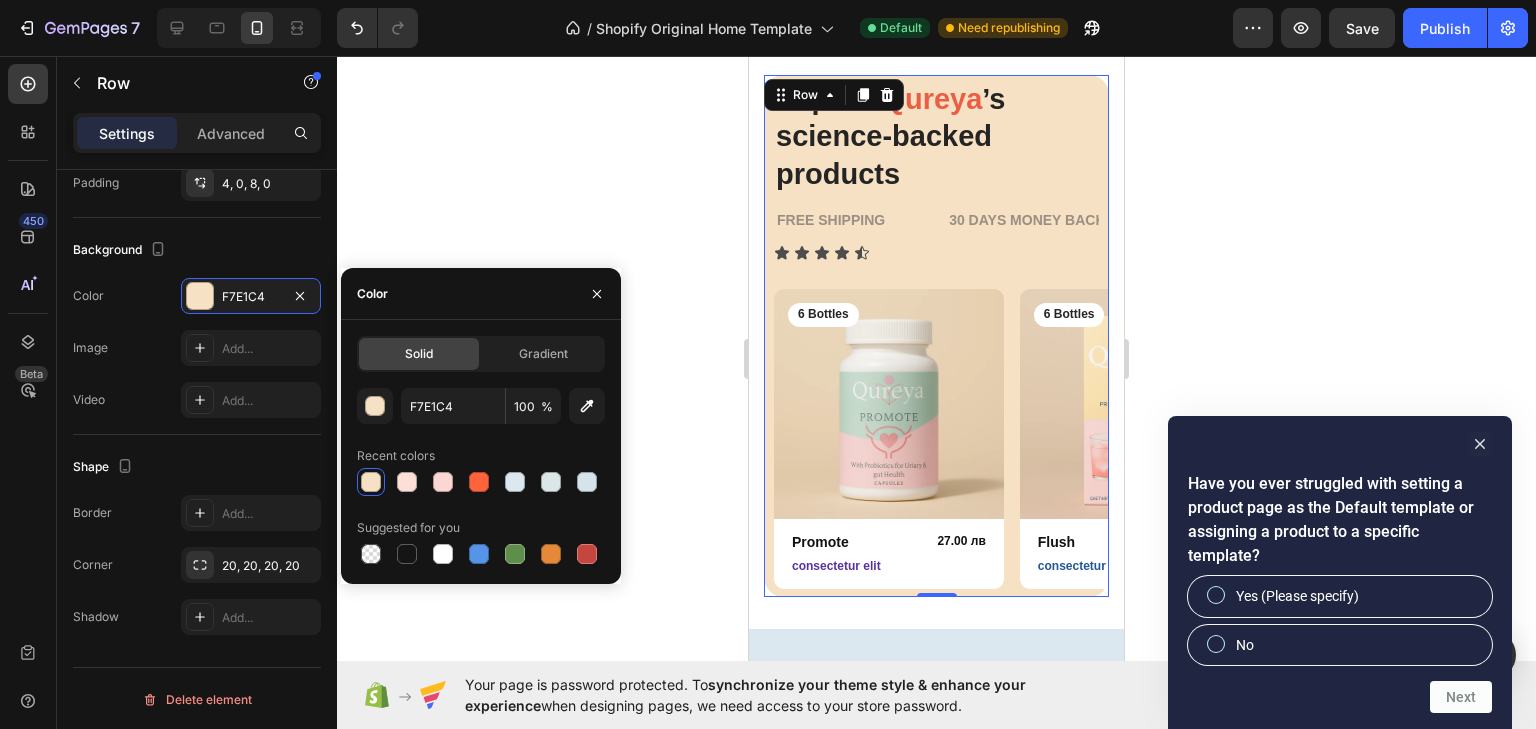 type on "E8D2B5" 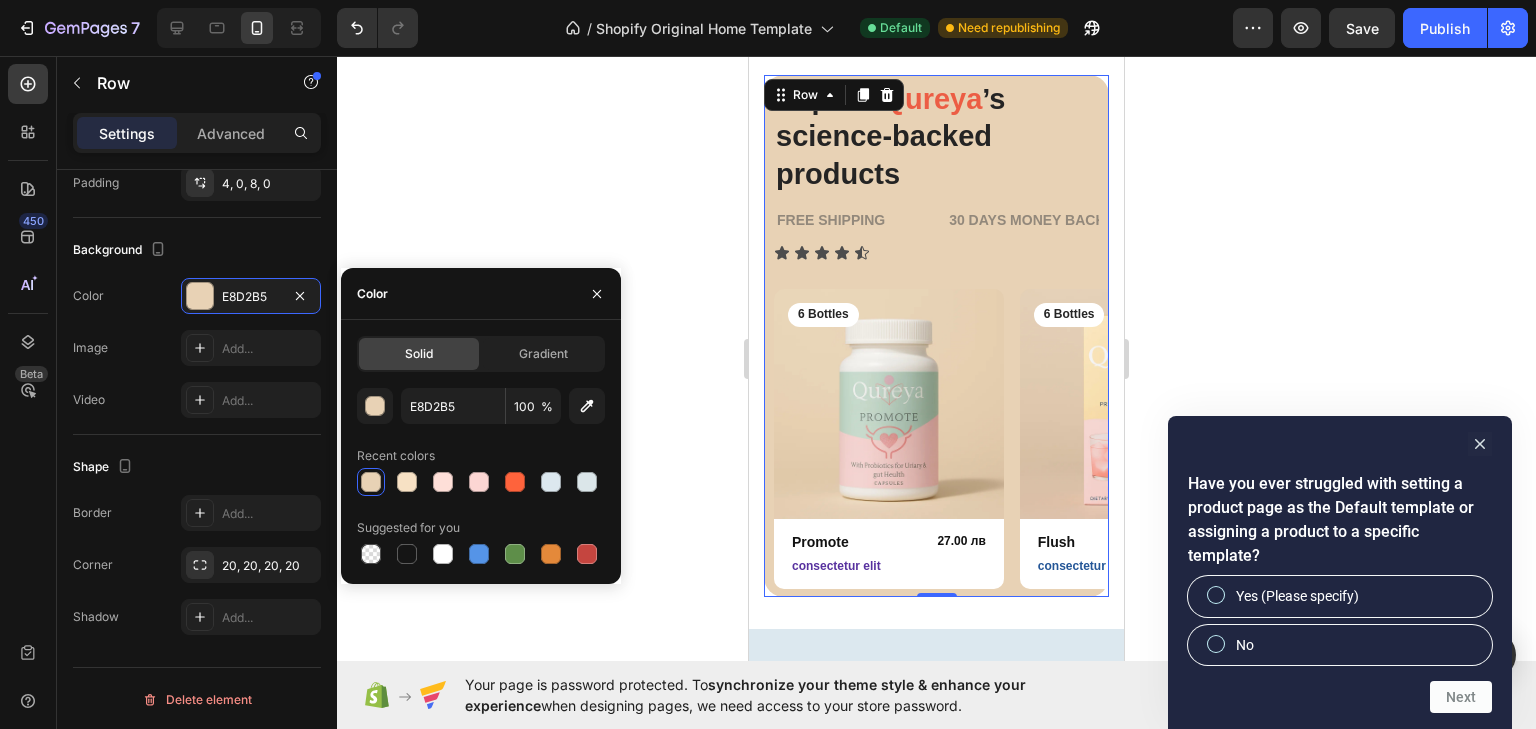 click 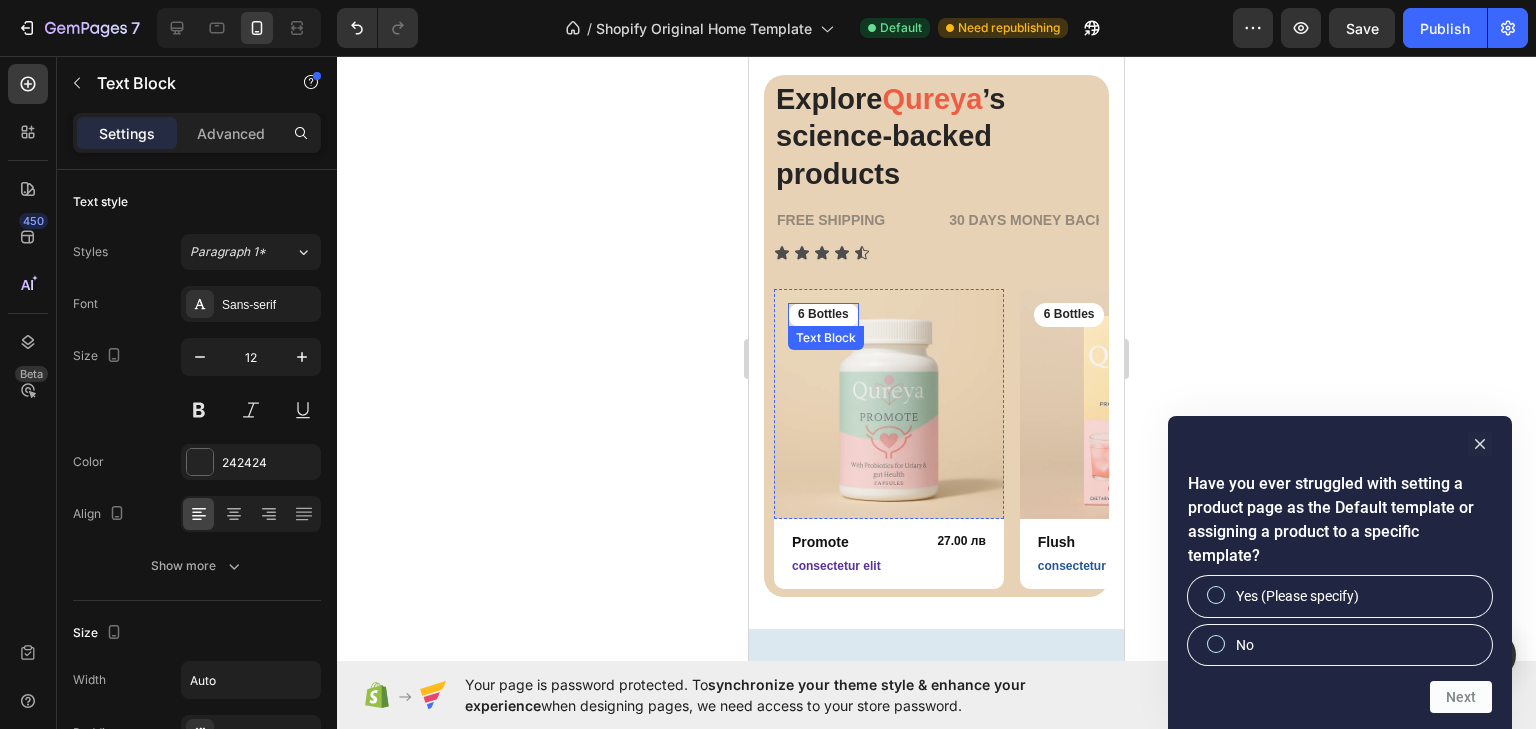 click on "6 Bottles" at bounding box center [823, 315] 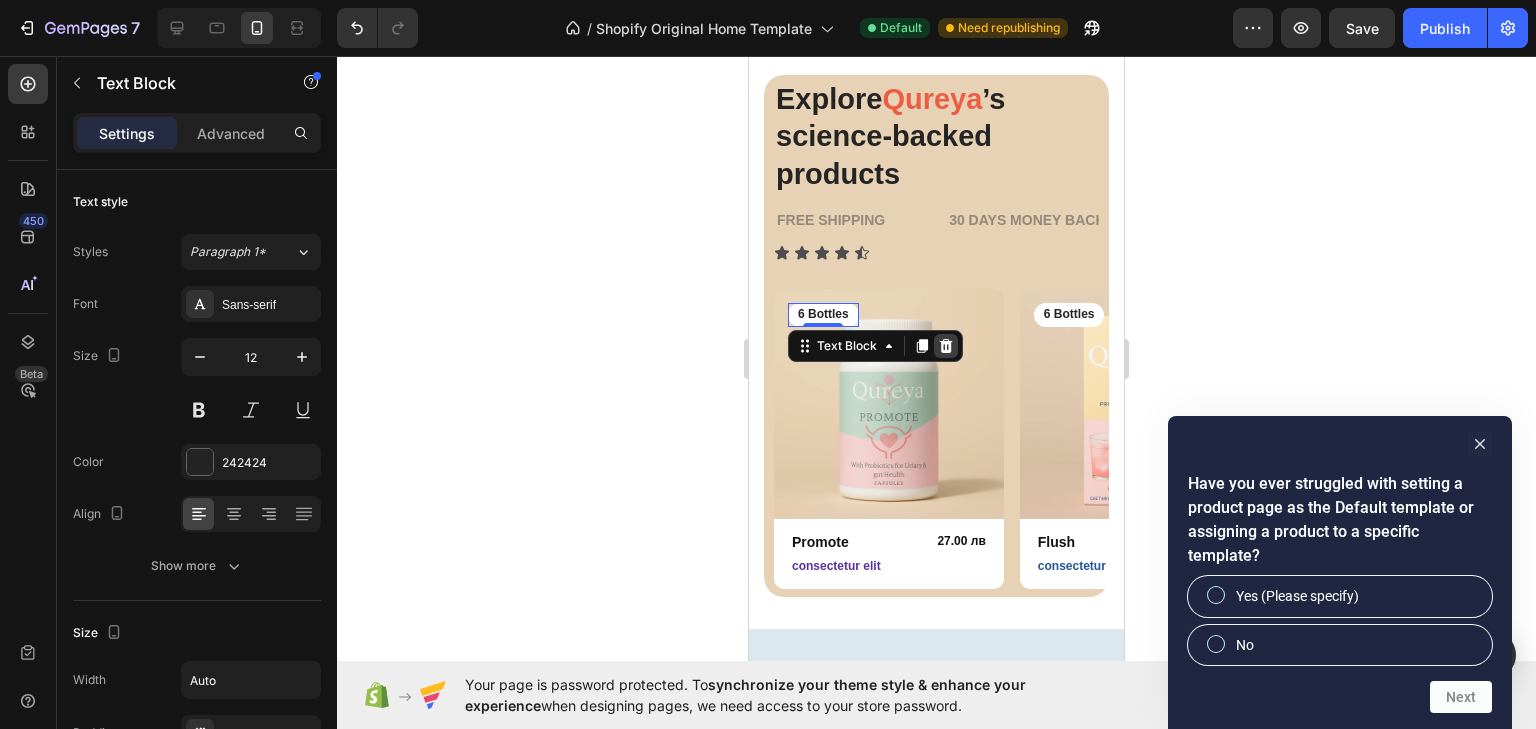 click 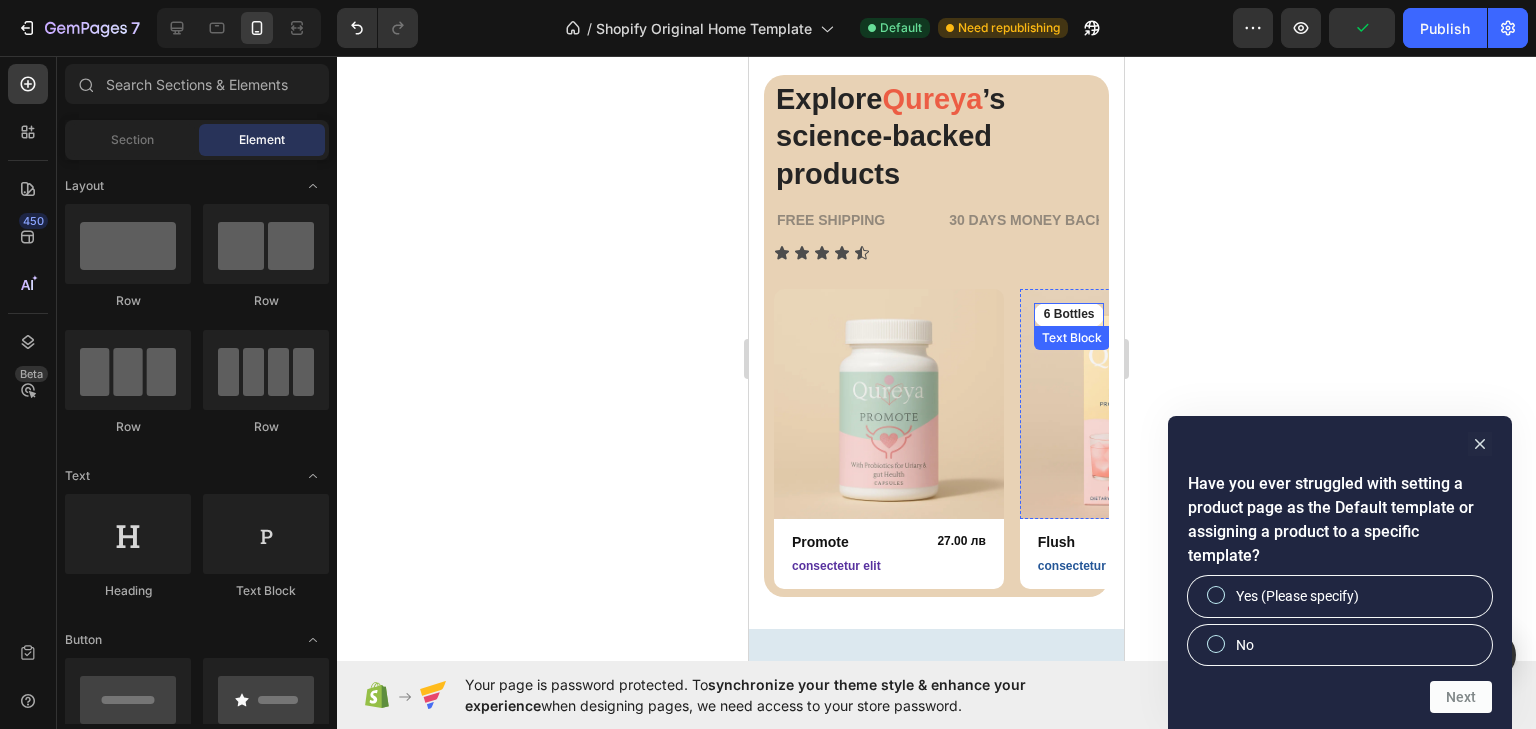 click on "6 Bottles" at bounding box center [1069, 315] 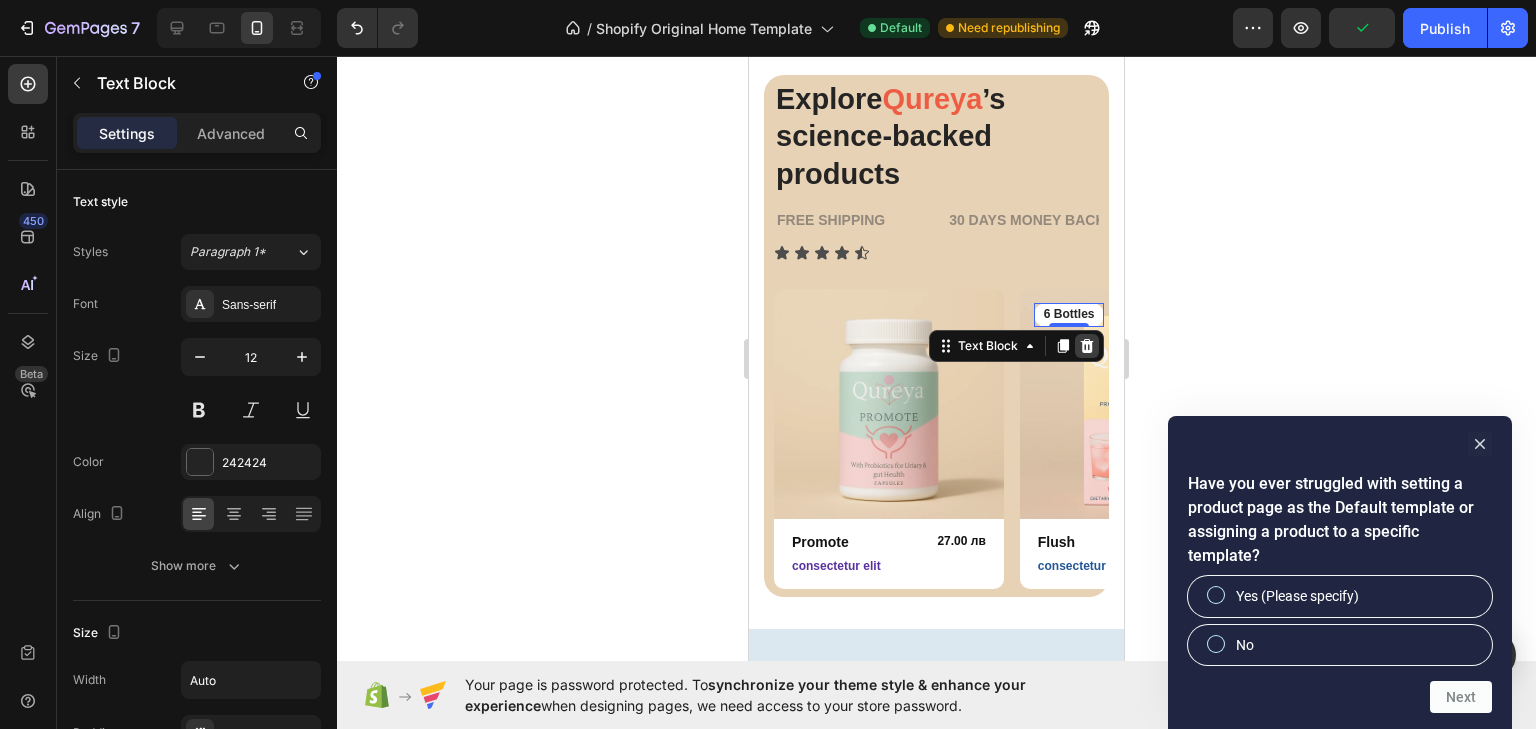 click 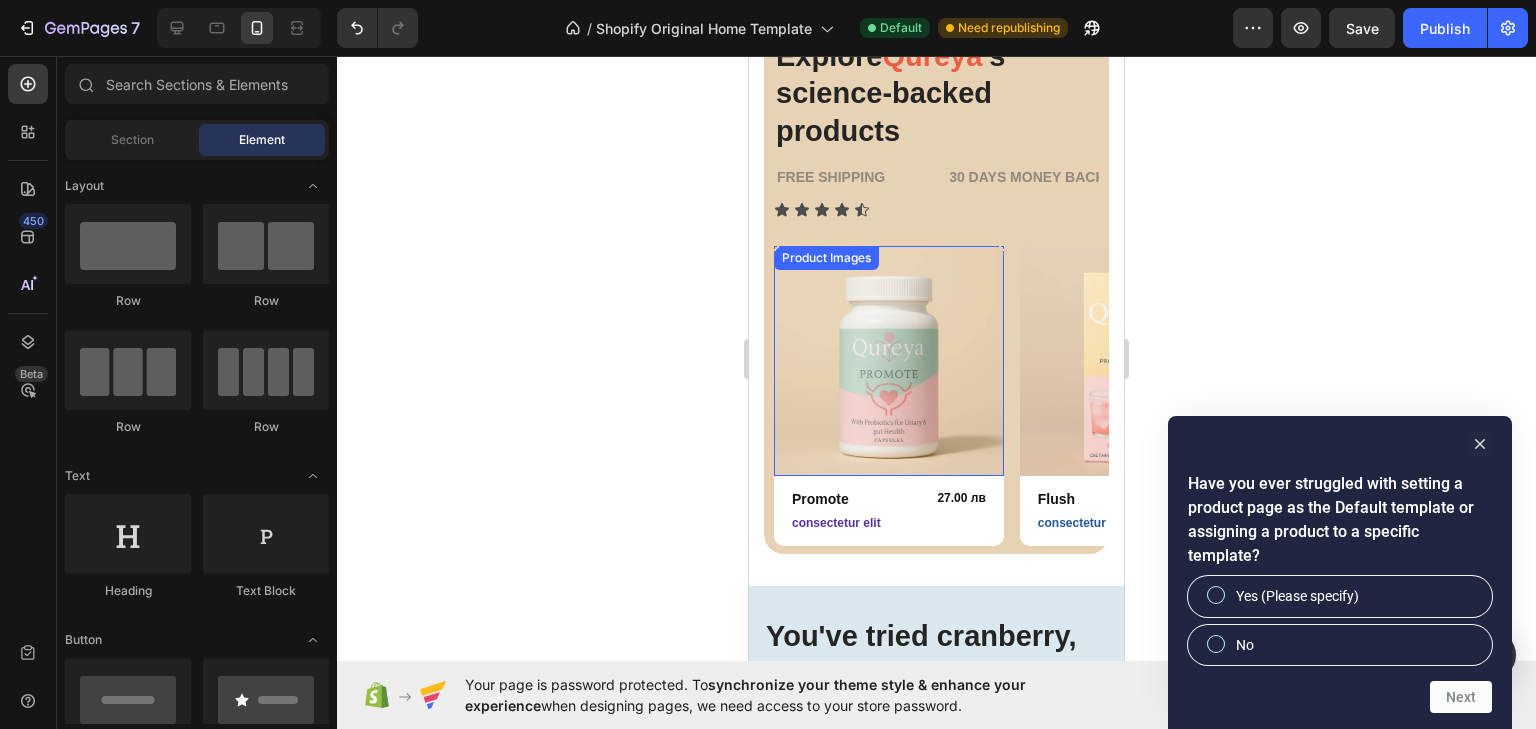 scroll, scrollTop: 800, scrollLeft: 0, axis: vertical 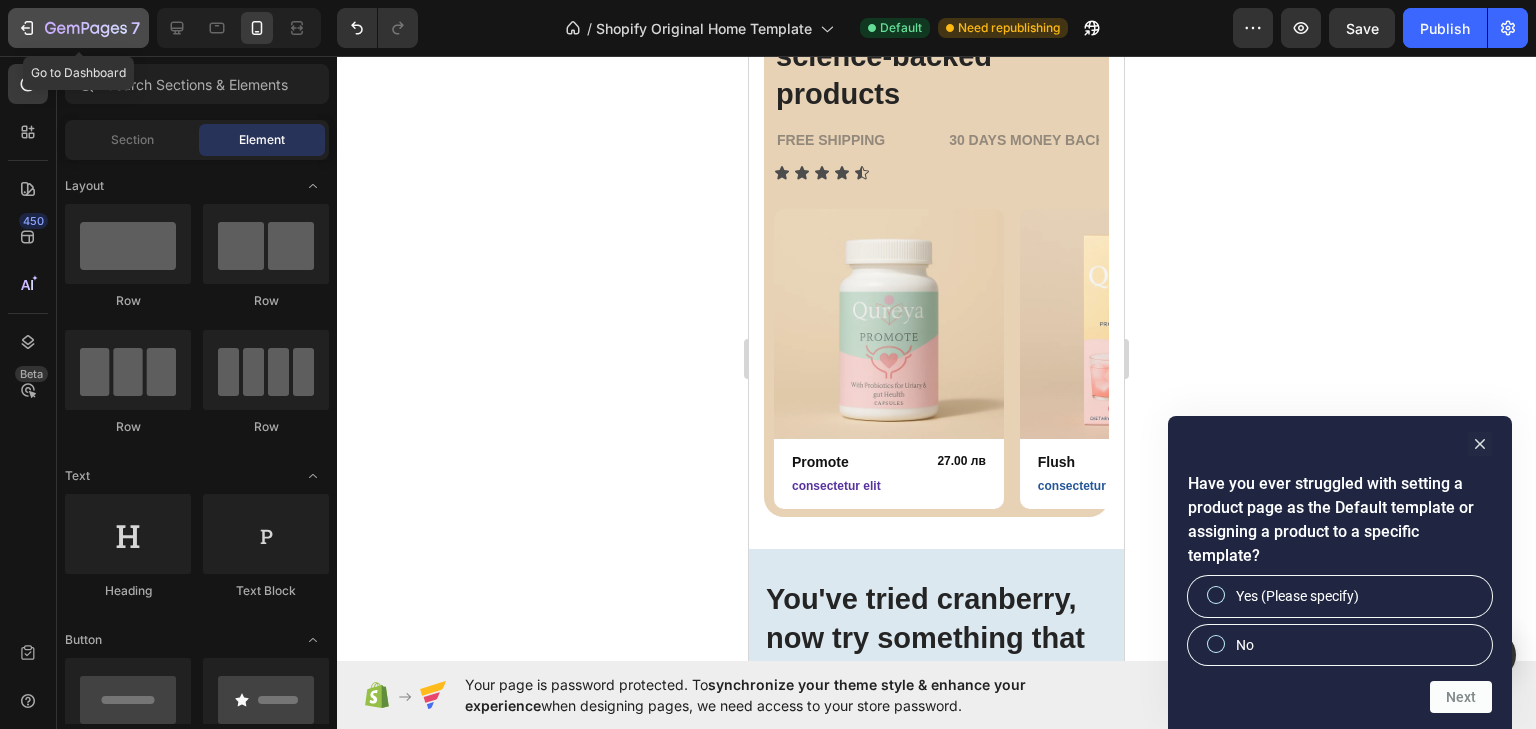 click on "7" 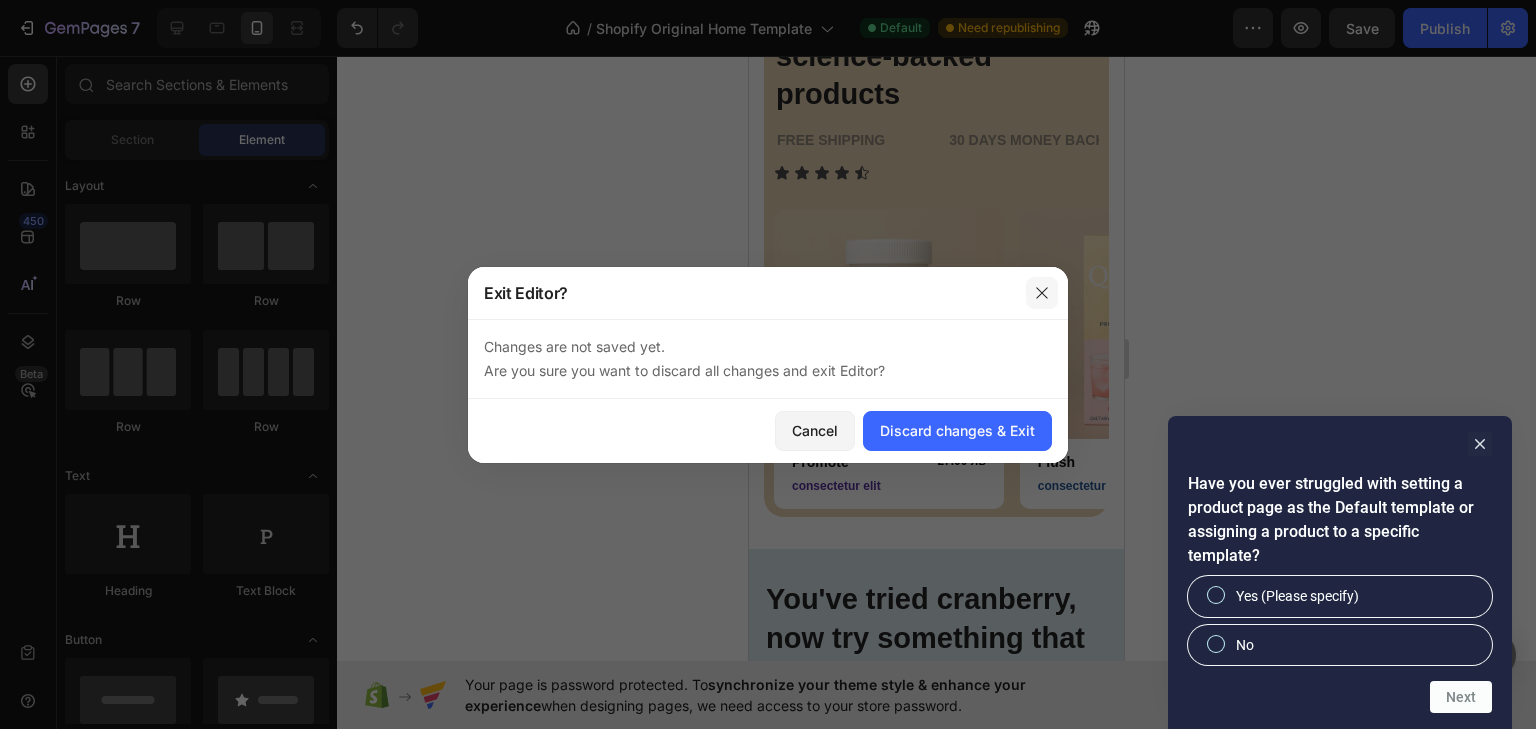 click 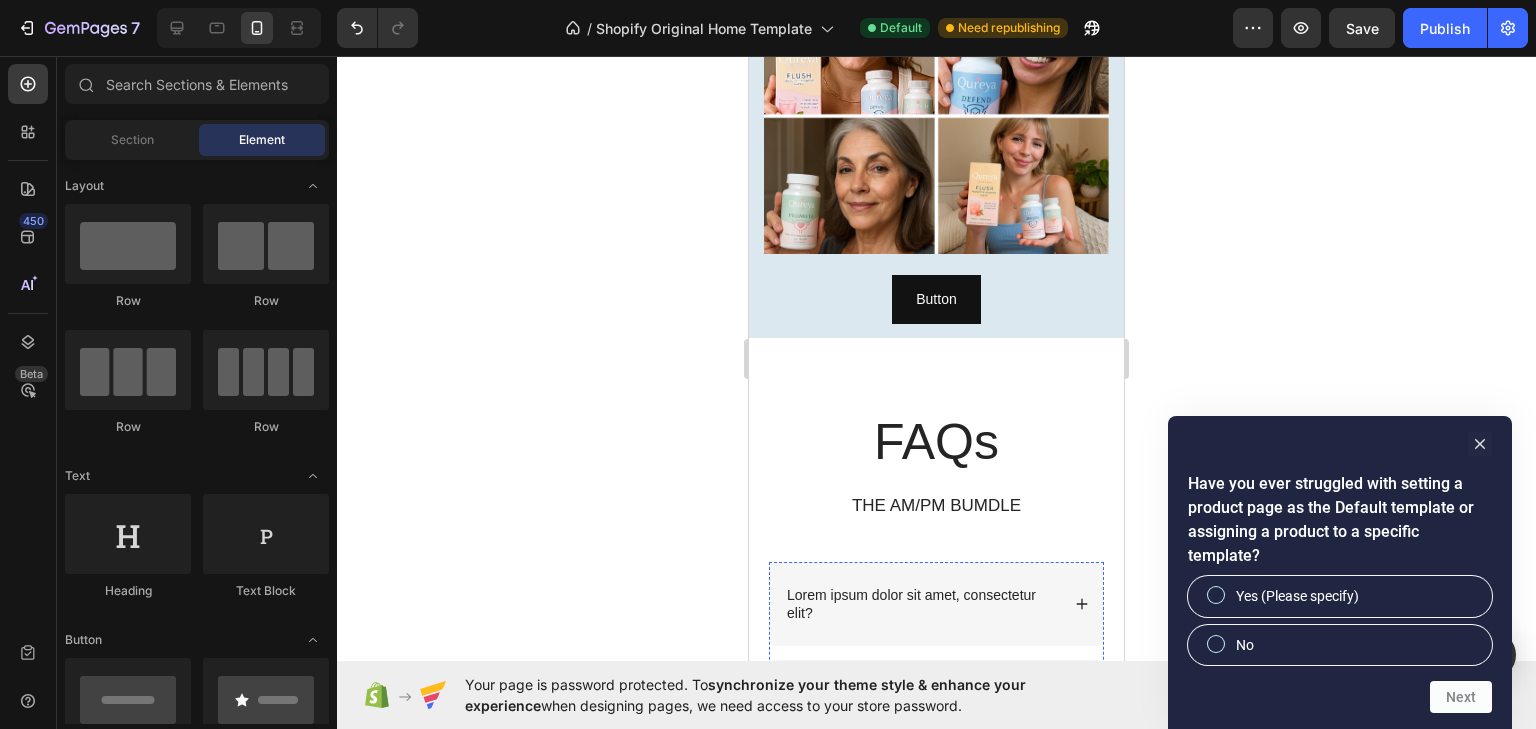 scroll, scrollTop: 1520, scrollLeft: 0, axis: vertical 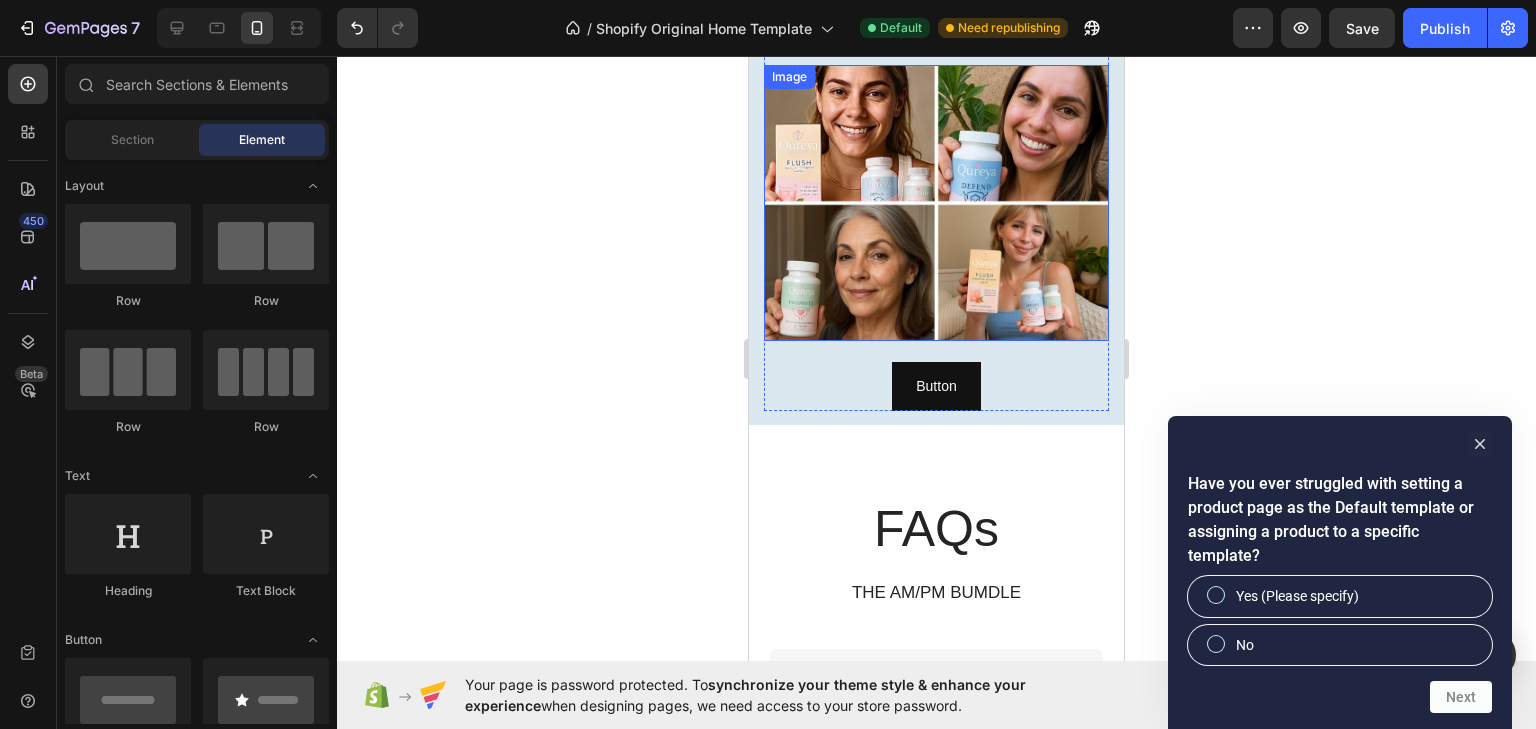 click at bounding box center (936, 203) 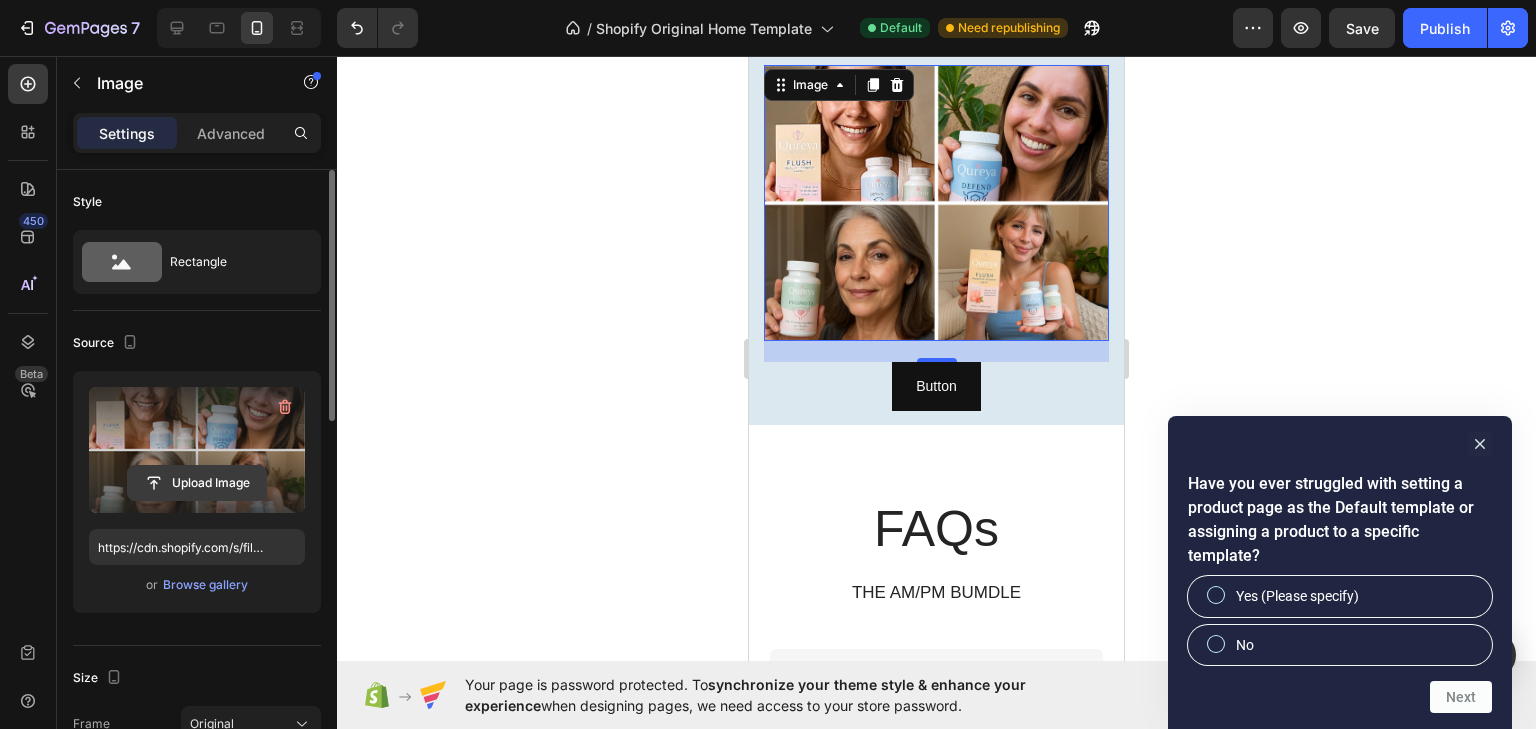click 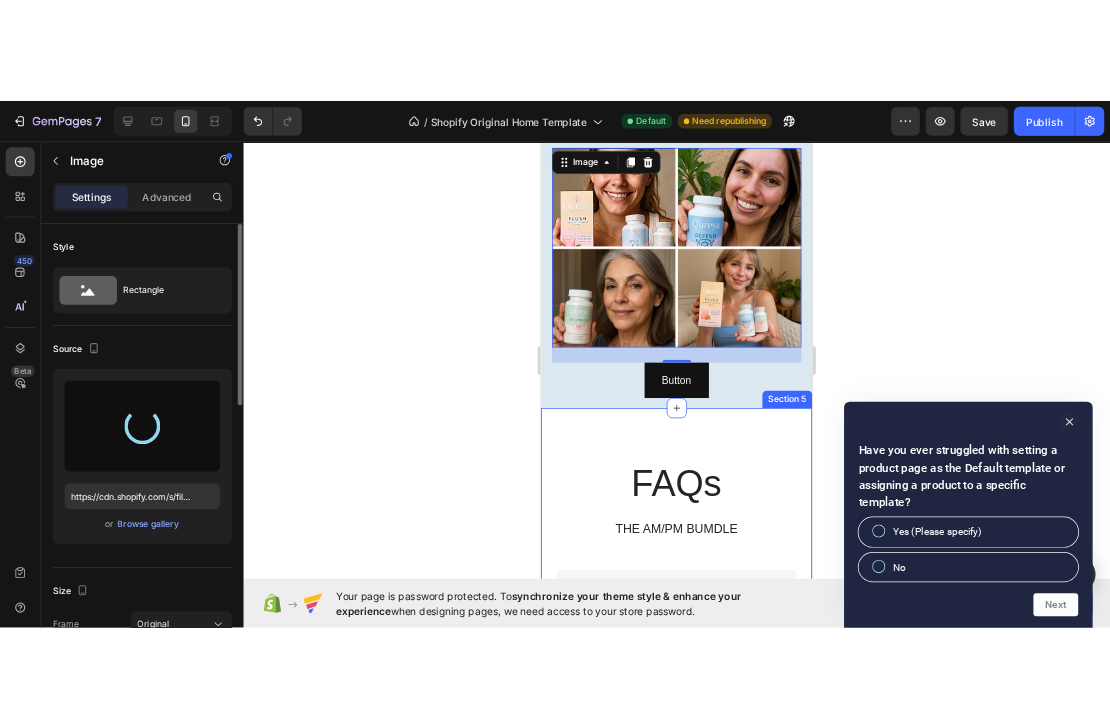 scroll, scrollTop: 1440, scrollLeft: 0, axis: vertical 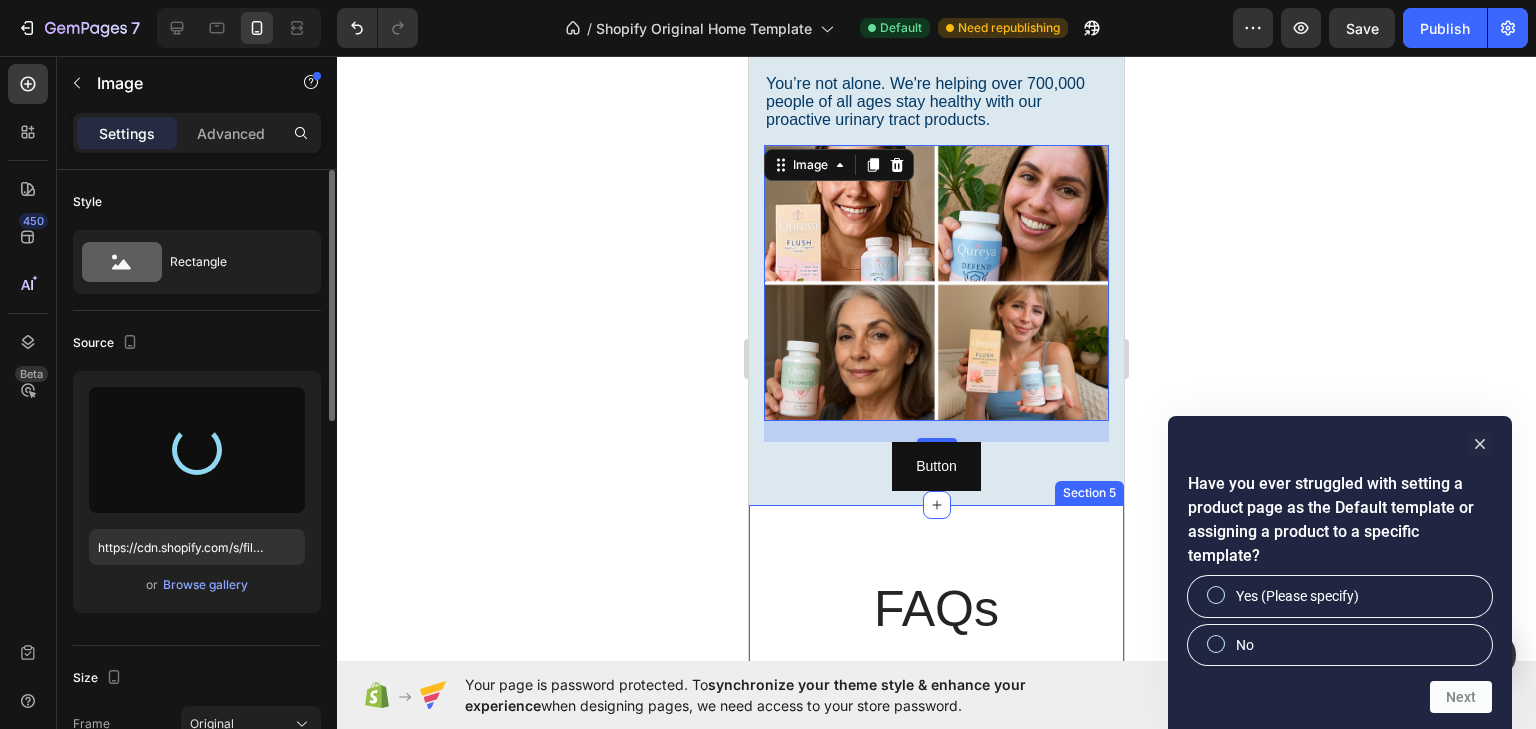 type on "https://cdn.shopify.com/s/files/1/0902/4608/6922/files/gempages_571504275671221120-f5cc486f-91c1-46ec-86e6-fd62b083e018.png" 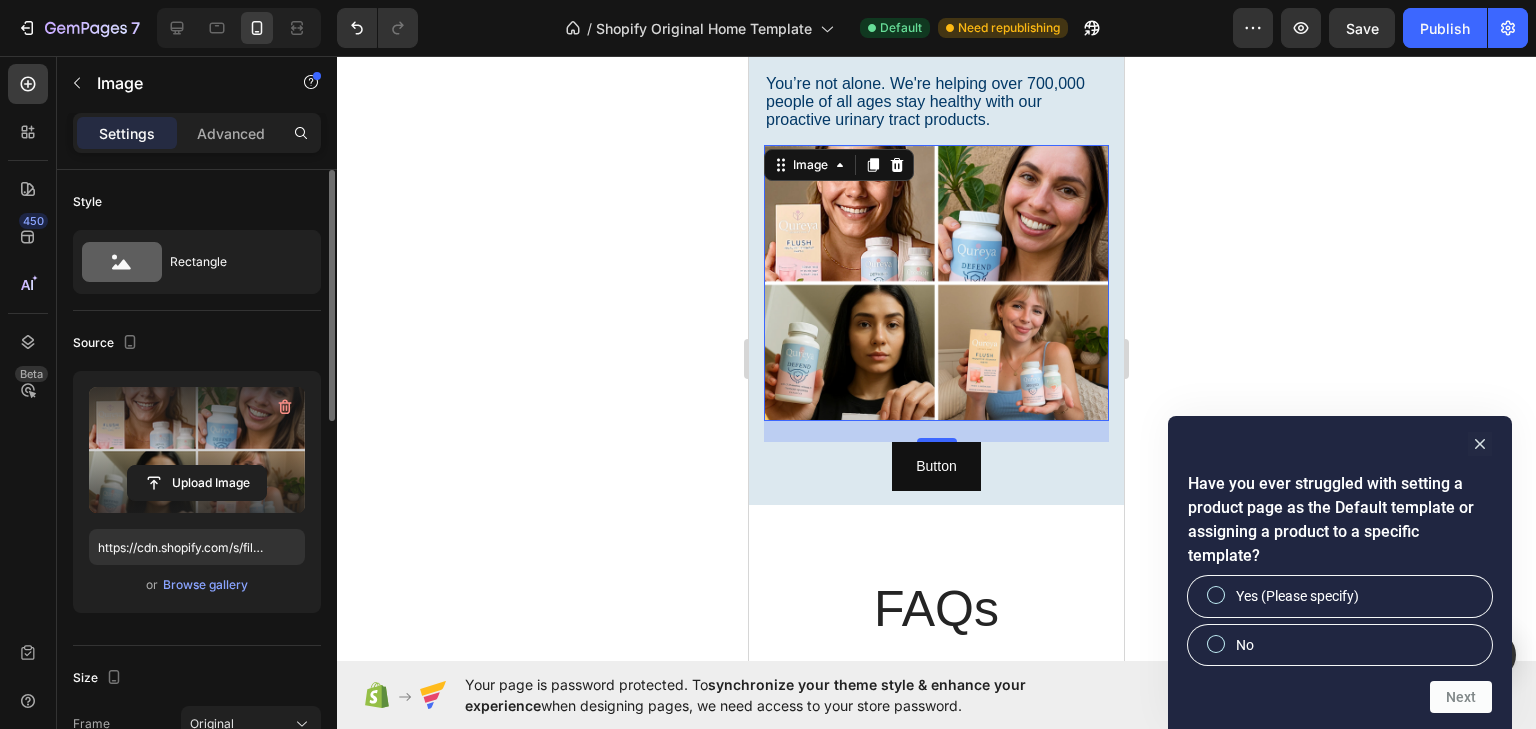 click 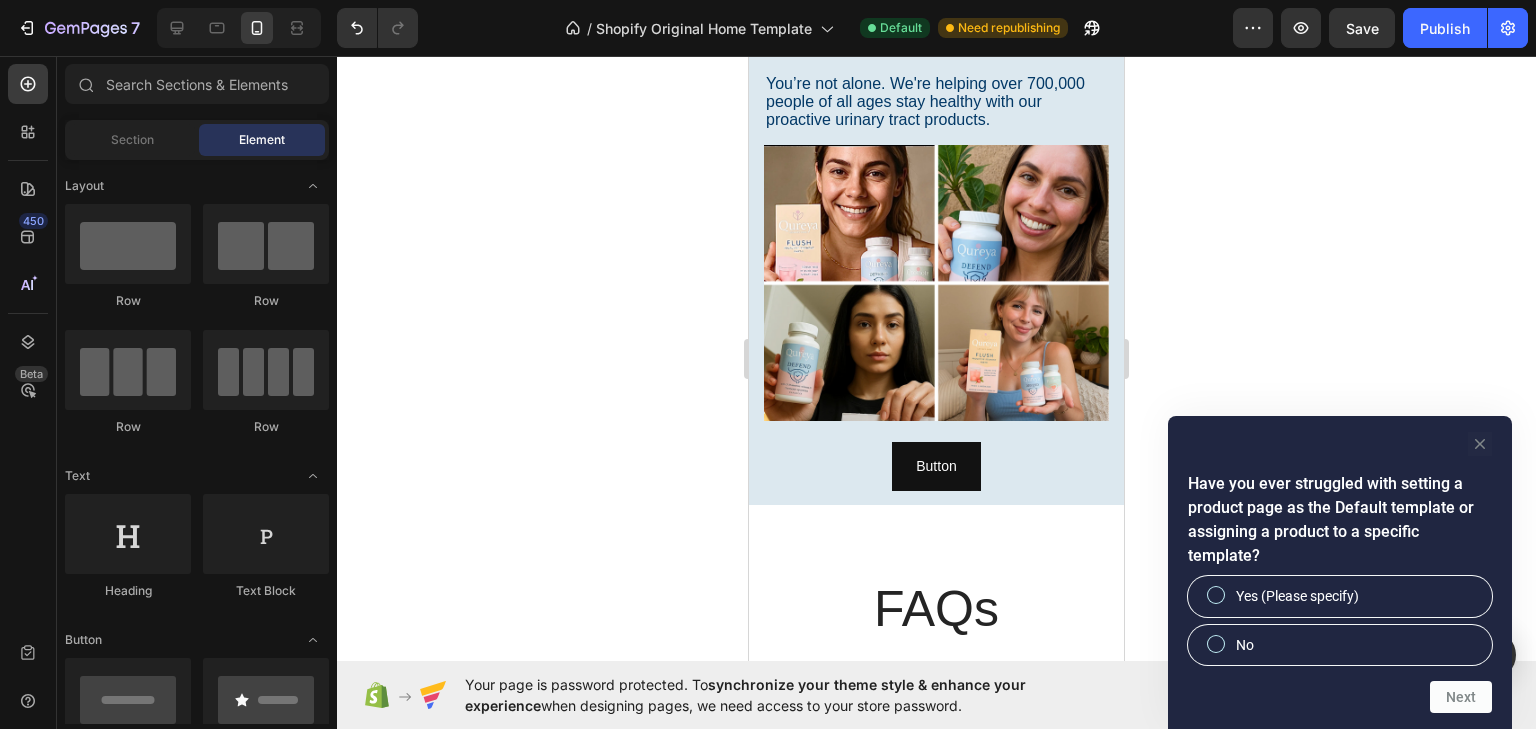 click 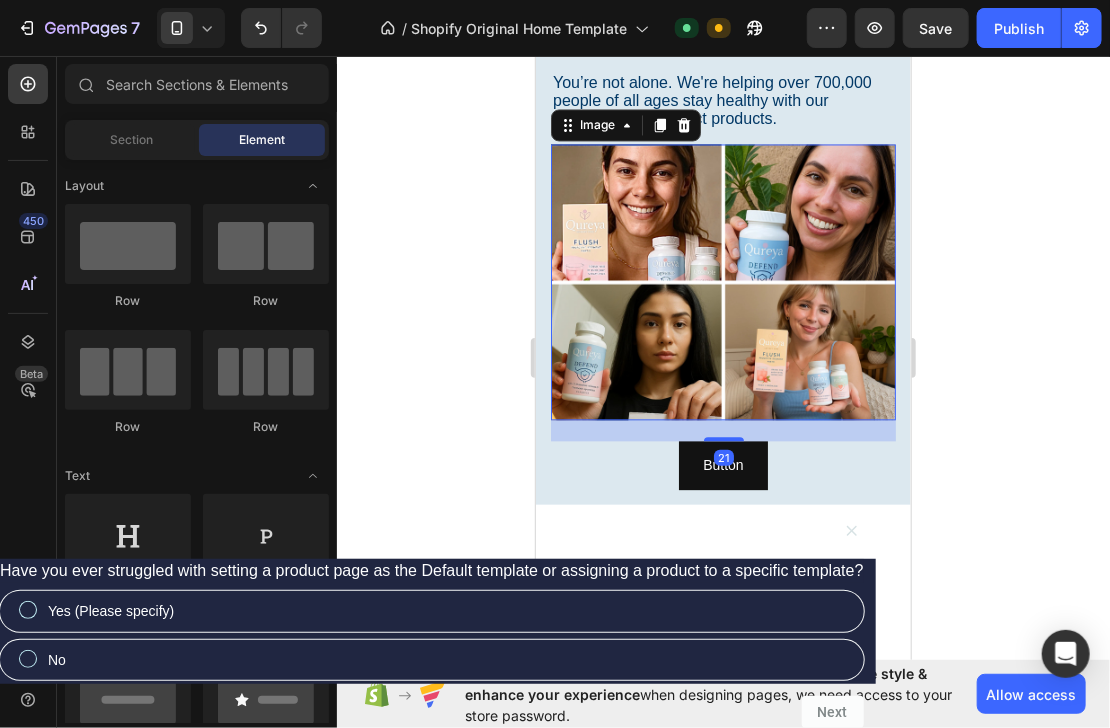 click at bounding box center (722, 282) 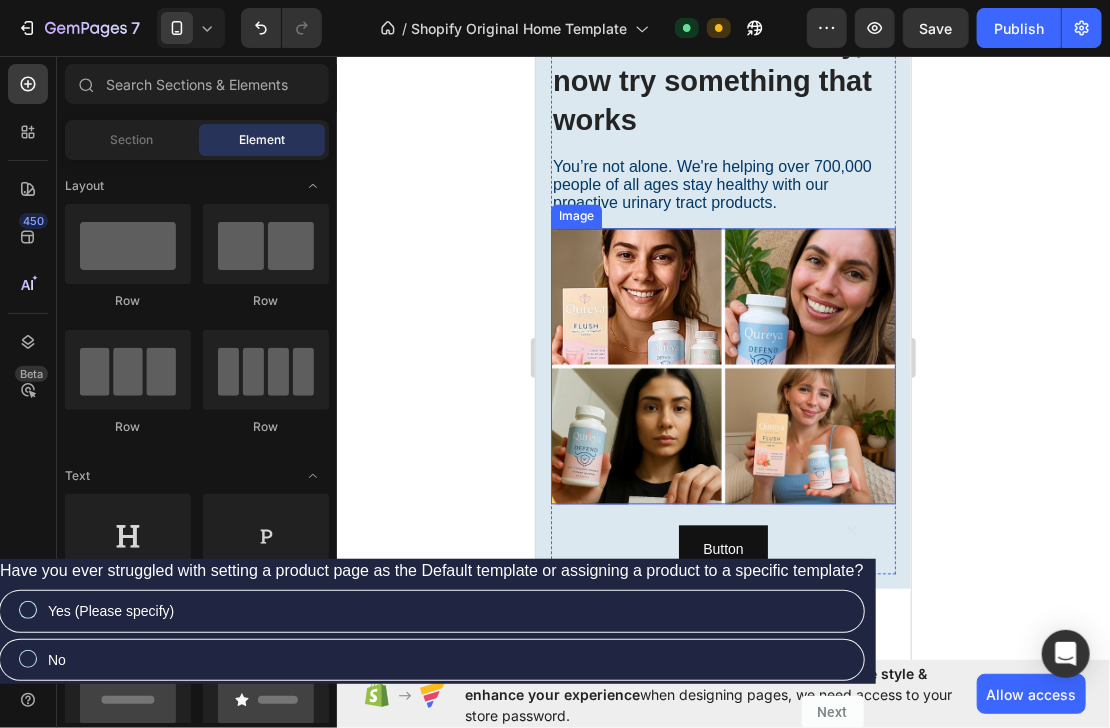 scroll, scrollTop: 1360, scrollLeft: 0, axis: vertical 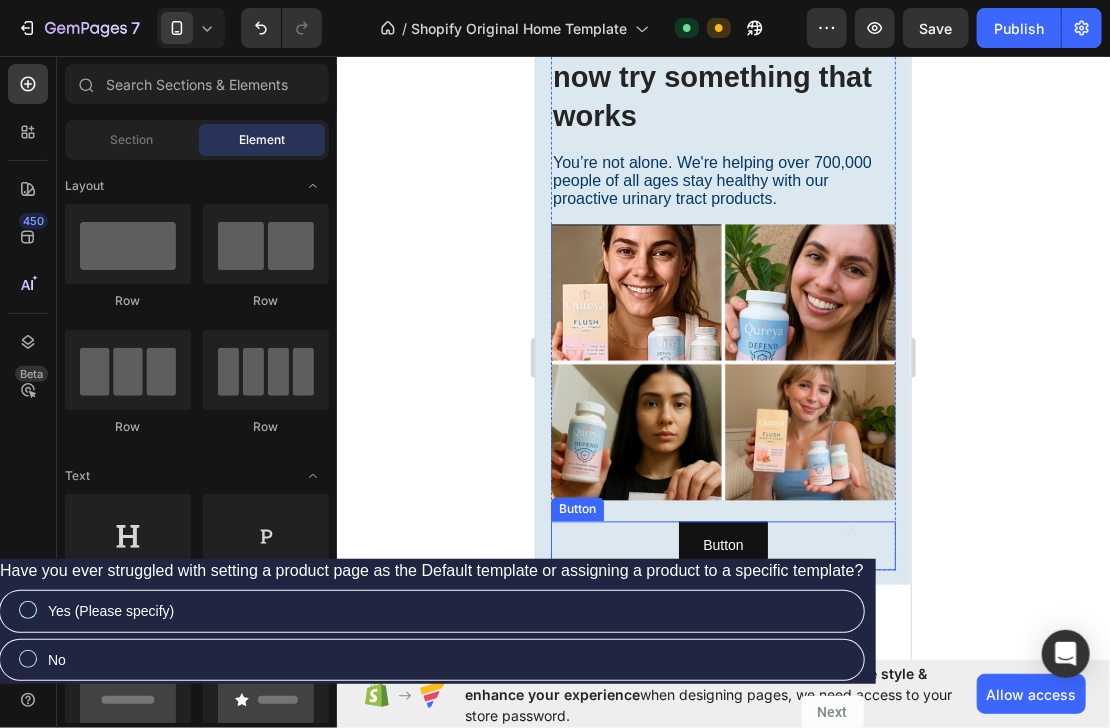 click on "Button Button" at bounding box center [722, 545] 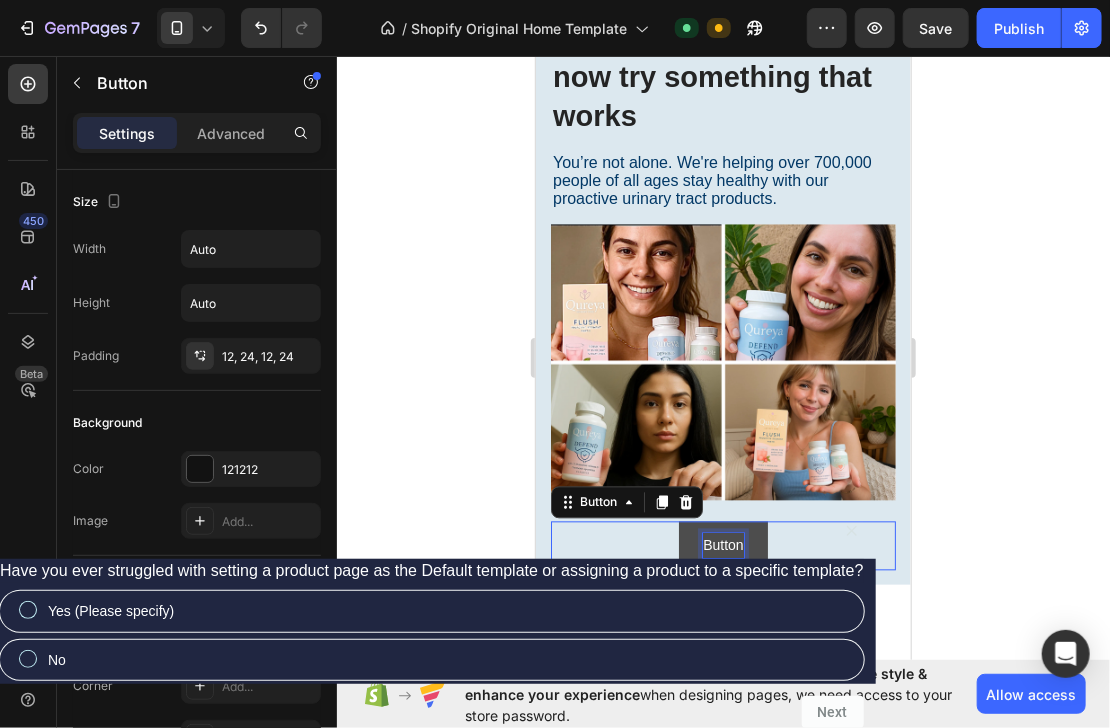click on "Button" at bounding box center [722, 545] 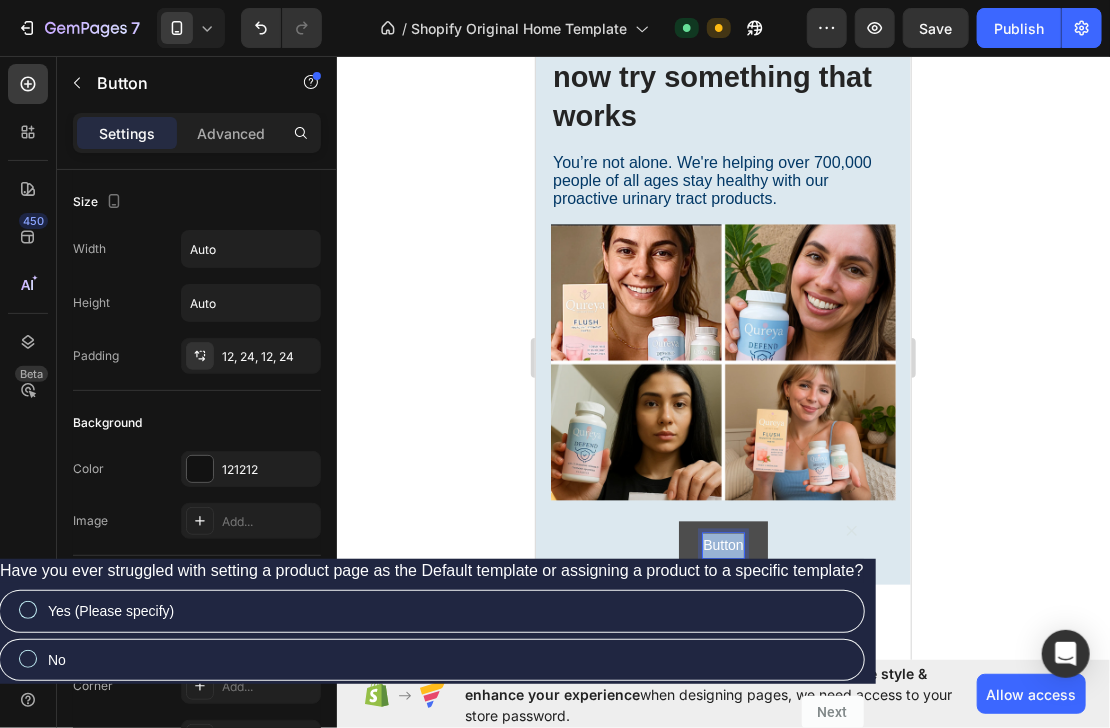 click on "Button" at bounding box center (722, 545) 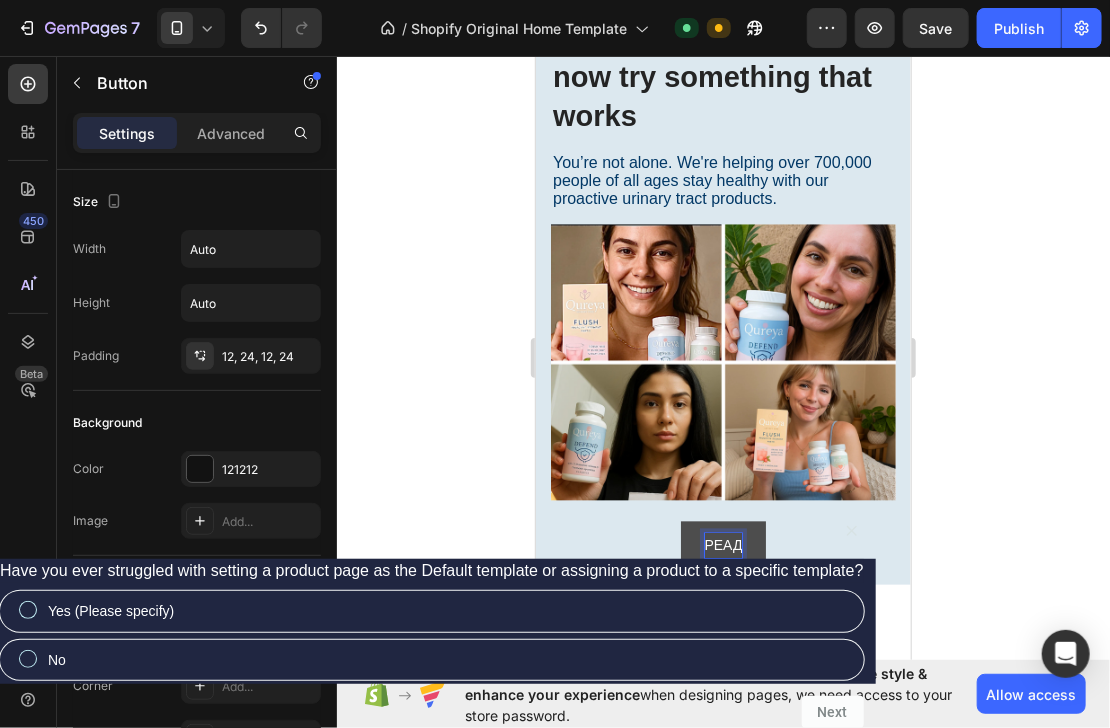 click on "РЕАД" at bounding box center [723, 545] 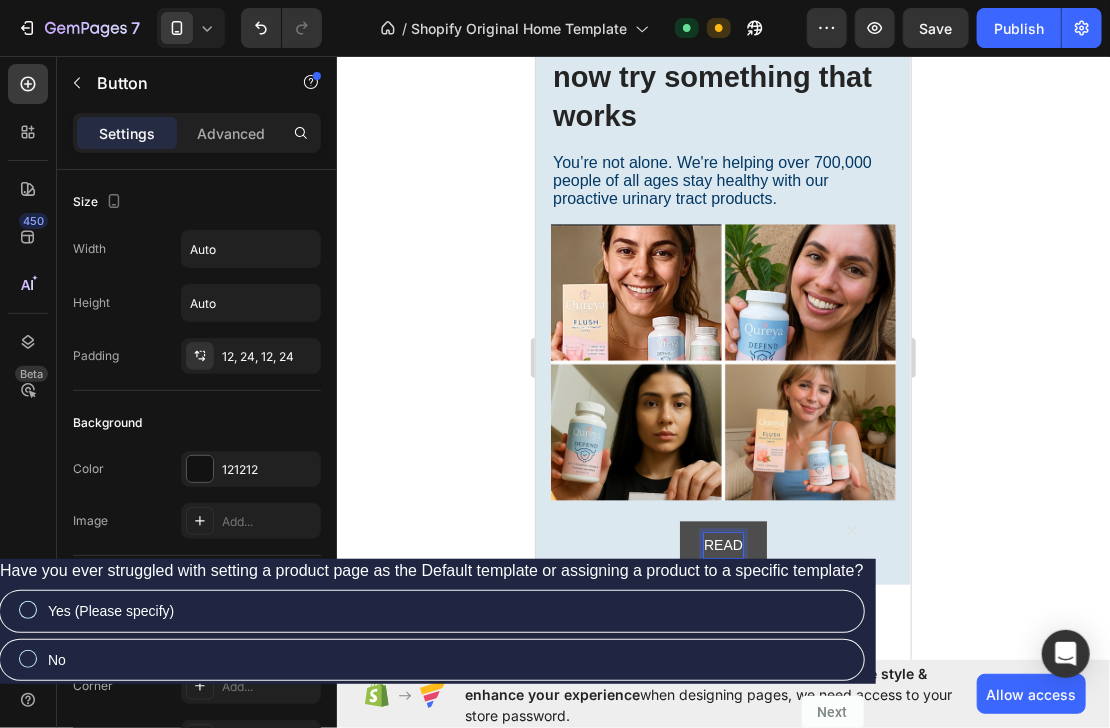 click on "READ" at bounding box center [722, 545] 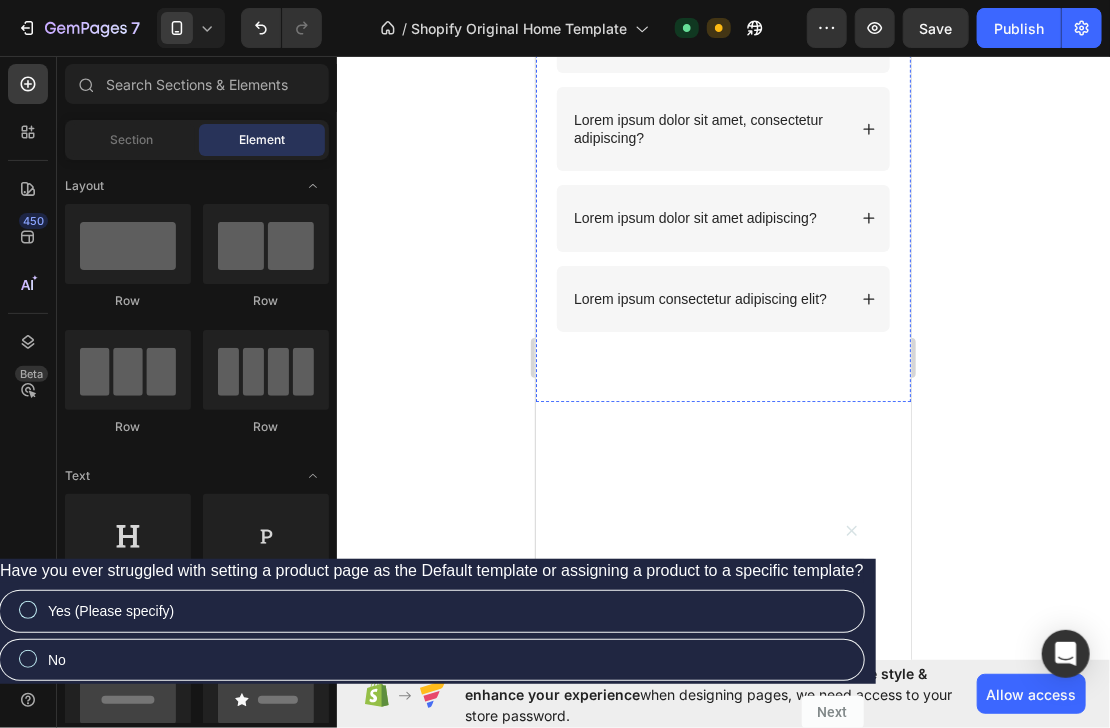 scroll, scrollTop: 1760, scrollLeft: 0, axis: vertical 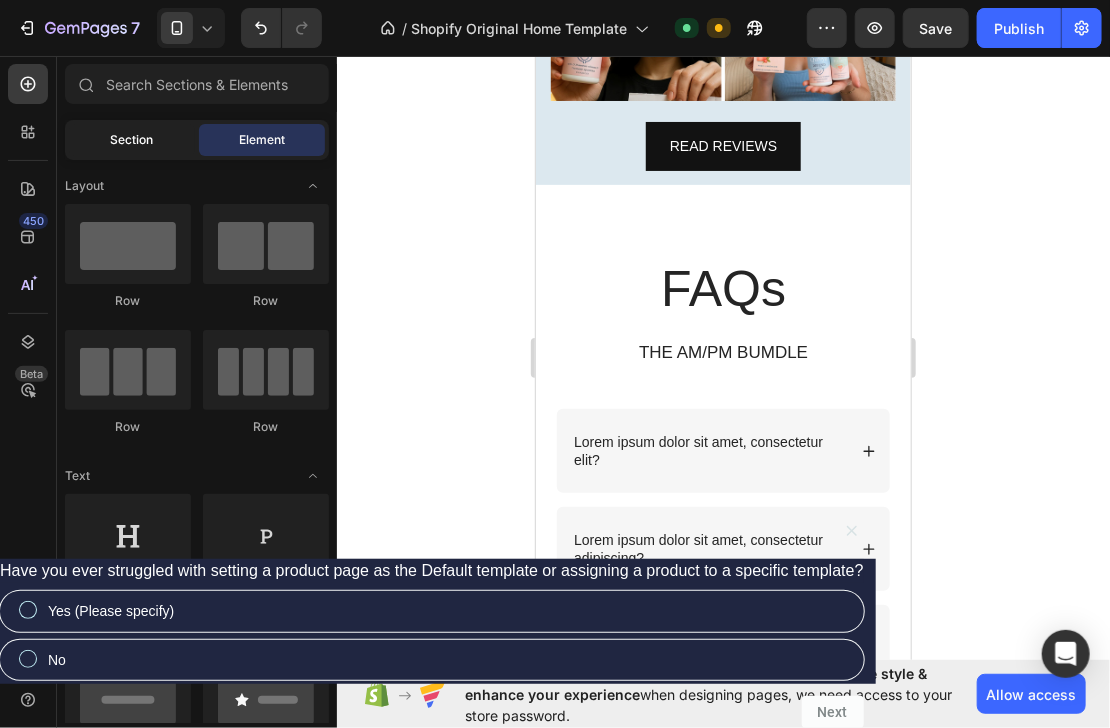 click on "Section" 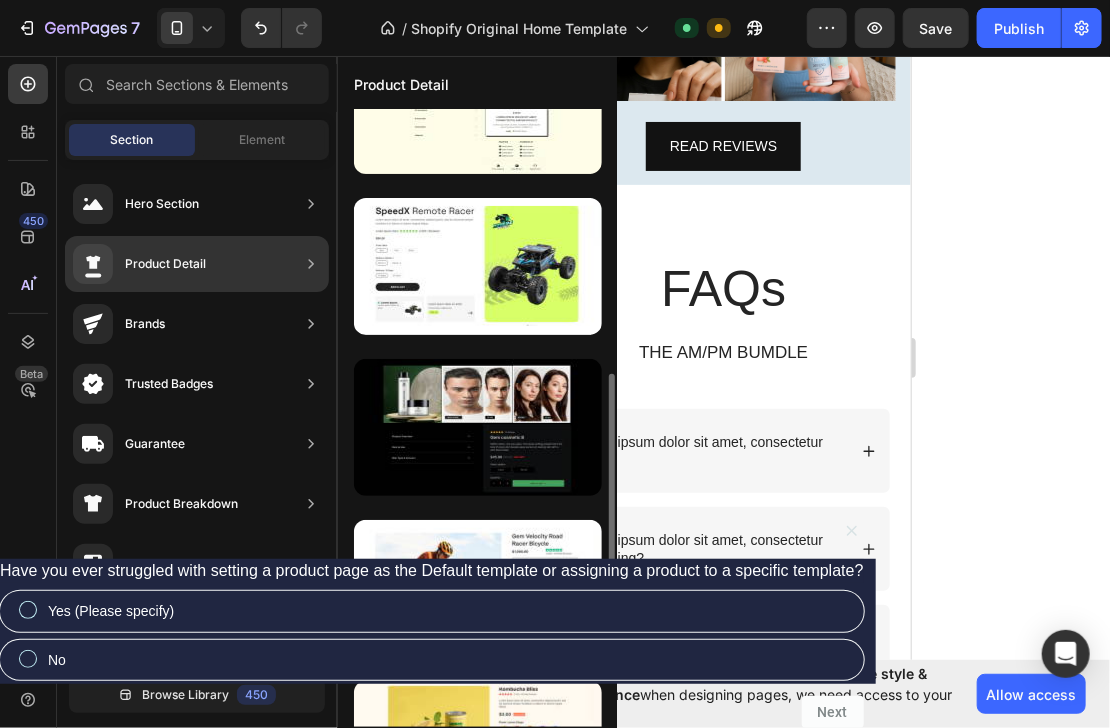 scroll, scrollTop: 800, scrollLeft: 0, axis: vertical 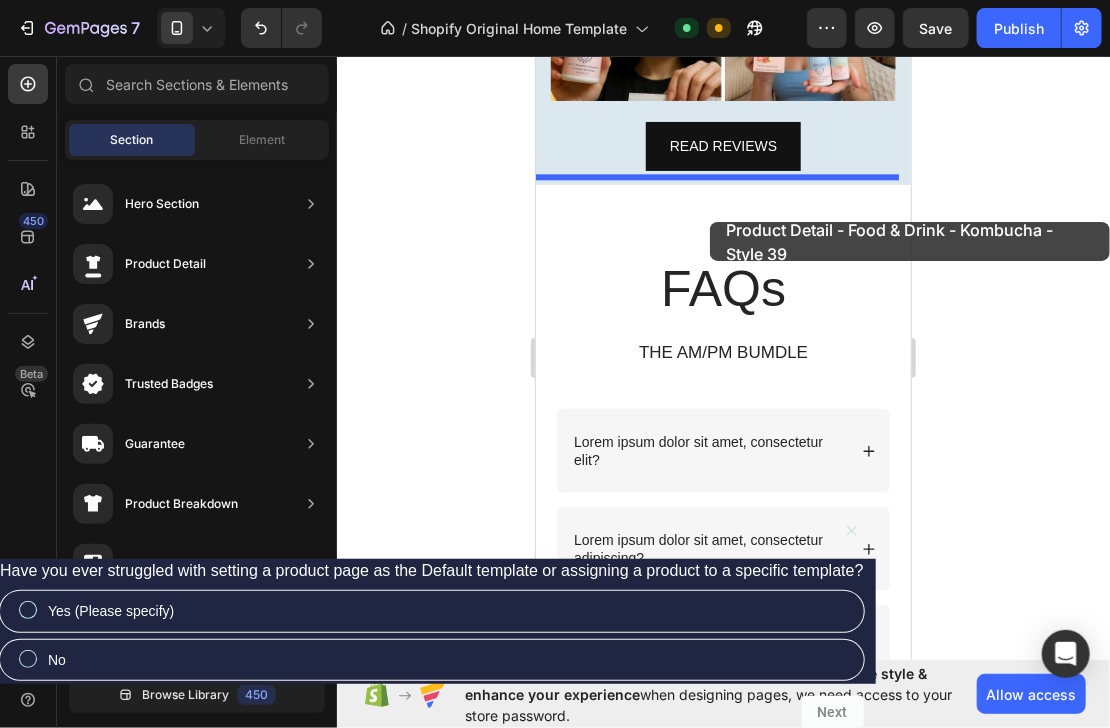 drag, startPoint x: 1137, startPoint y: 361, endPoint x: 709, endPoint y: 221, distance: 450.31546 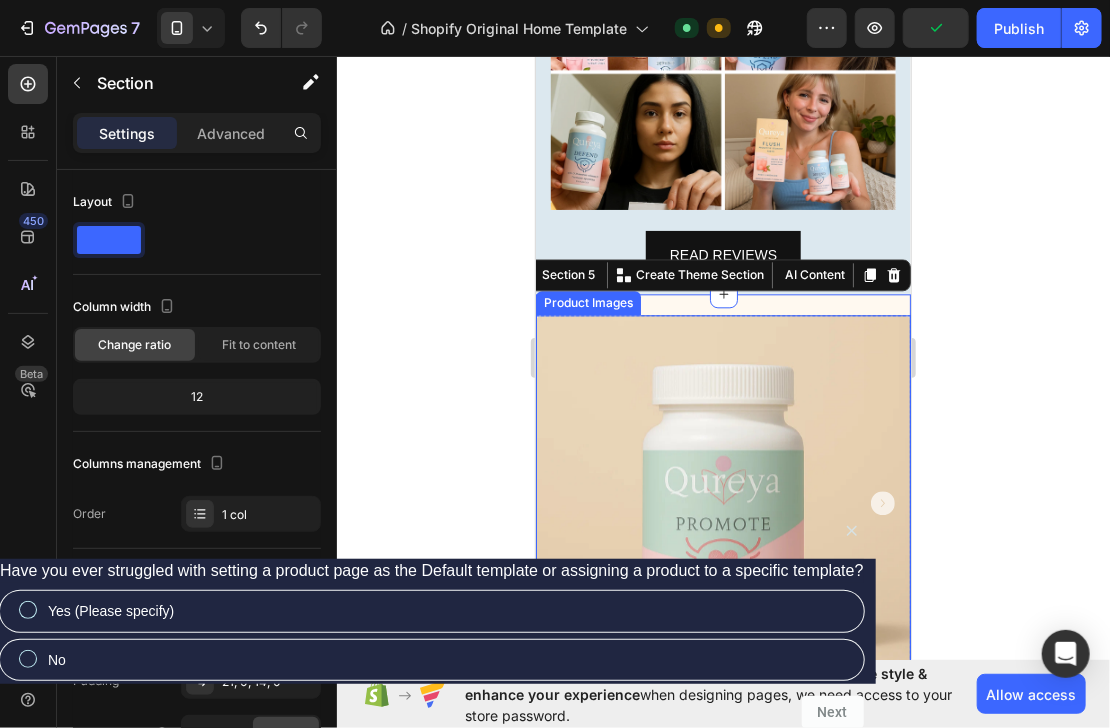 scroll, scrollTop: 1811, scrollLeft: 0, axis: vertical 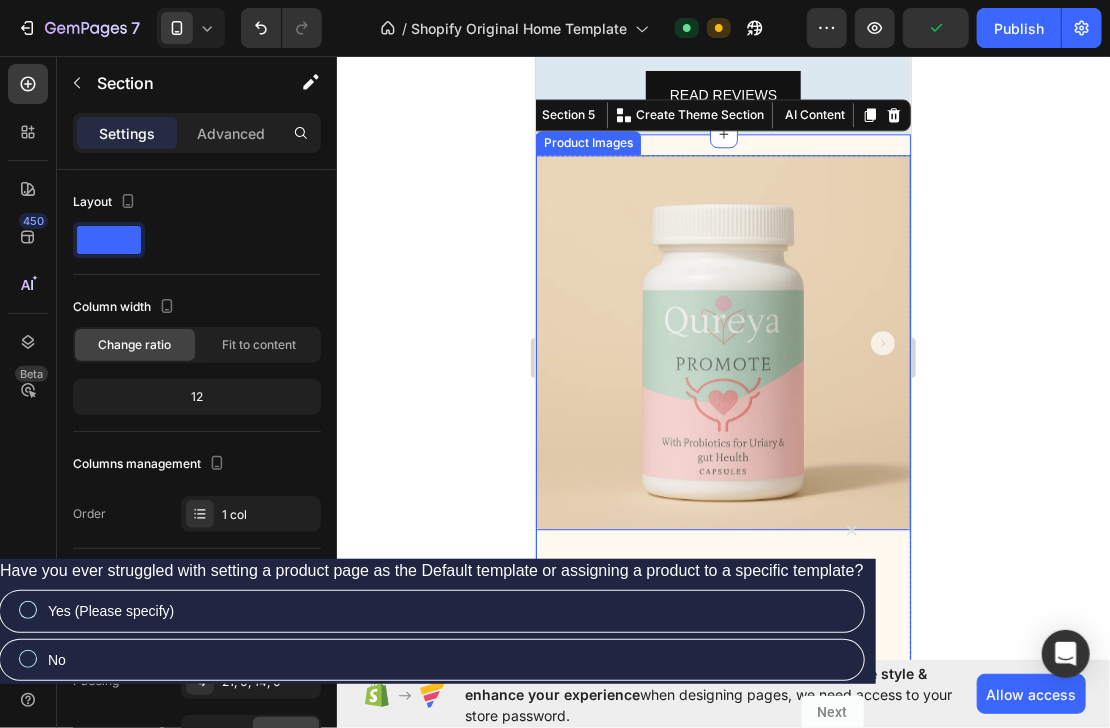 click 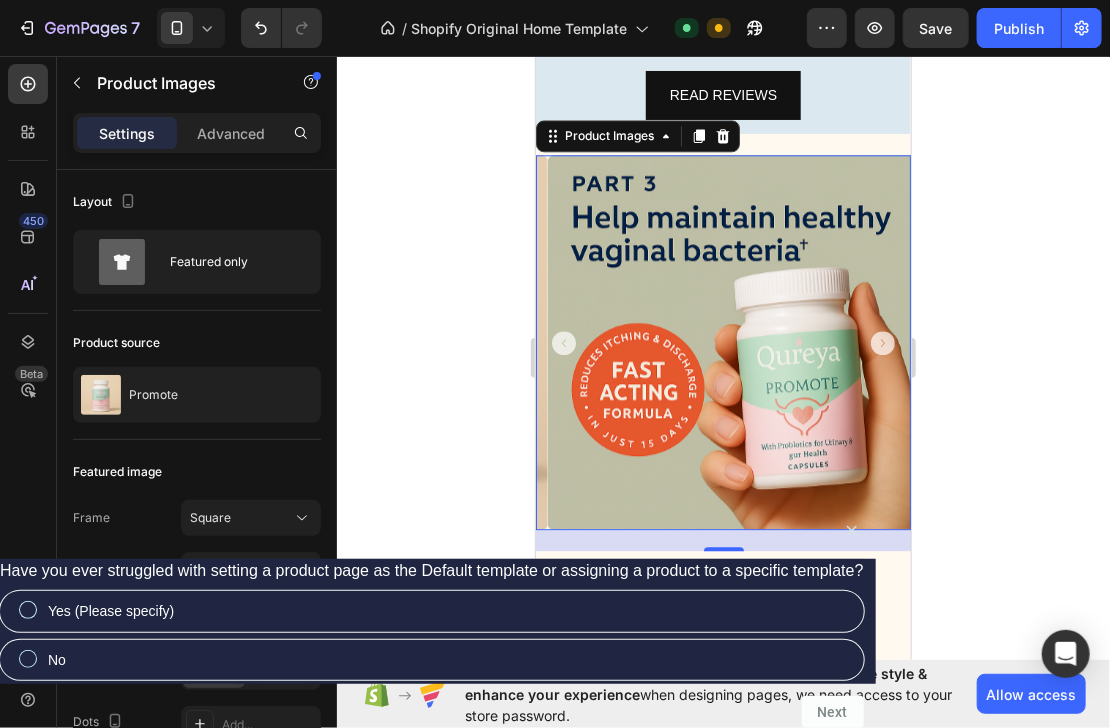 click 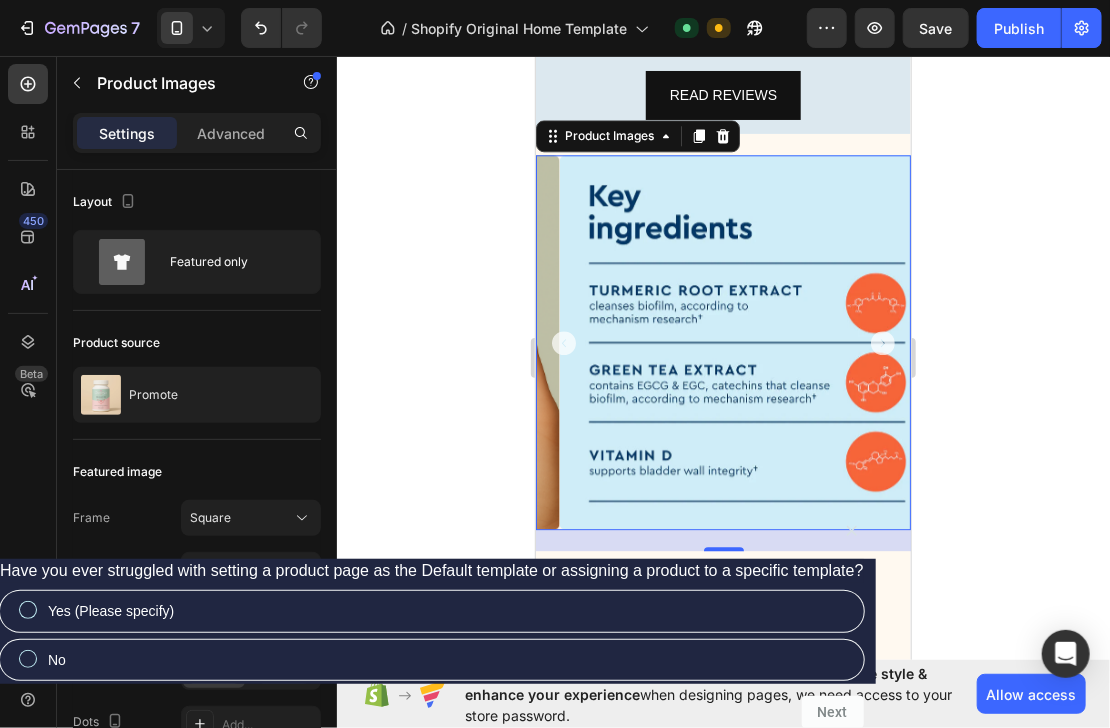click 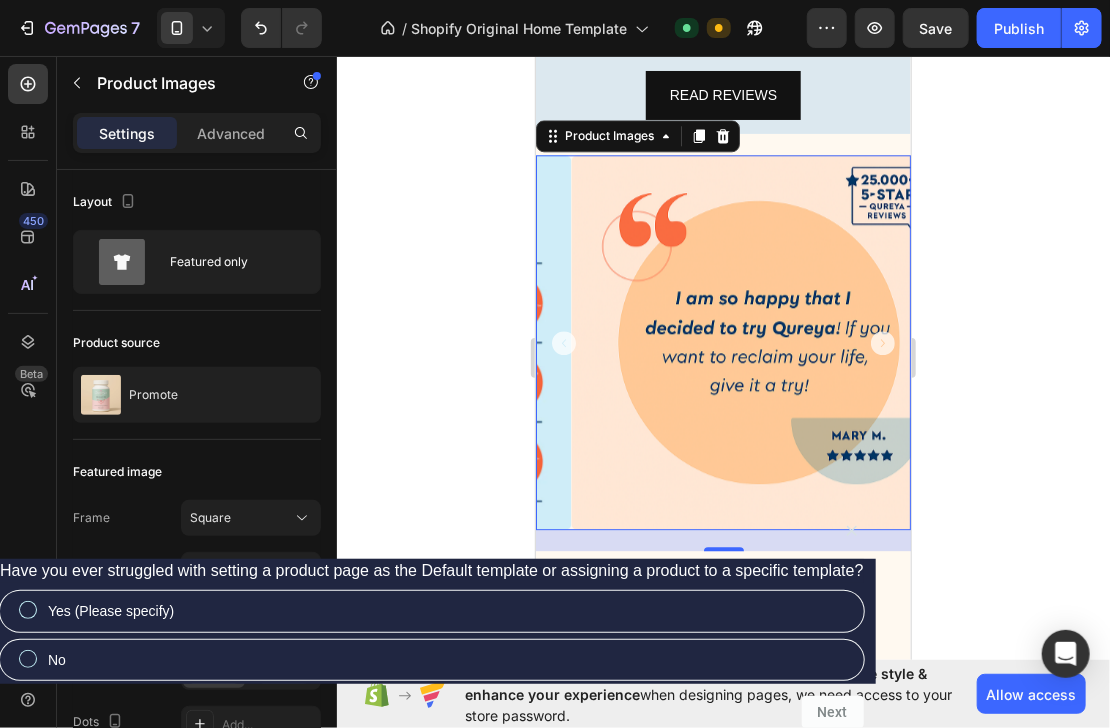 click 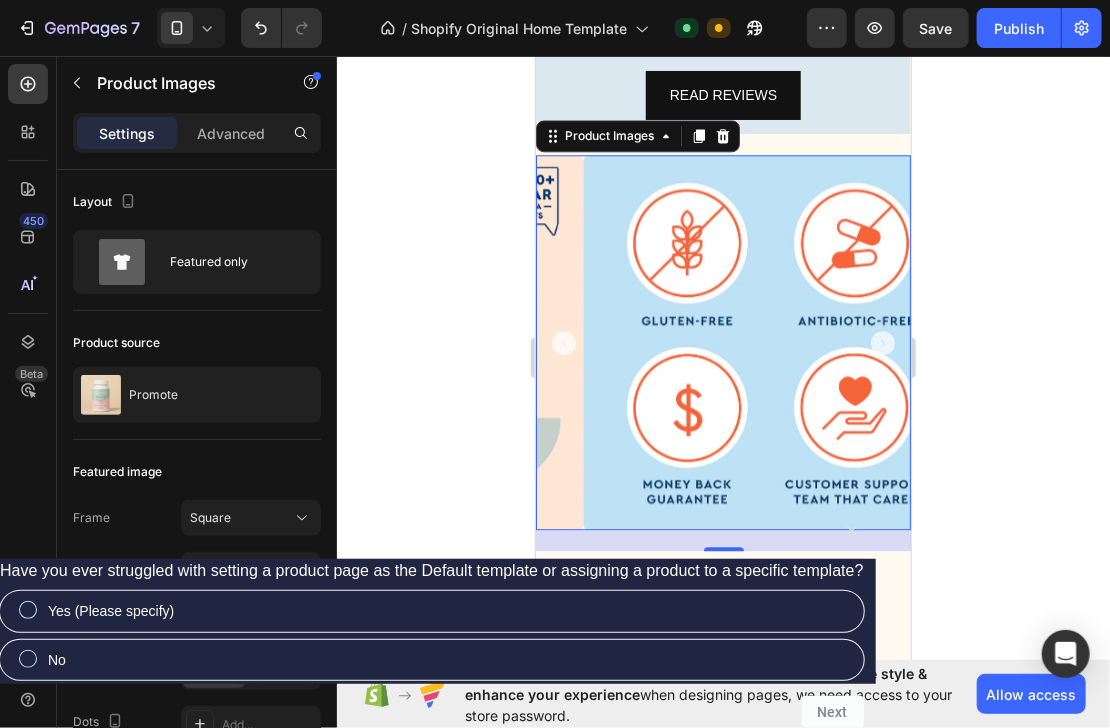click 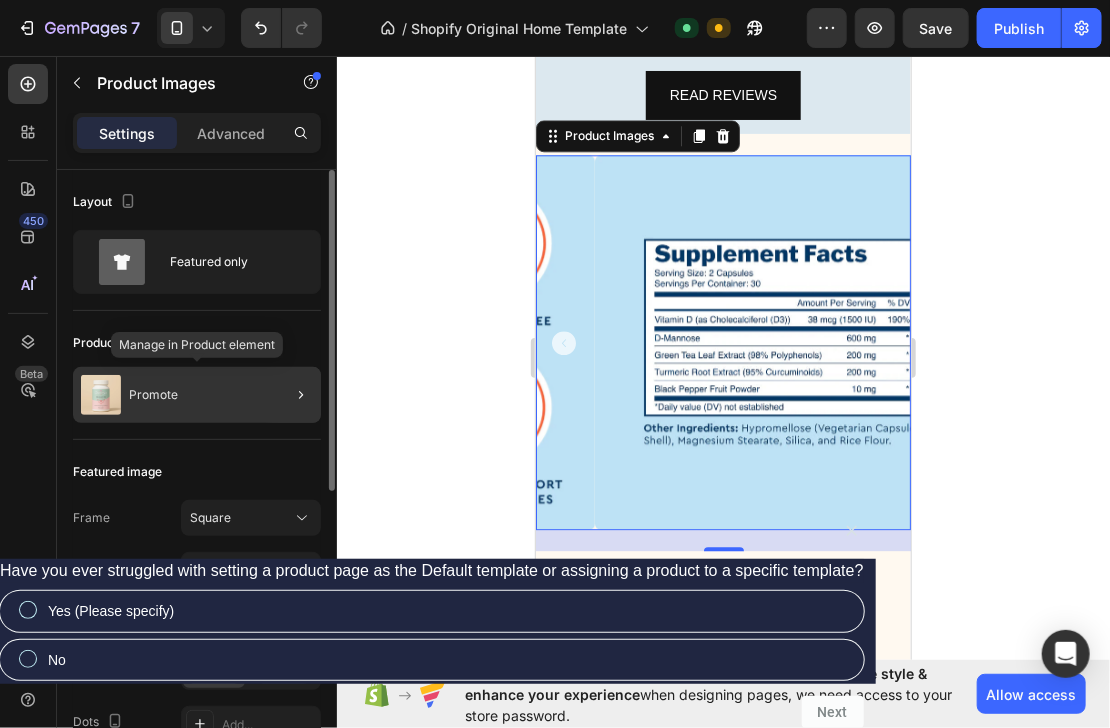 click on "Promote" 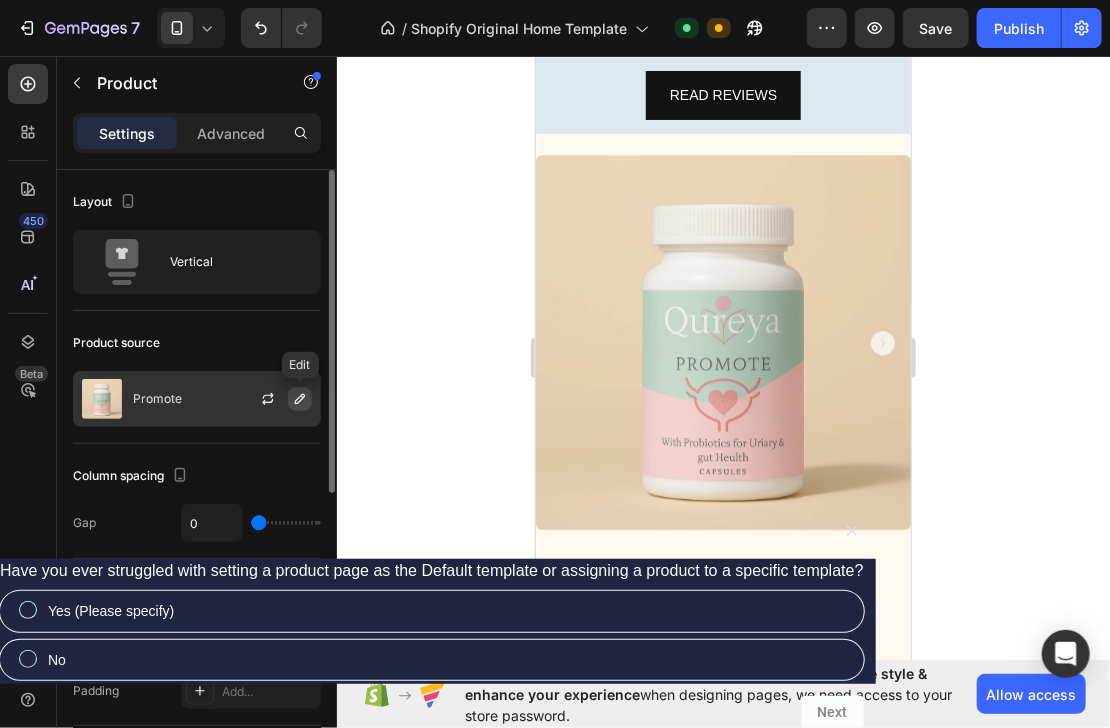 click 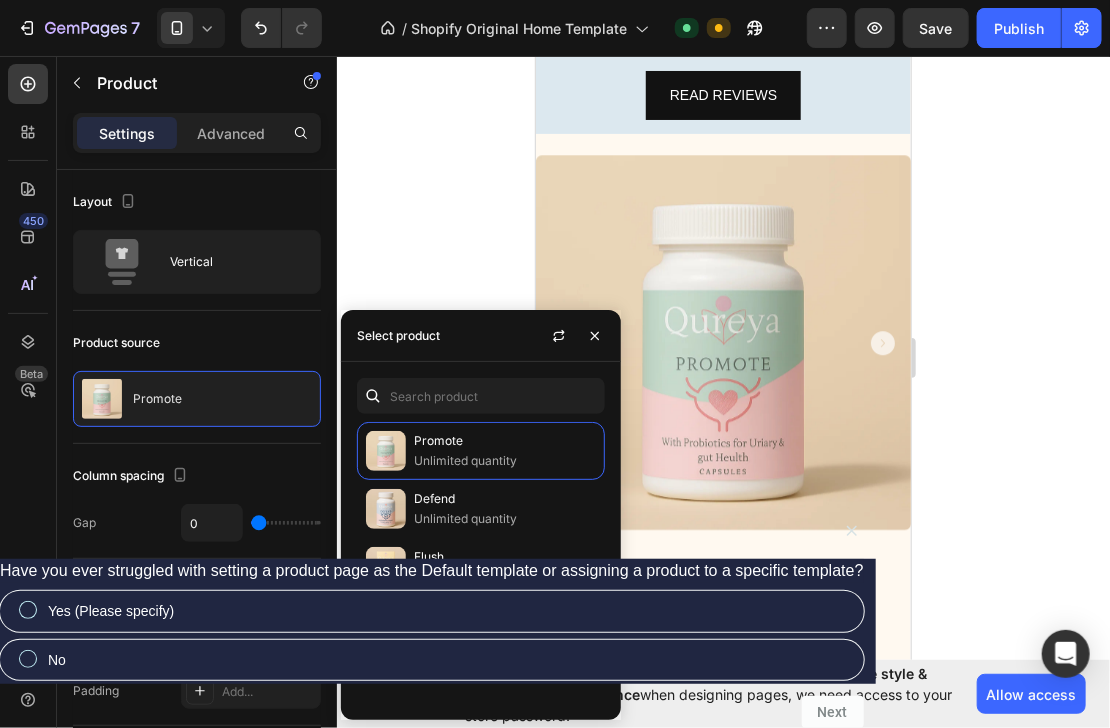 click on "Complete Regimen" at bounding box center [505, 615] 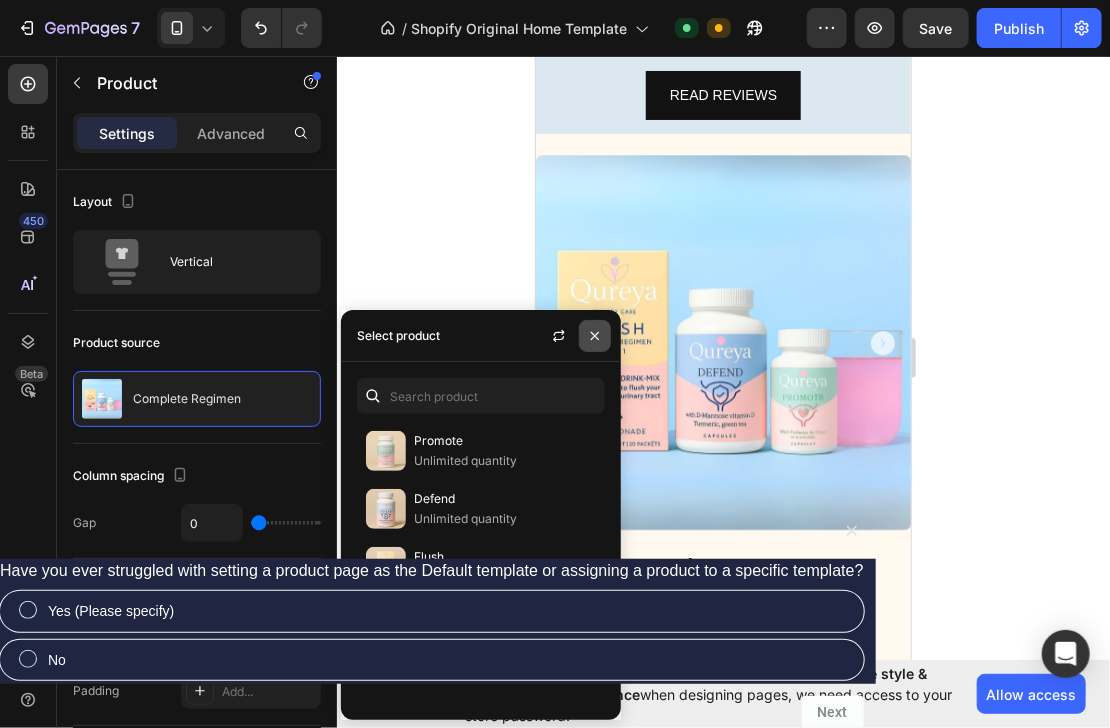 click 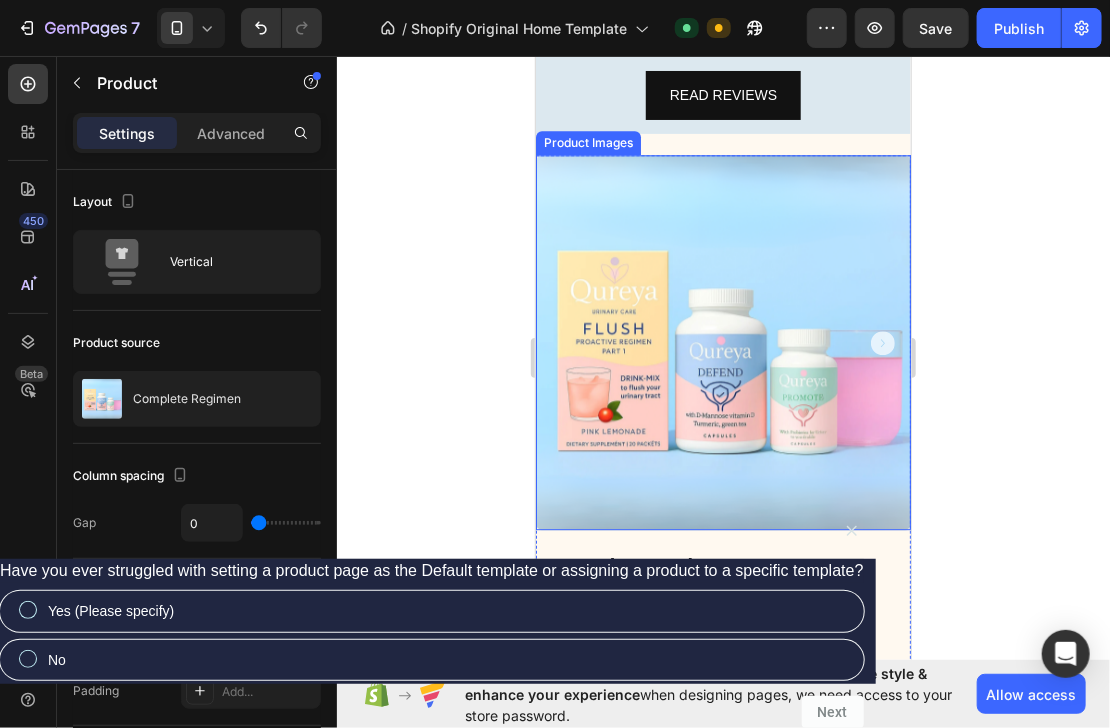scroll, scrollTop: 1731, scrollLeft: 0, axis: vertical 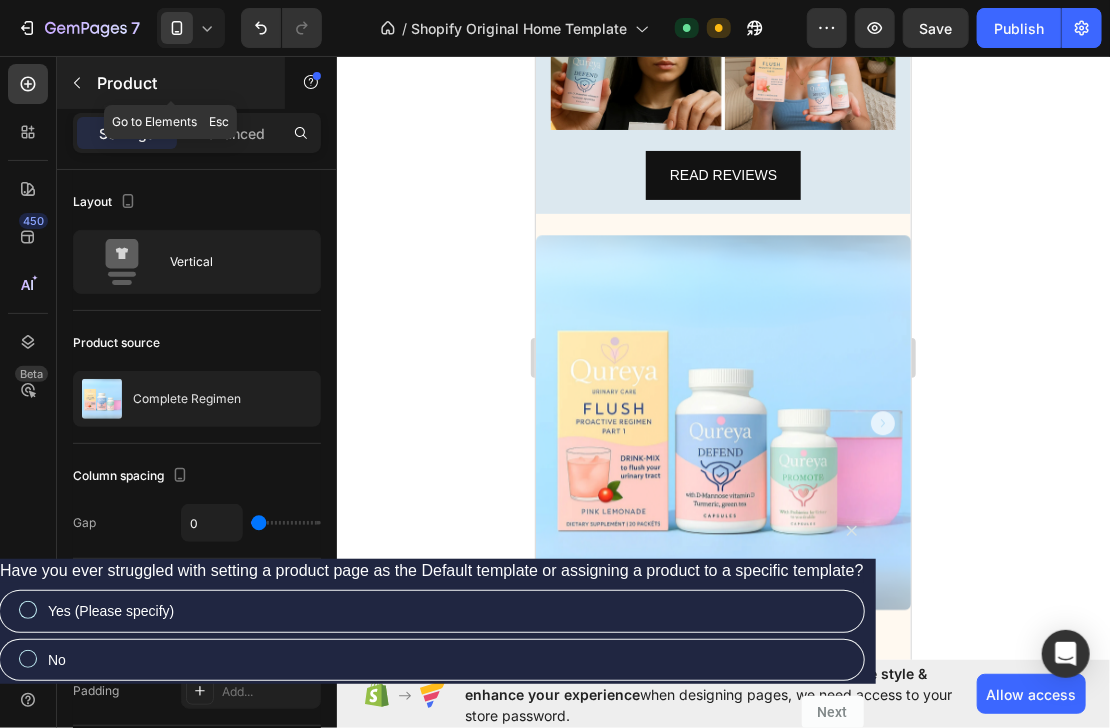 click 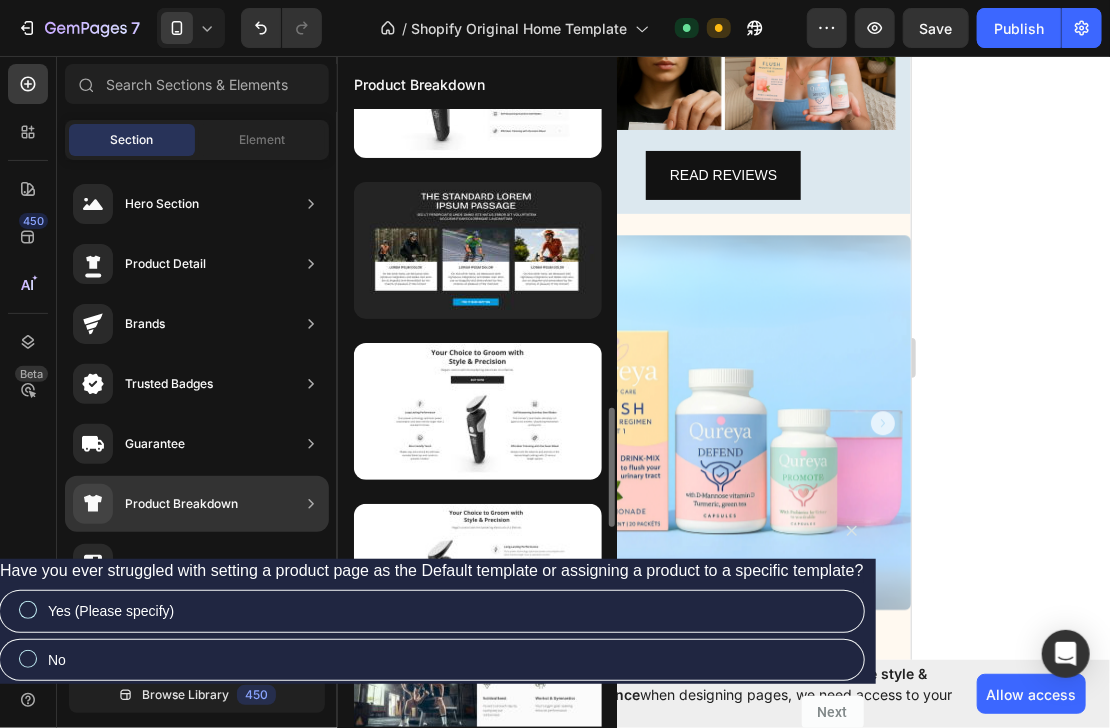 scroll, scrollTop: 1140, scrollLeft: 0, axis: vertical 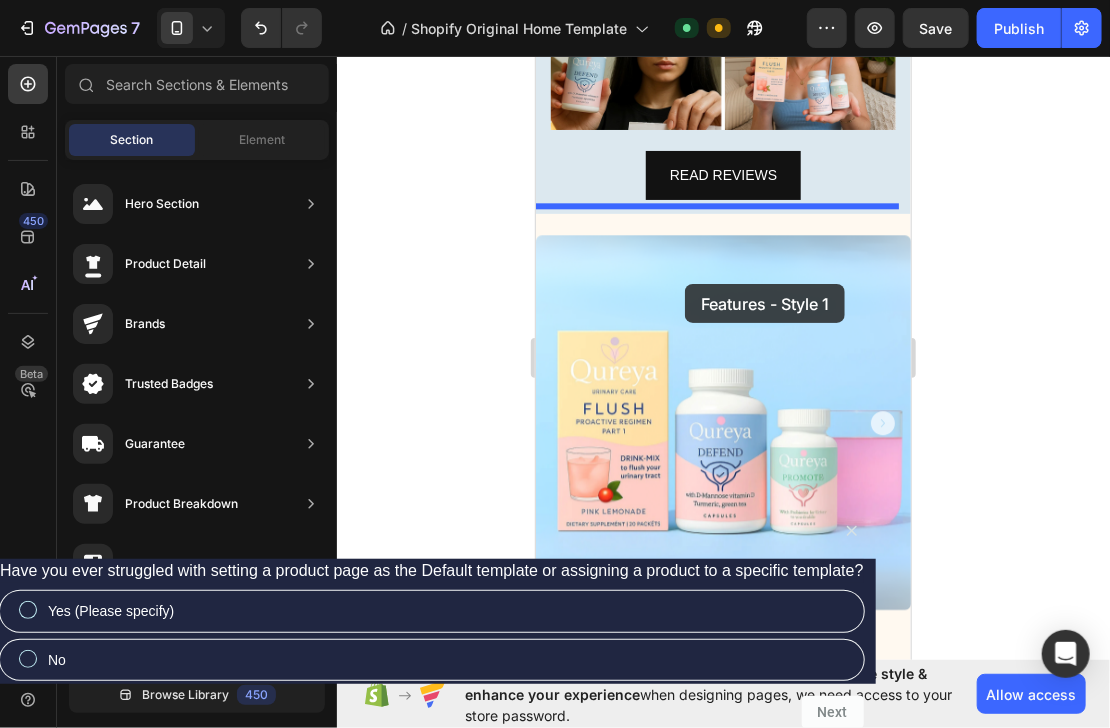drag, startPoint x: 983, startPoint y: 409, endPoint x: 684, endPoint y: 283, distance: 324.46417 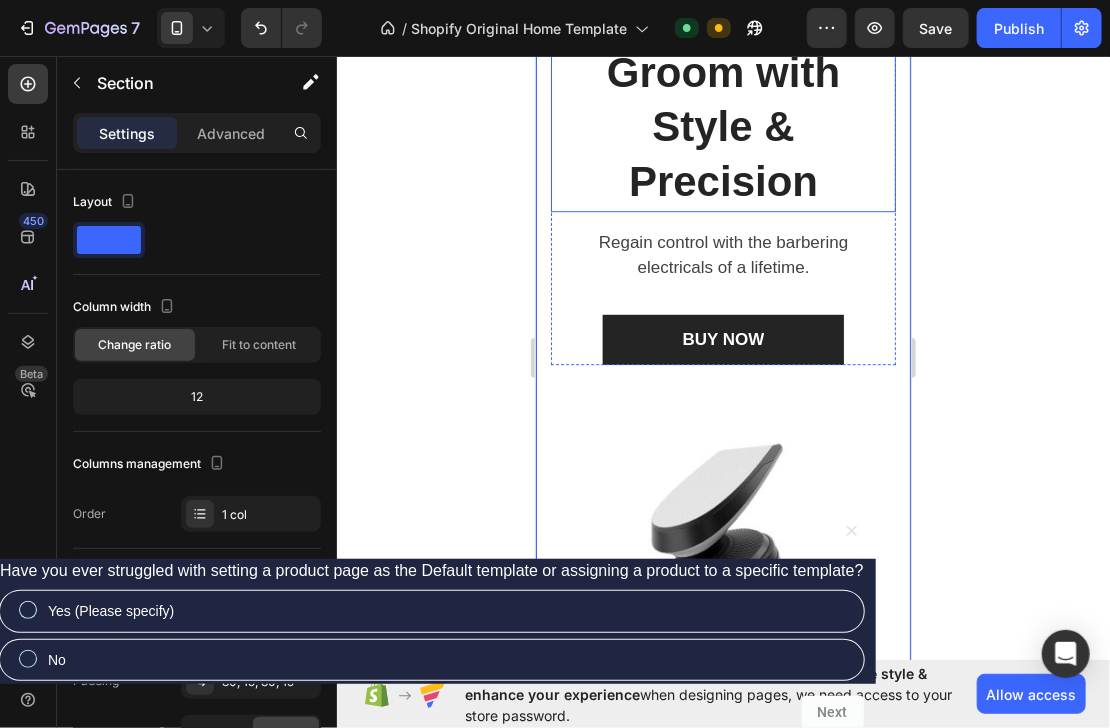 scroll, scrollTop: 1891, scrollLeft: 0, axis: vertical 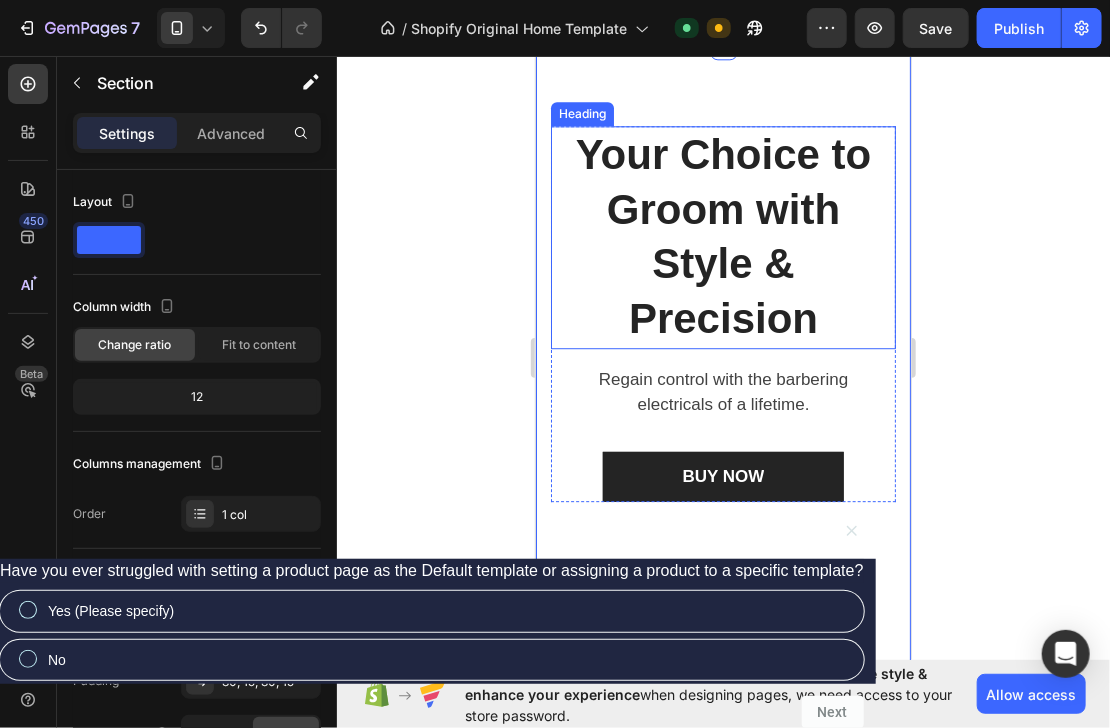 click on "Your Choice to Groom with Style & Precision" at bounding box center [722, 236] 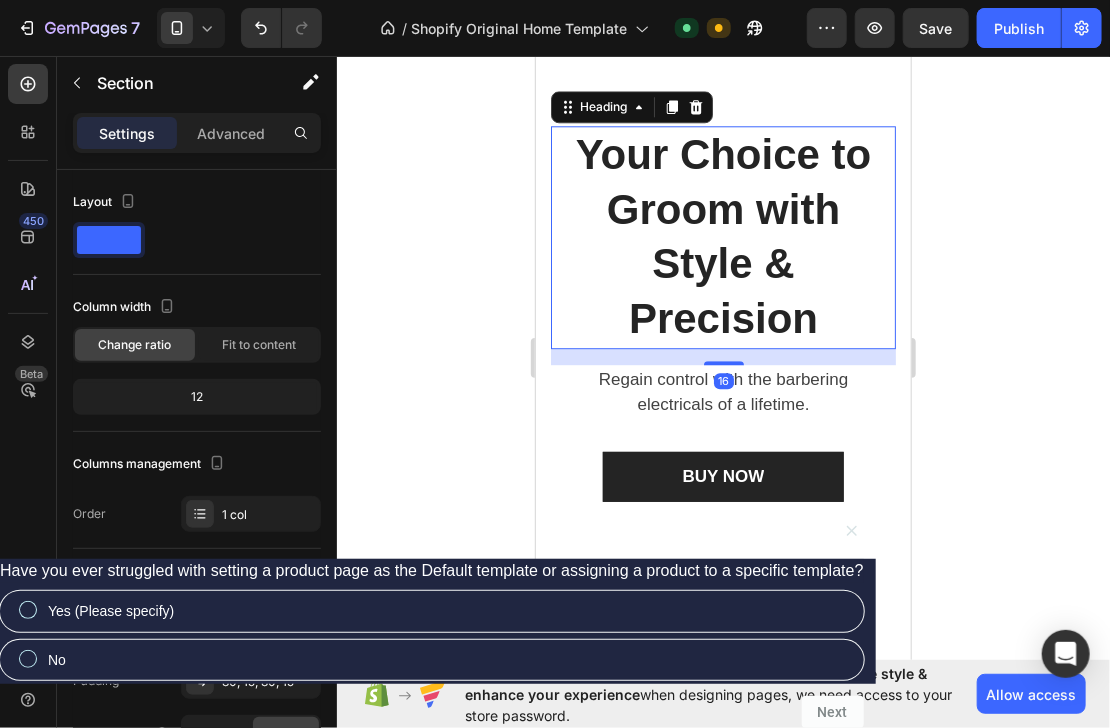 click on "Your Choice to Groom with Style & Precision" at bounding box center (722, 236) 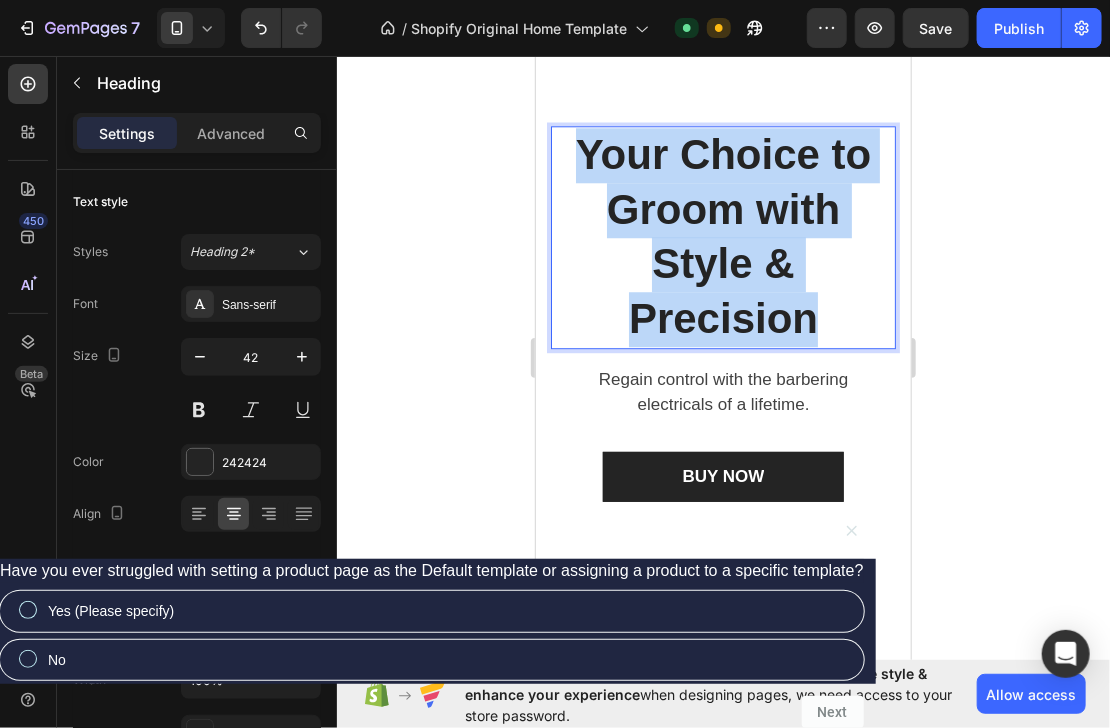click on "Your Choice to Groom with Style & Precision" at bounding box center [722, 236] 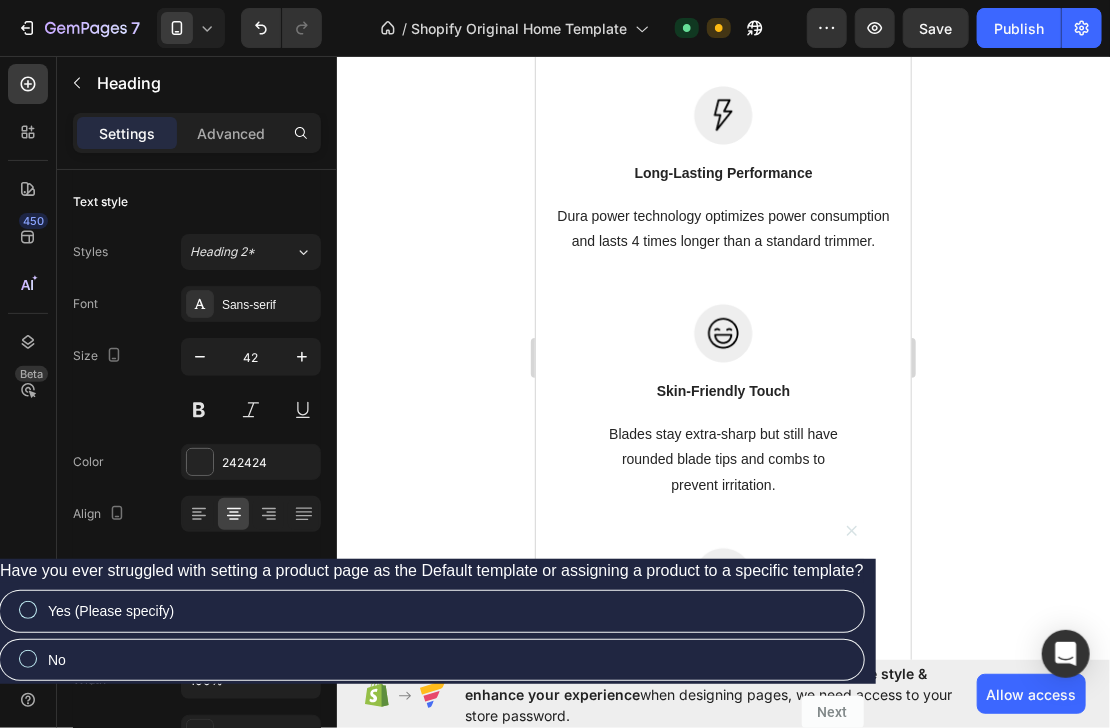 scroll, scrollTop: 11584, scrollLeft: 0, axis: vertical 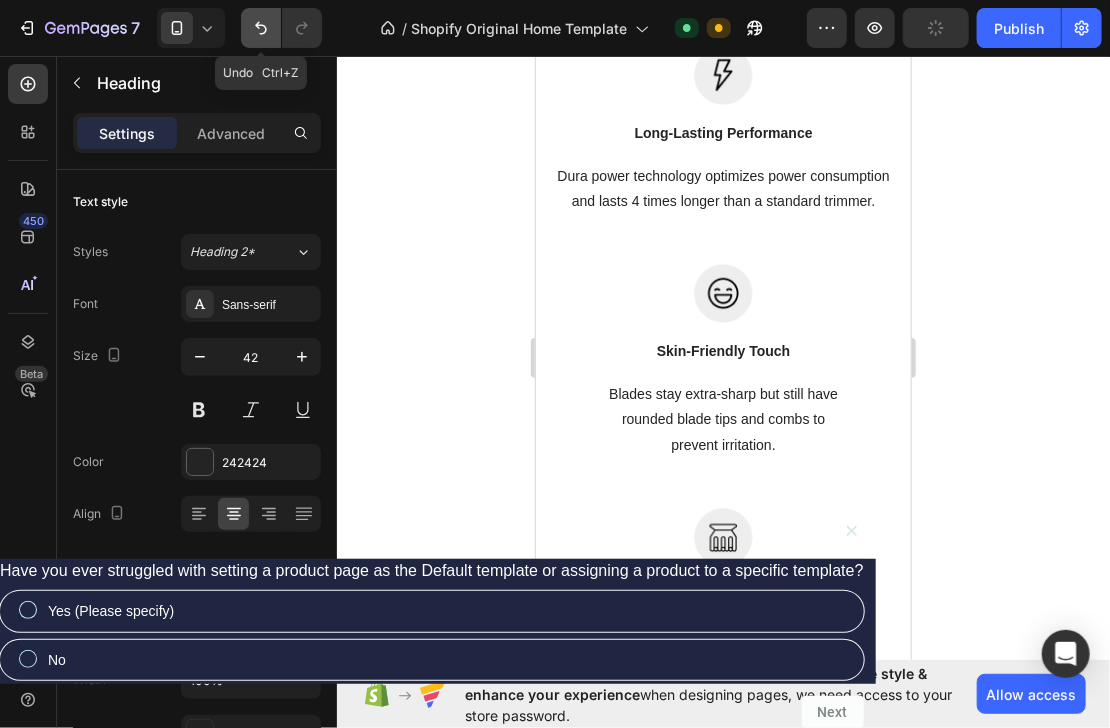 click 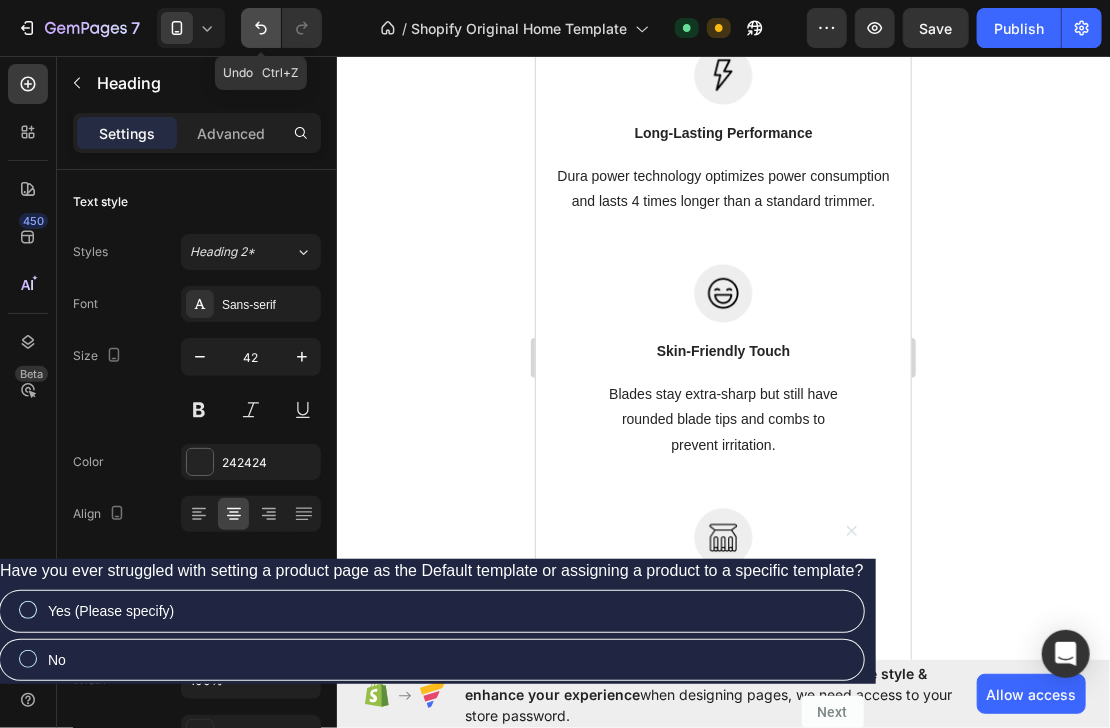 click 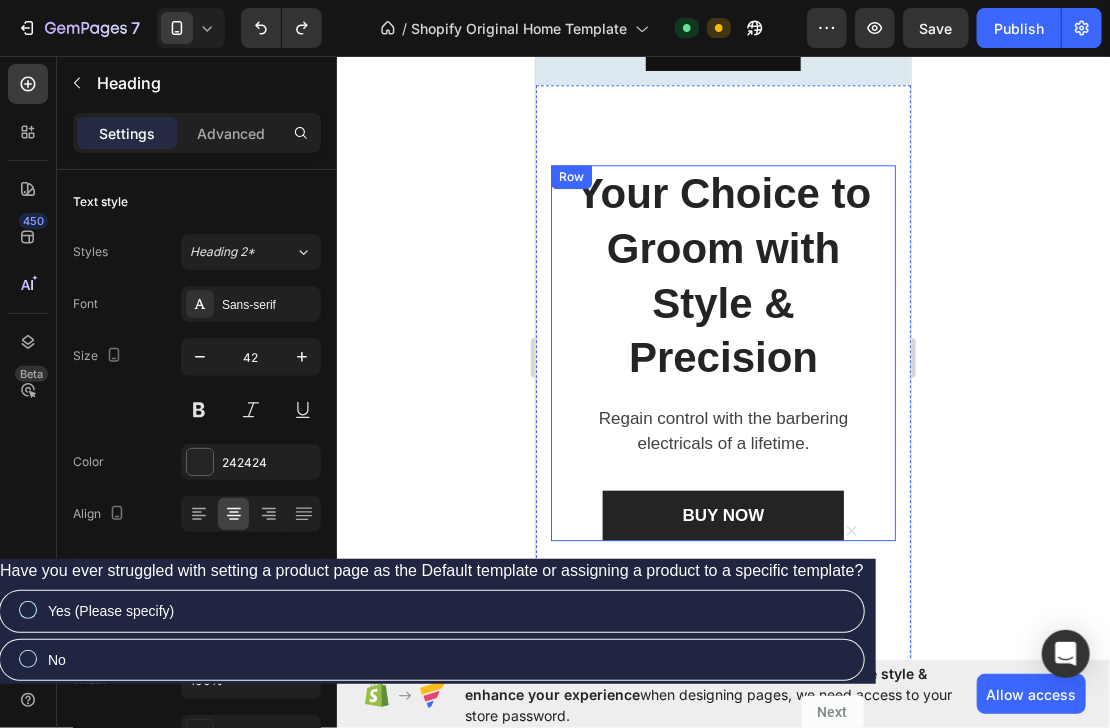 scroll, scrollTop: 1738, scrollLeft: 0, axis: vertical 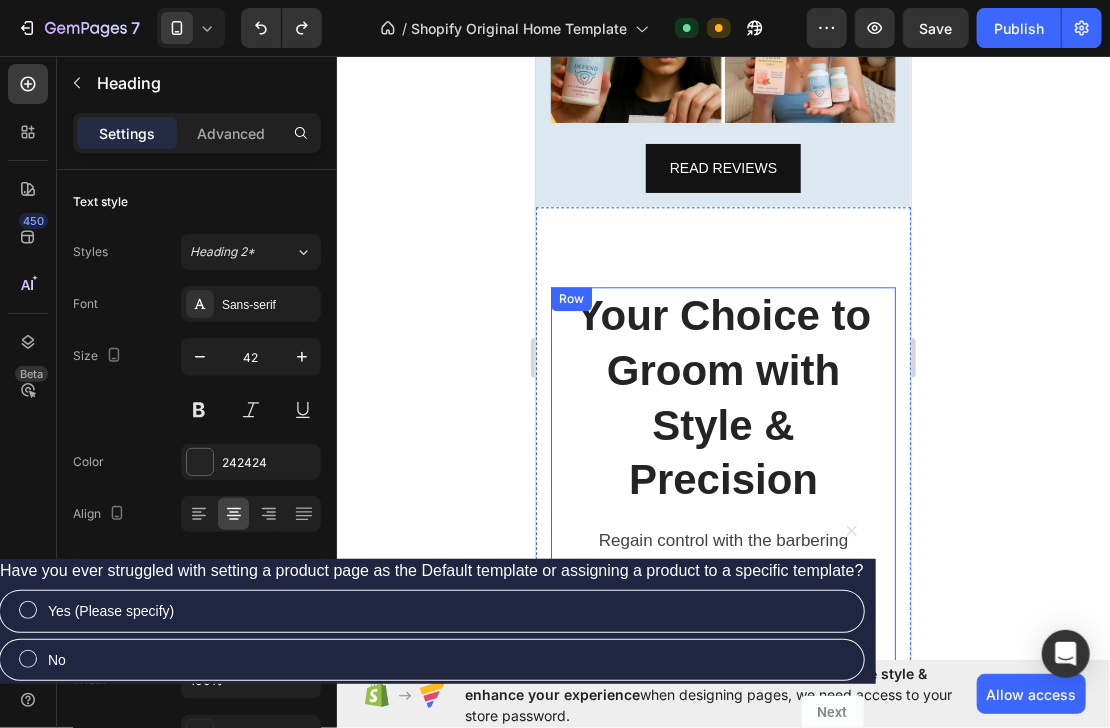 drag, startPoint x: 729, startPoint y: 271, endPoint x: 730, endPoint y: 290, distance: 19.026299 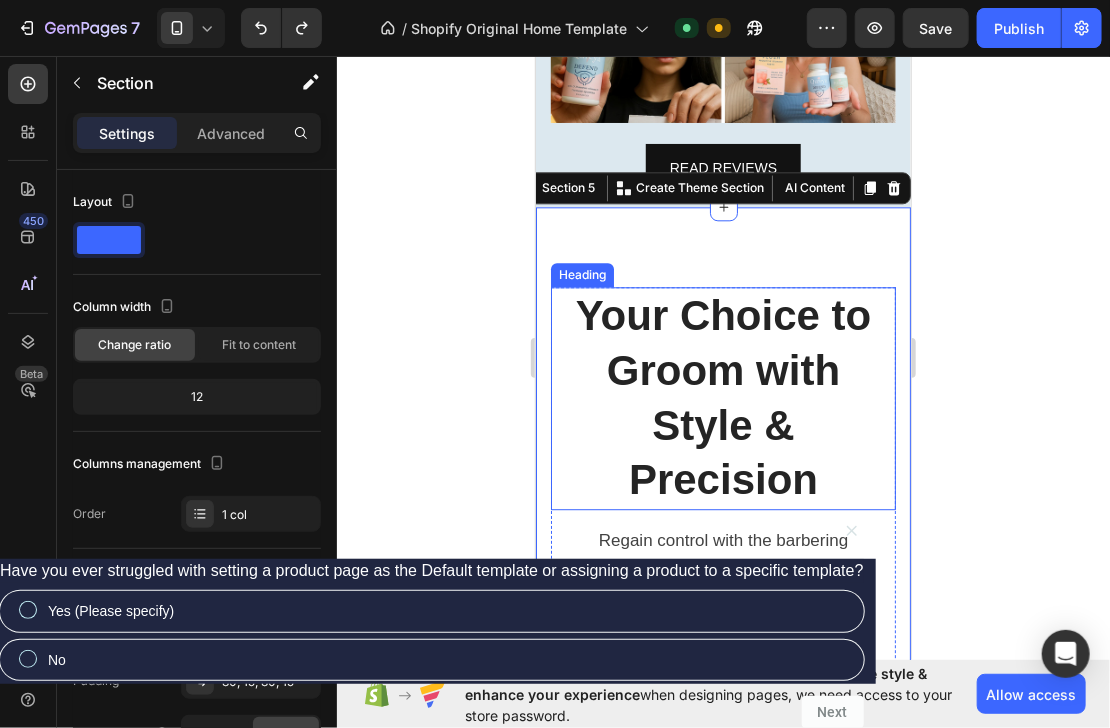 click on "Your Choice to Groom with Style & Precision" at bounding box center [723, 396] 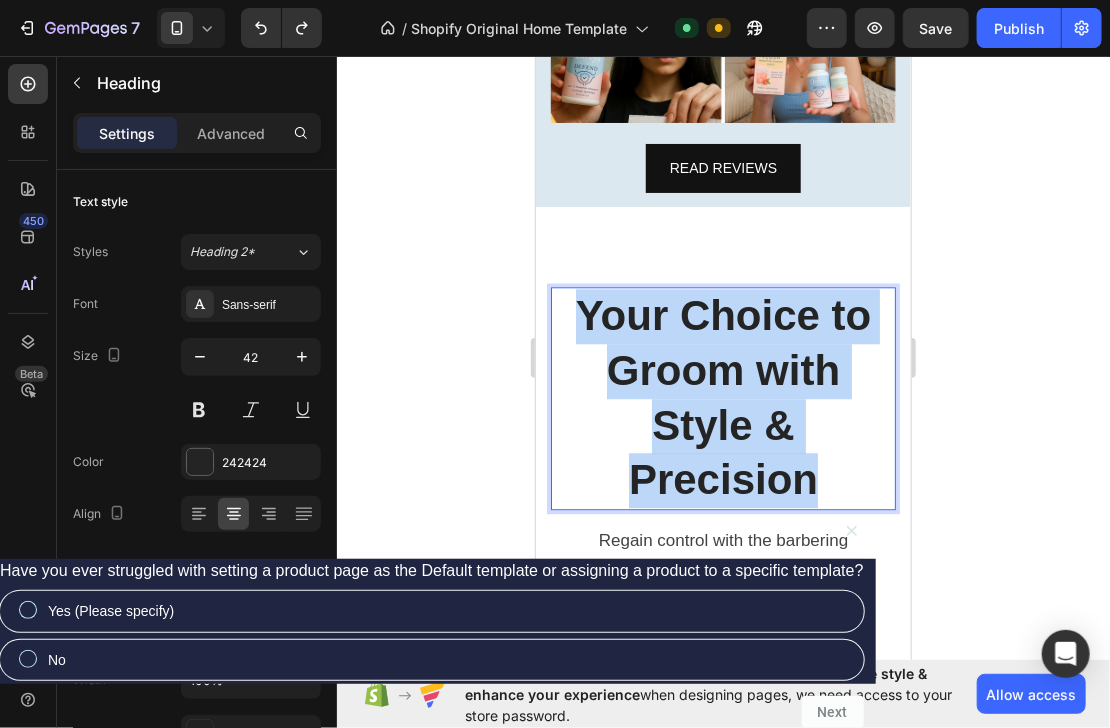 click on "Your Choice to Groom with Style & Precision" at bounding box center (723, 396) 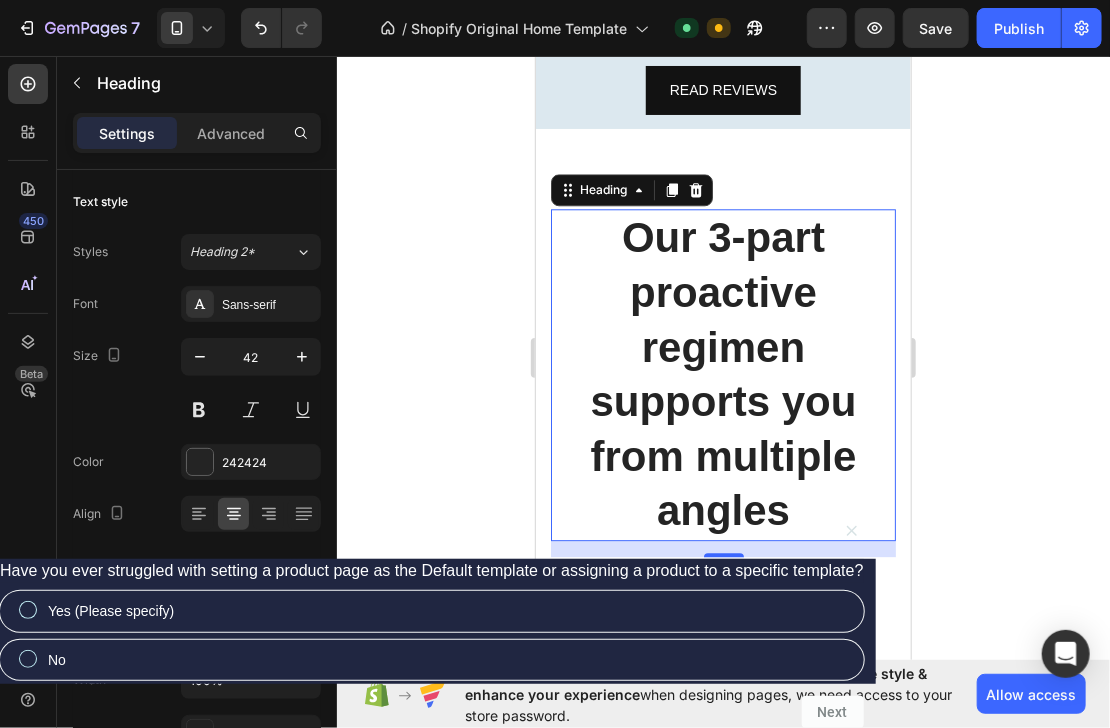 scroll, scrollTop: 1976, scrollLeft: 0, axis: vertical 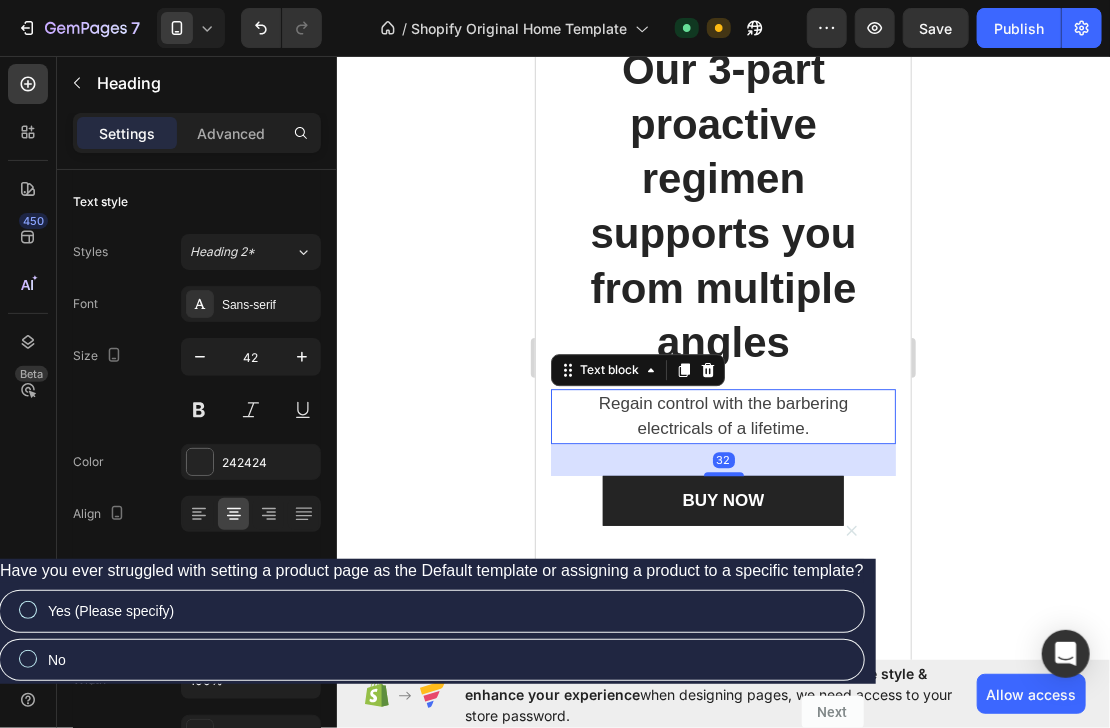 click on "Regain control with the barbering electricals of a lifetime." at bounding box center [722, 415] 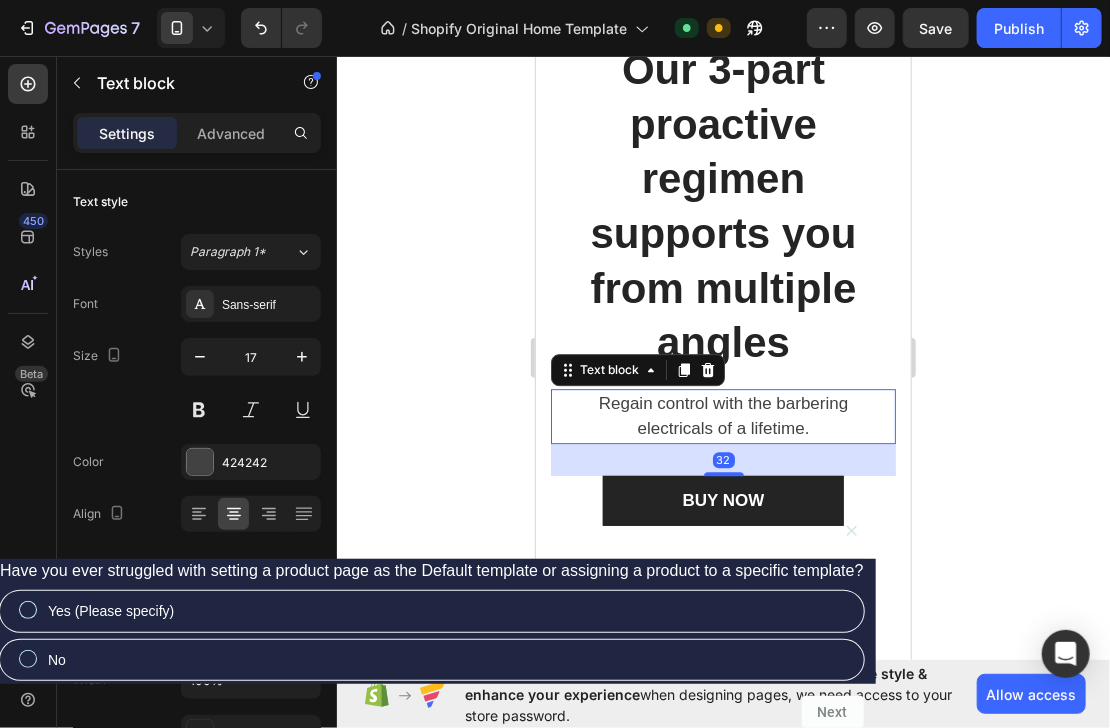 click on "Regain control with the barbering electricals of a lifetime." at bounding box center [722, 415] 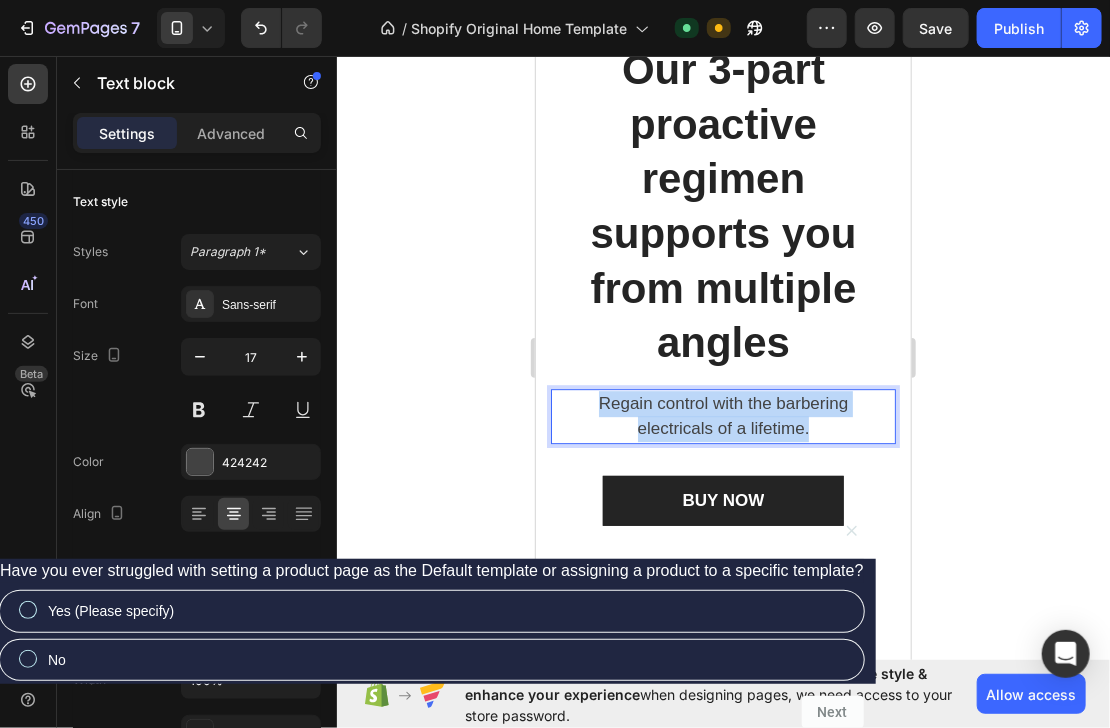 click on "Regain control with the barbering electricals of a lifetime." at bounding box center (722, 415) 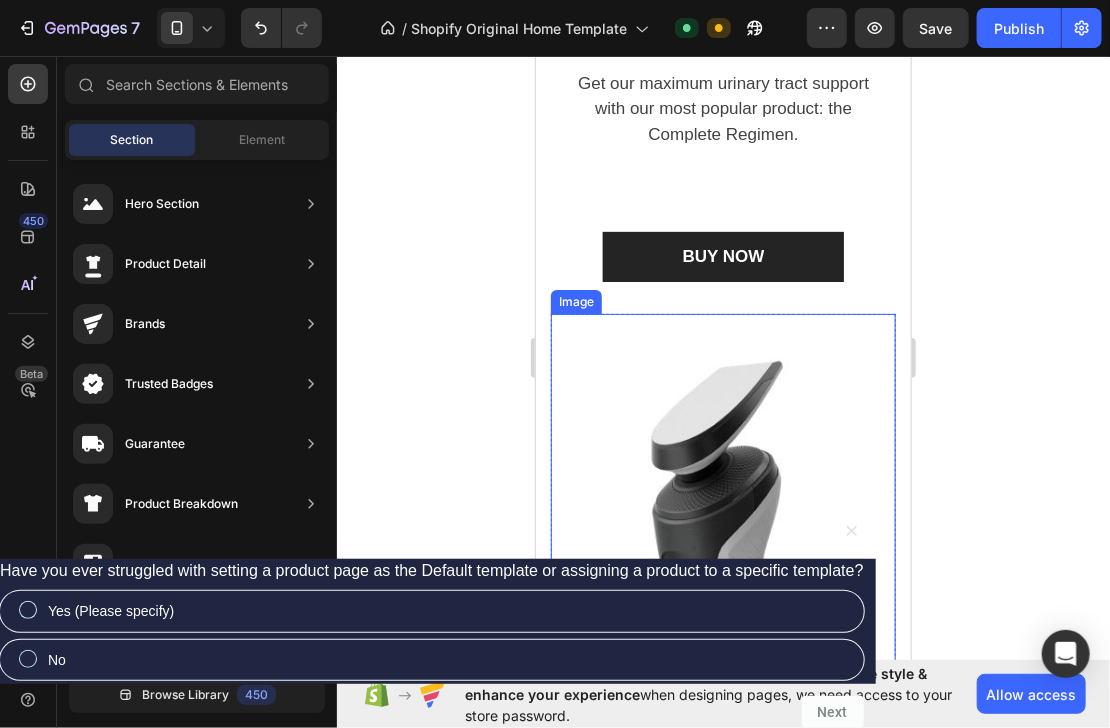 click at bounding box center (722, 586) 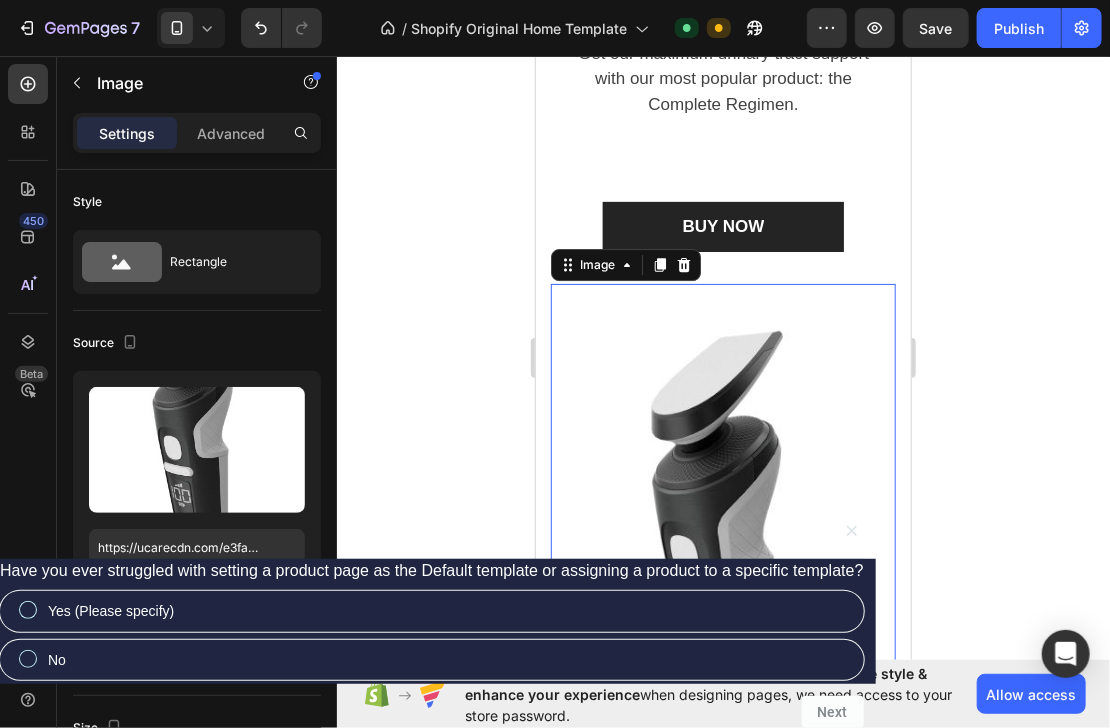 scroll, scrollTop: 2296, scrollLeft: 0, axis: vertical 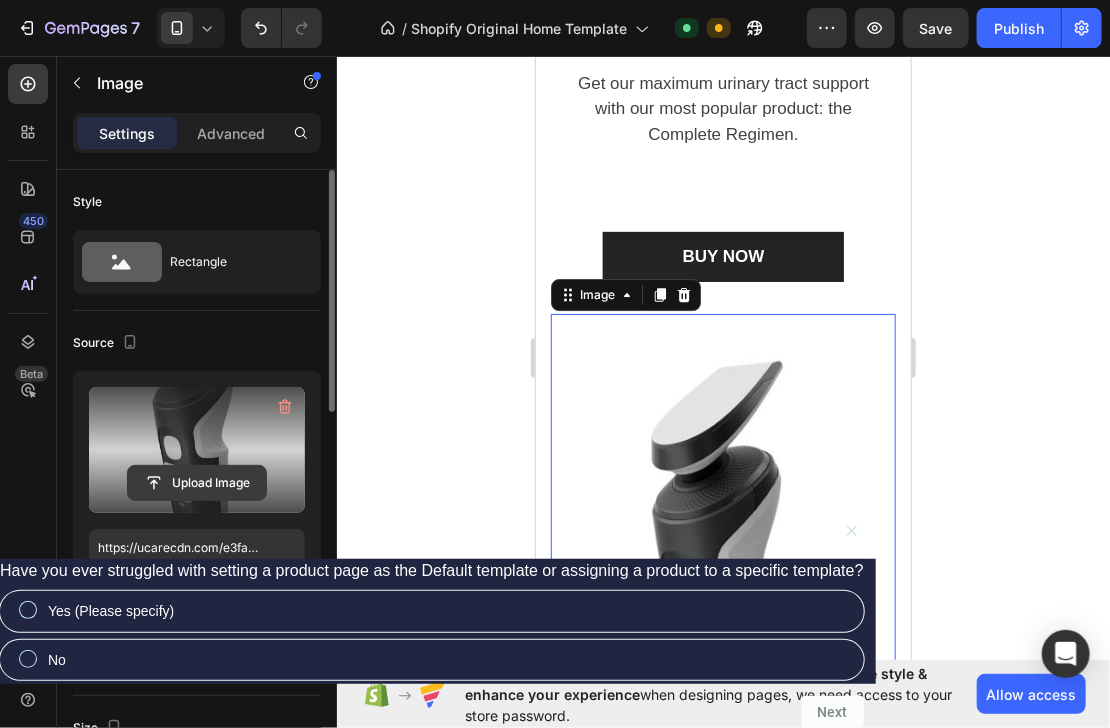 click 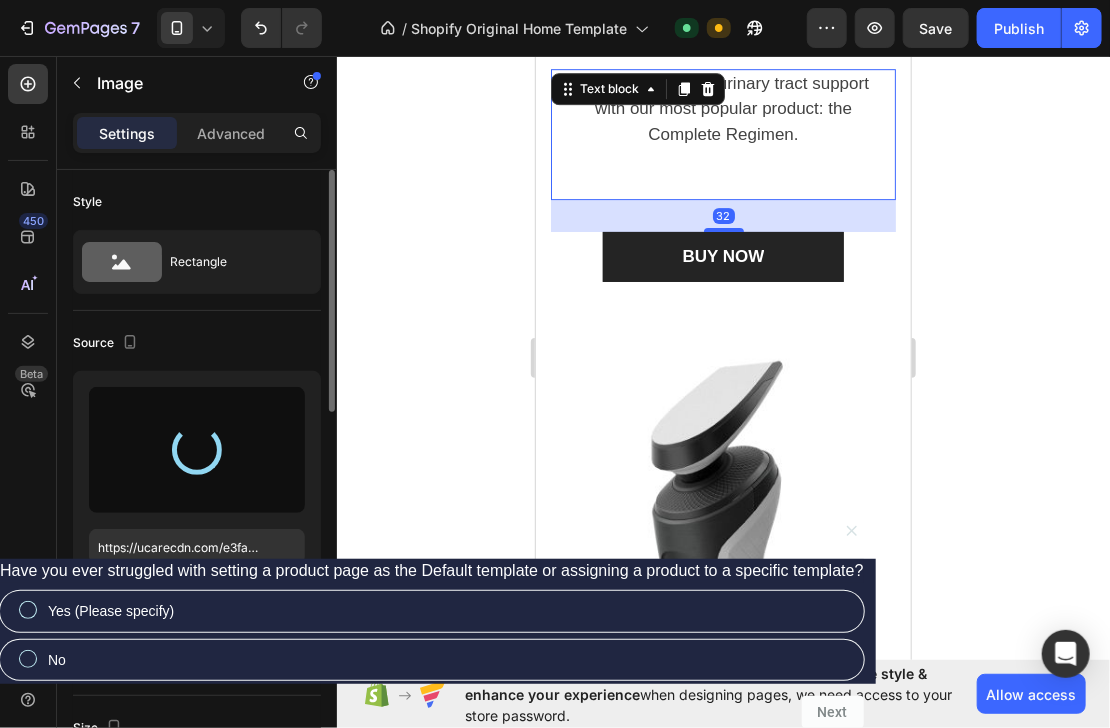 click at bounding box center [722, 171] 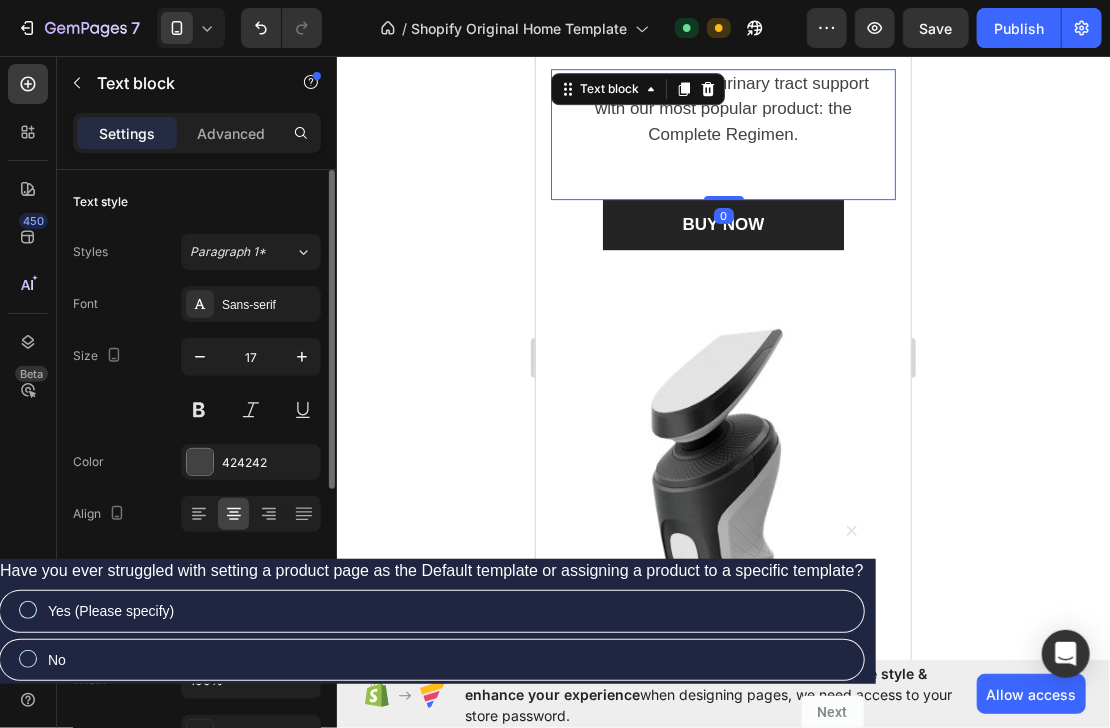 drag, startPoint x: 718, startPoint y: 229, endPoint x: 759, endPoint y: 167, distance: 74.330345 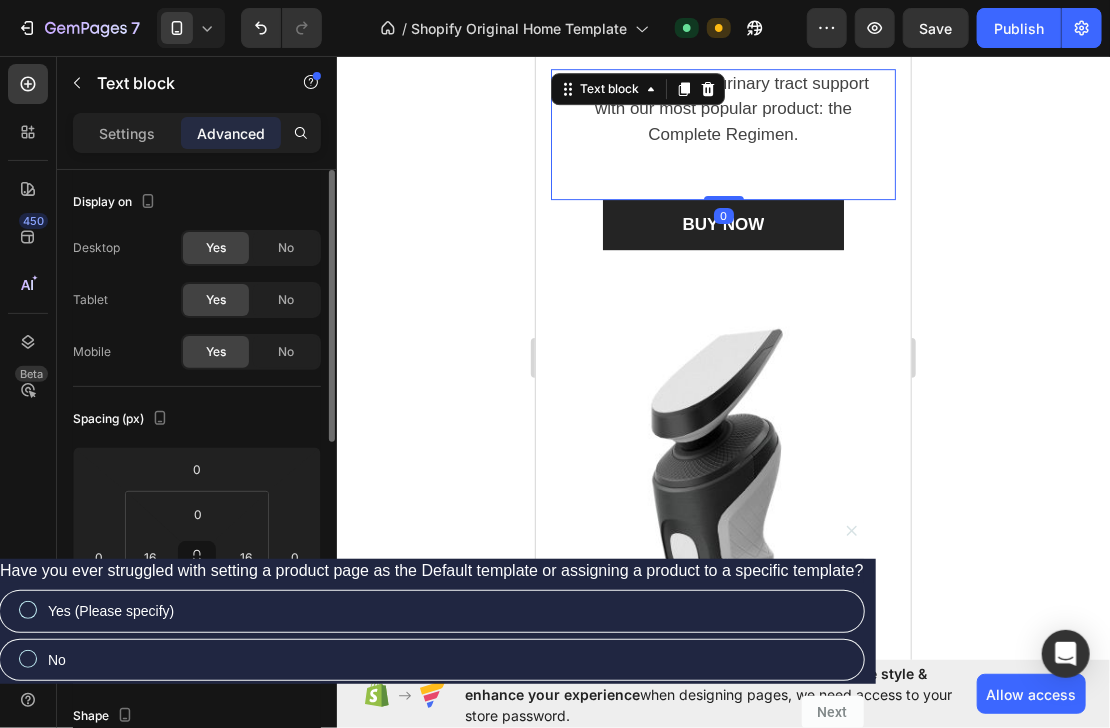 click 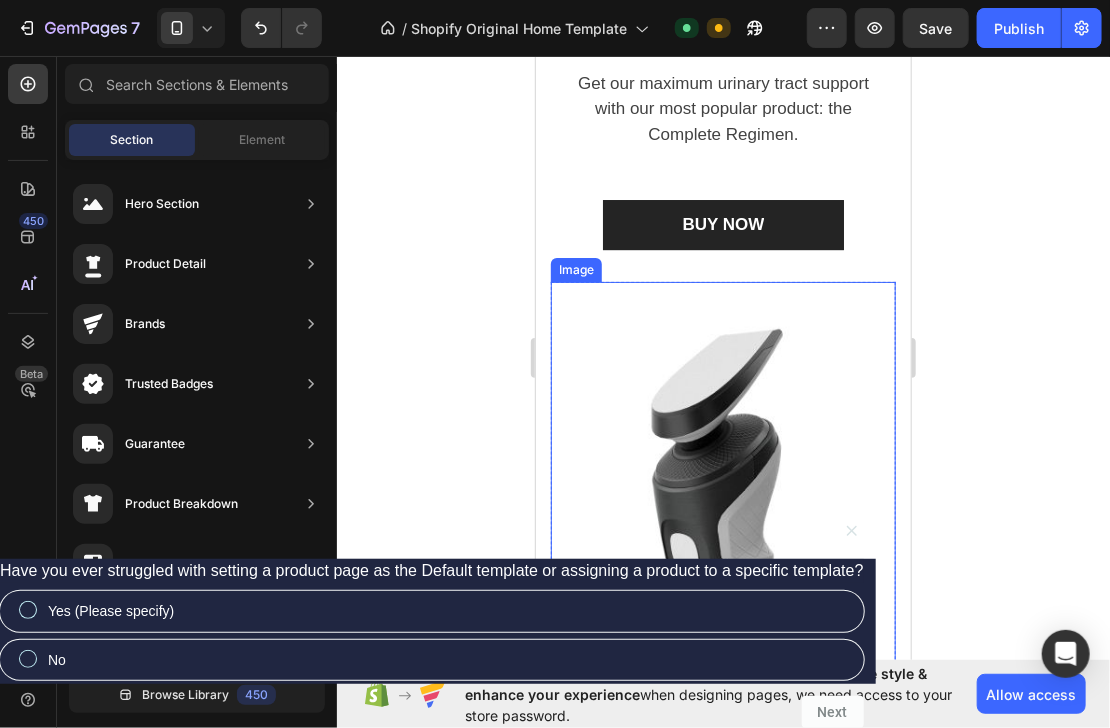 click at bounding box center (722, 554) 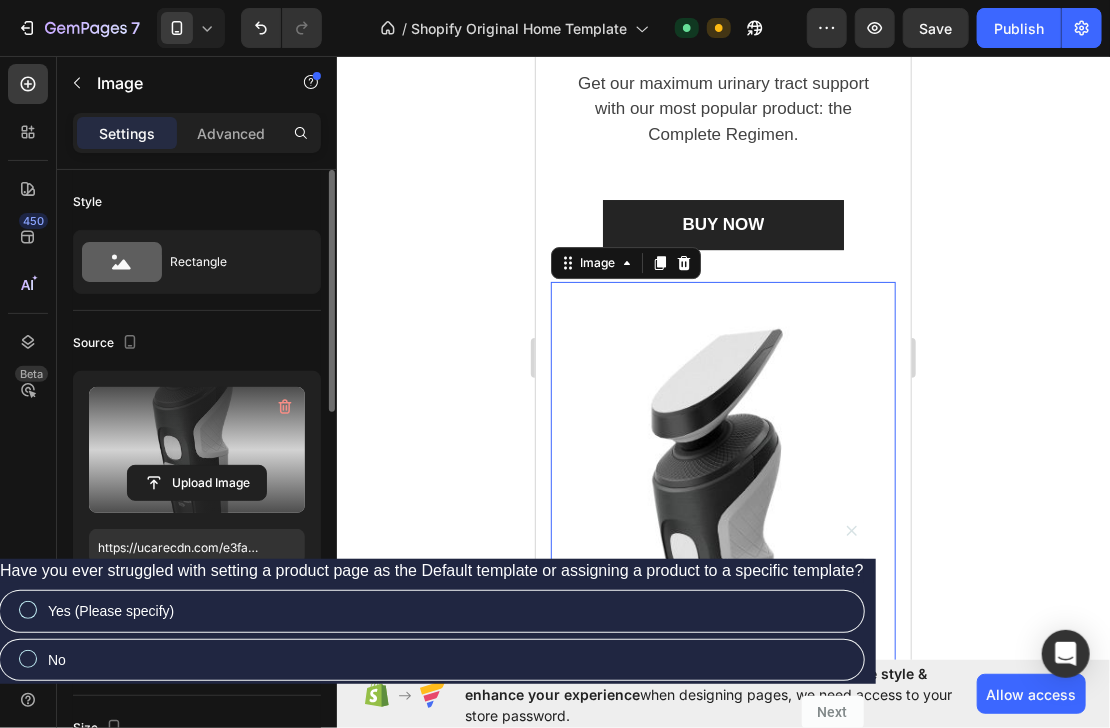 scroll, scrollTop: 160, scrollLeft: 0, axis: vertical 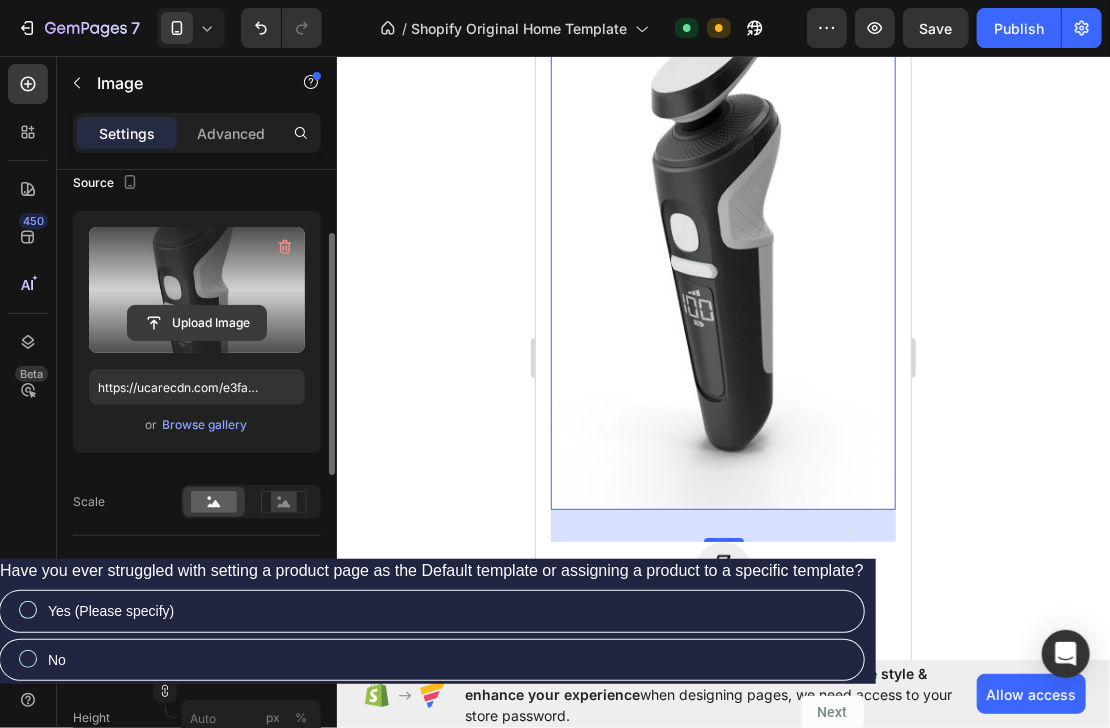 click 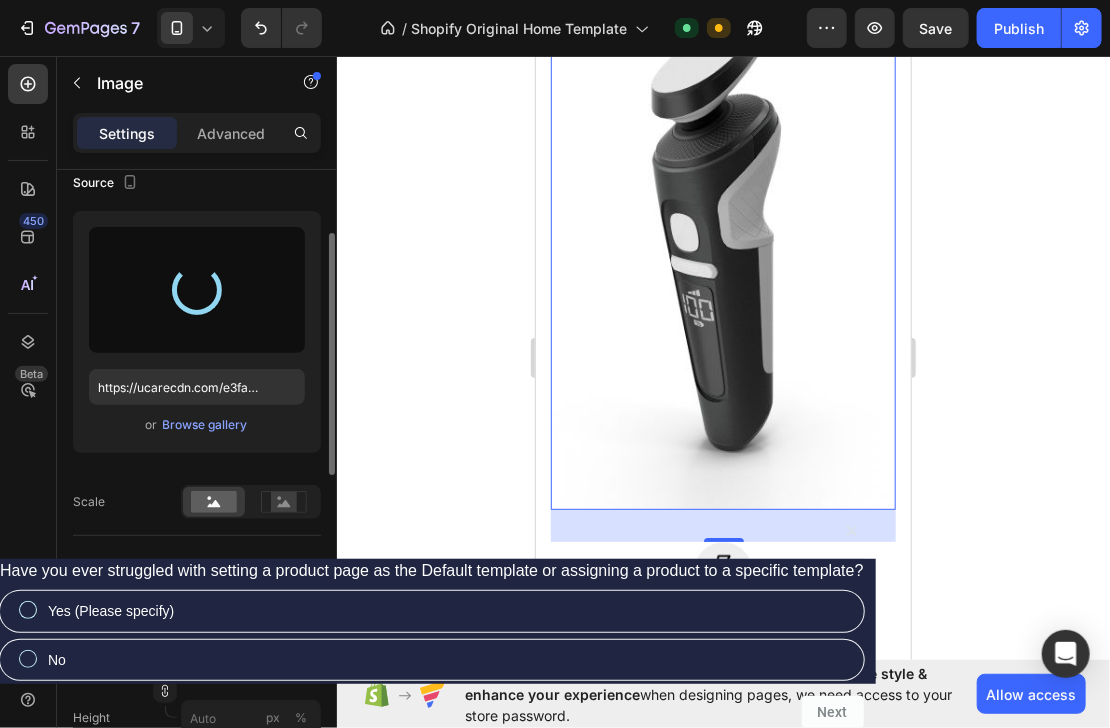 type on "https://cdn.shopify.com/s/files/1/0902/4608/6922/files/gempages_571504275671221120-e91d496e-a8a7-4da2-a2fe-cc49f792ce29.png" 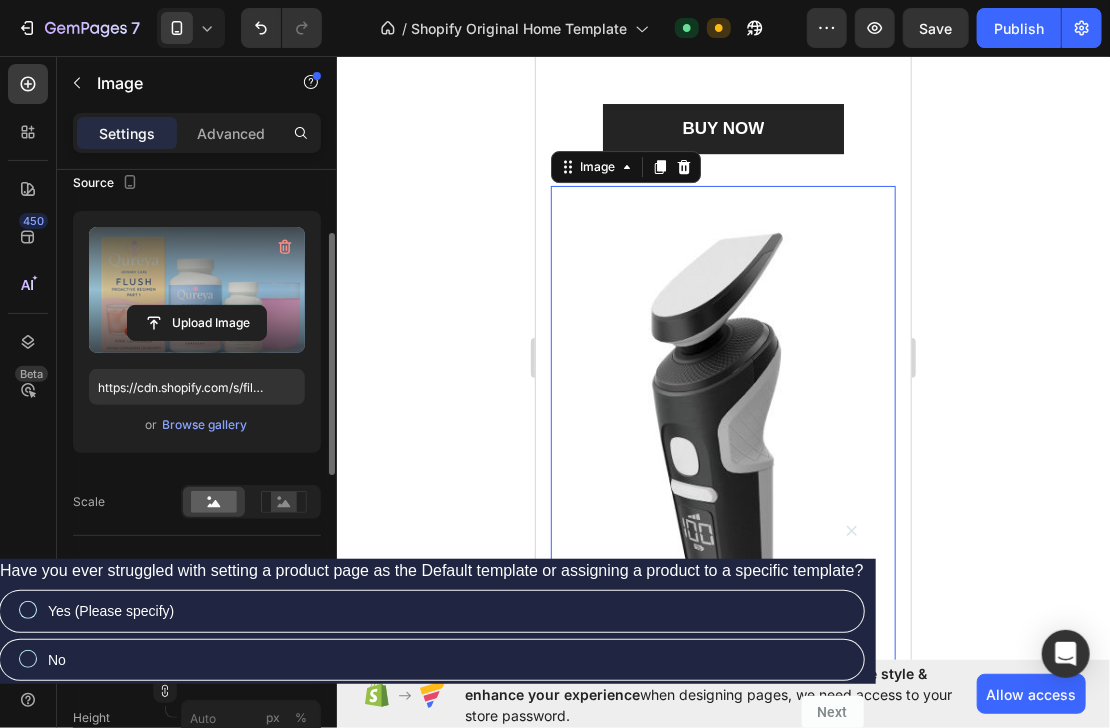 scroll, scrollTop: 2388, scrollLeft: 0, axis: vertical 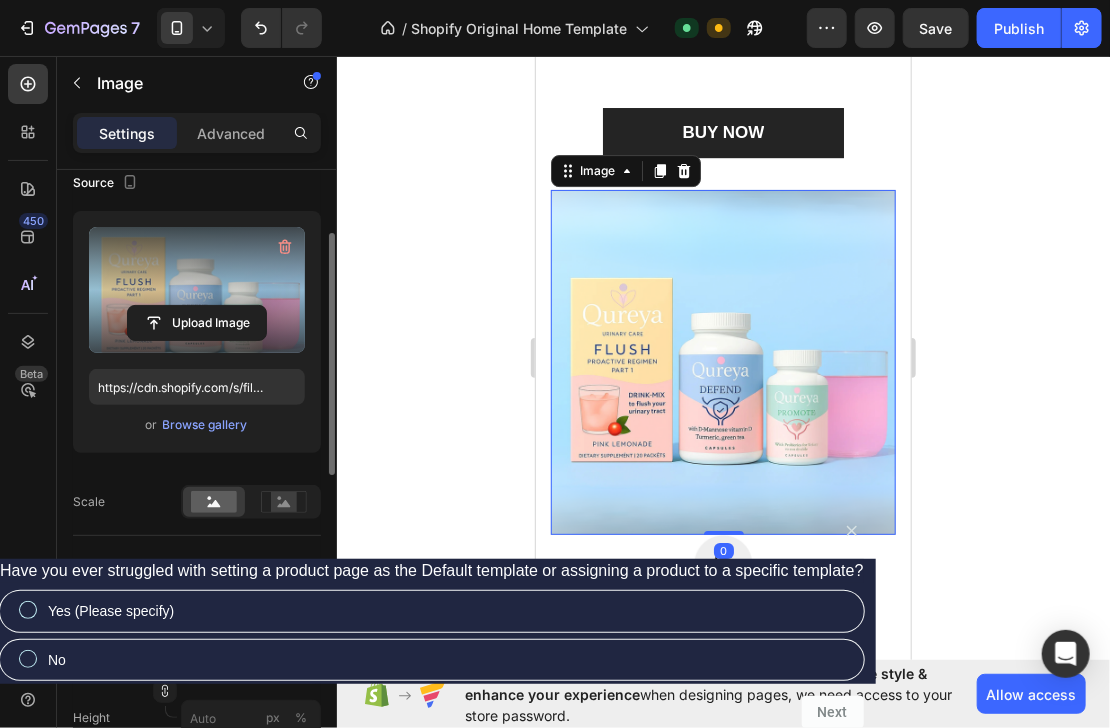 drag, startPoint x: 728, startPoint y: 518, endPoint x: 726, endPoint y: 479, distance: 39.051247 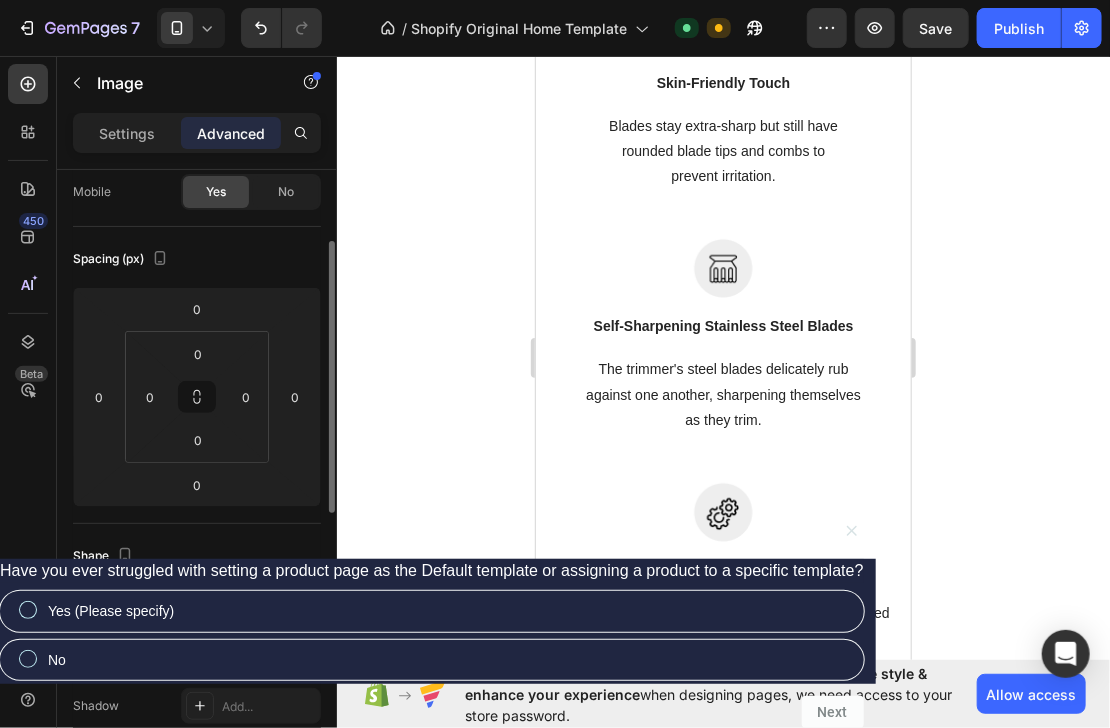 scroll, scrollTop: 3428, scrollLeft: 0, axis: vertical 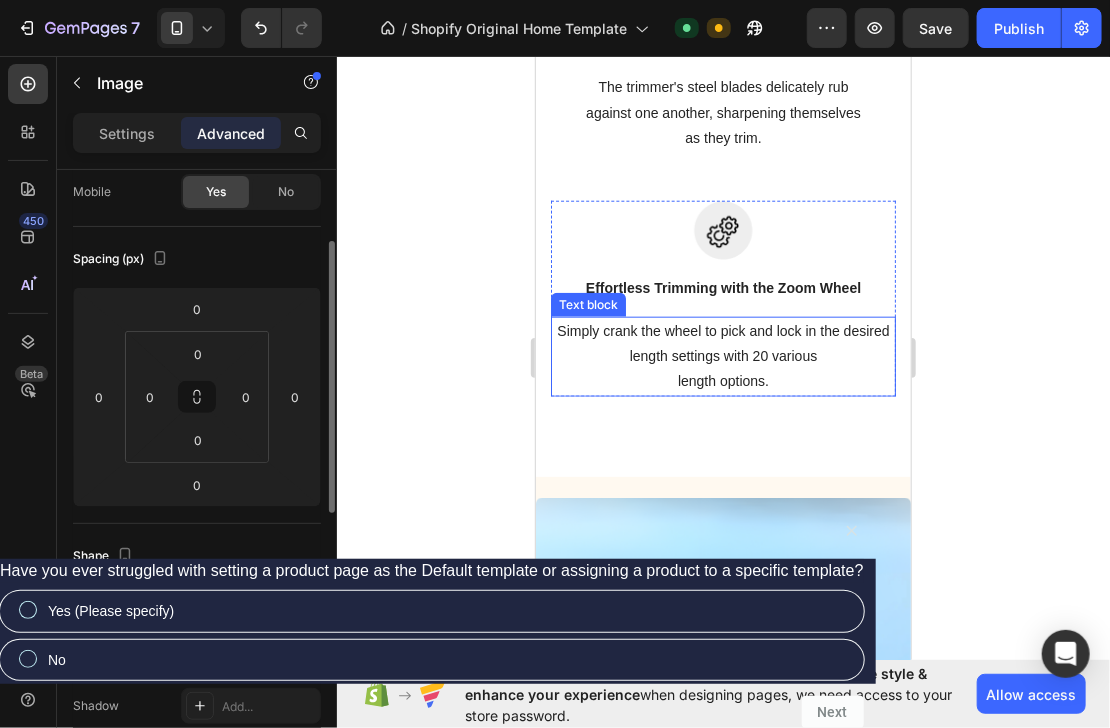 click on "Simply crank the wheel to pick and lock in the desired length settings with 20 various length options." at bounding box center [722, 356] 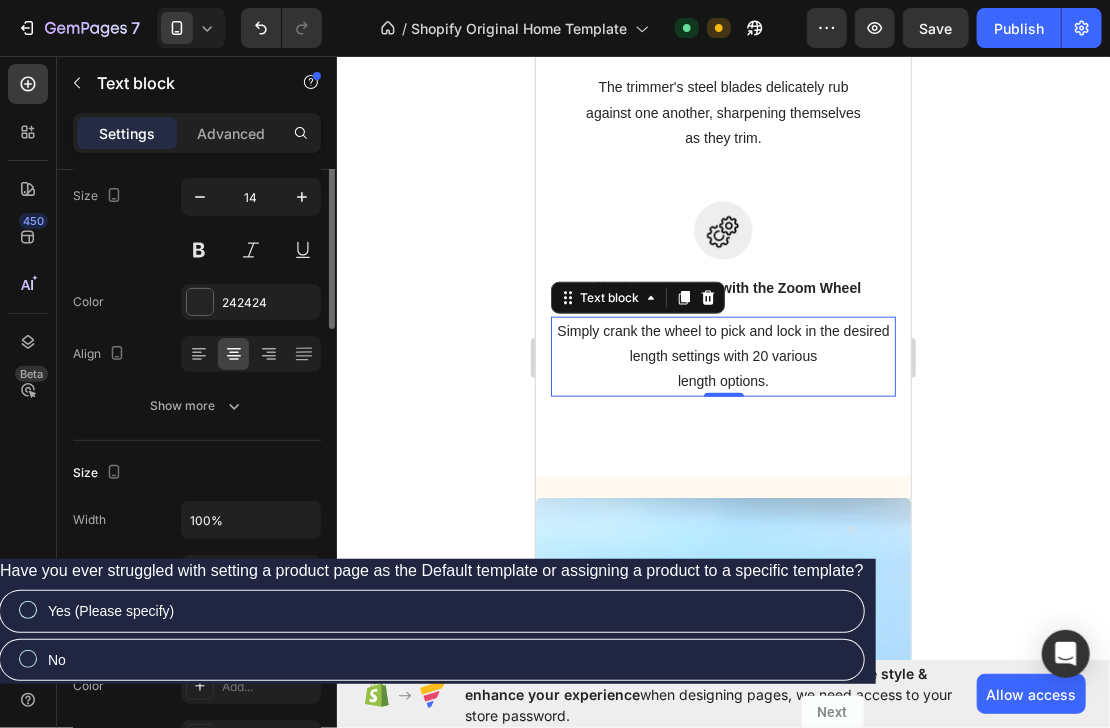 scroll, scrollTop: 0, scrollLeft: 0, axis: both 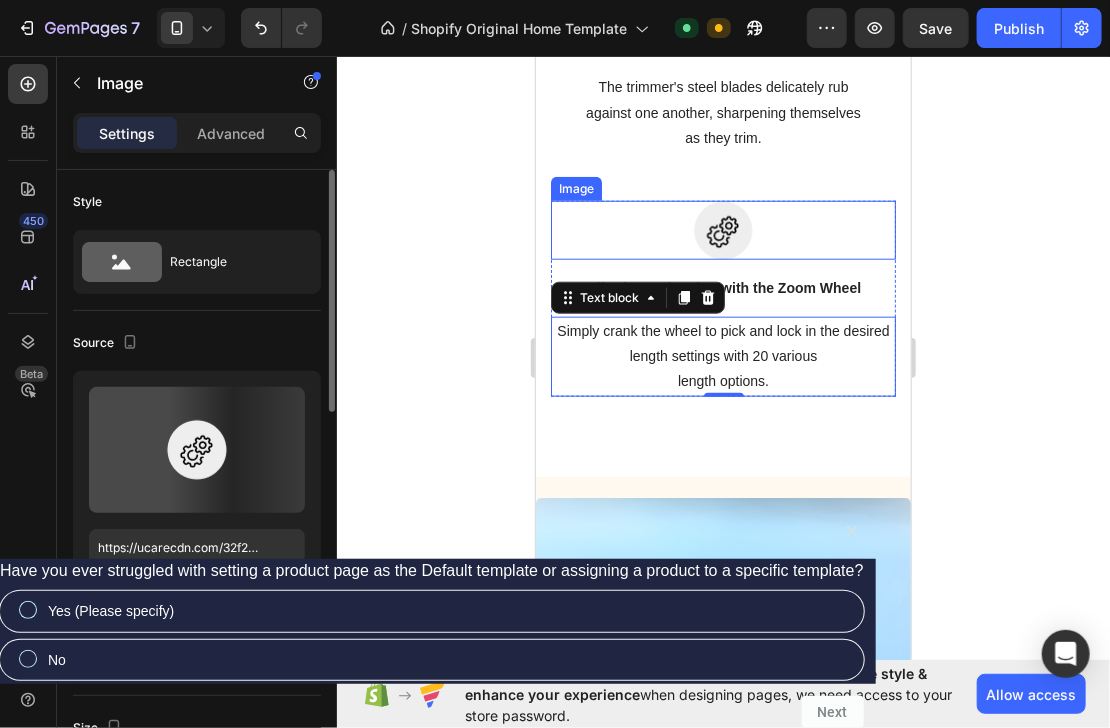 click at bounding box center (722, 229) 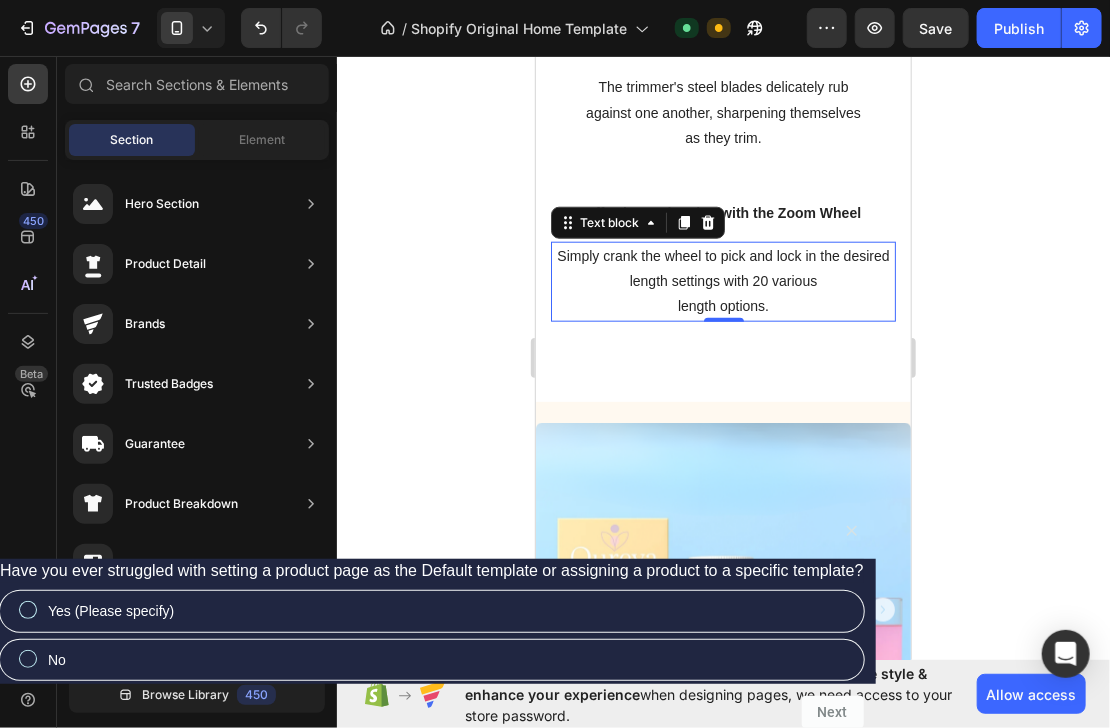 click on "Simply crank the wheel to pick and lock in the desired length settings with 20 various length options." at bounding box center (722, 281) 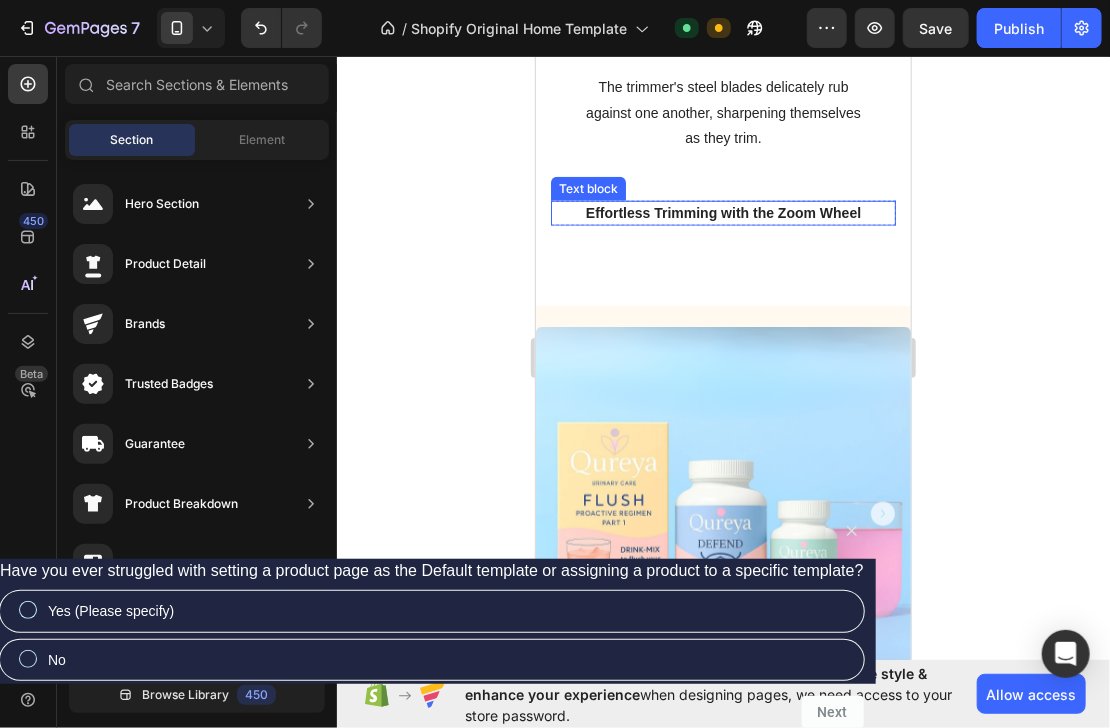 click on "Effortless Trimming with the Zoom Wheel" at bounding box center (722, 212) 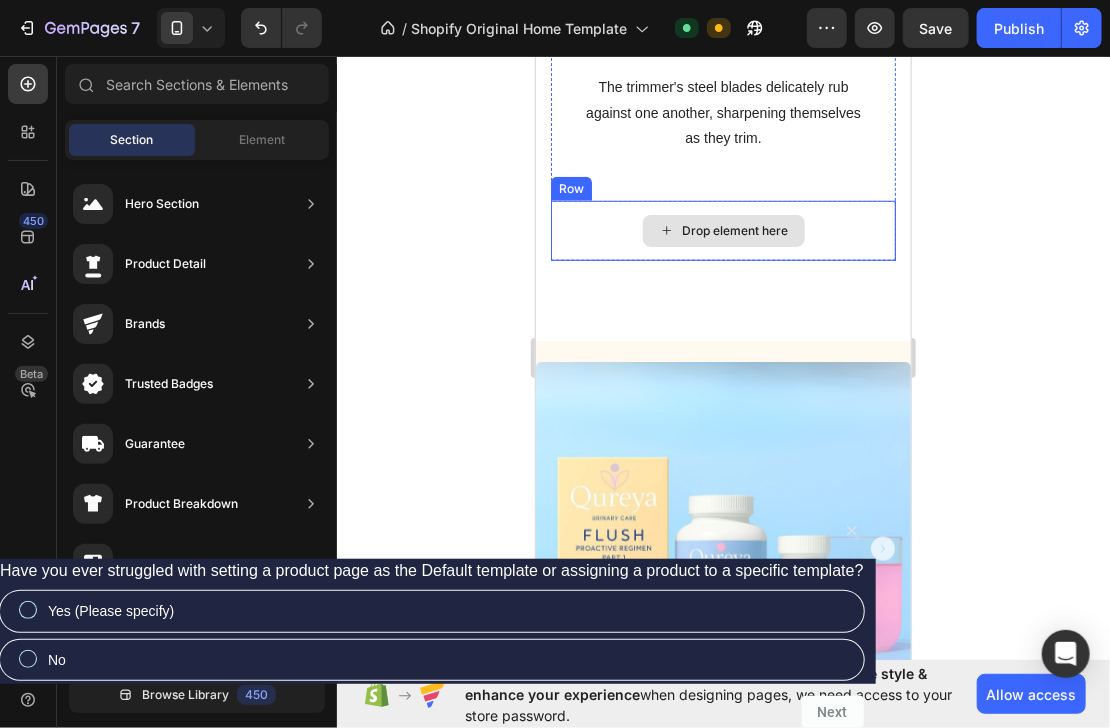 click on "Drop element here" at bounding box center (722, 230) 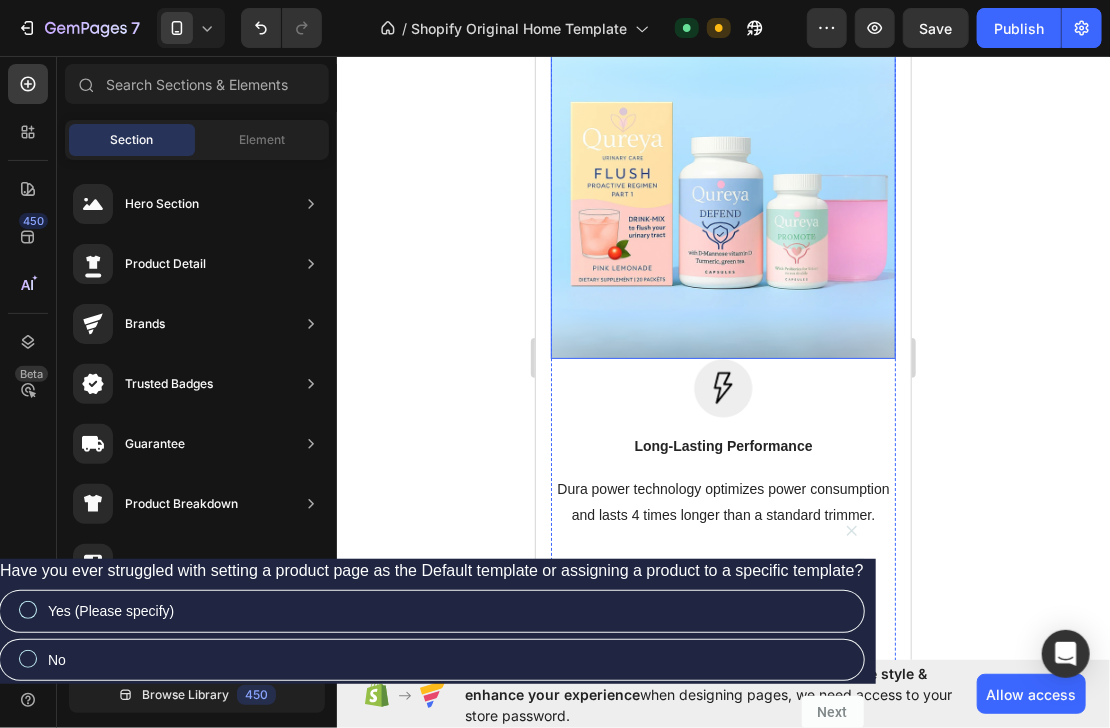 scroll, scrollTop: 2548, scrollLeft: 0, axis: vertical 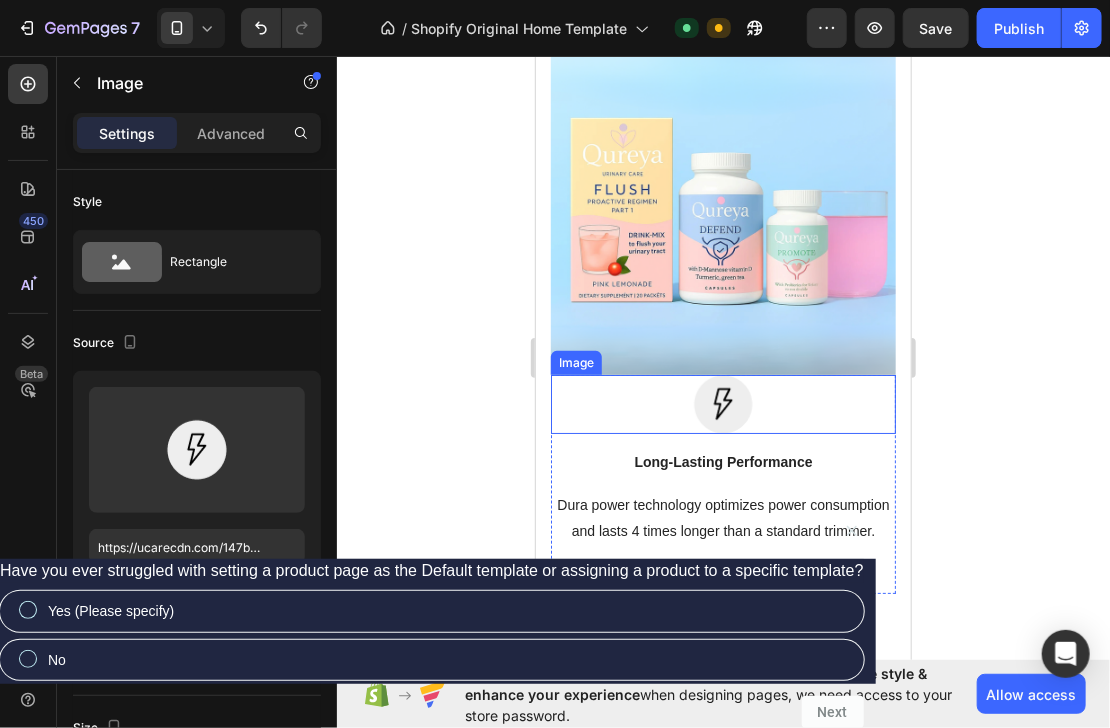 click at bounding box center [722, 403] 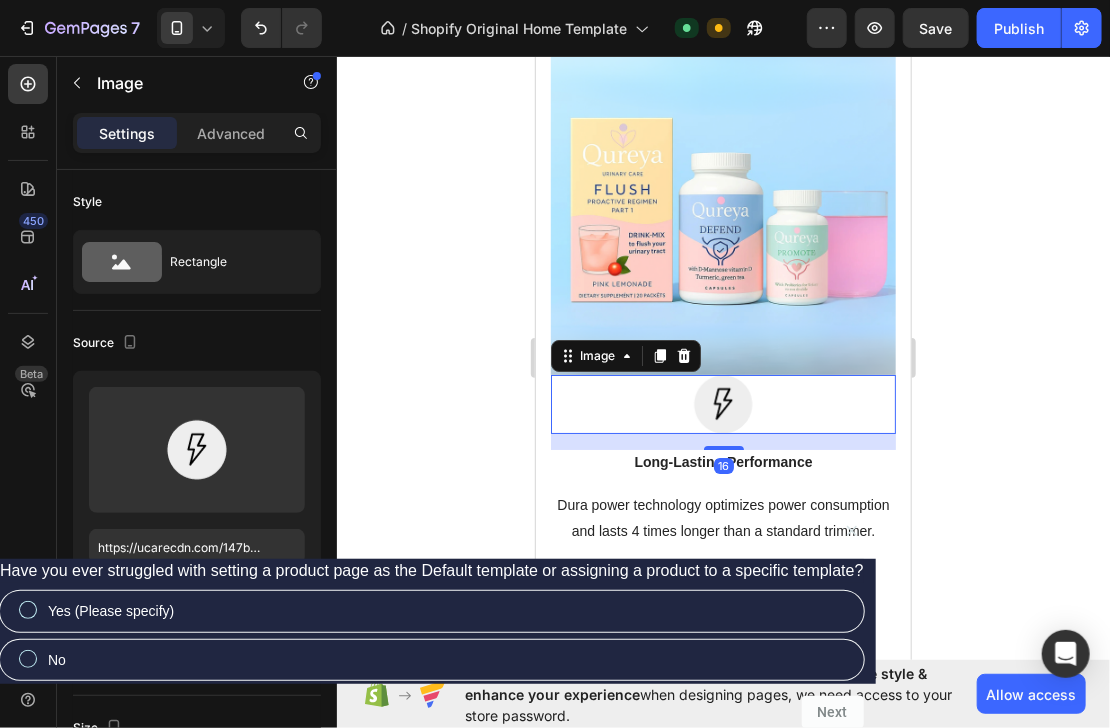 click at bounding box center (722, 403) 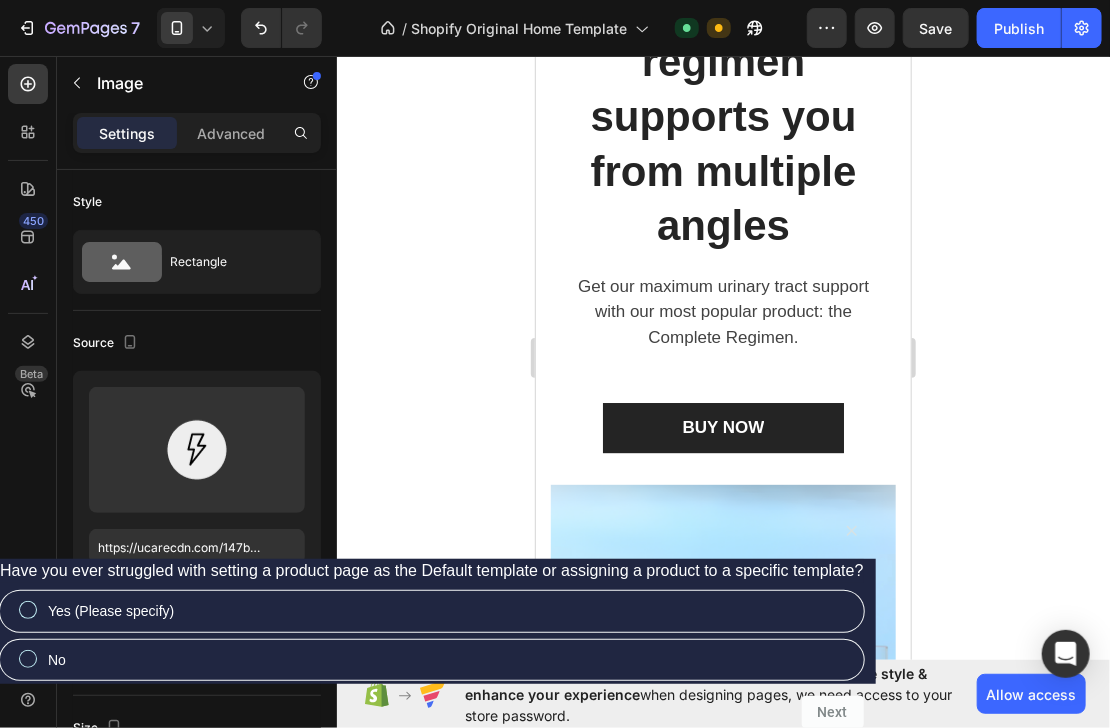 scroll, scrollTop: 1988, scrollLeft: 0, axis: vertical 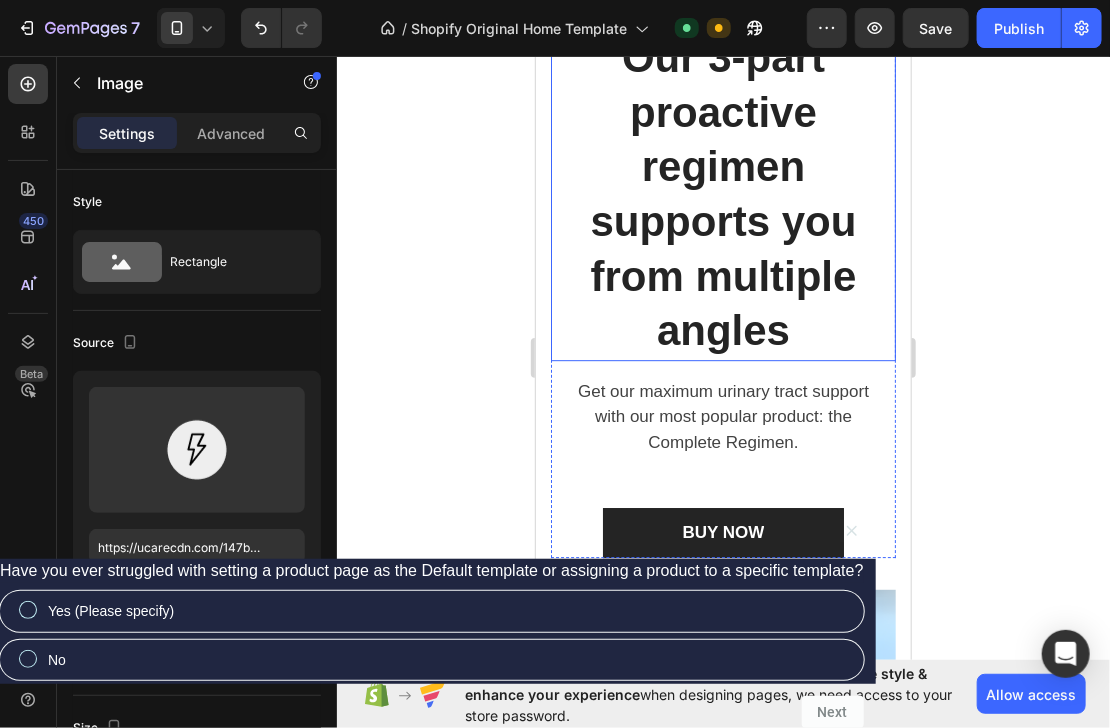 click on "Our 3-part proactive regimen supports you from multiple angles" at bounding box center [722, 193] 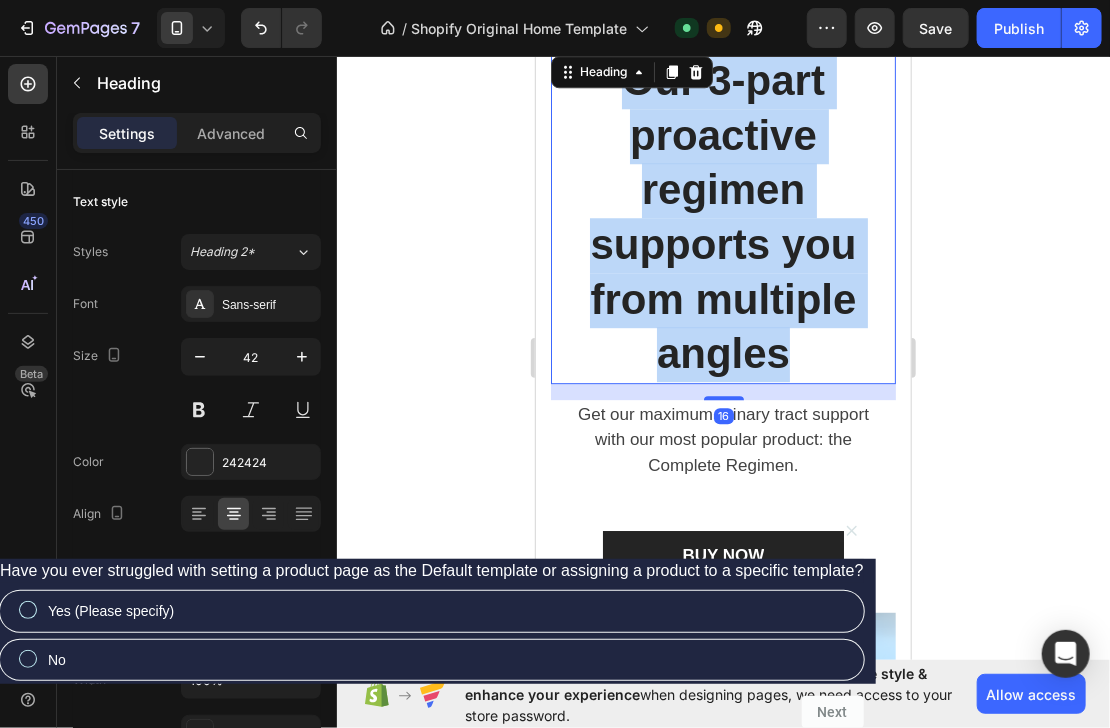 click on "Our 3-part proactive regimen supports you from multiple angles" at bounding box center [722, 216] 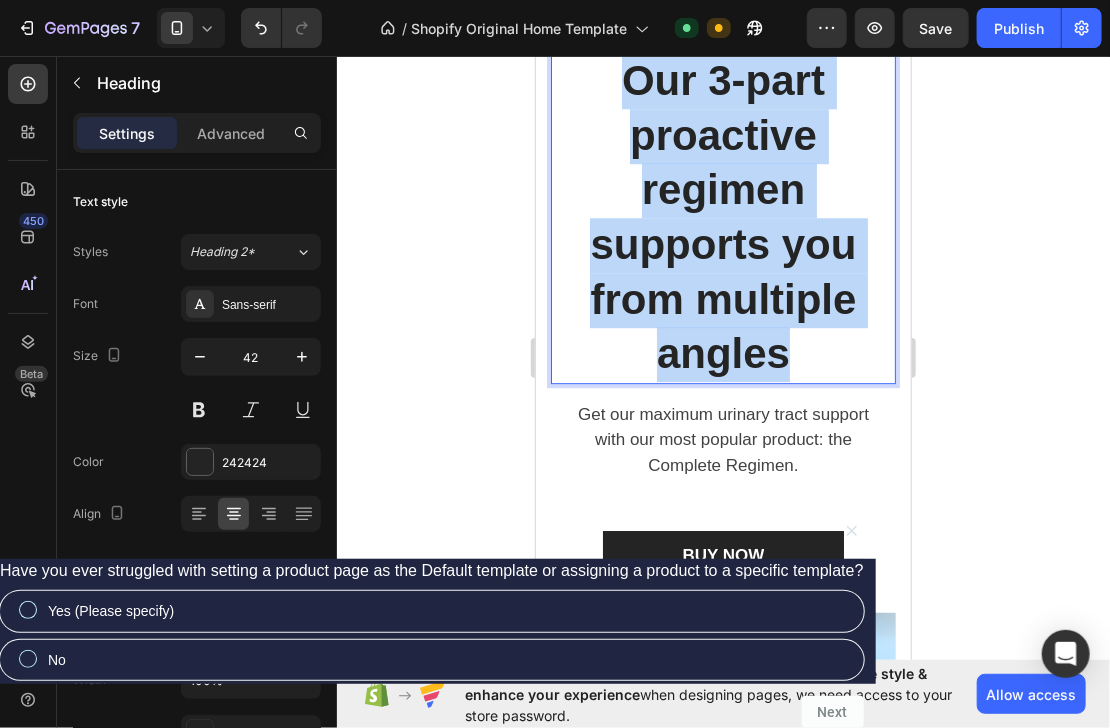 click on "Our 3-part proactive regimen supports you from multiple angles" at bounding box center [722, 216] 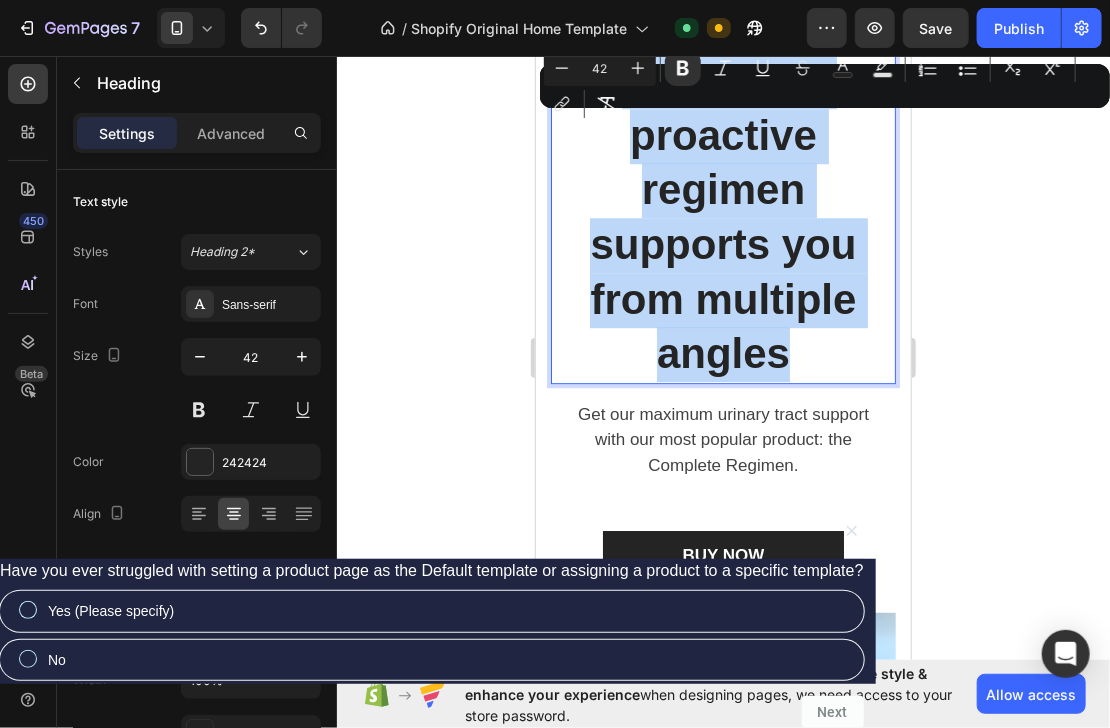 scroll, scrollTop: 1885, scrollLeft: 0, axis: vertical 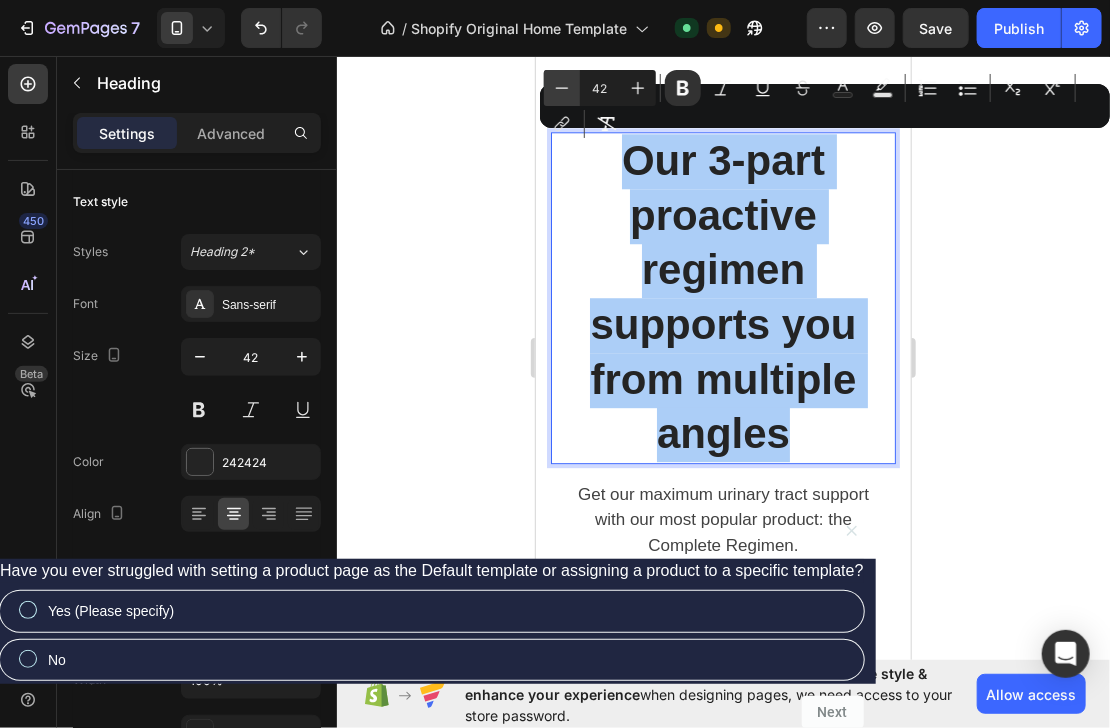 click 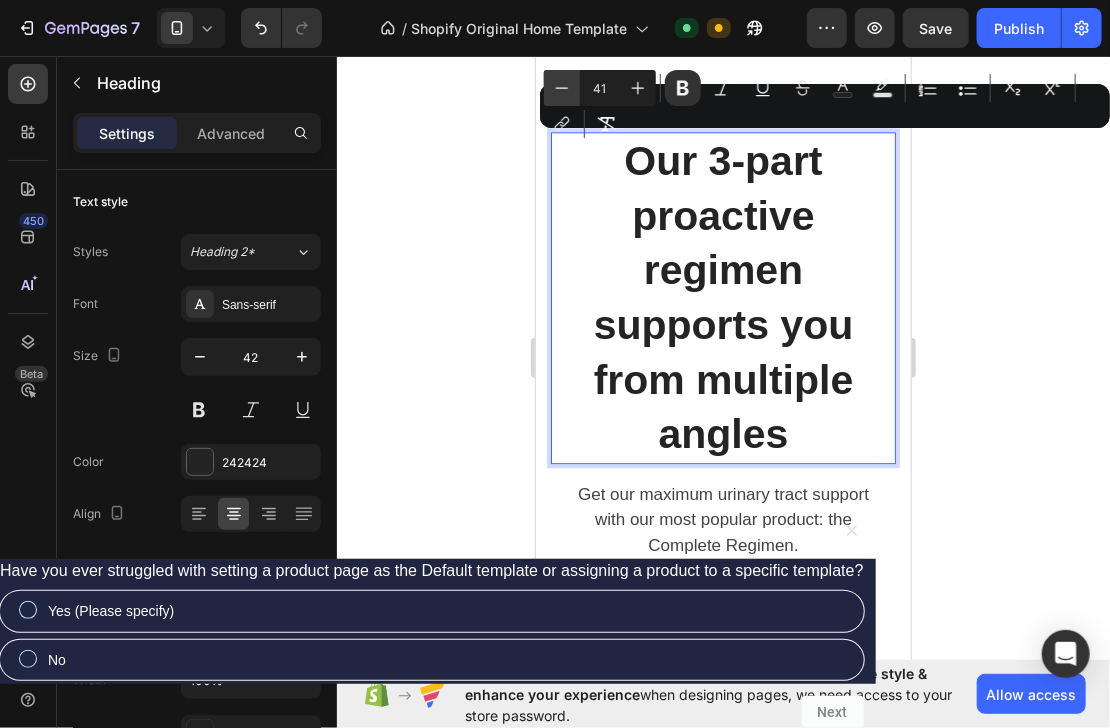 click 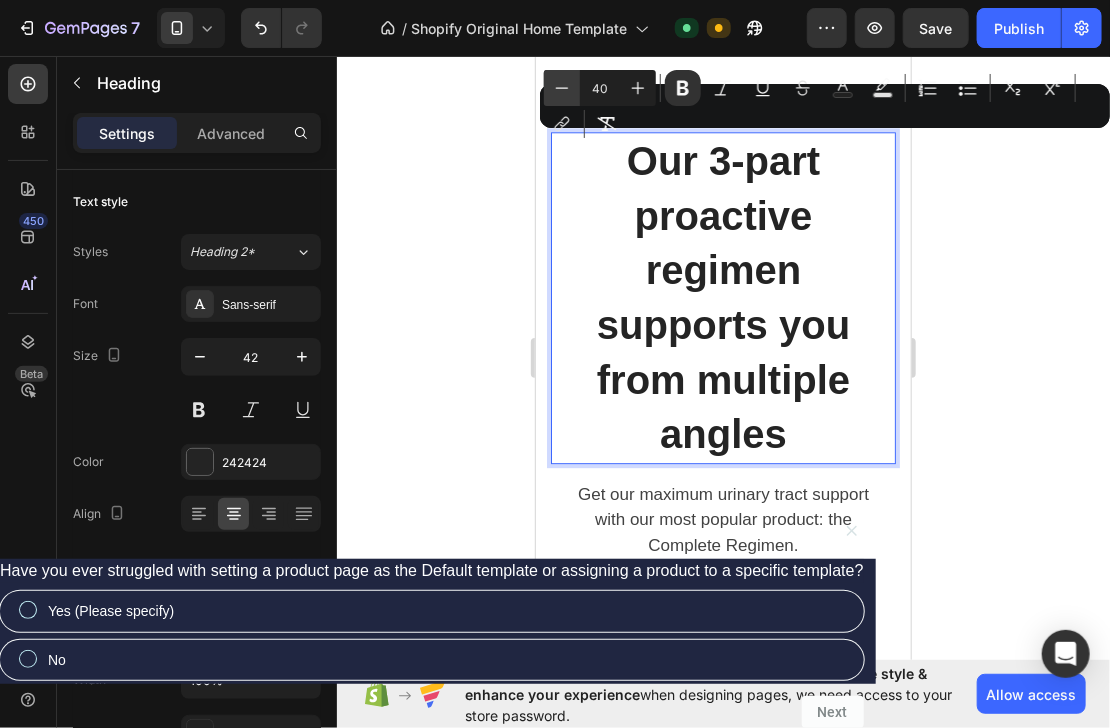 click 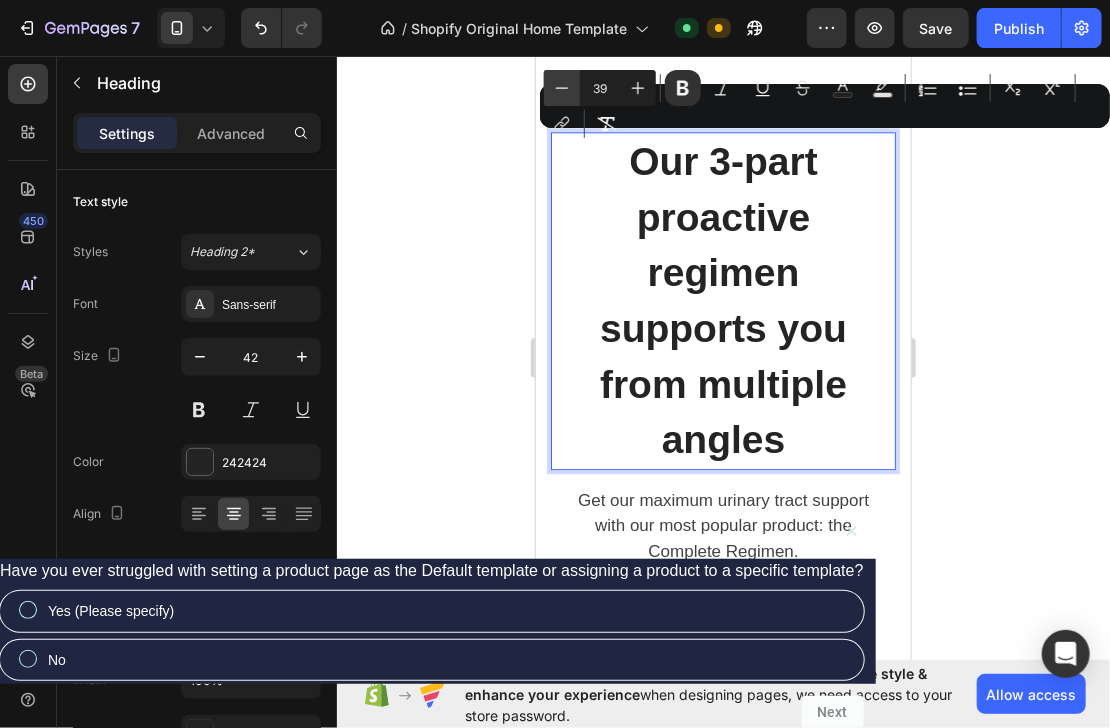 click 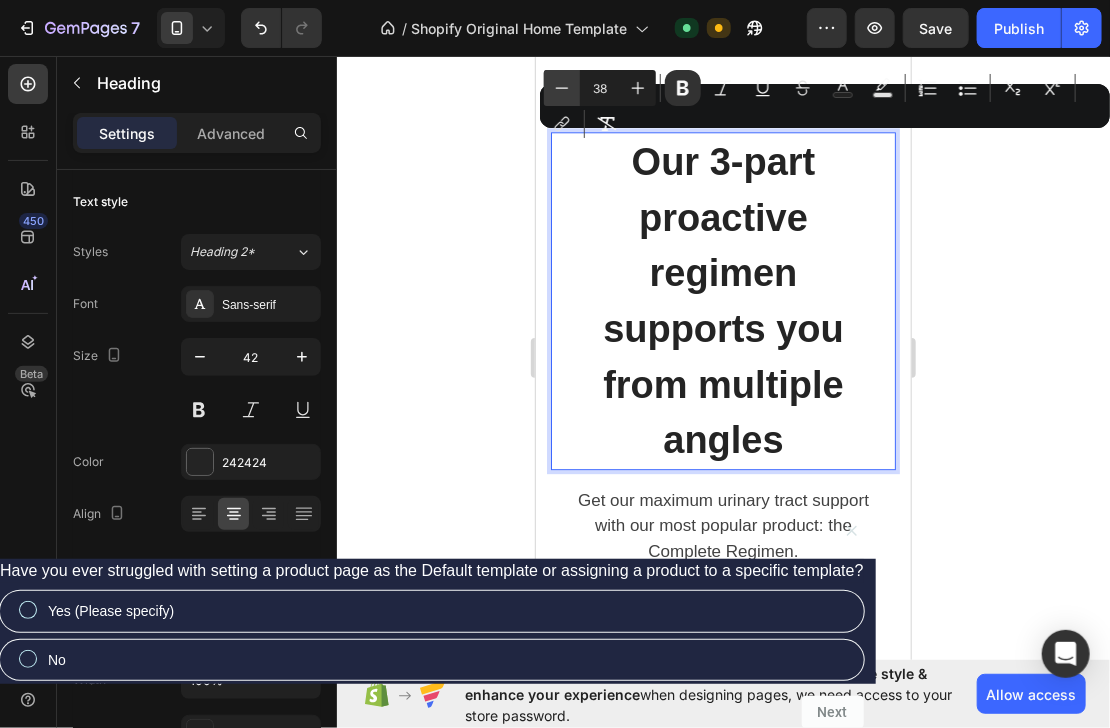 click 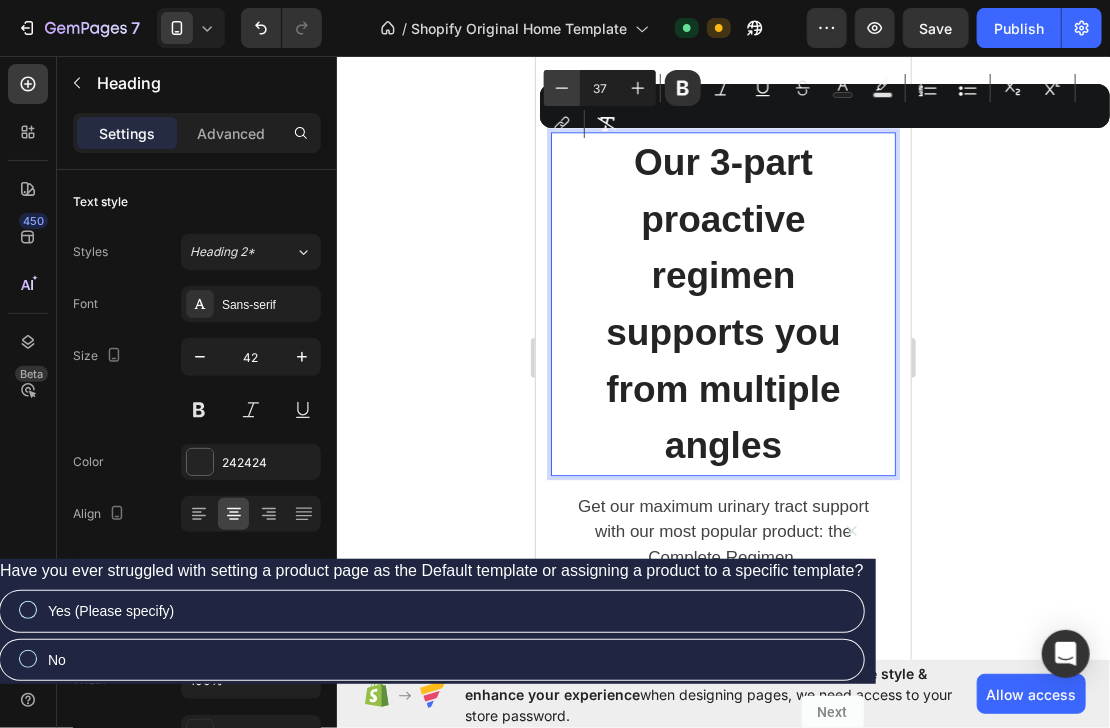 click 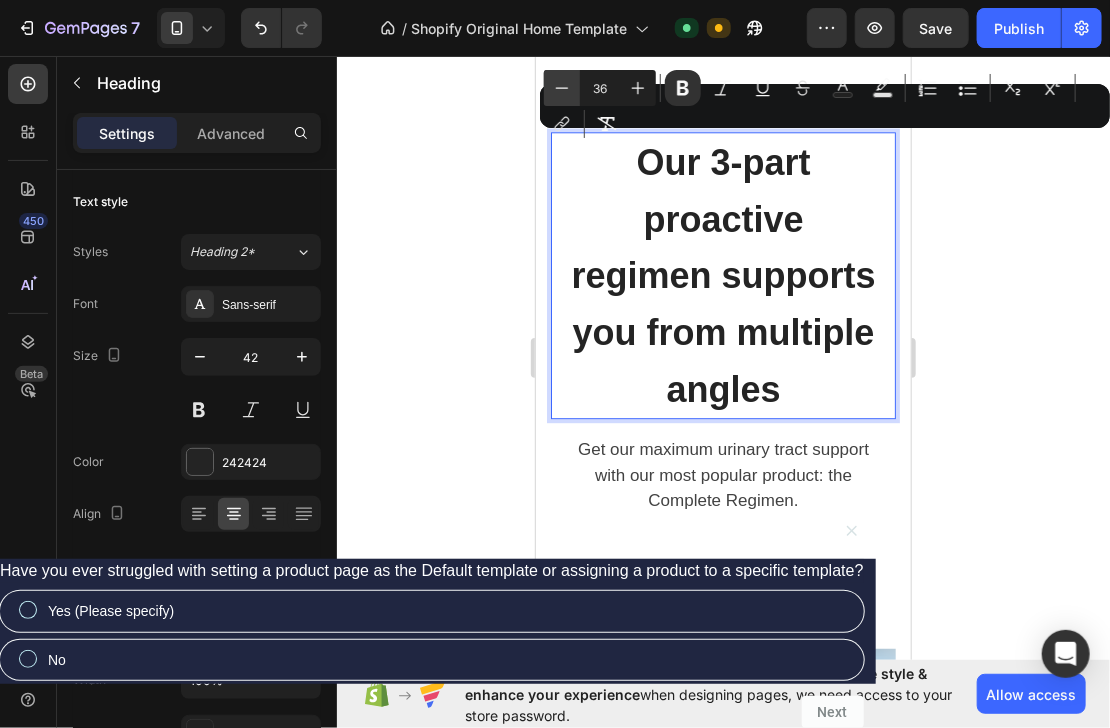click 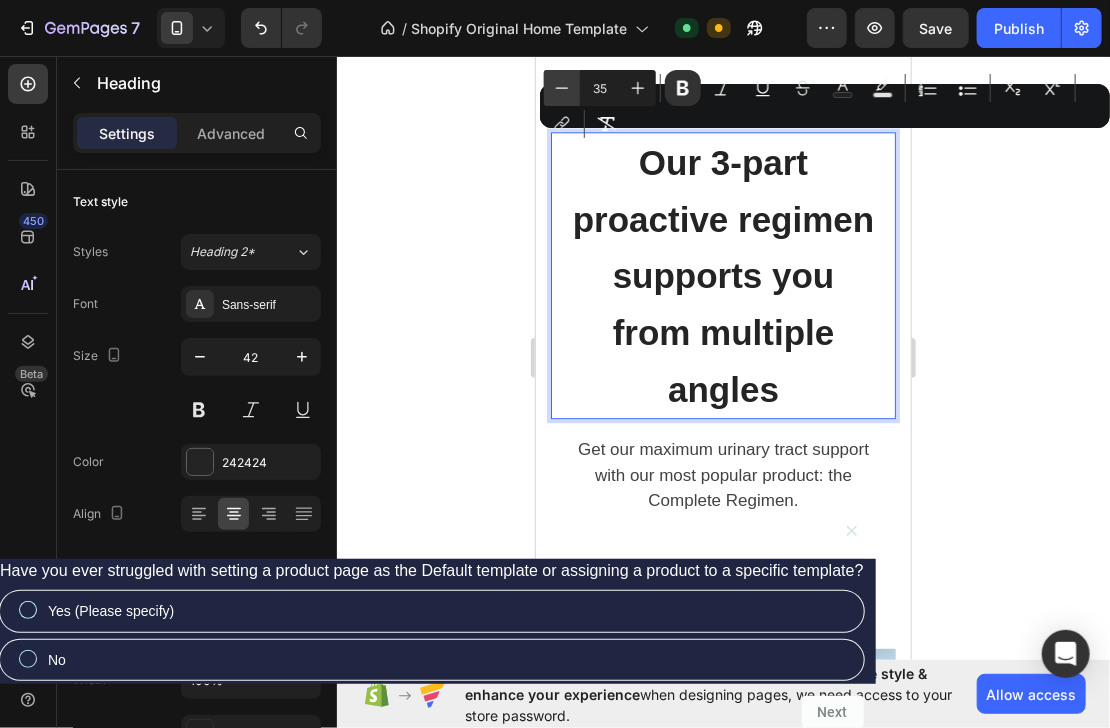 click 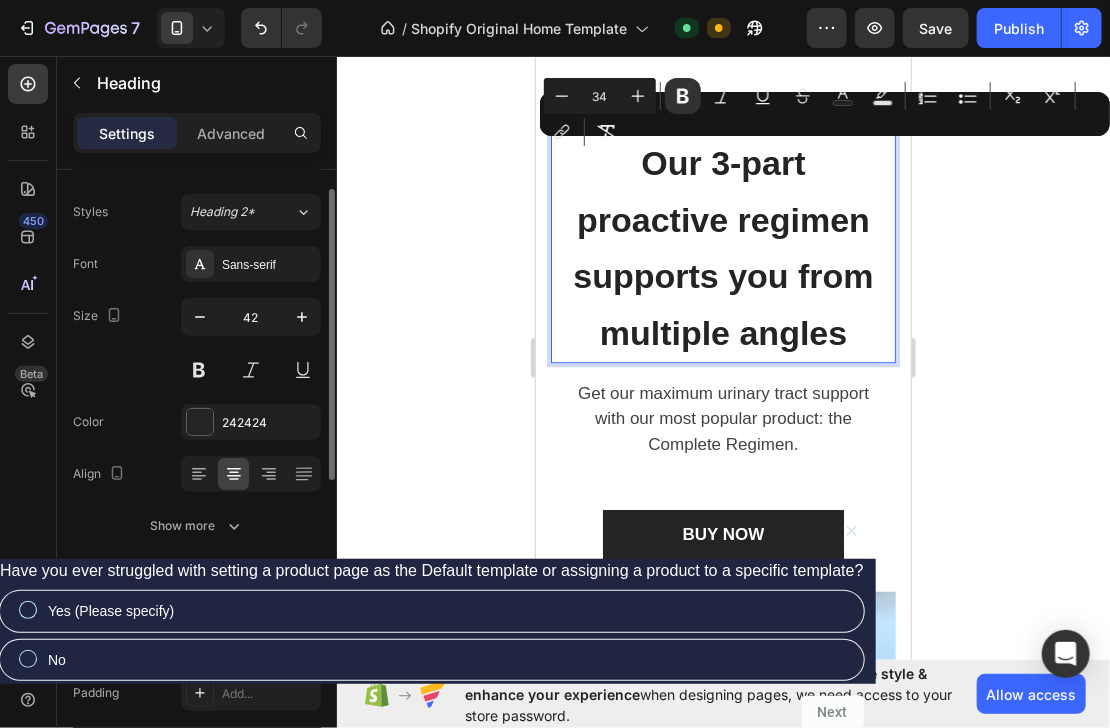 scroll, scrollTop: 0, scrollLeft: 0, axis: both 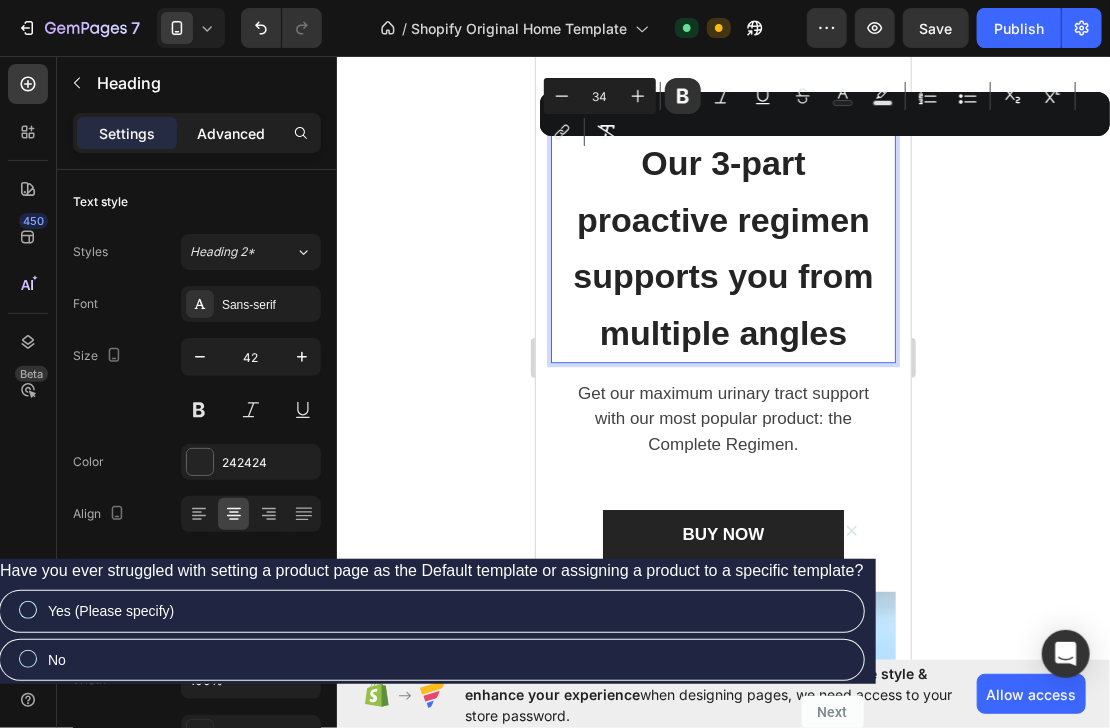 click on "Advanced" at bounding box center [231, 133] 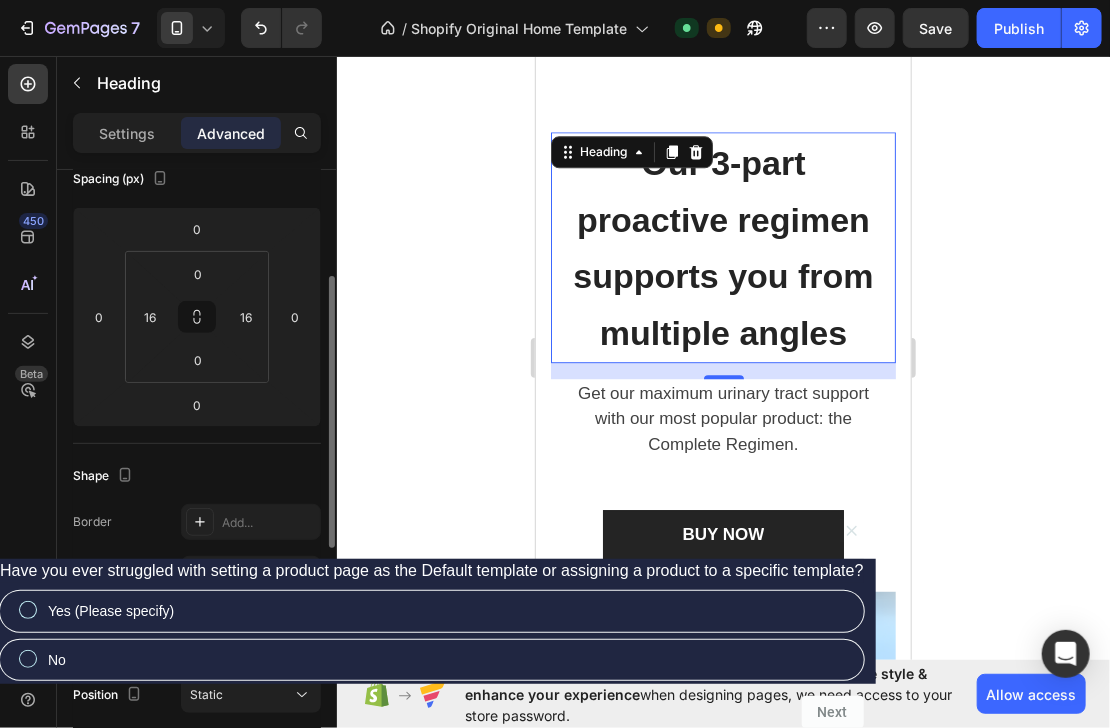 scroll, scrollTop: 560, scrollLeft: 0, axis: vertical 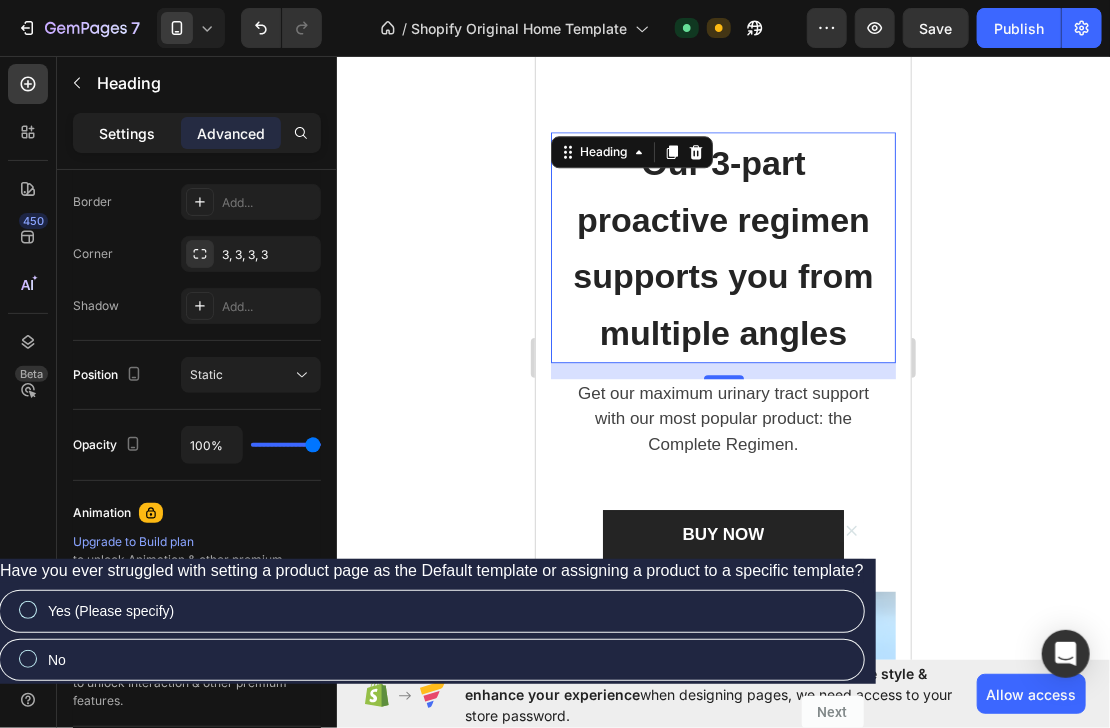 click on "Settings" 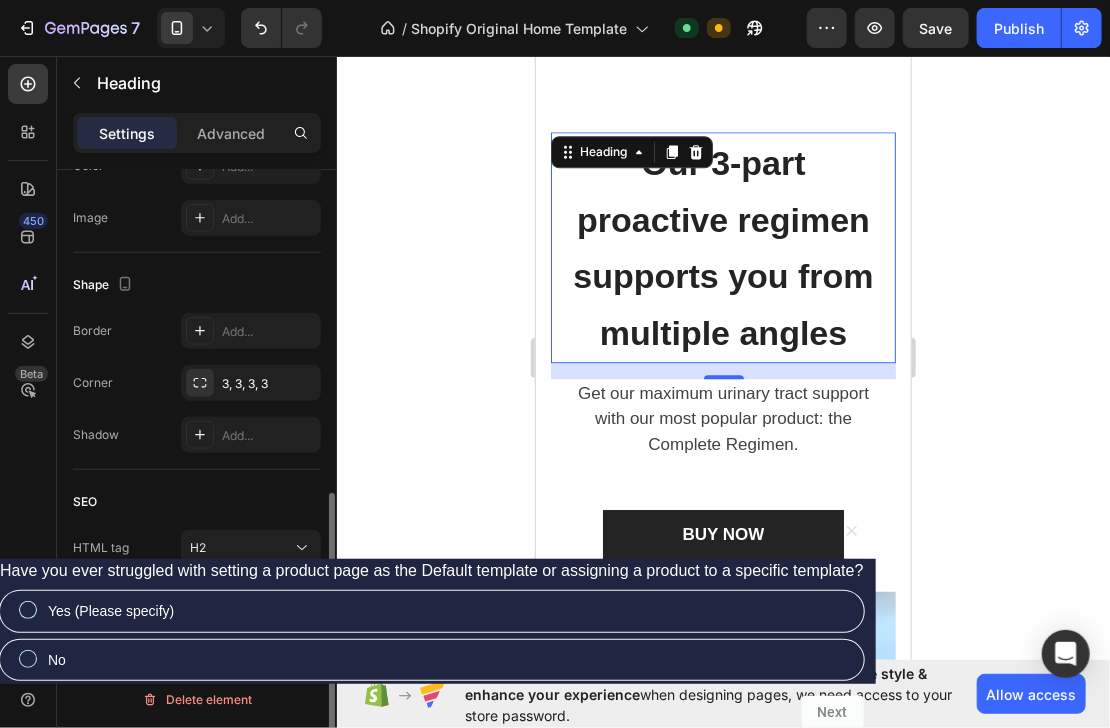 scroll, scrollTop: 440, scrollLeft: 0, axis: vertical 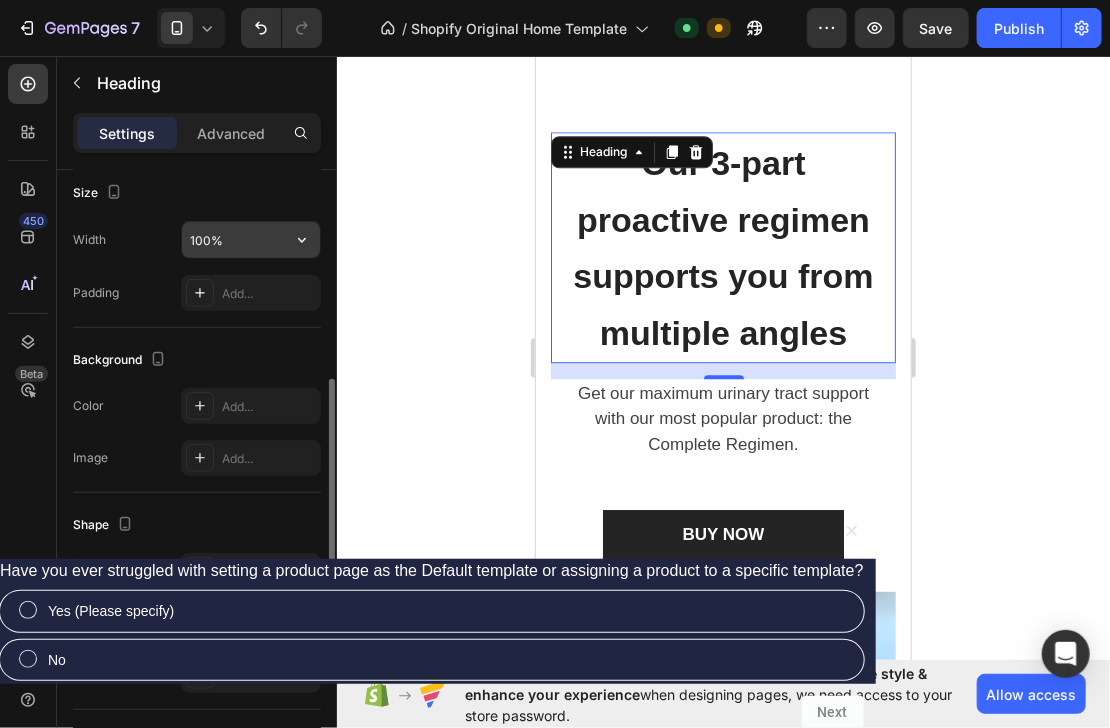 click on "100%" at bounding box center (251, 240) 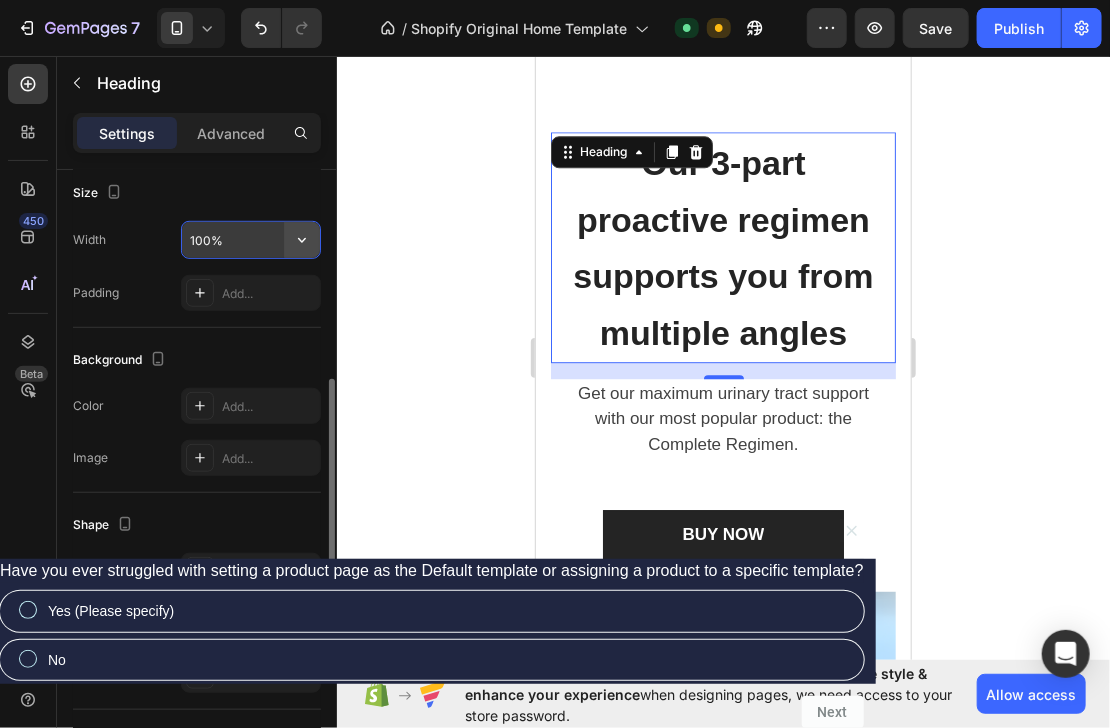click 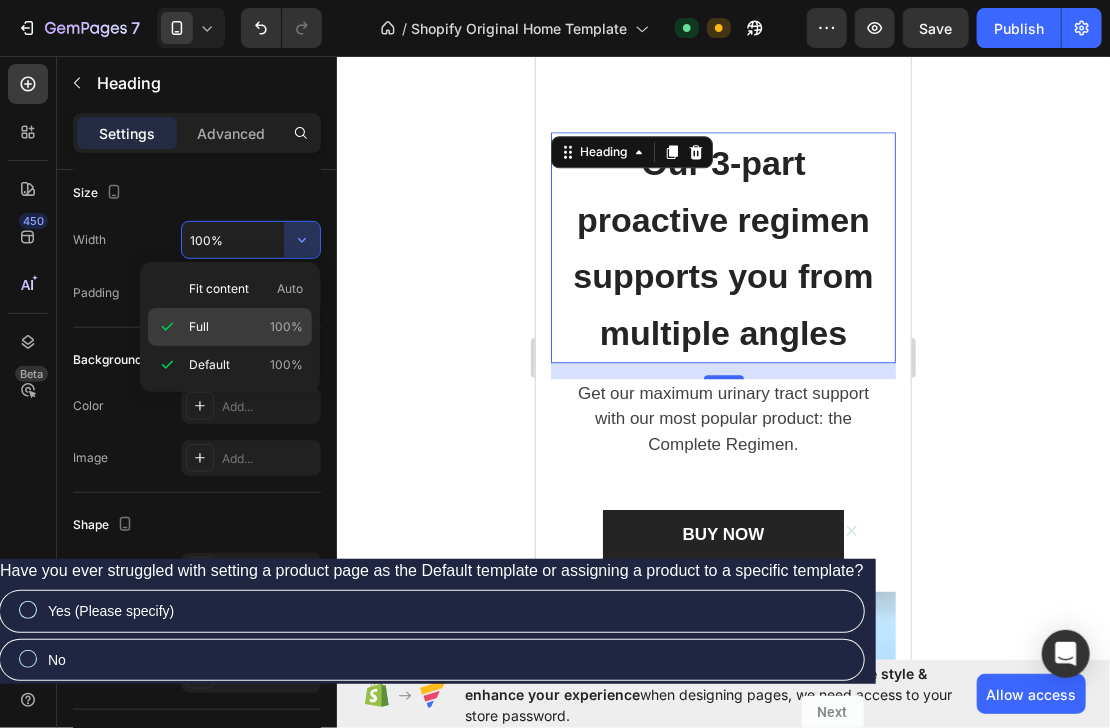 click on "Full 100%" at bounding box center (246, 327) 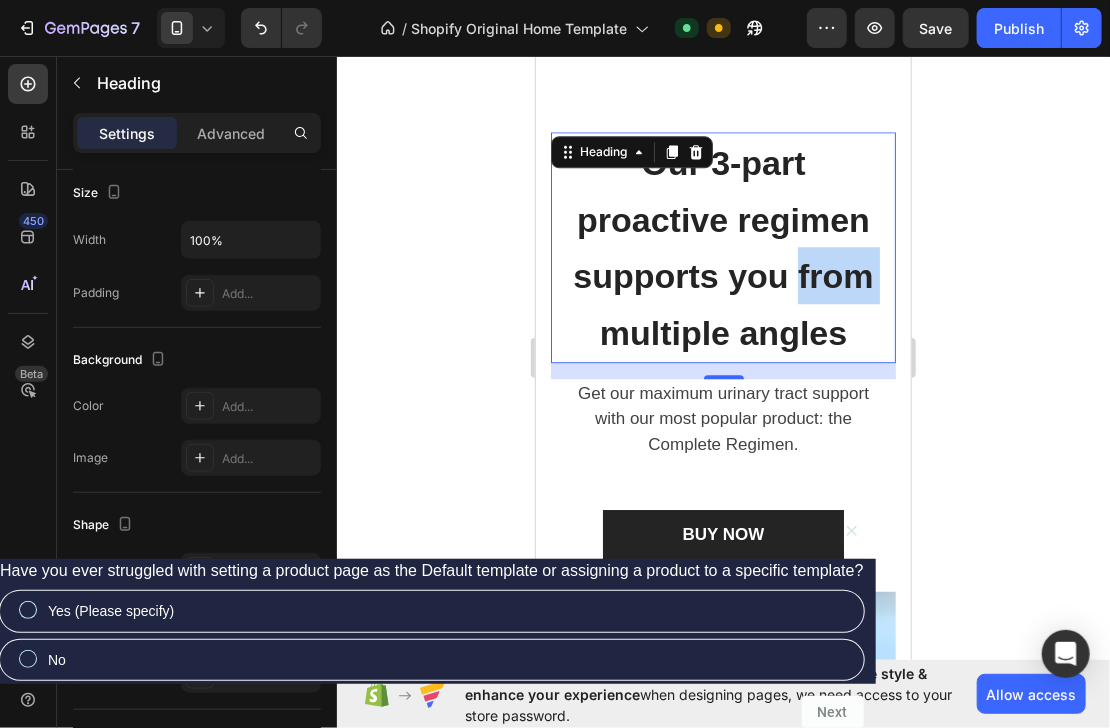 click on "Our 3-part proactive regimen supports you from multiple angles" at bounding box center [722, 247] 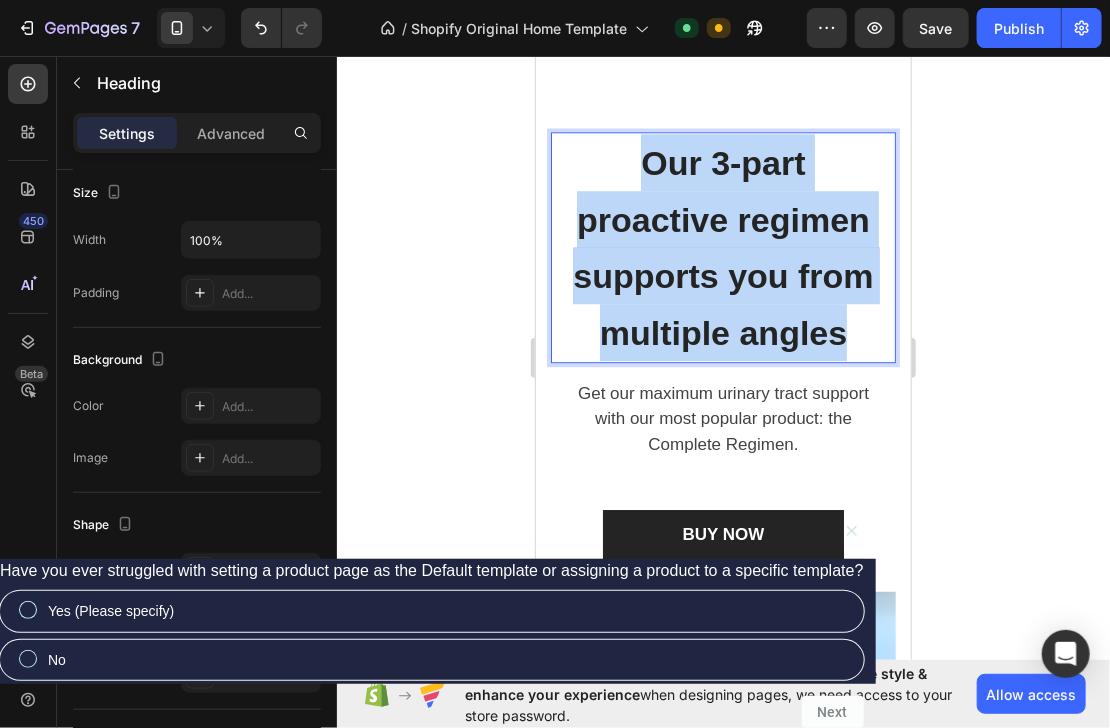 click on "Our 3-part proactive regimen supports you from multiple angles" at bounding box center [722, 247] 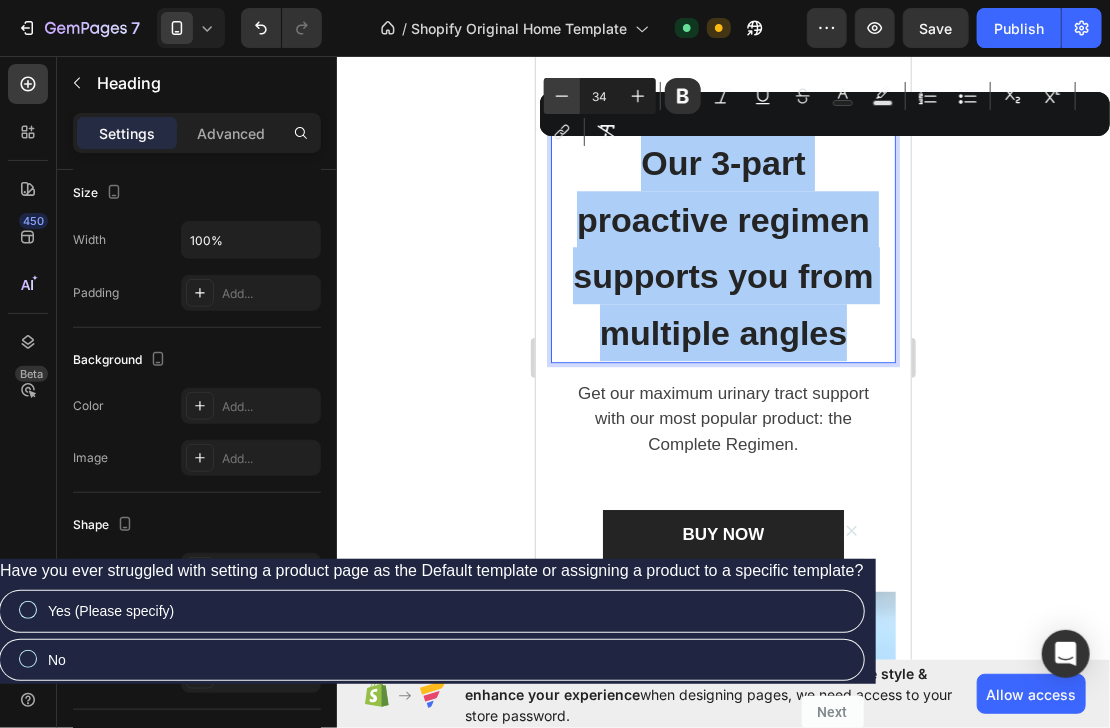 click 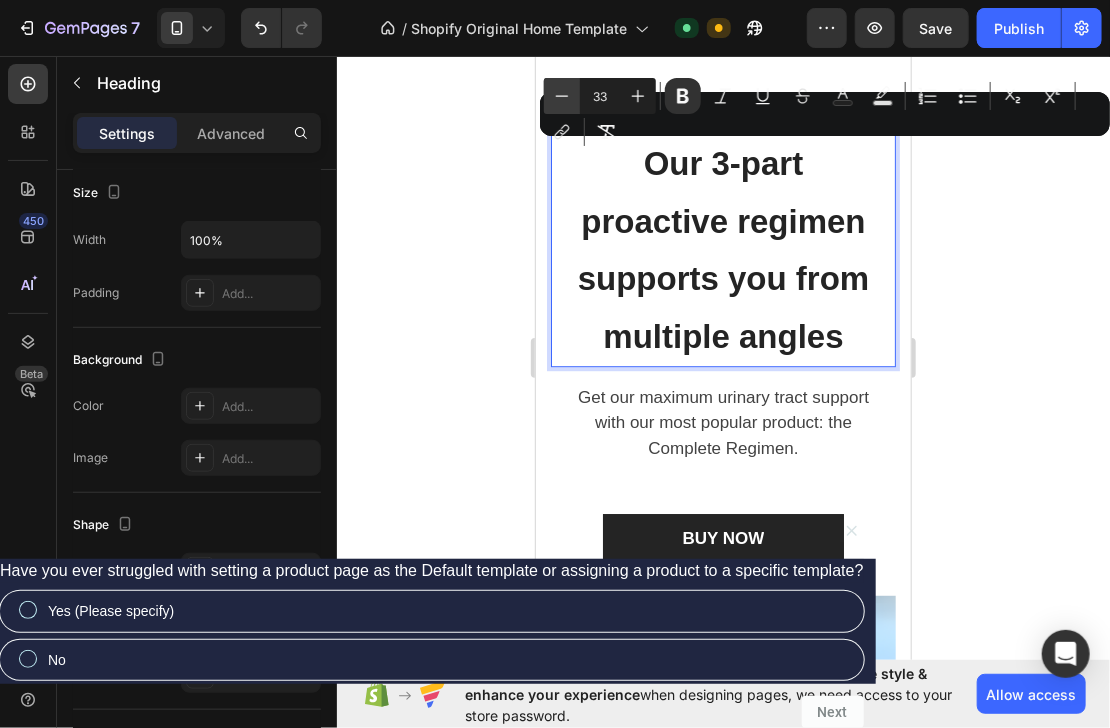 click 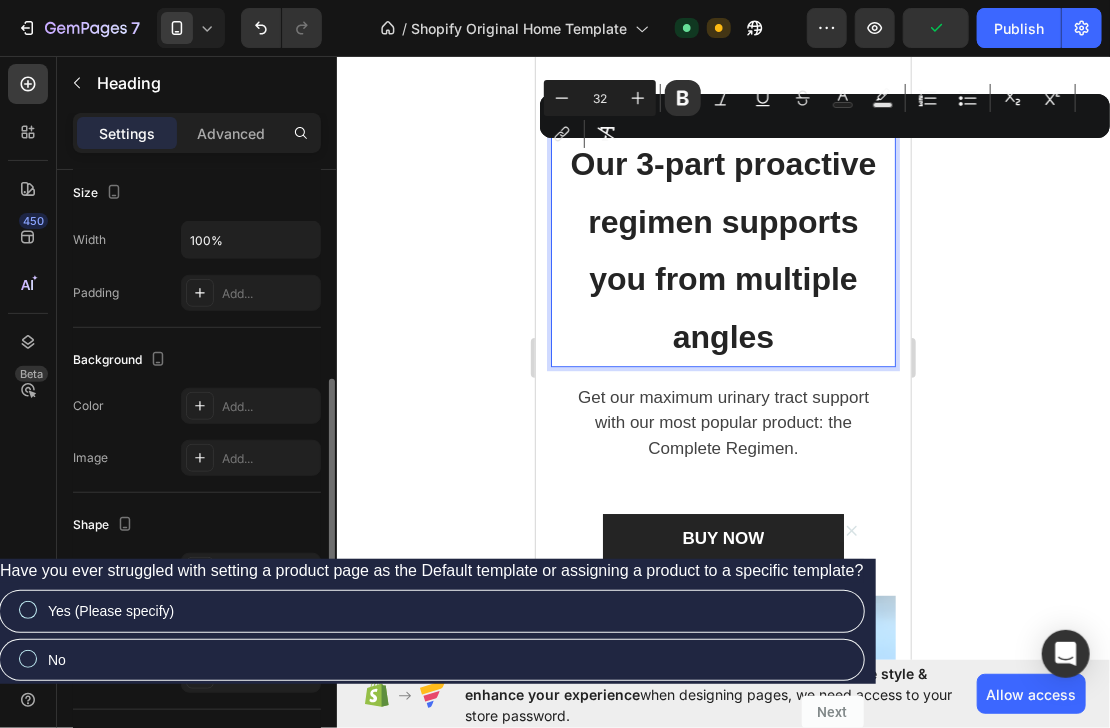 scroll, scrollTop: 200, scrollLeft: 0, axis: vertical 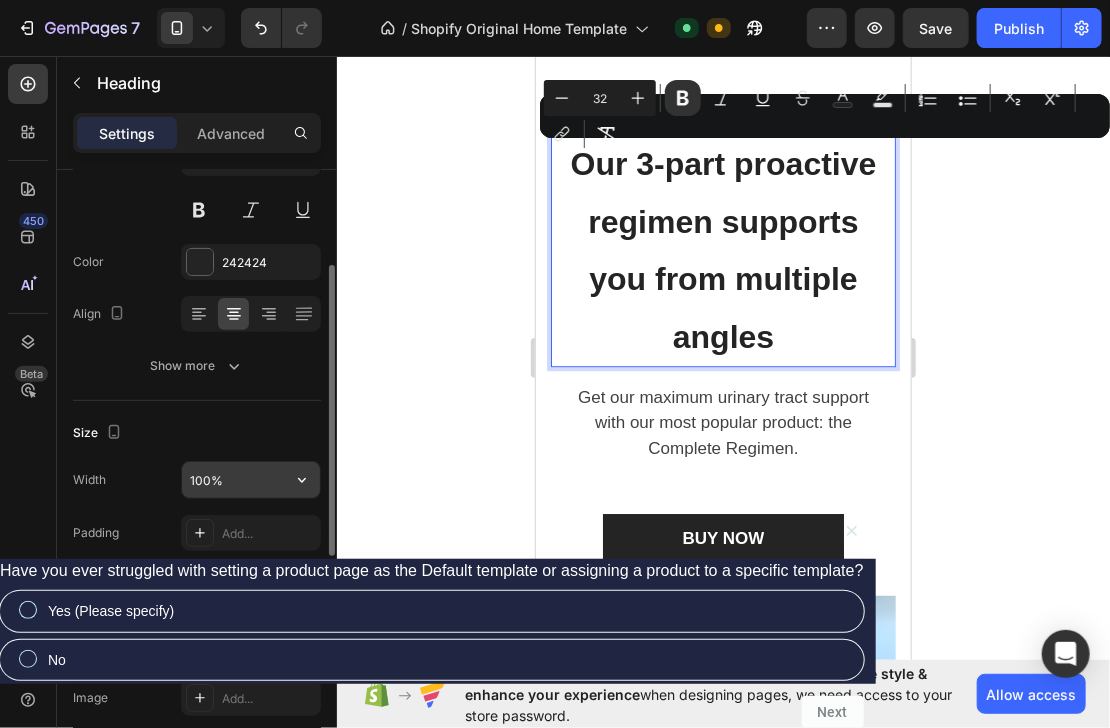 click on "100%" at bounding box center [251, 480] 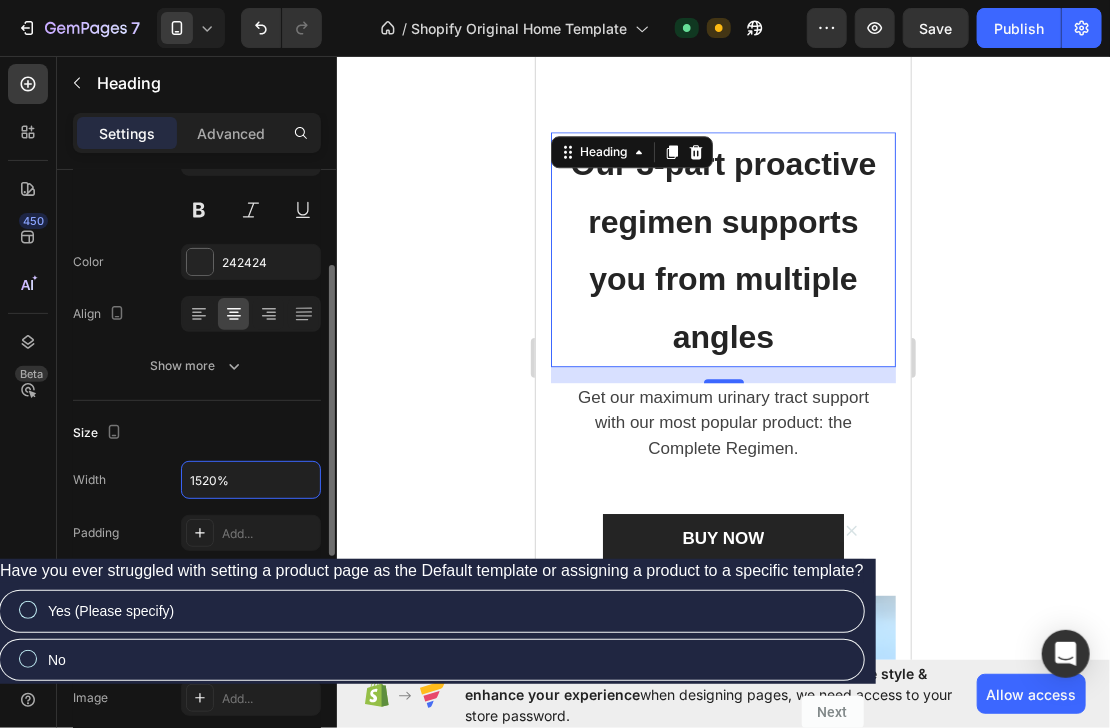 type on "1520%" 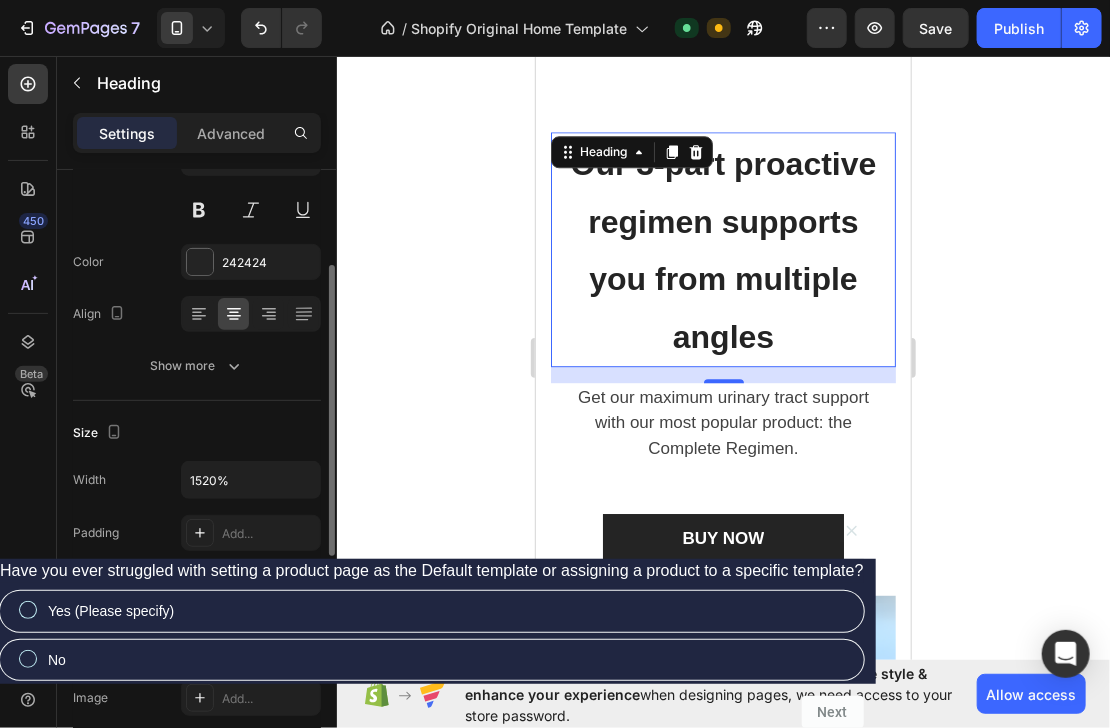 click on "Width 1520% Padding Add..." at bounding box center (197, 506) 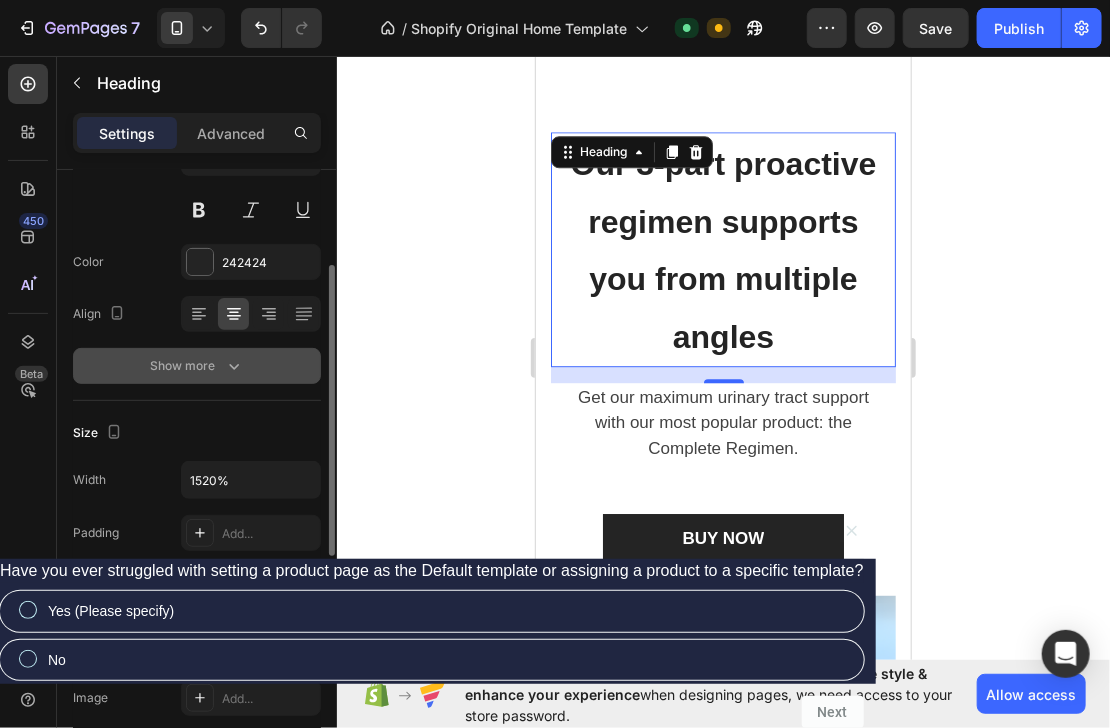 click on "Show more" at bounding box center [197, 366] 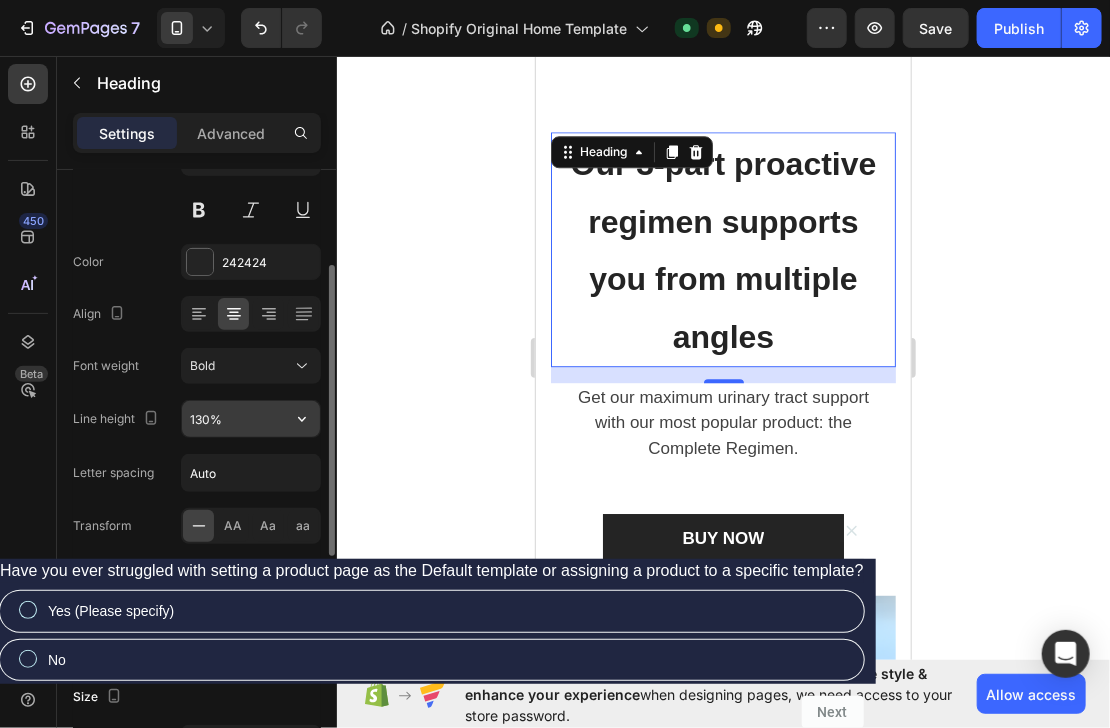 click on "130%" at bounding box center (251, 419) 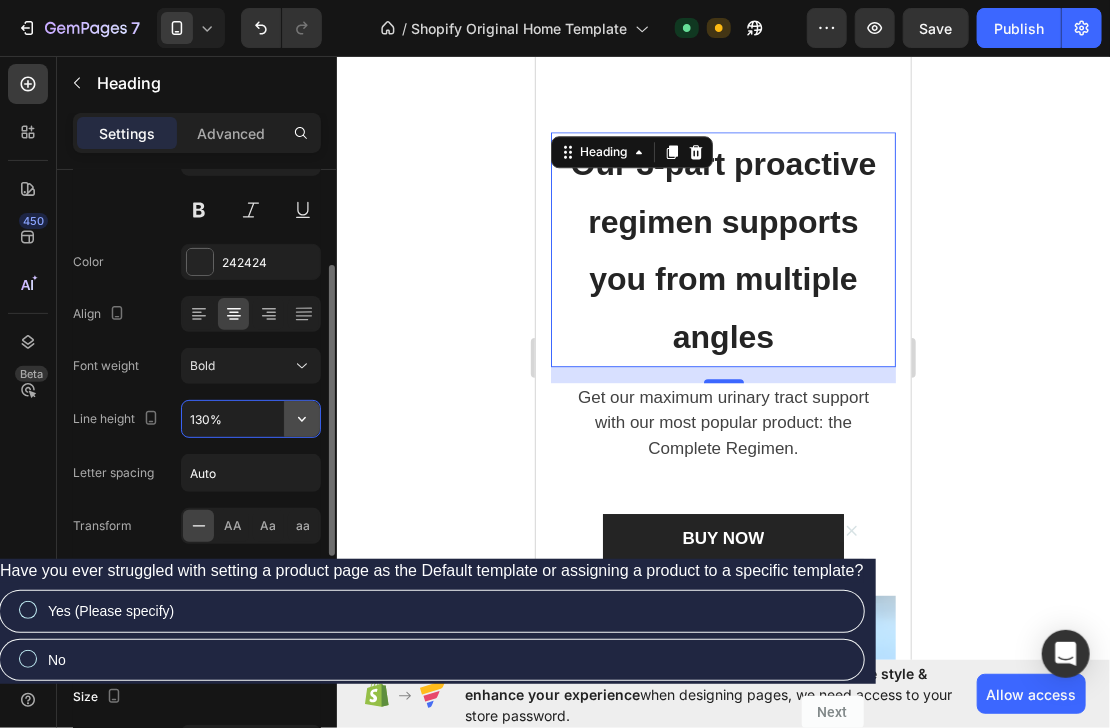 click 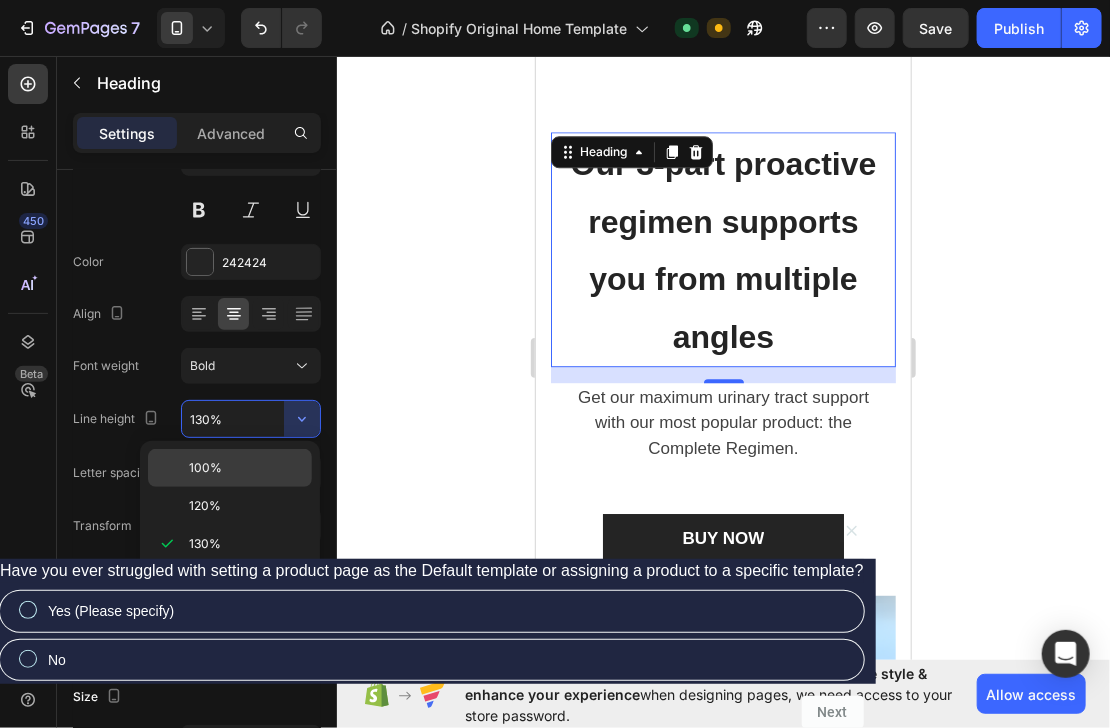 click on "100%" at bounding box center [246, 468] 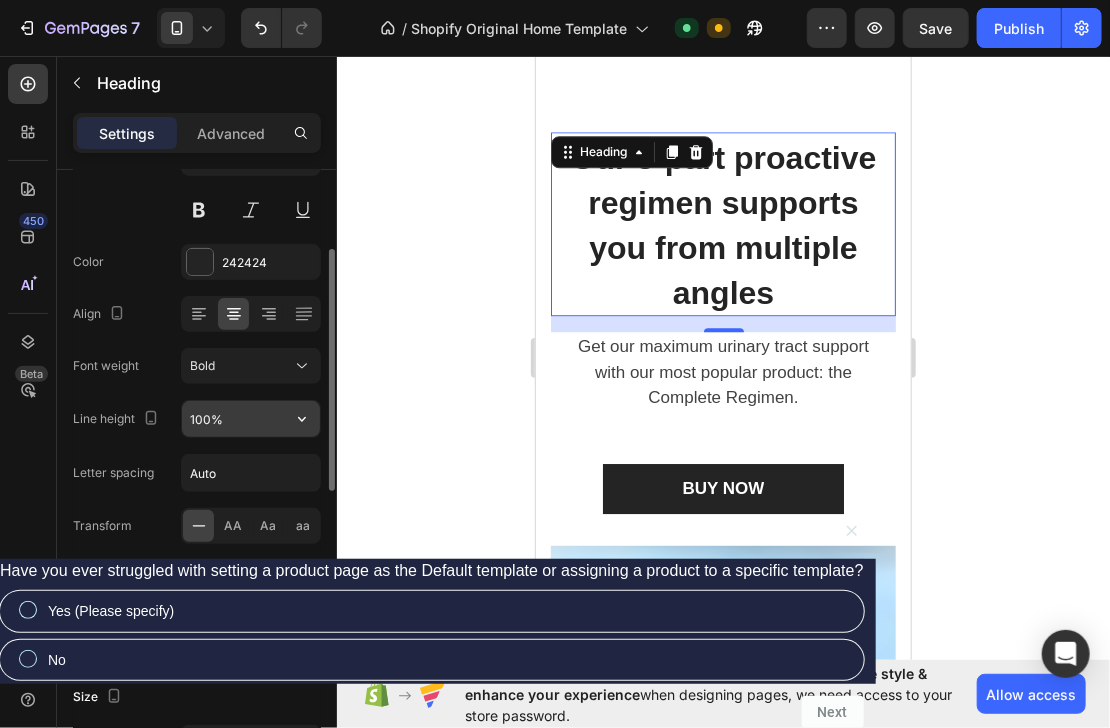 click on "100%" at bounding box center (251, 419) 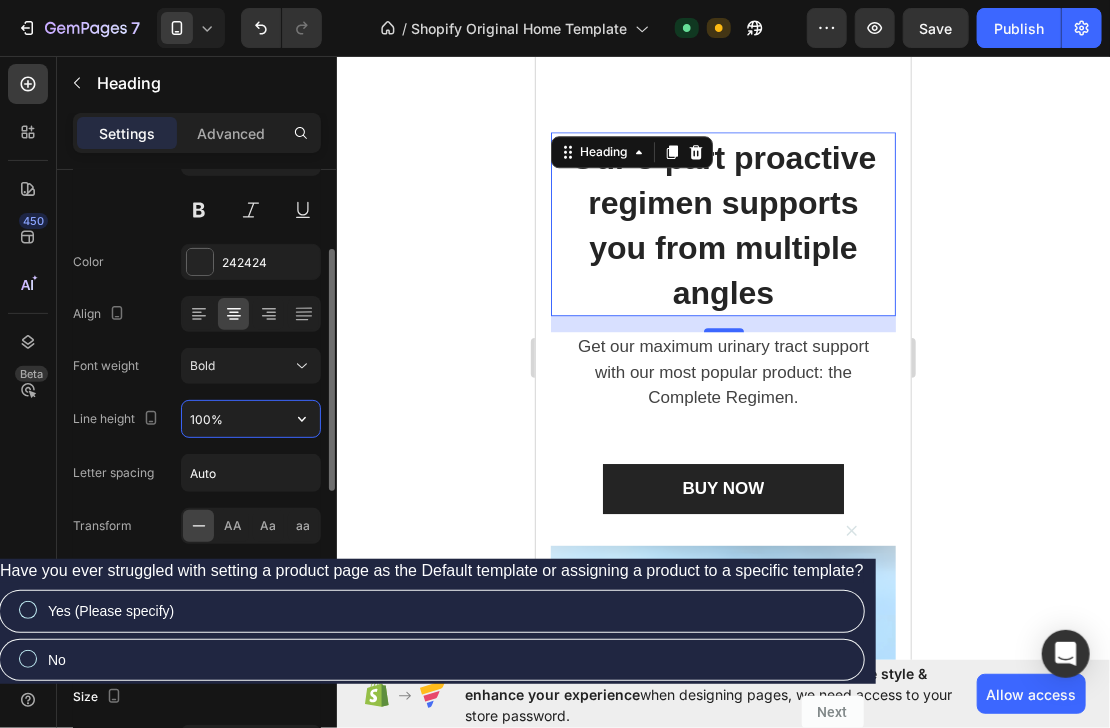 click on "100%" at bounding box center (251, 419) 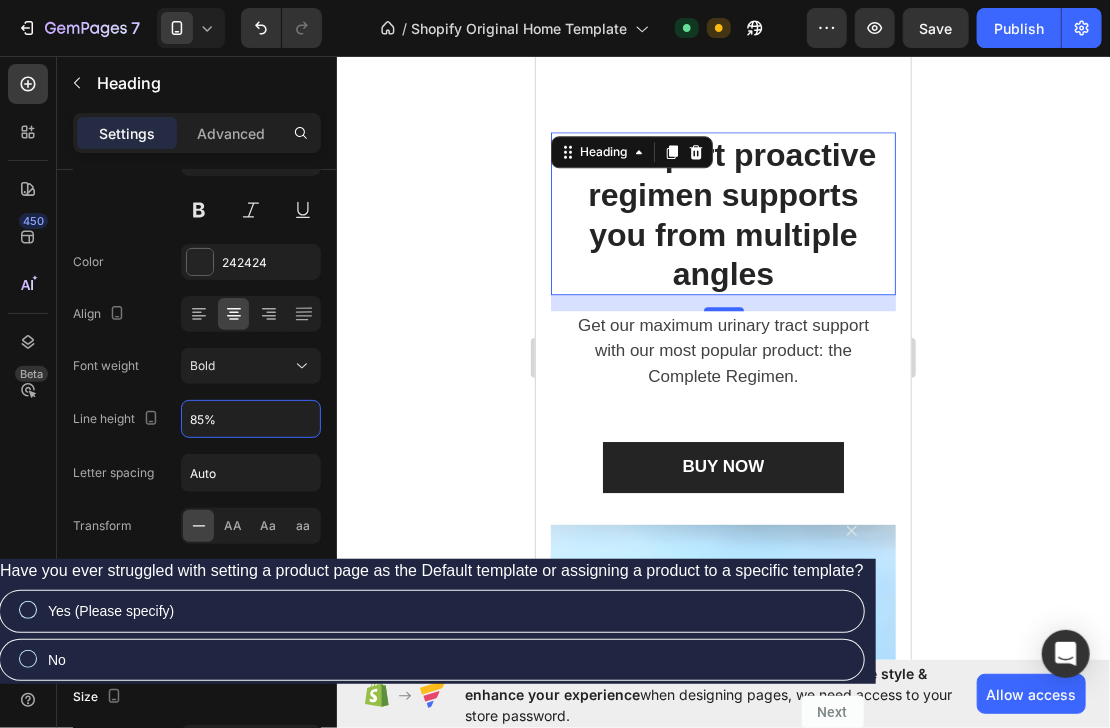 type on "85%" 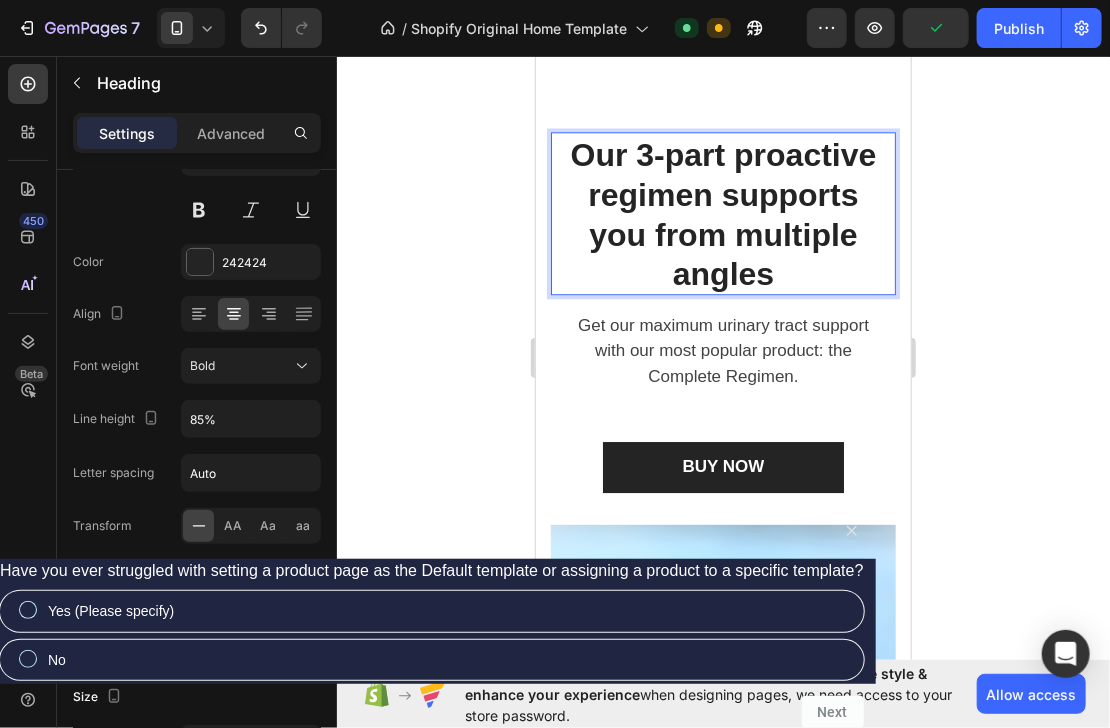 click on "Our 3-part proactive regimen supports you from multiple angles" at bounding box center [723, 213] 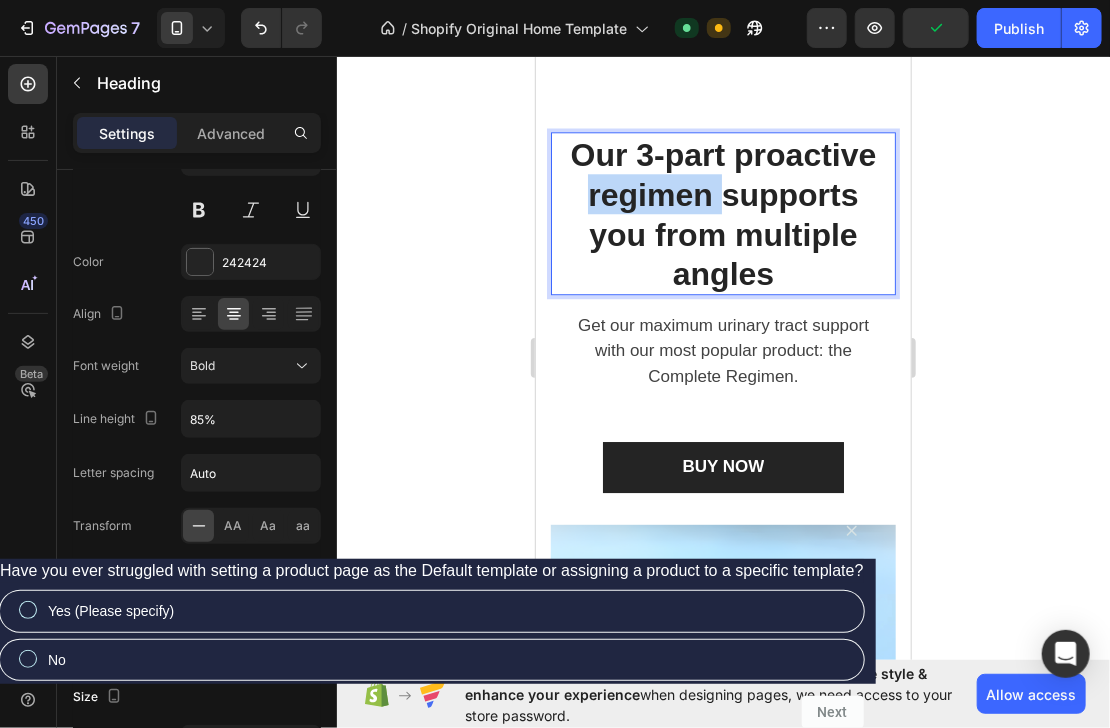 click on "Our 3-part proactive regimen supports you from multiple angles" at bounding box center [723, 213] 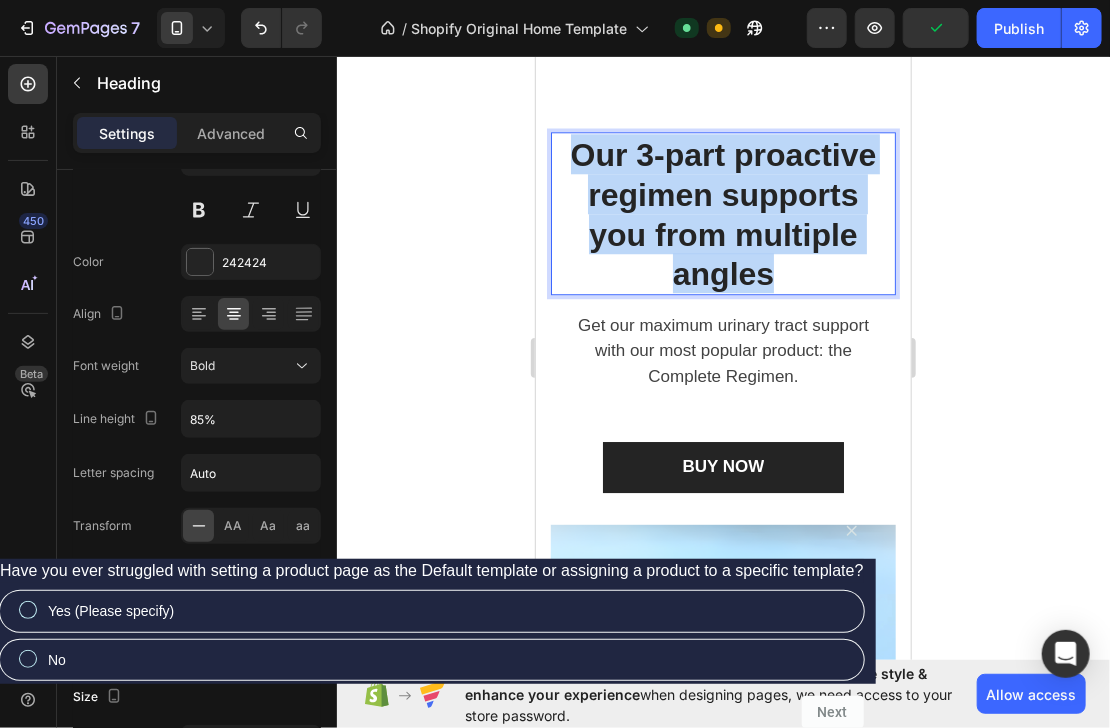 click on "Our 3-part proactive regimen supports you from multiple angles" at bounding box center (723, 213) 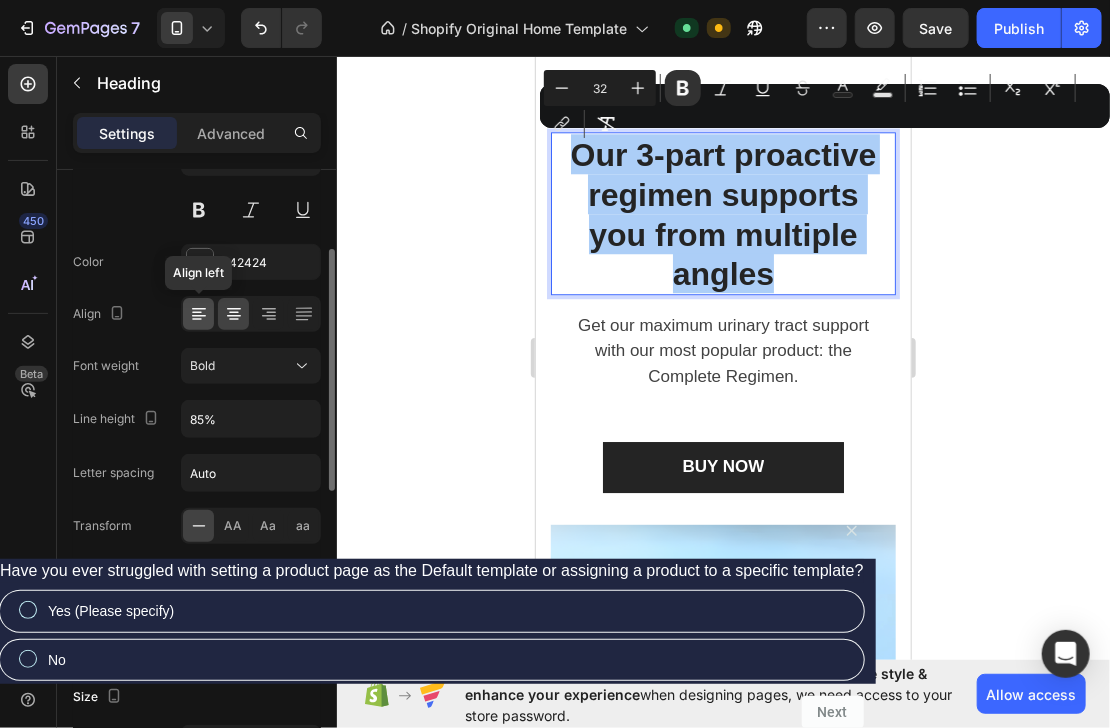 click 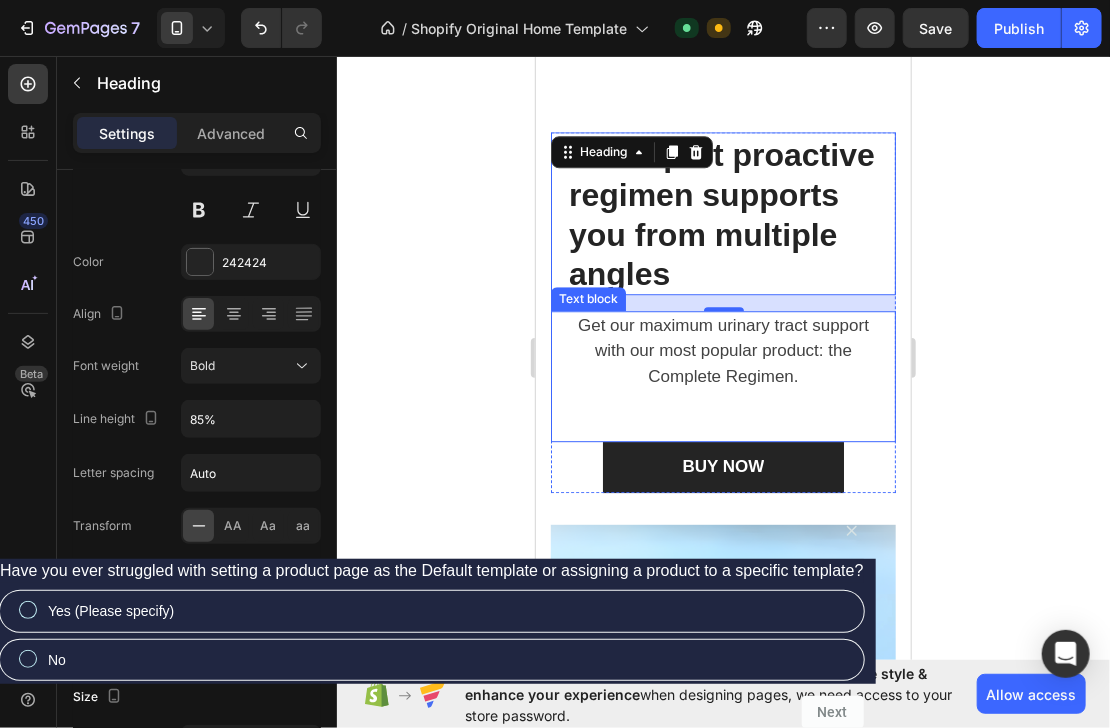 click 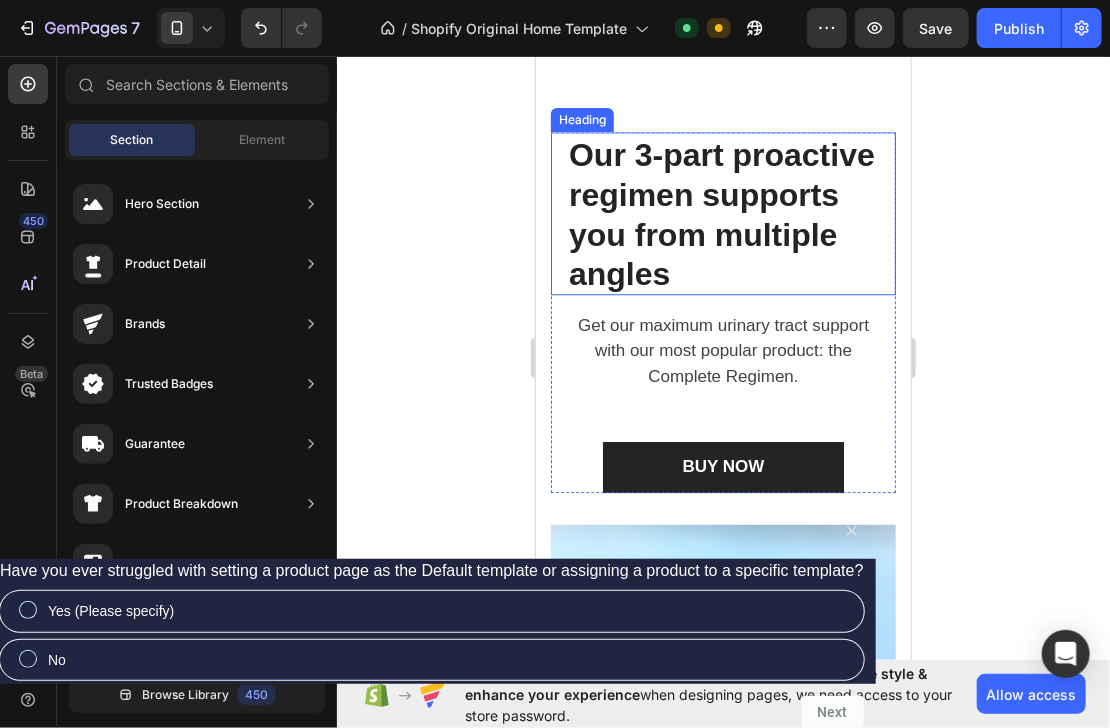 click on "Our 3-part proactive regimen supports you from multiple angles" at bounding box center [721, 213] 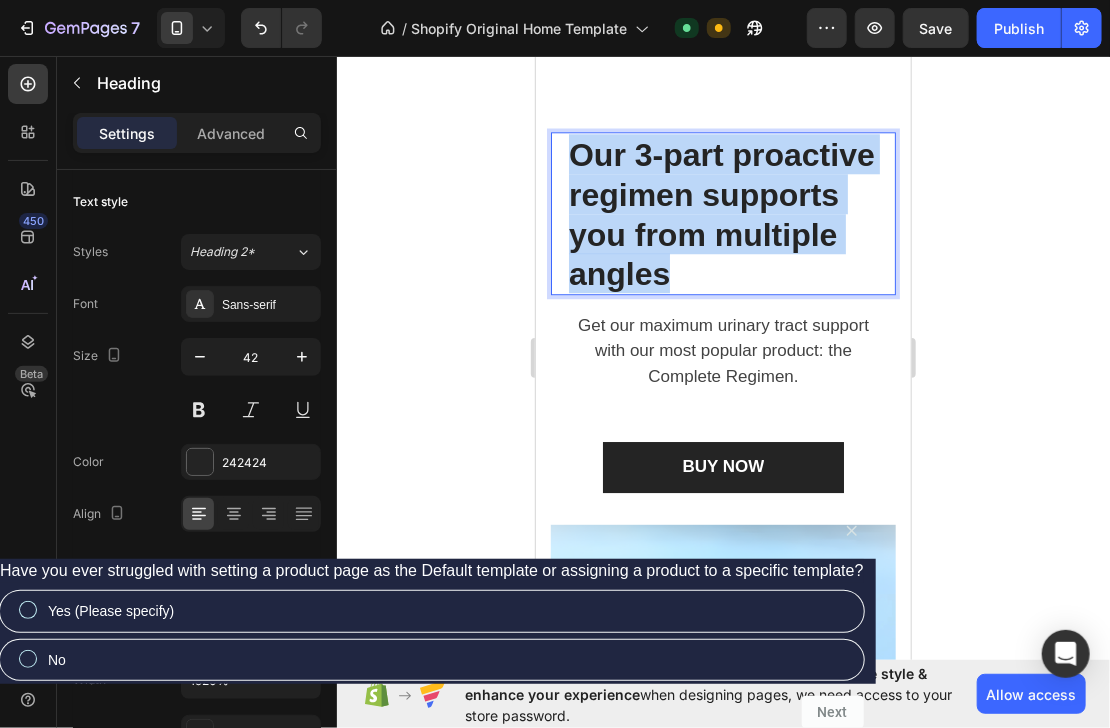 click on "Our 3-part proactive regimen supports you from multiple angles" at bounding box center [721, 213] 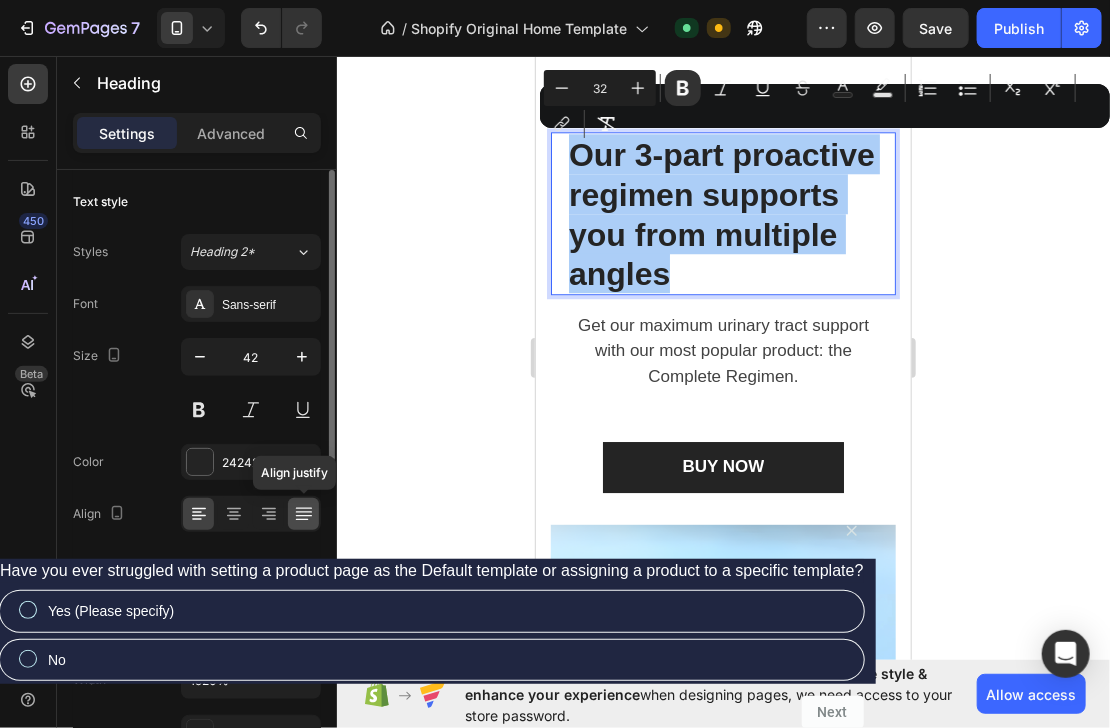 click 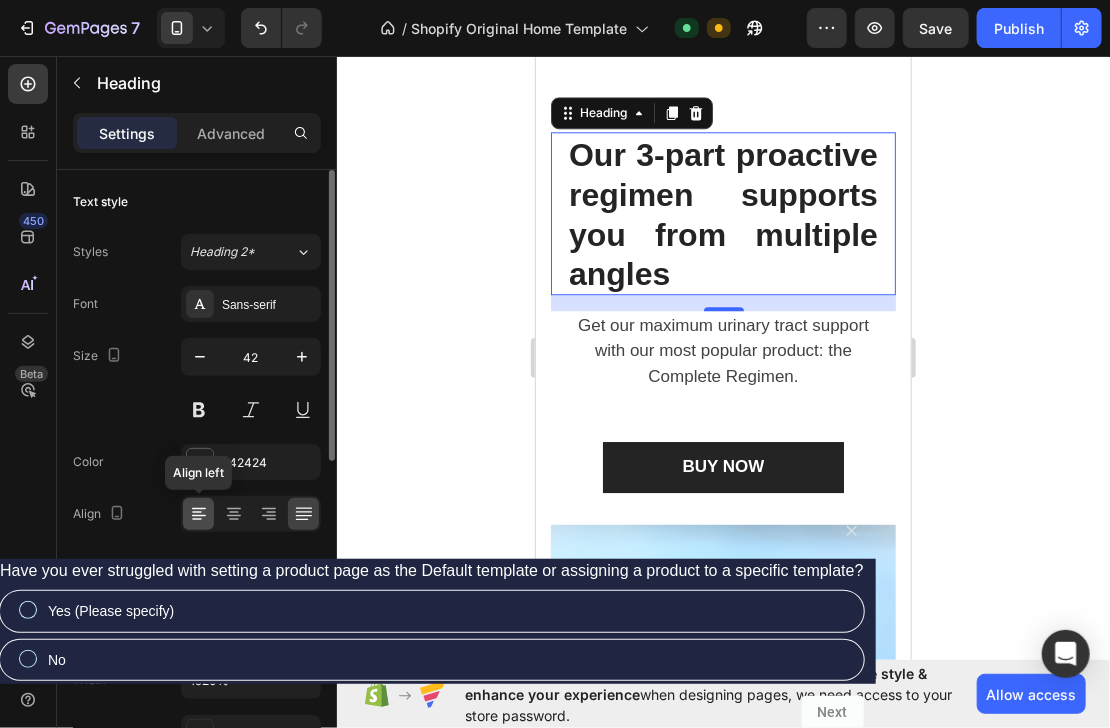 click 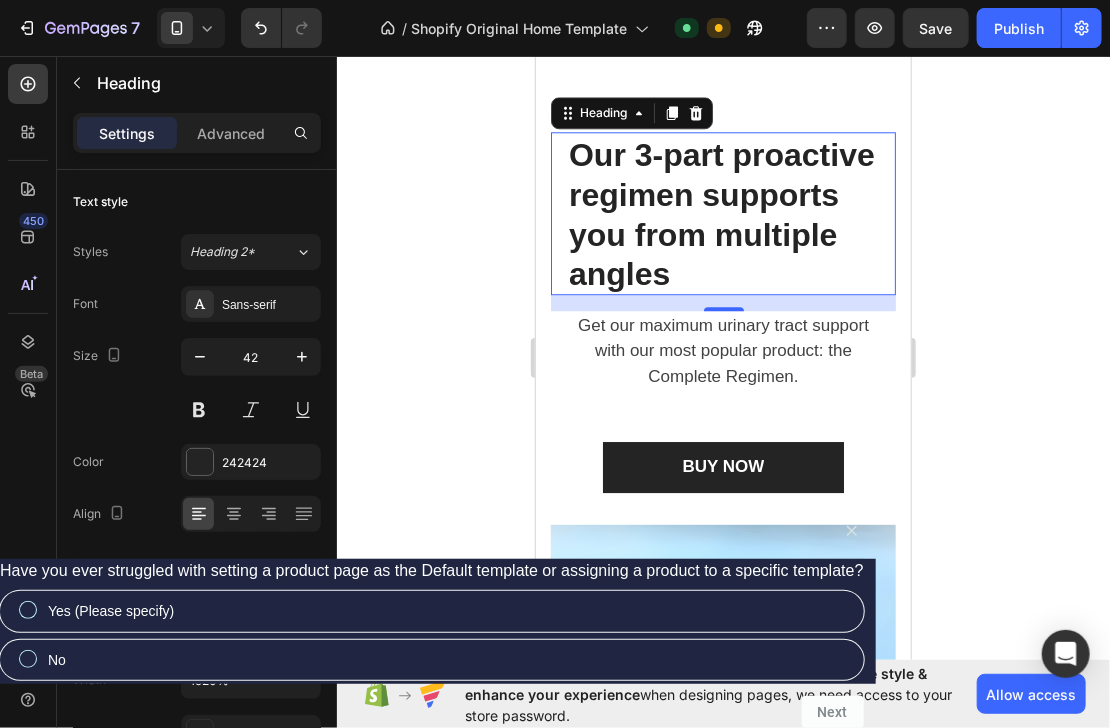 click on "Our 3-part proactive regimen supports you from multiple angles" at bounding box center (722, 212) 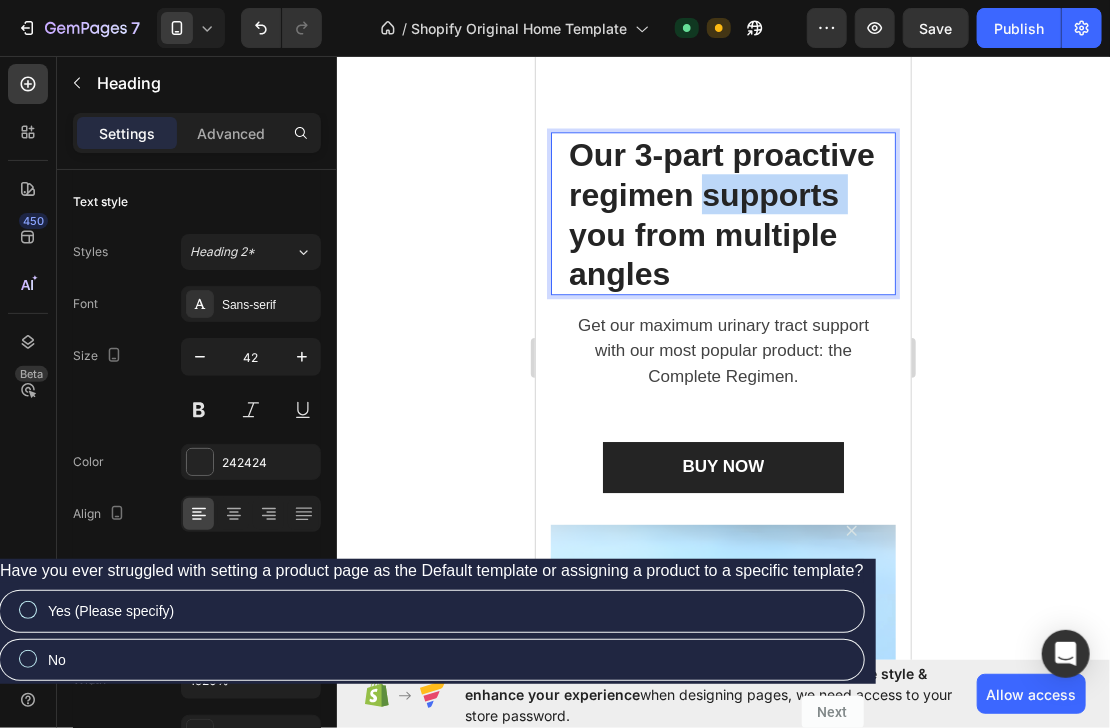 click on "Our 3-part proactive regimen supports you from multiple angles" at bounding box center (722, 212) 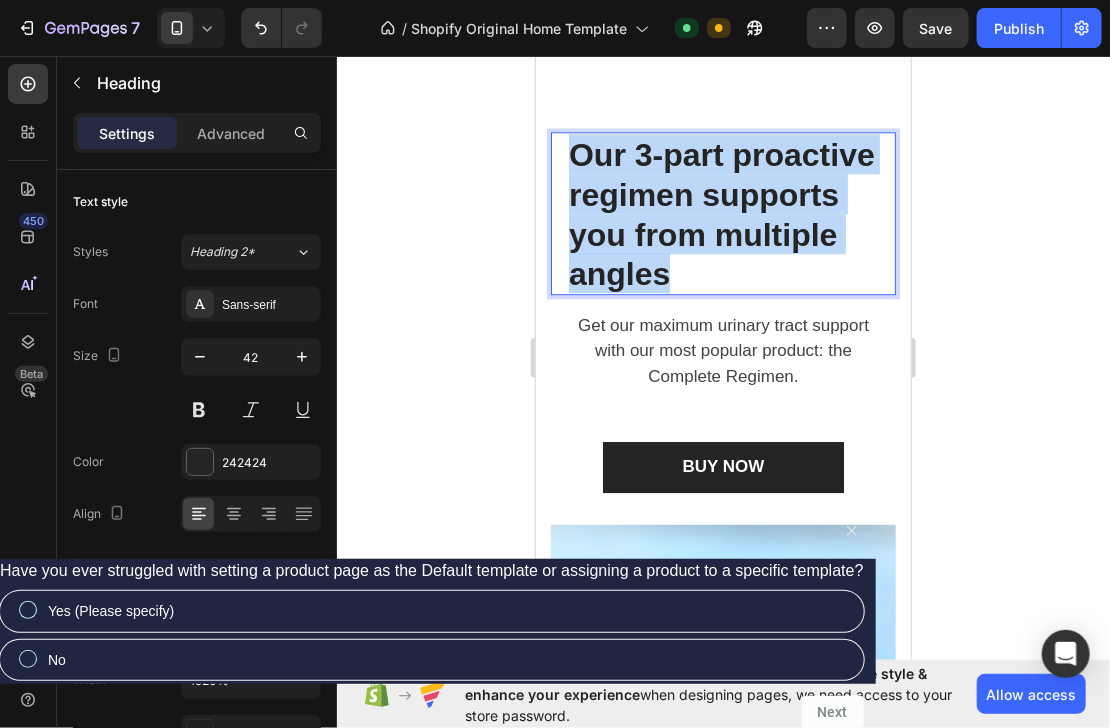 click on "Our 3-part proactive regimen supports you from multiple angles" at bounding box center [722, 212] 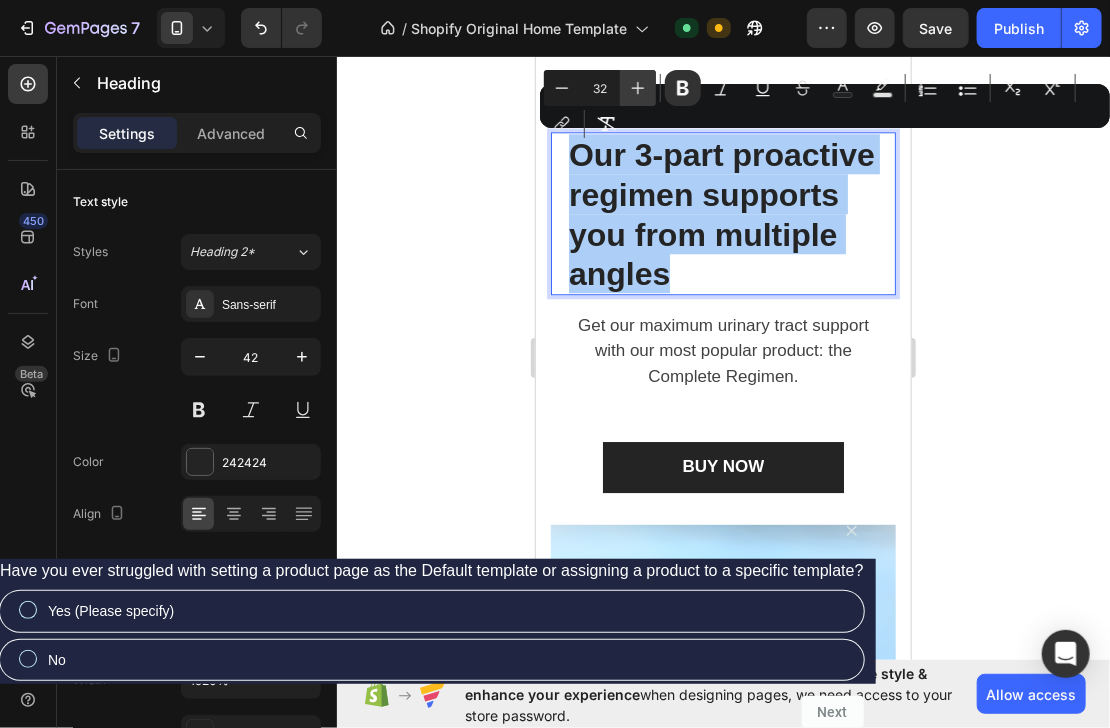 click 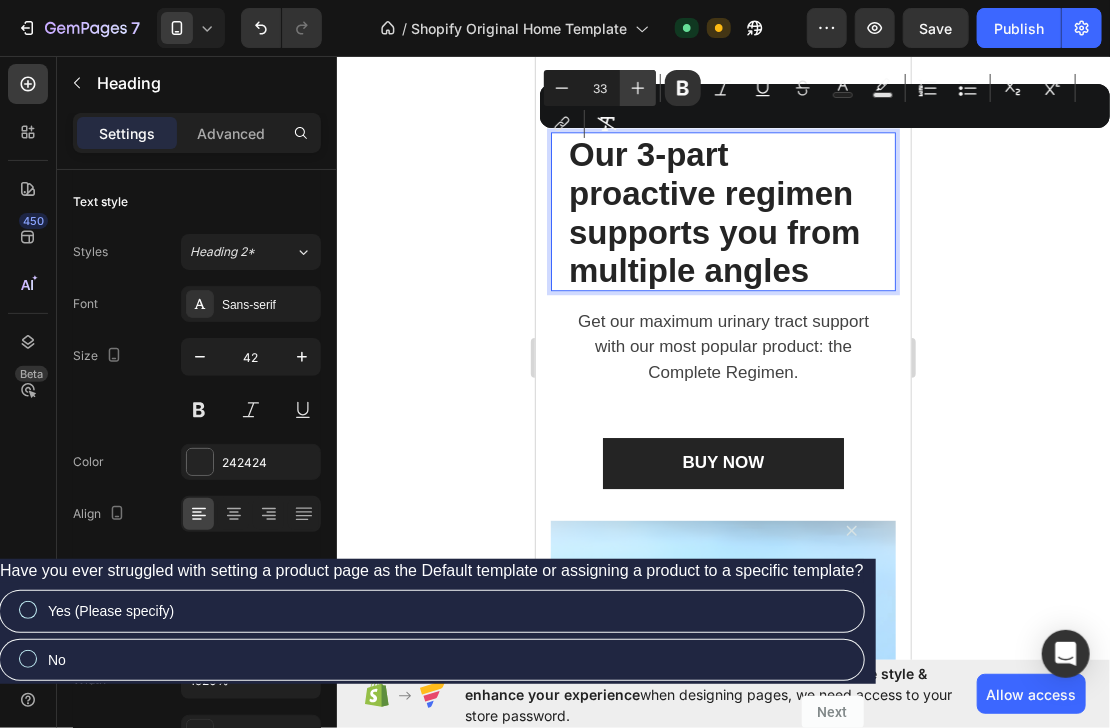 click 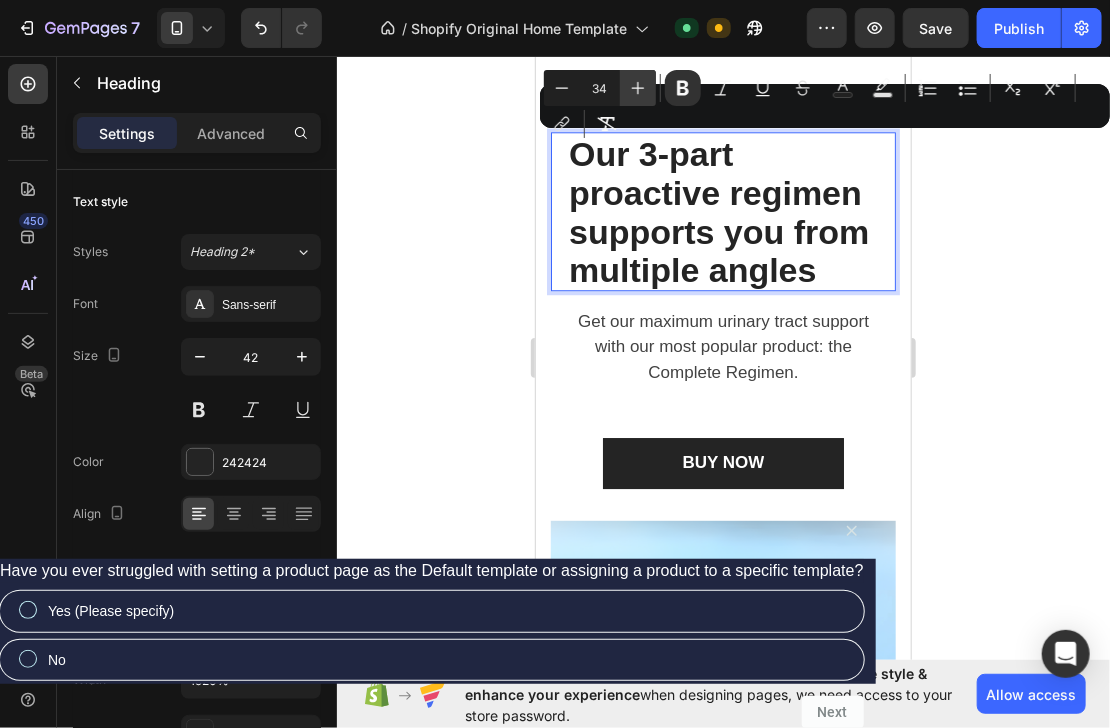 click 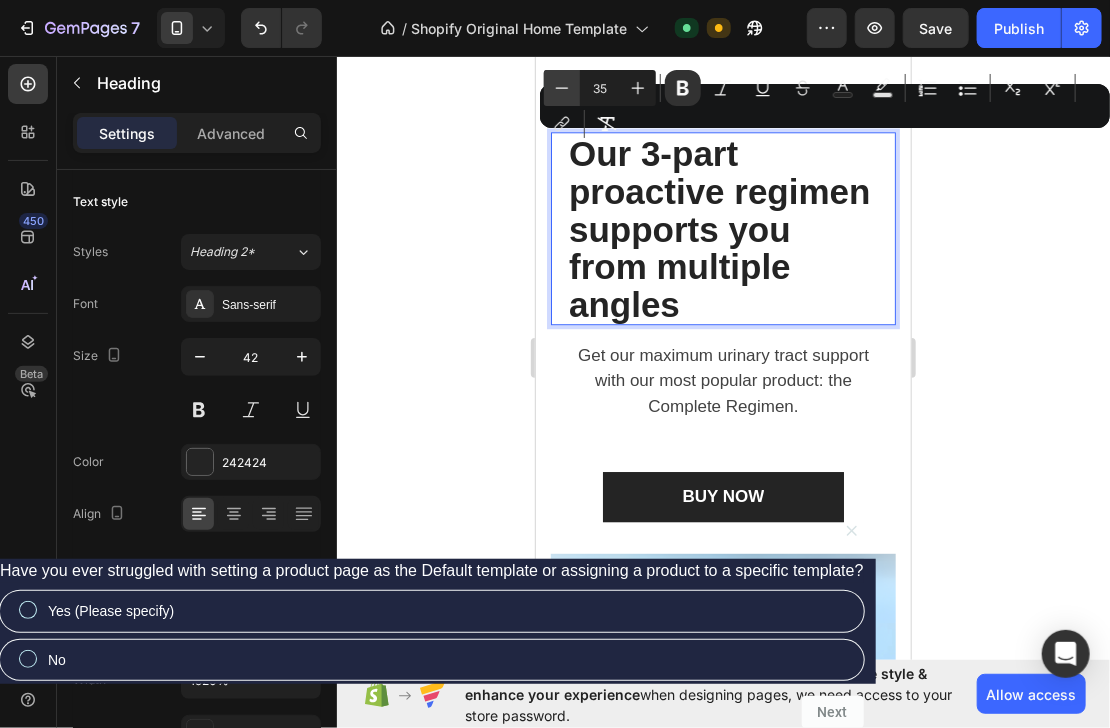 click 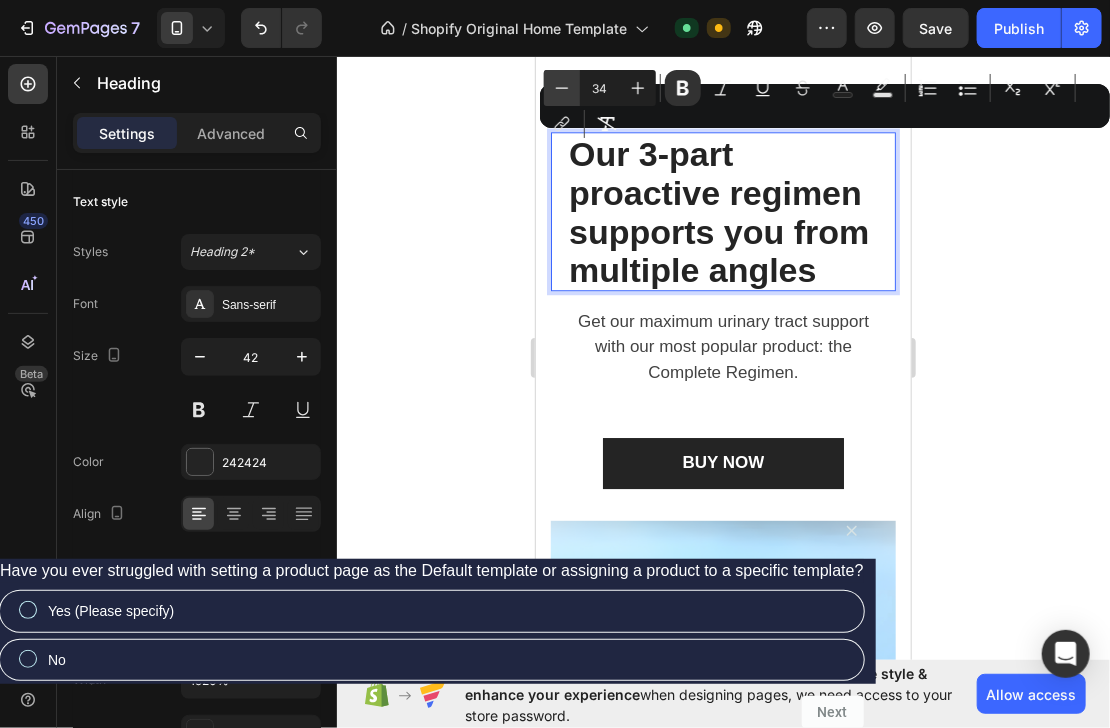 click 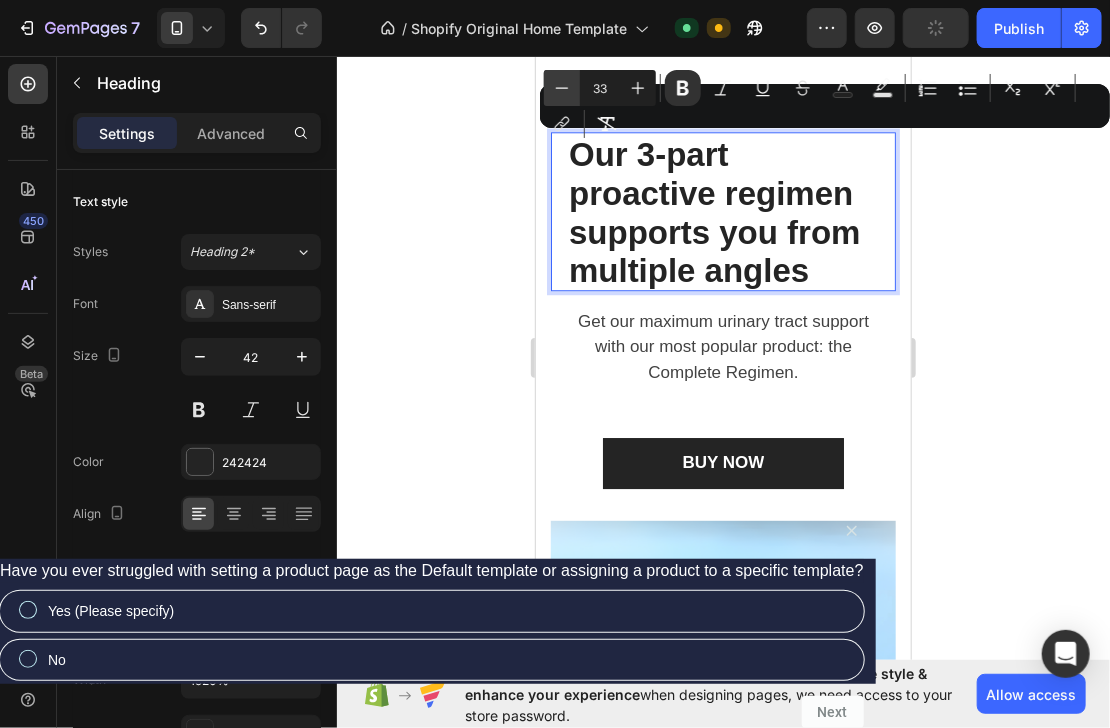 click 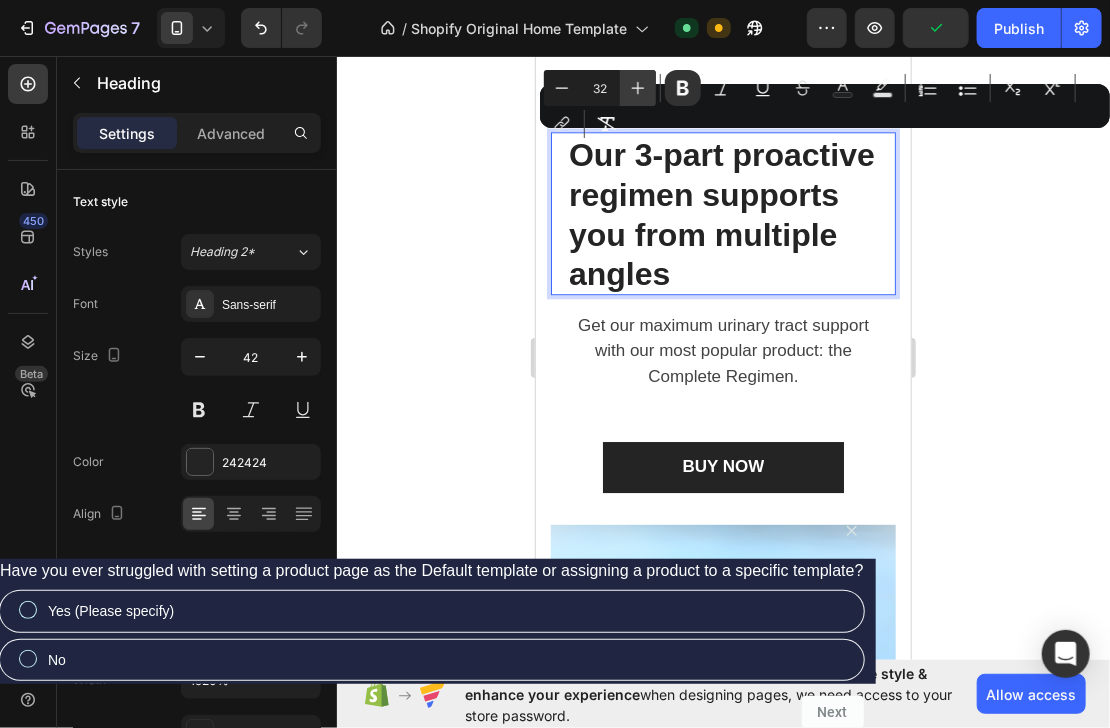 click 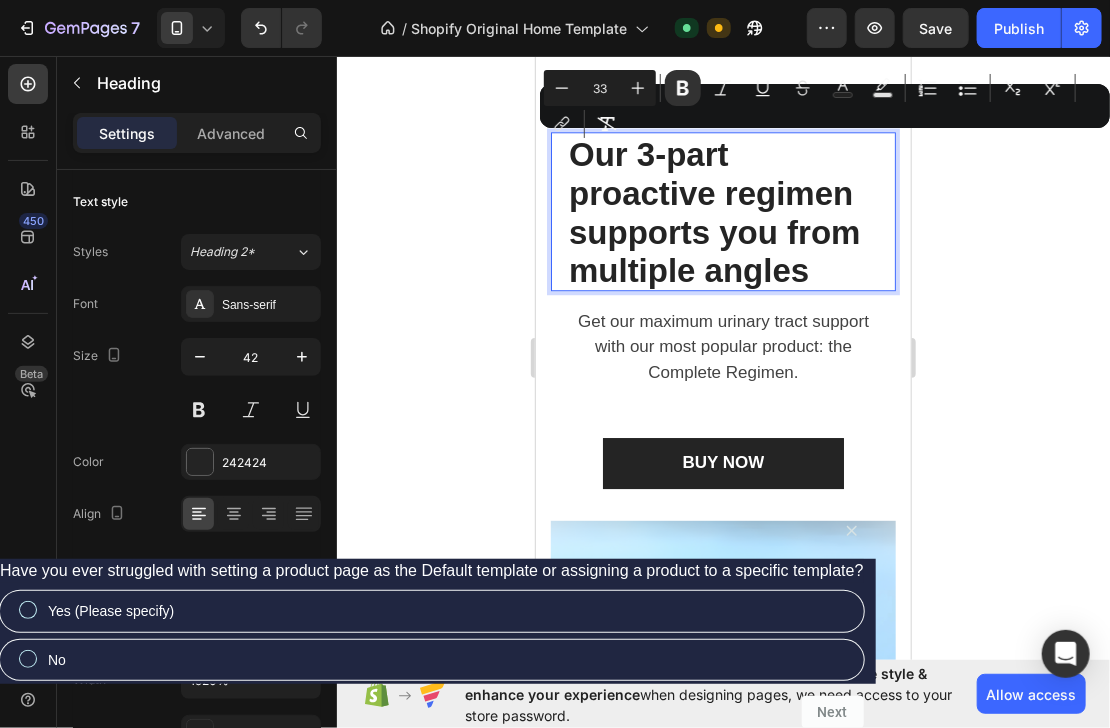 click on "Our 3-part proactive regimen supports you from multiple angles" at bounding box center [714, 211] 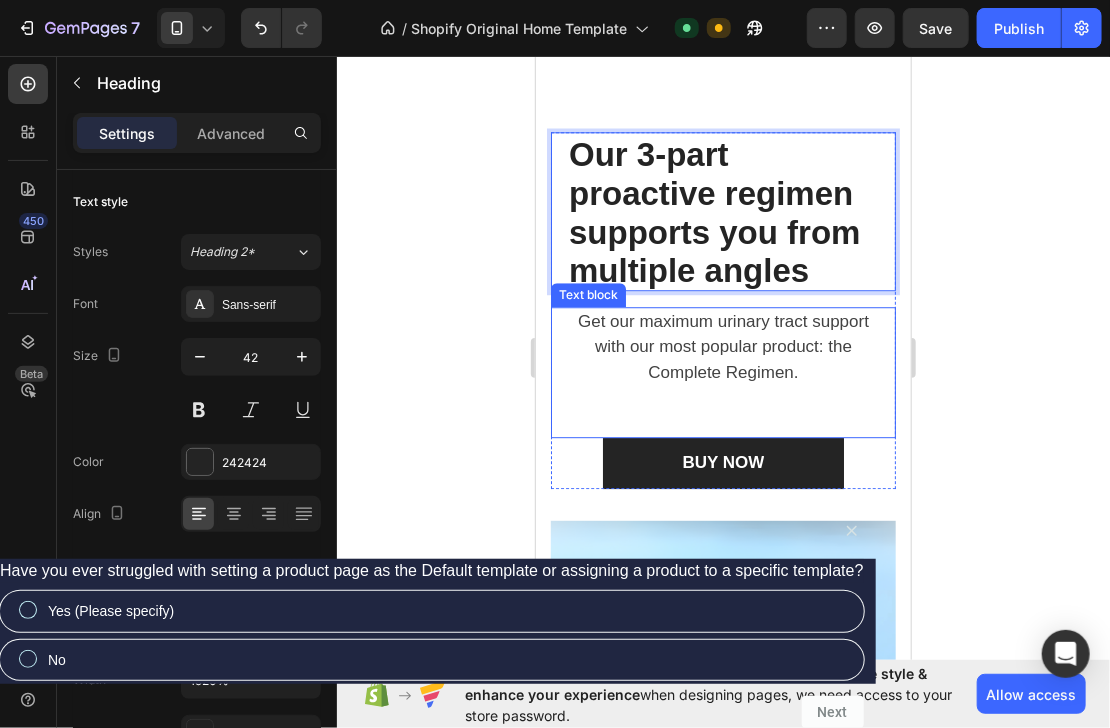 click on "Get our maximum urinary tract support with our most popular product: the Complete Regimen." at bounding box center (722, 346) 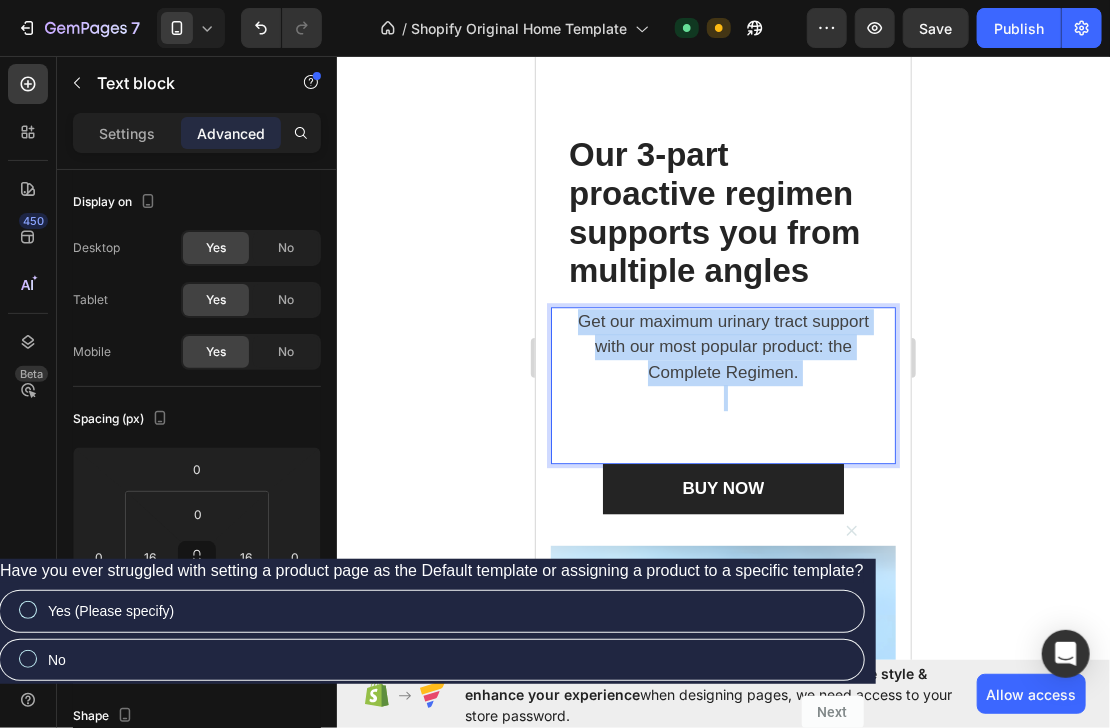 click on "Get our maximum urinary tract support with our most popular product: the Complete Regimen." at bounding box center (722, 346) 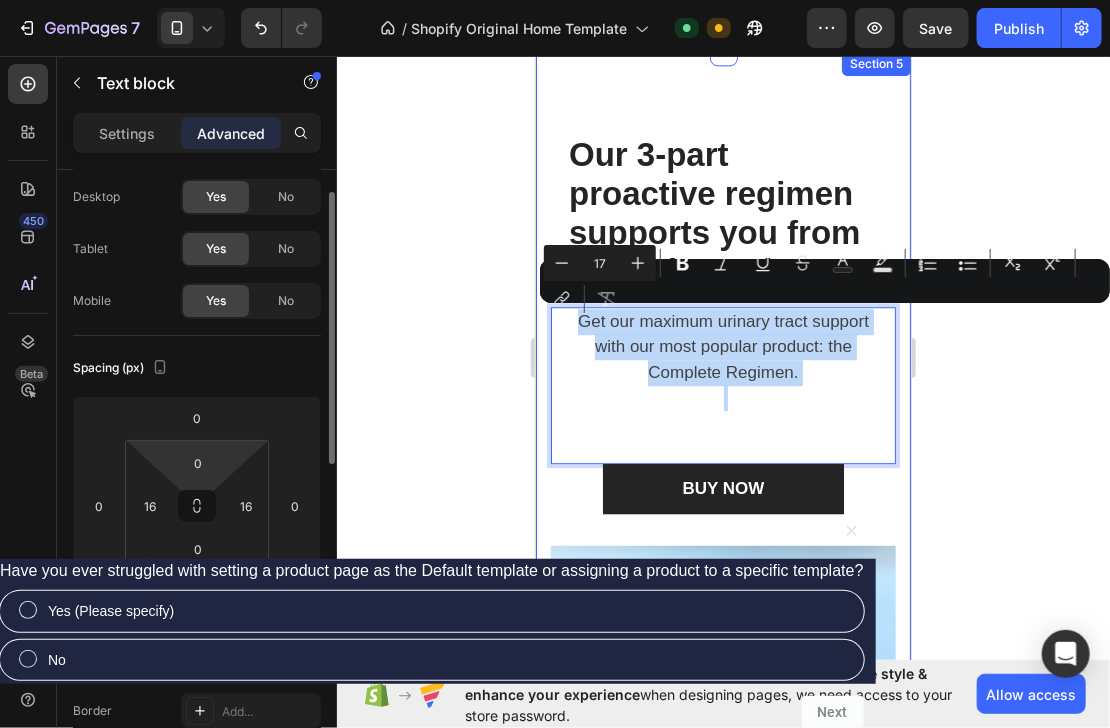 scroll, scrollTop: 0, scrollLeft: 0, axis: both 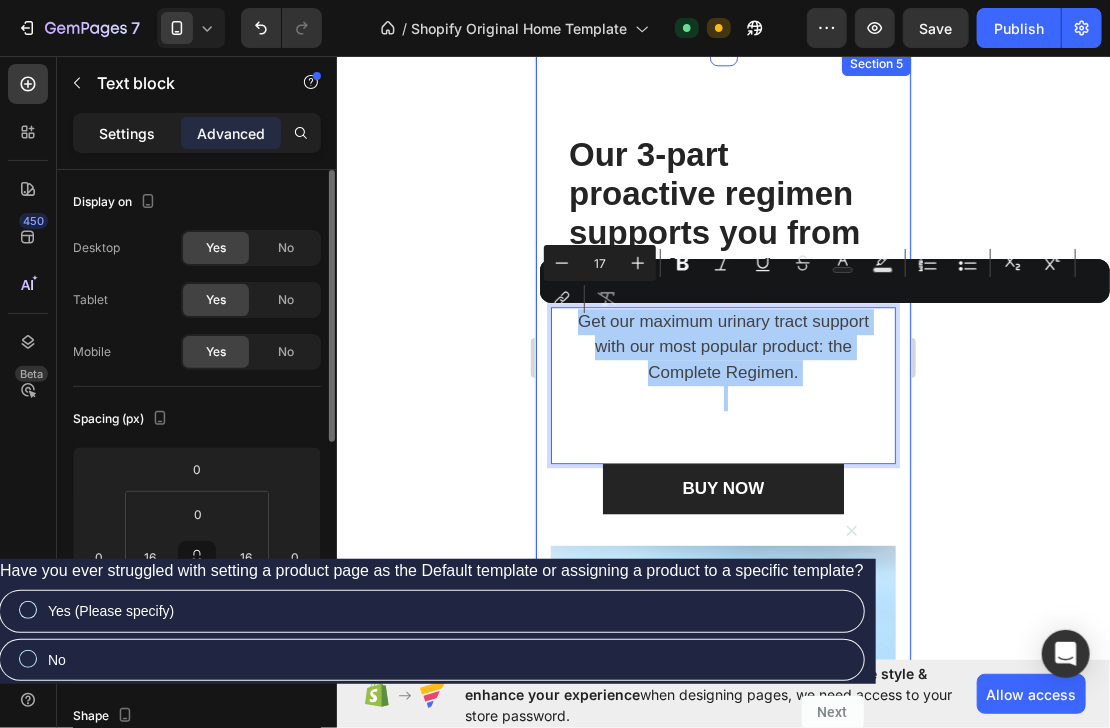 click on "Settings" 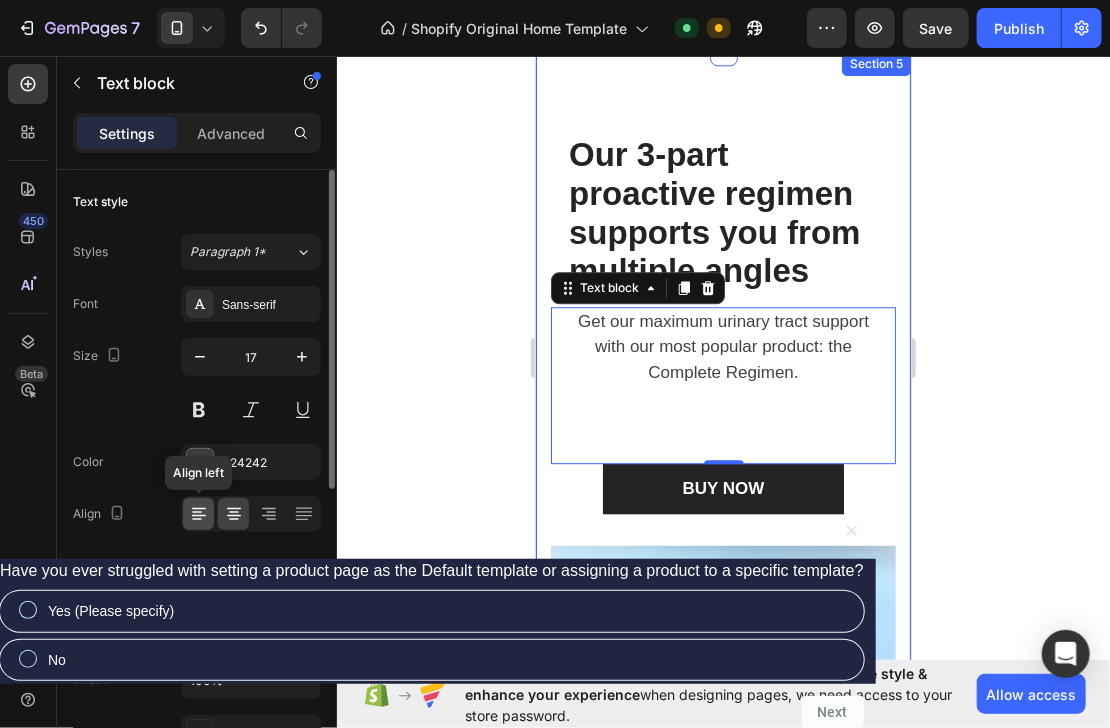 click 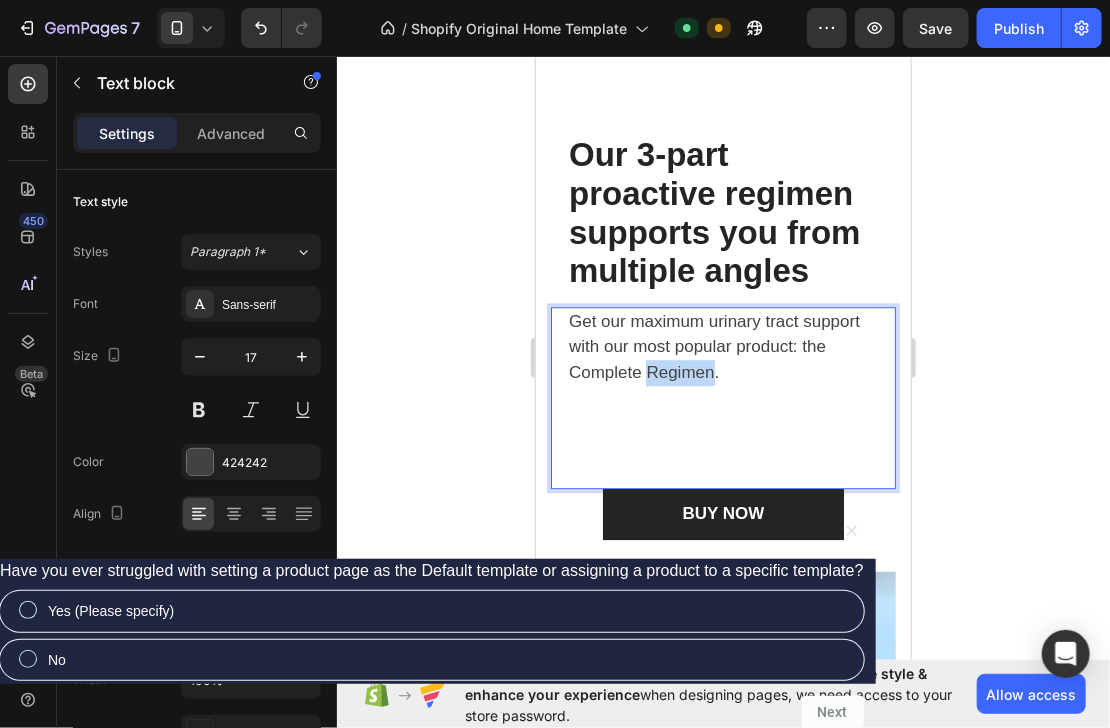 click on "Get our maximum urinary tract support with our most popular product: the Complete Regimen." at bounding box center (722, 346) 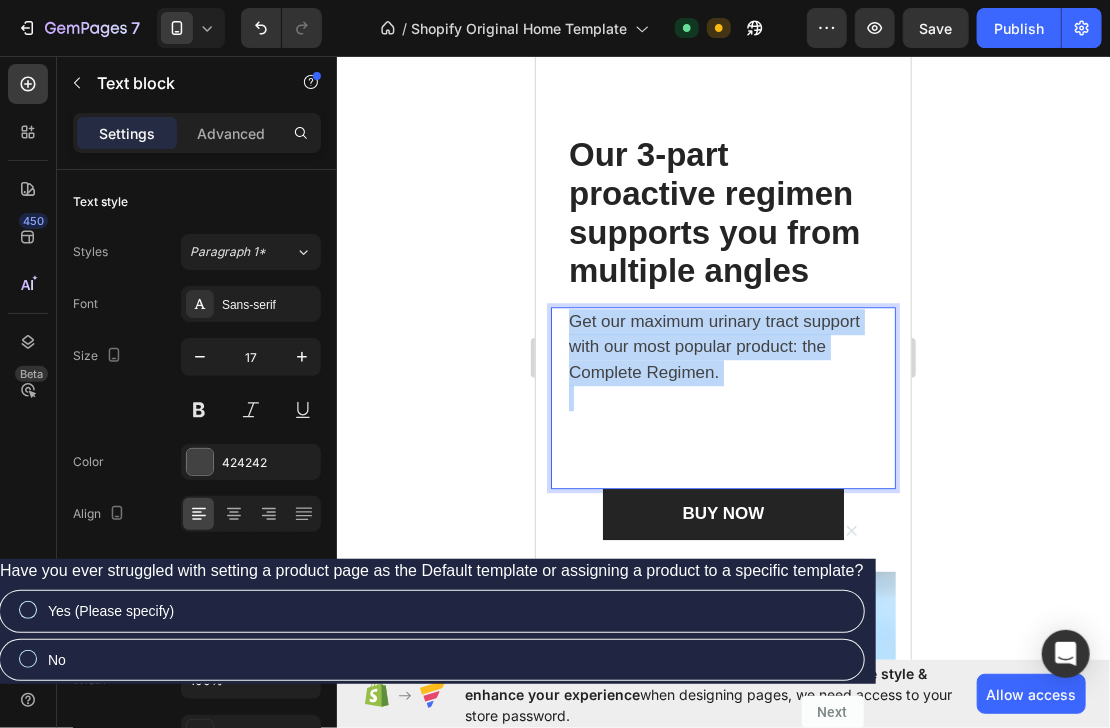 click on "Get our maximum urinary tract support with our most popular product: the Complete Regimen." at bounding box center (722, 346) 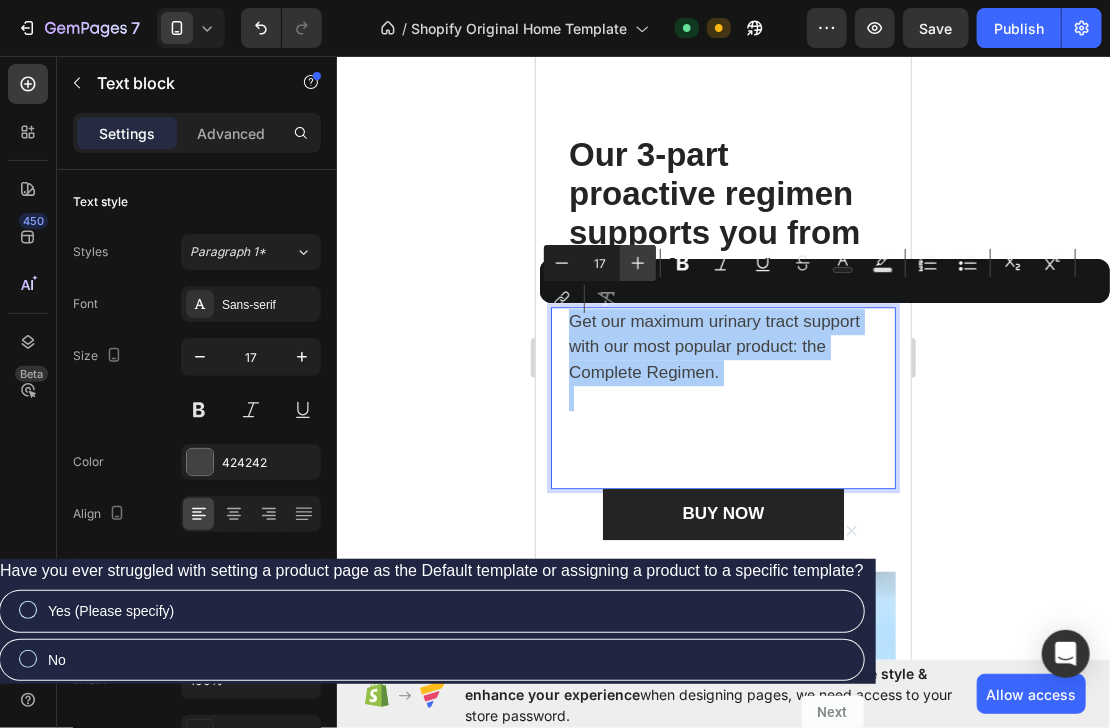 click 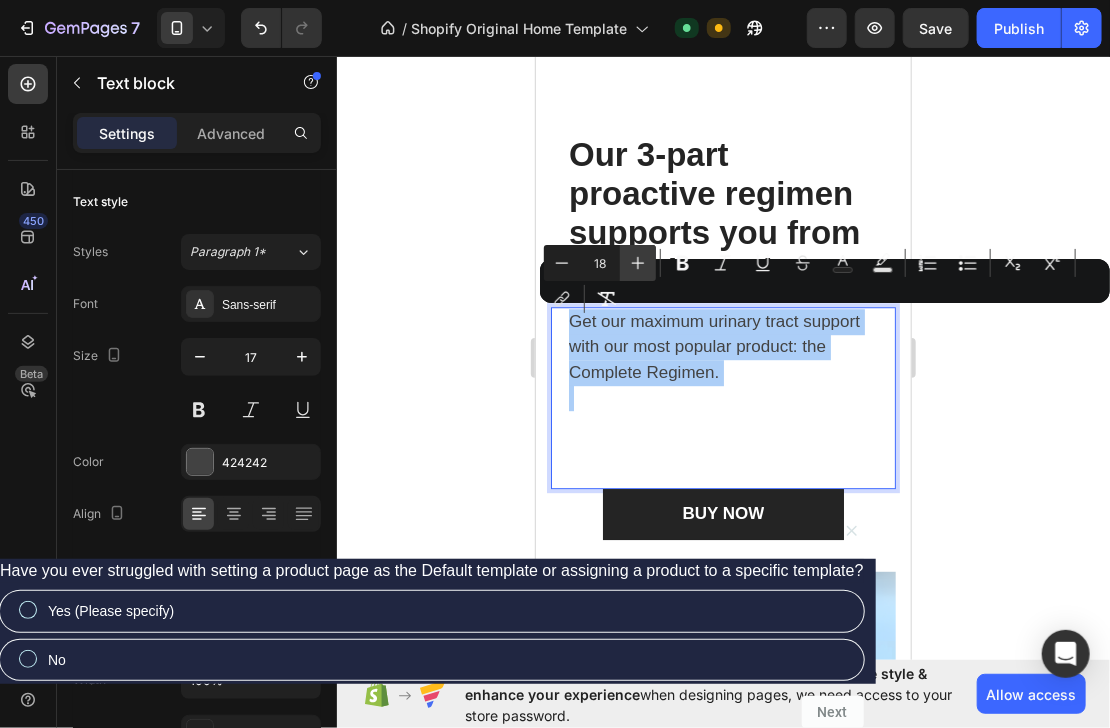 click 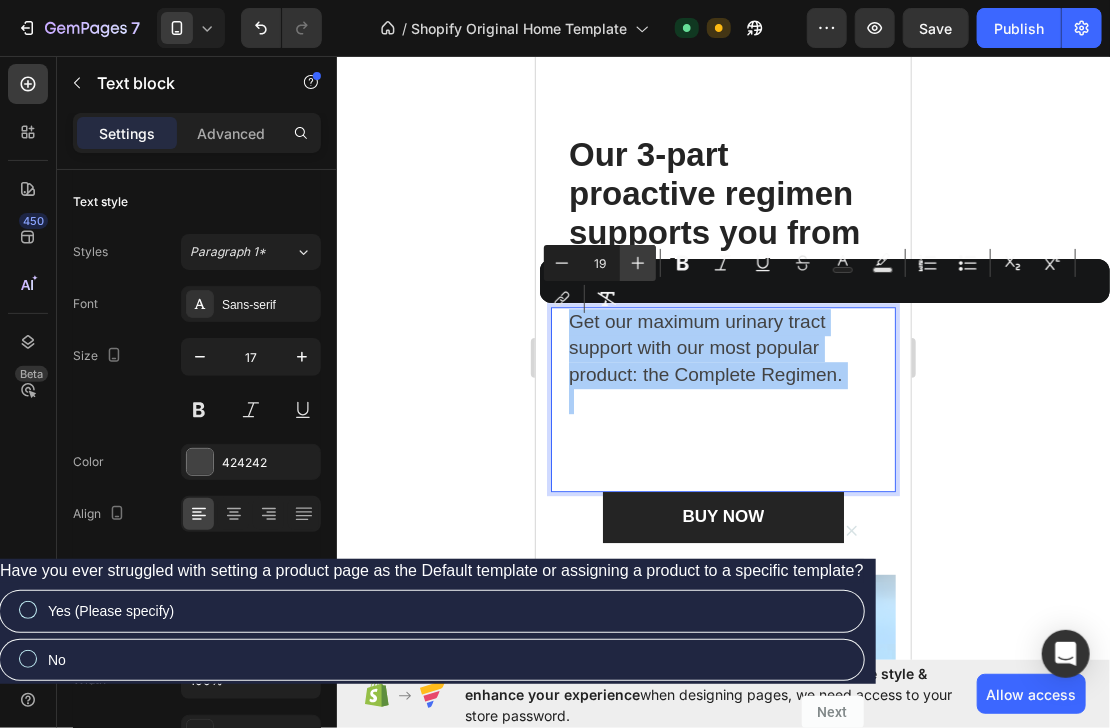 click 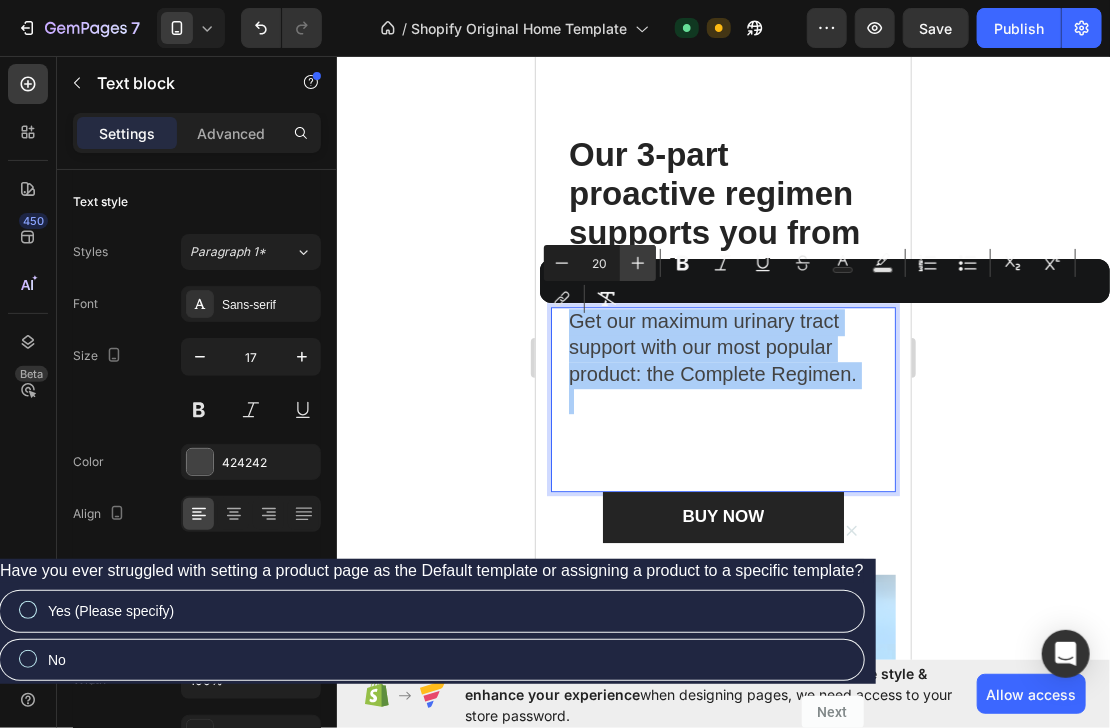 click 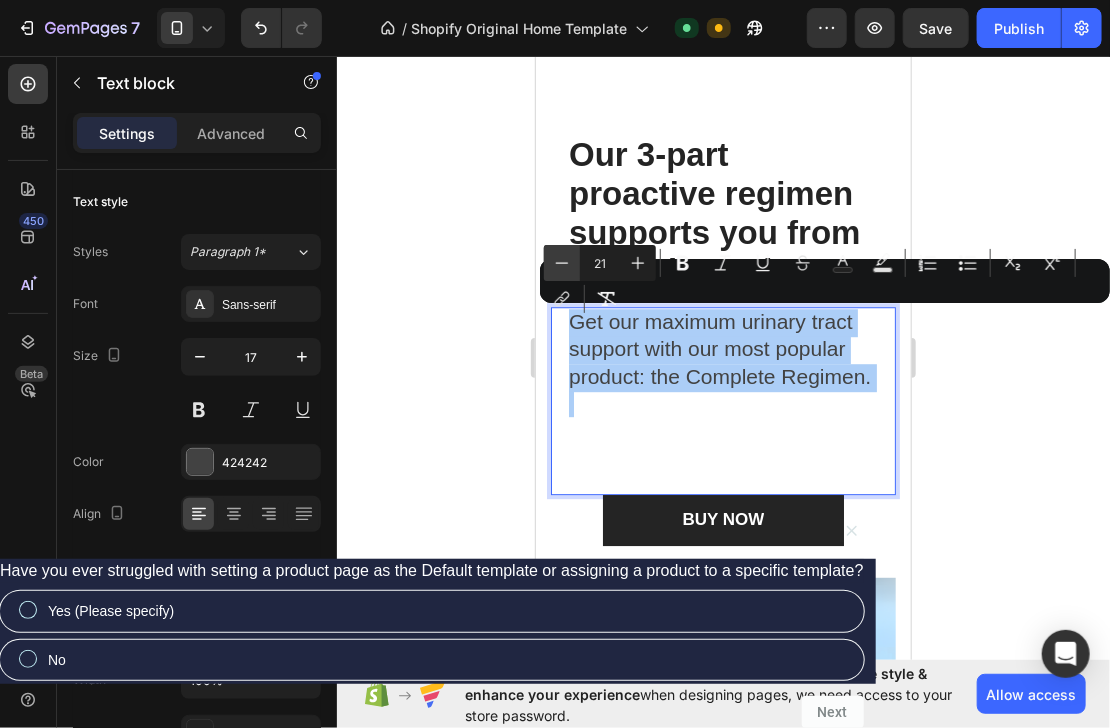 click 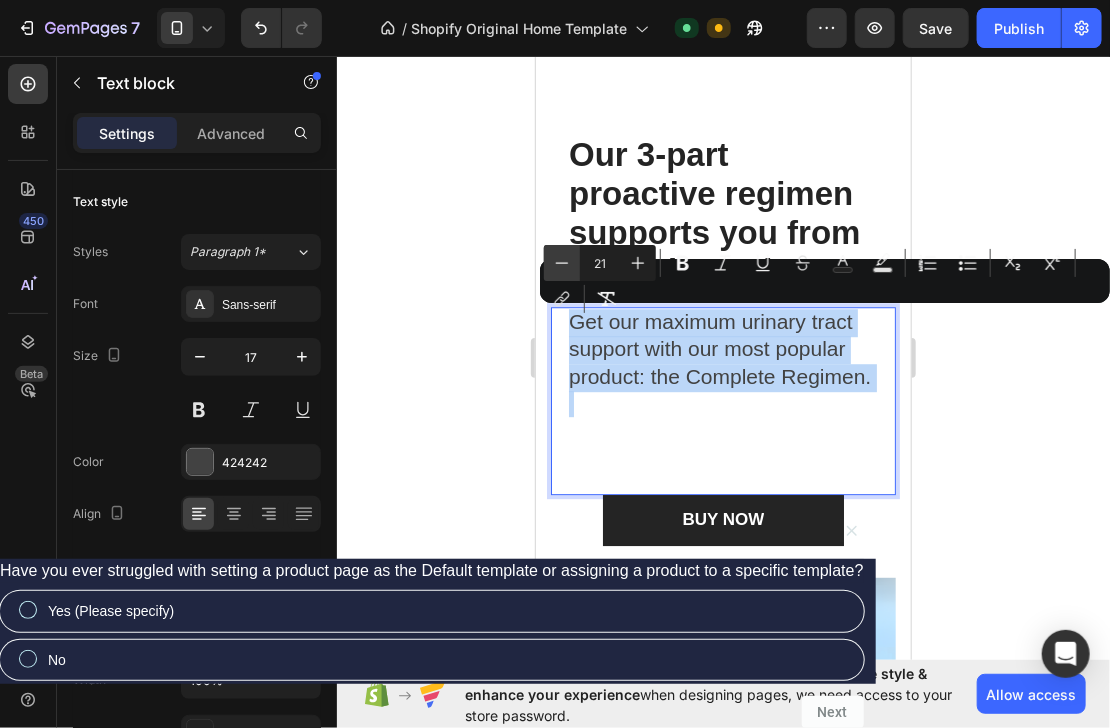 type on "20" 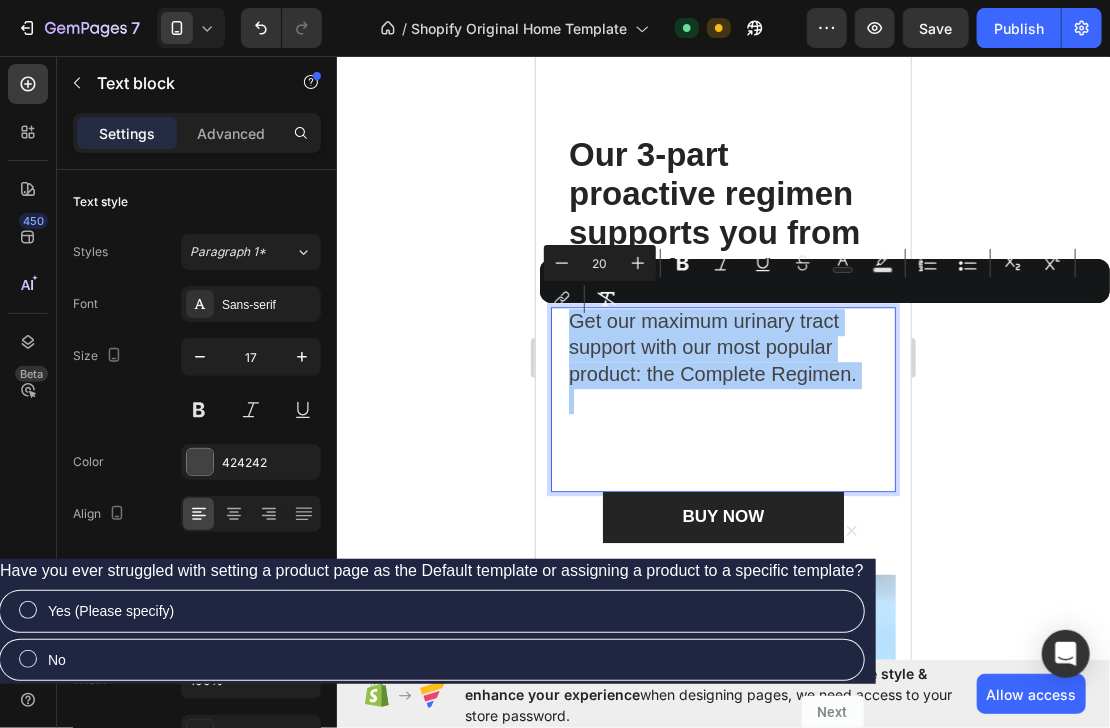 click 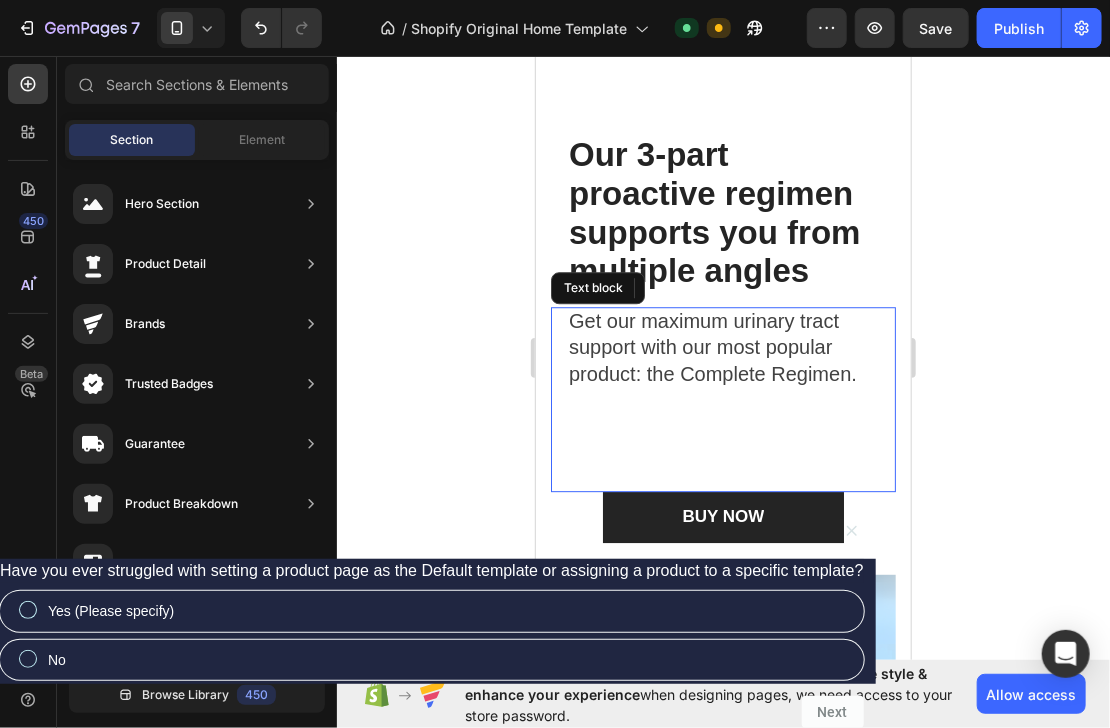 click at bounding box center [722, 438] 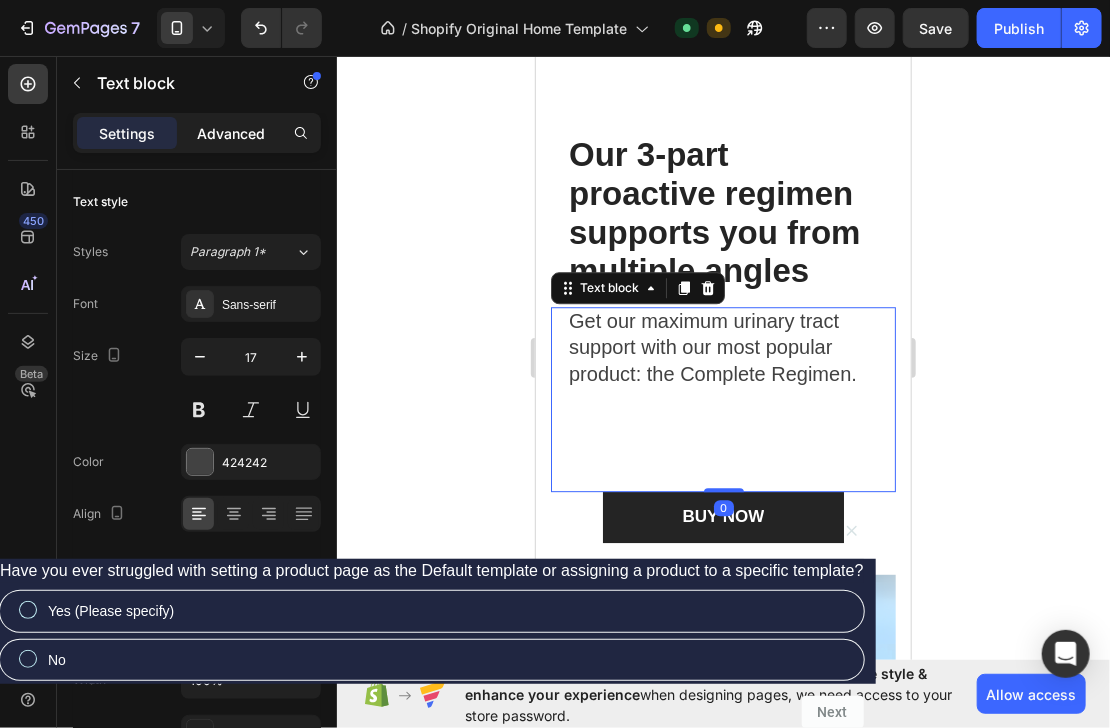 click on "Advanced" at bounding box center [231, 133] 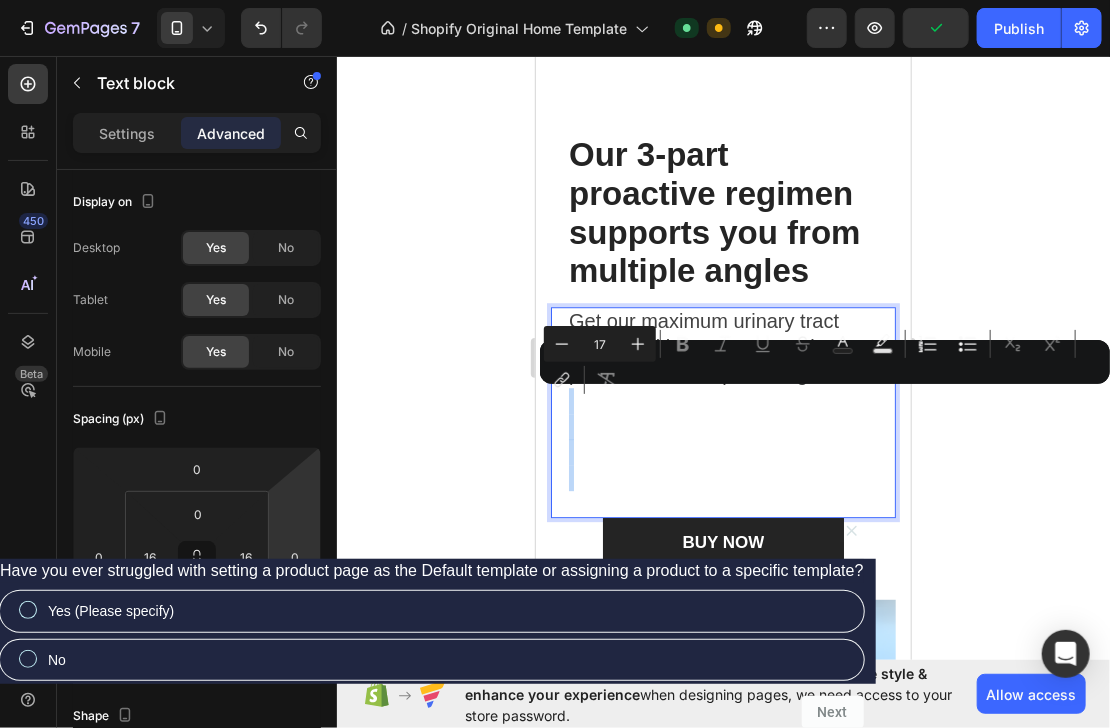 drag, startPoint x: 719, startPoint y: 493, endPoint x: 673, endPoint y: 403, distance: 101.07423 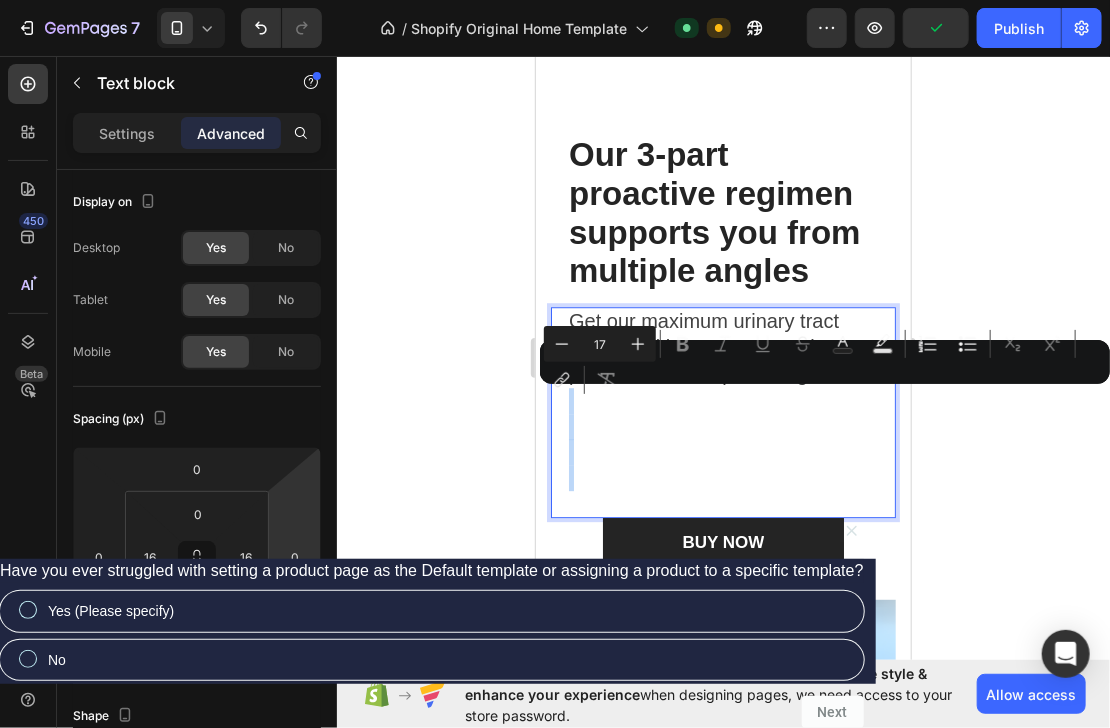 click on "⁠⁠⁠⁠⁠⁠⁠" at bounding box center (722, 451) 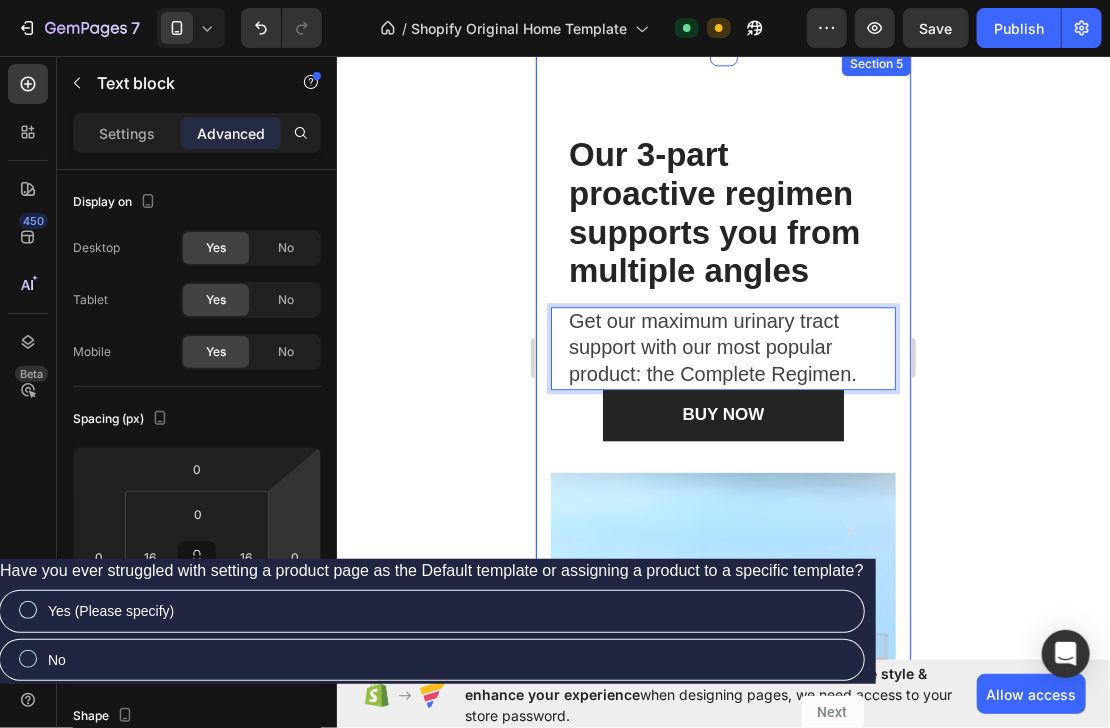 click on "BUY NOW Button" at bounding box center [722, 414] 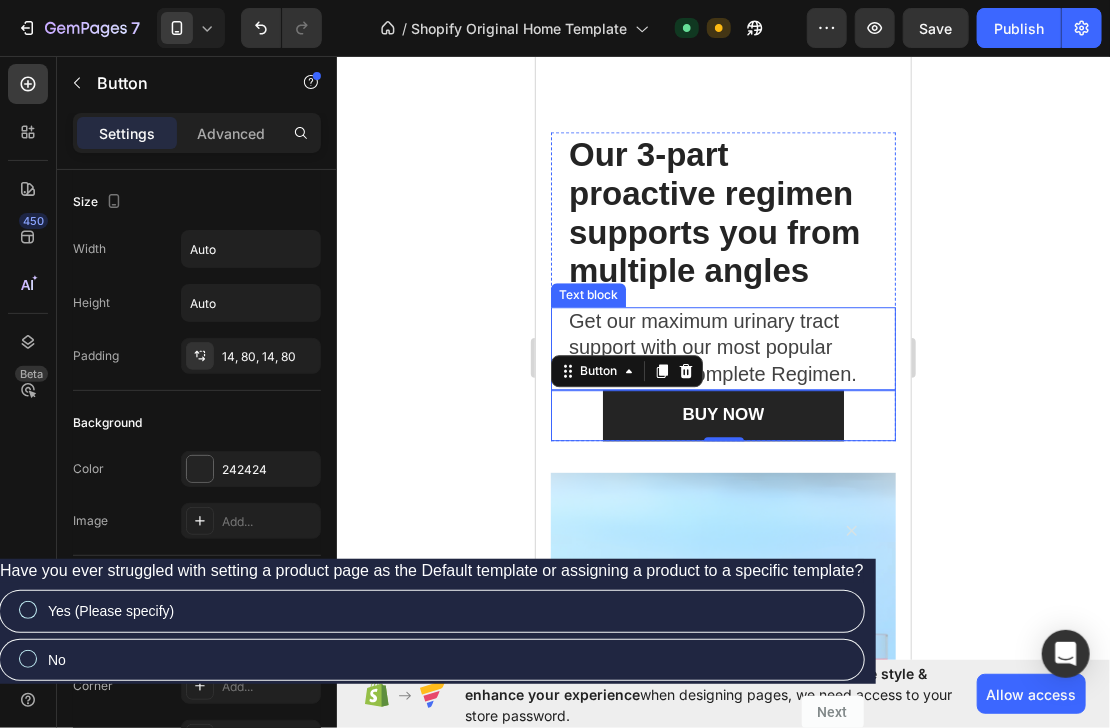 click on "Get our maximum urinary tract support with our most popular product: the Complete Regimen." at bounding box center [722, 348] 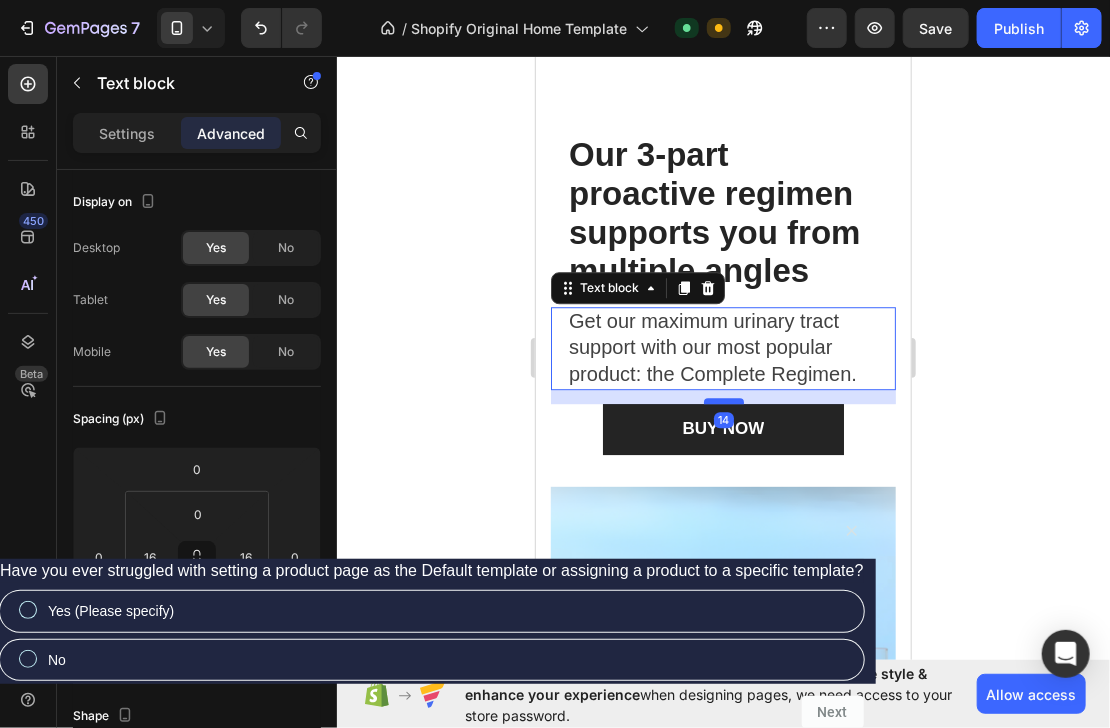 drag, startPoint x: 714, startPoint y: 389, endPoint x: 718, endPoint y: 403, distance: 14.56022 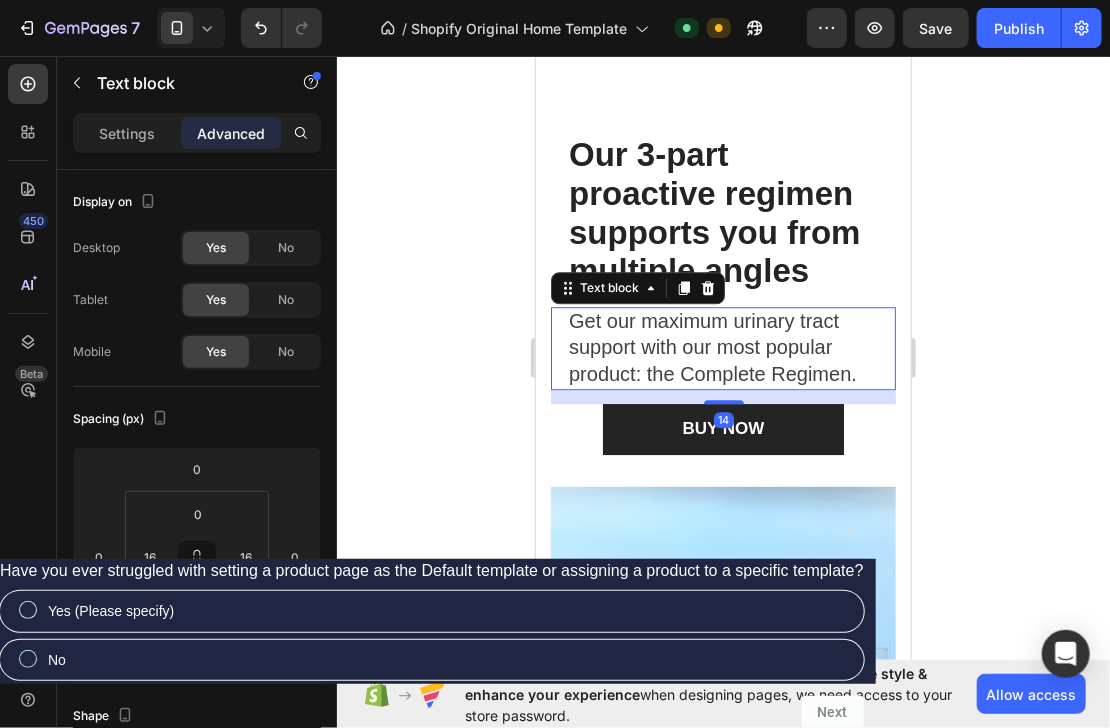 type on "14" 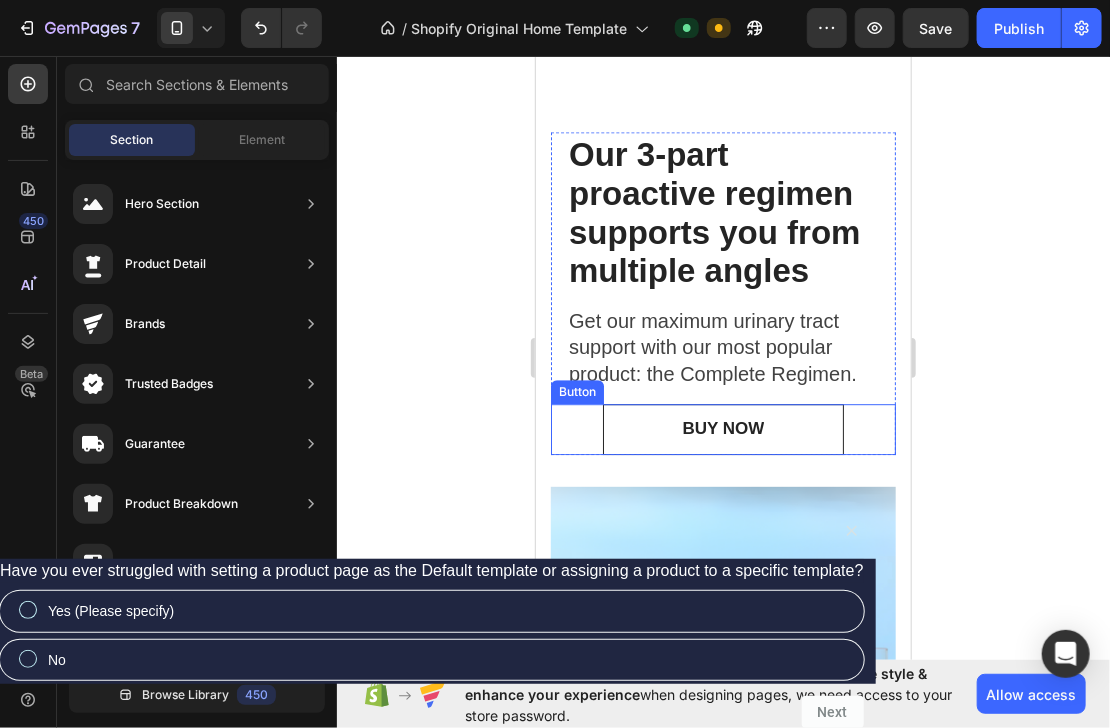 click on "BUY NOW" at bounding box center [723, 428] 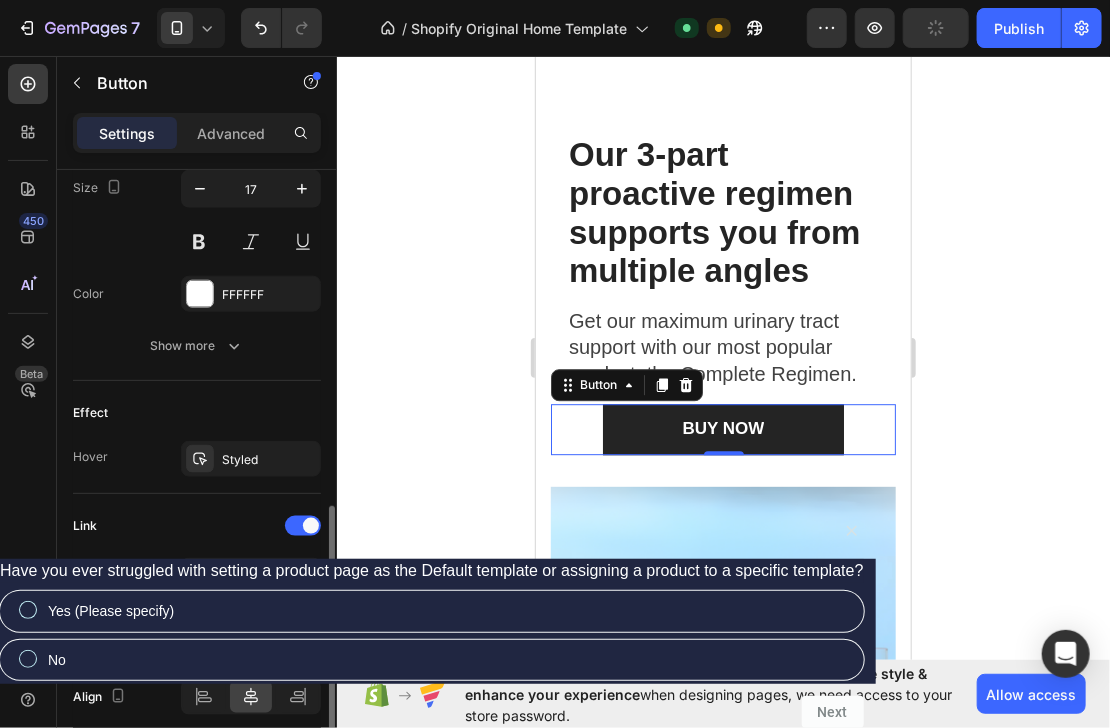 scroll, scrollTop: 920, scrollLeft: 0, axis: vertical 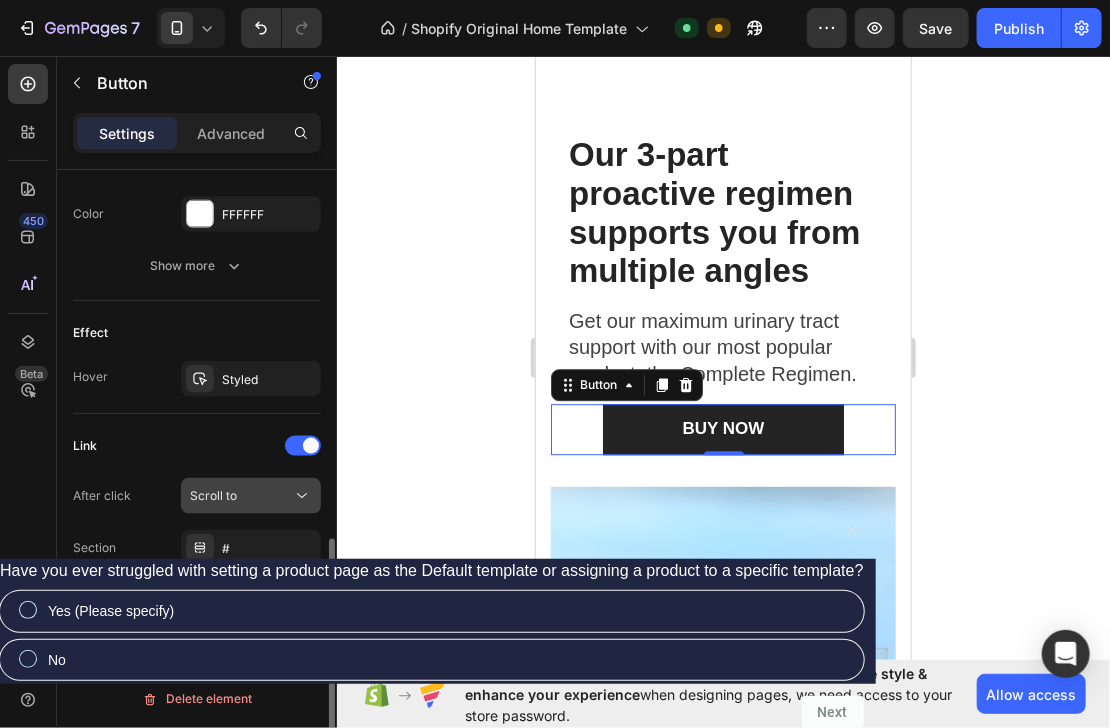 click on "Scroll to" at bounding box center (251, 496) 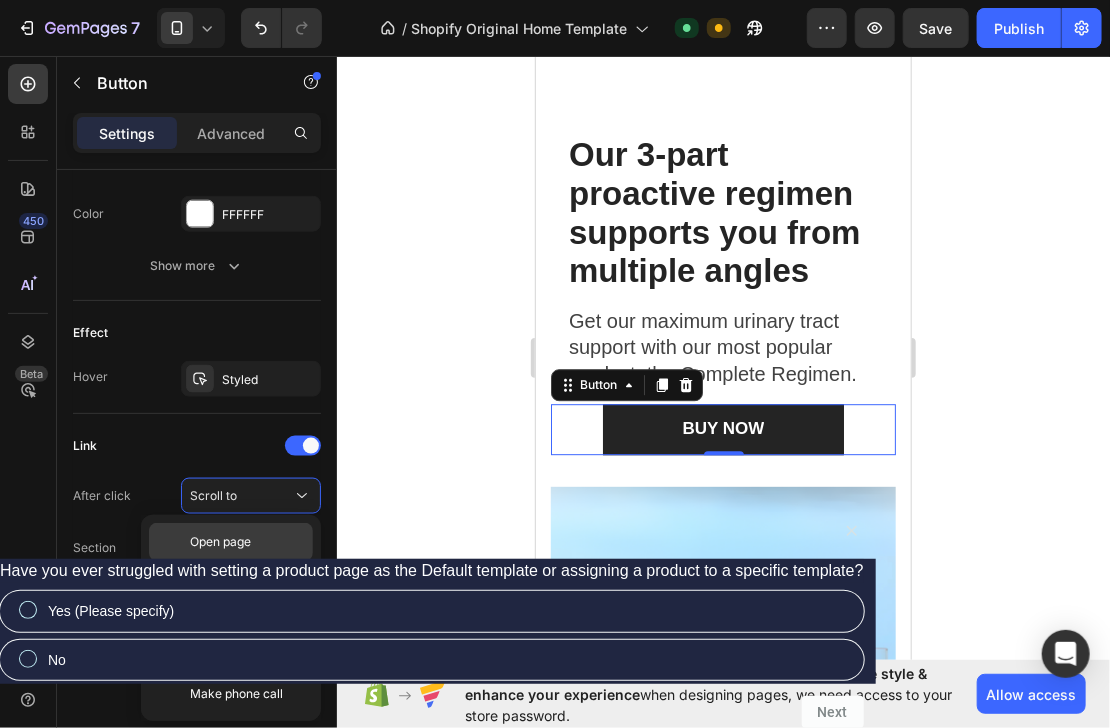 click on "Open page" at bounding box center (220, 542) 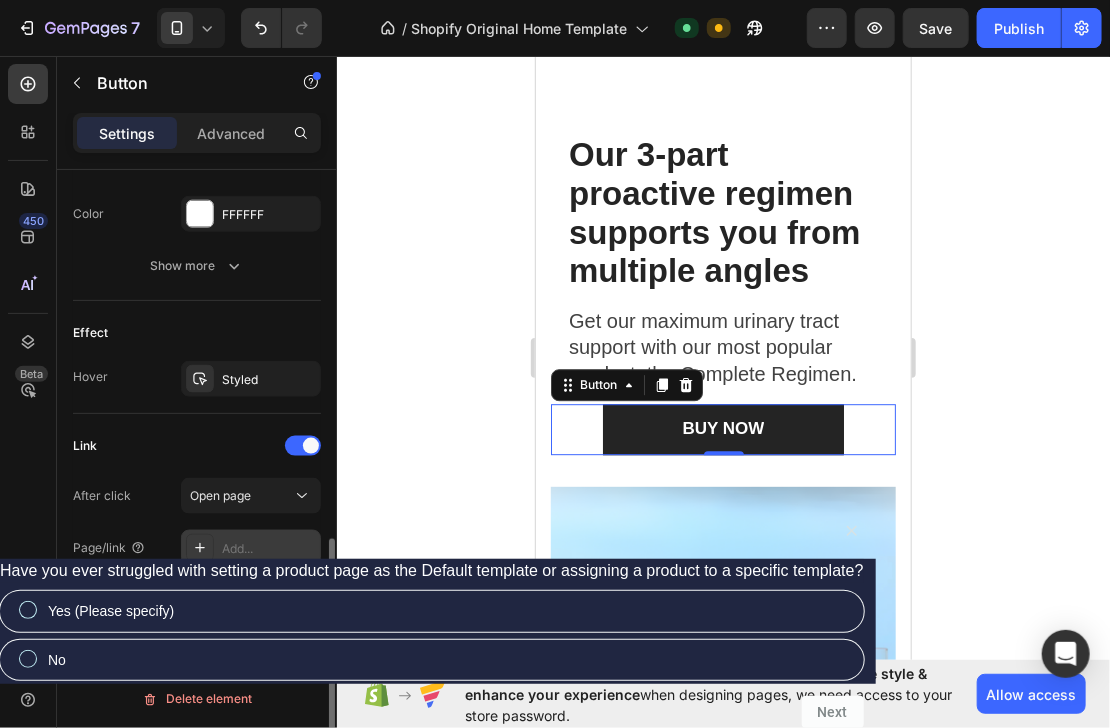 click on "Add..." at bounding box center [269, 549] 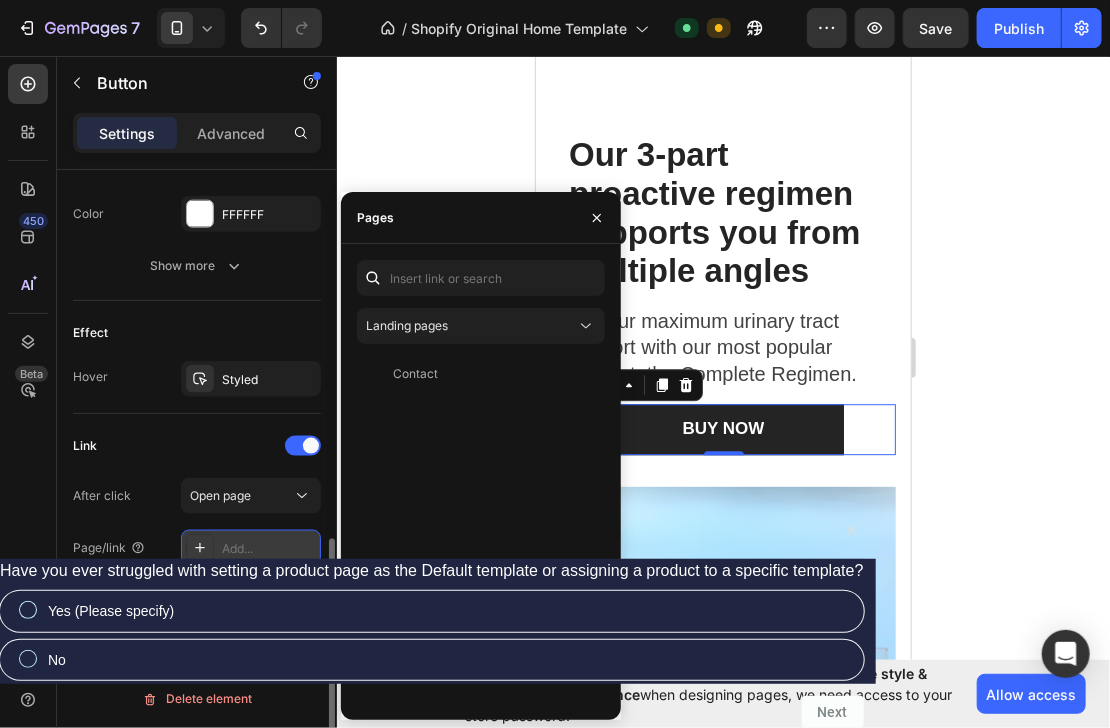 click 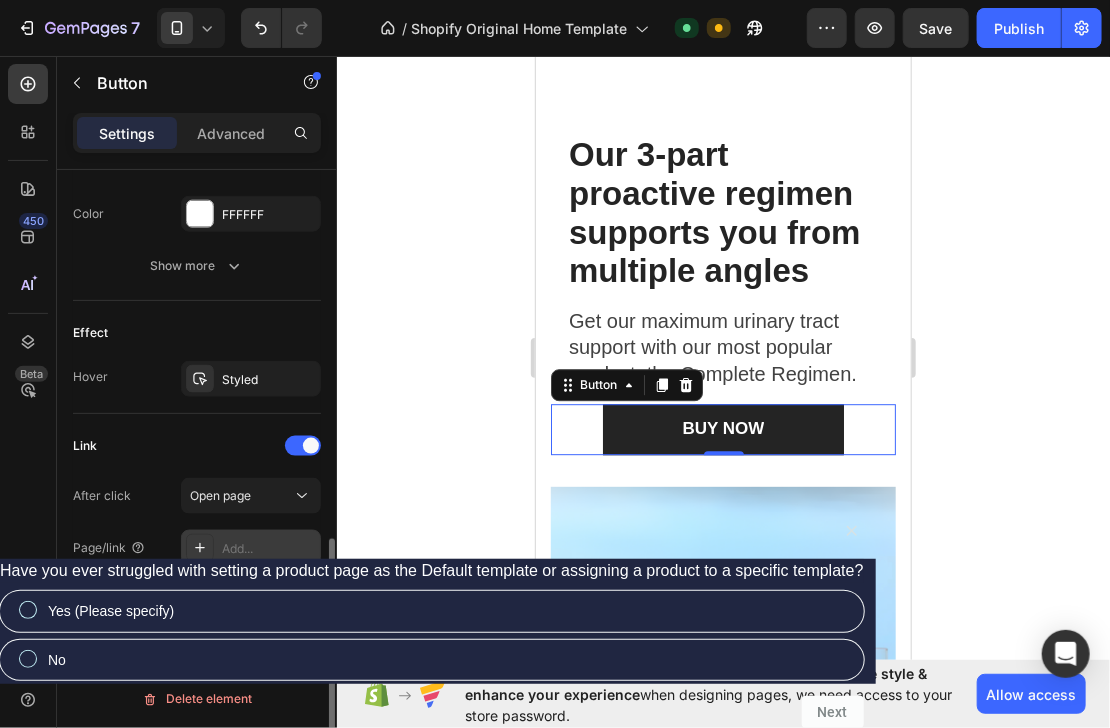 click 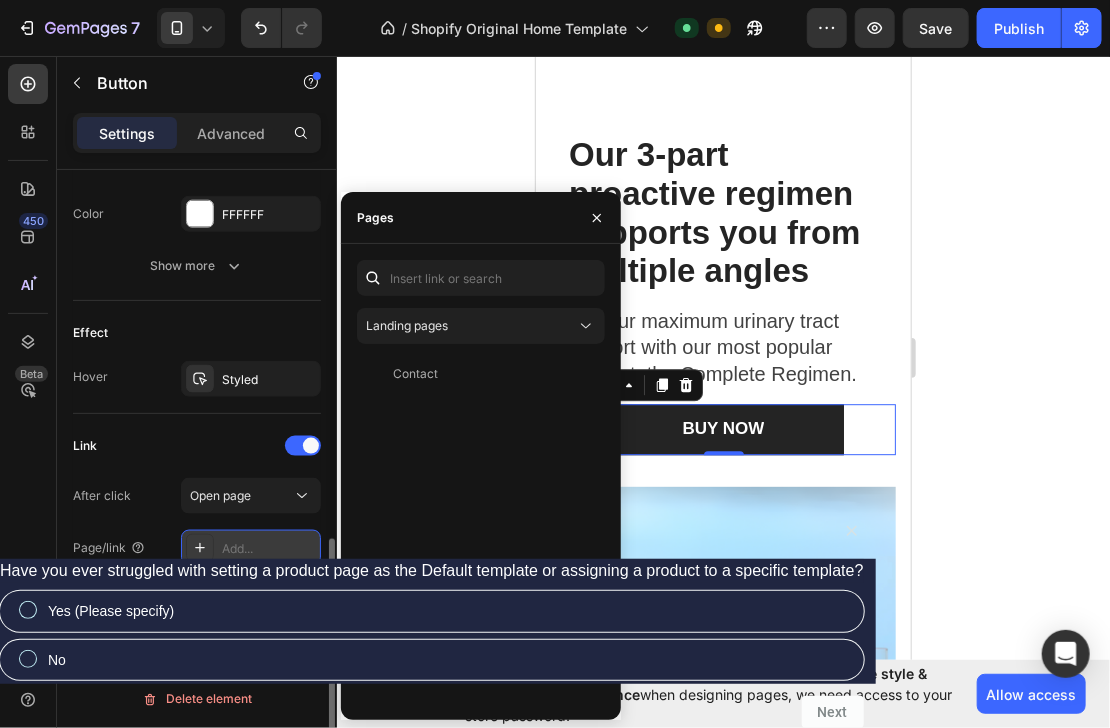 click on "Add..." at bounding box center (269, 549) 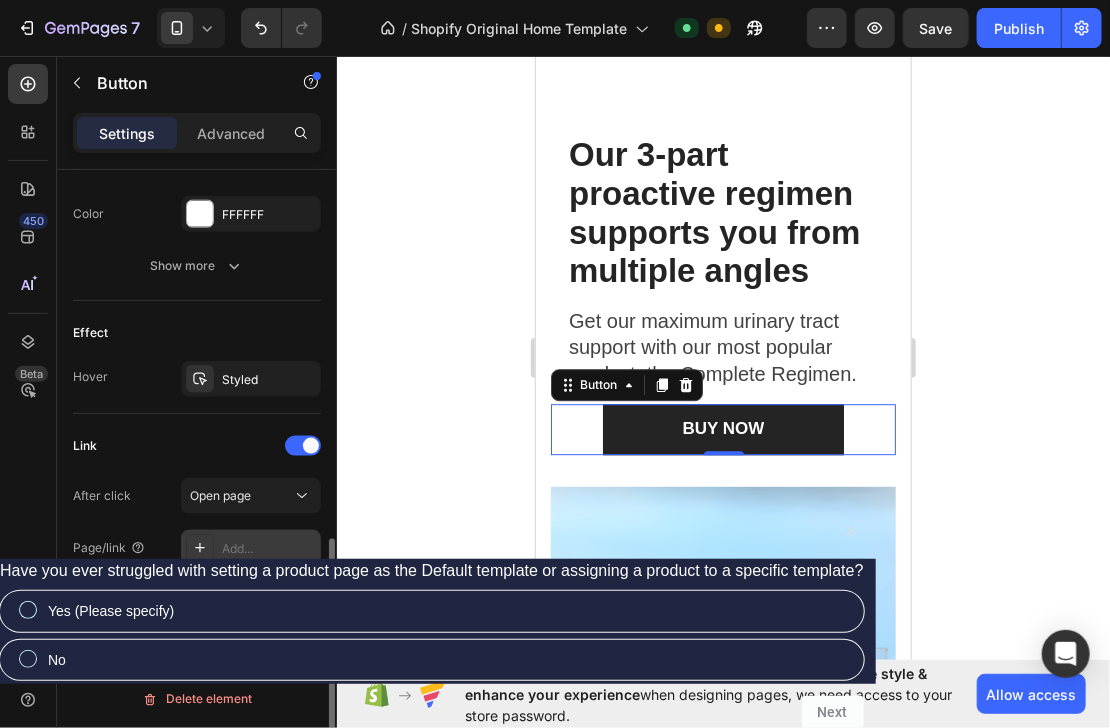 click on "Add..." at bounding box center [269, 549] 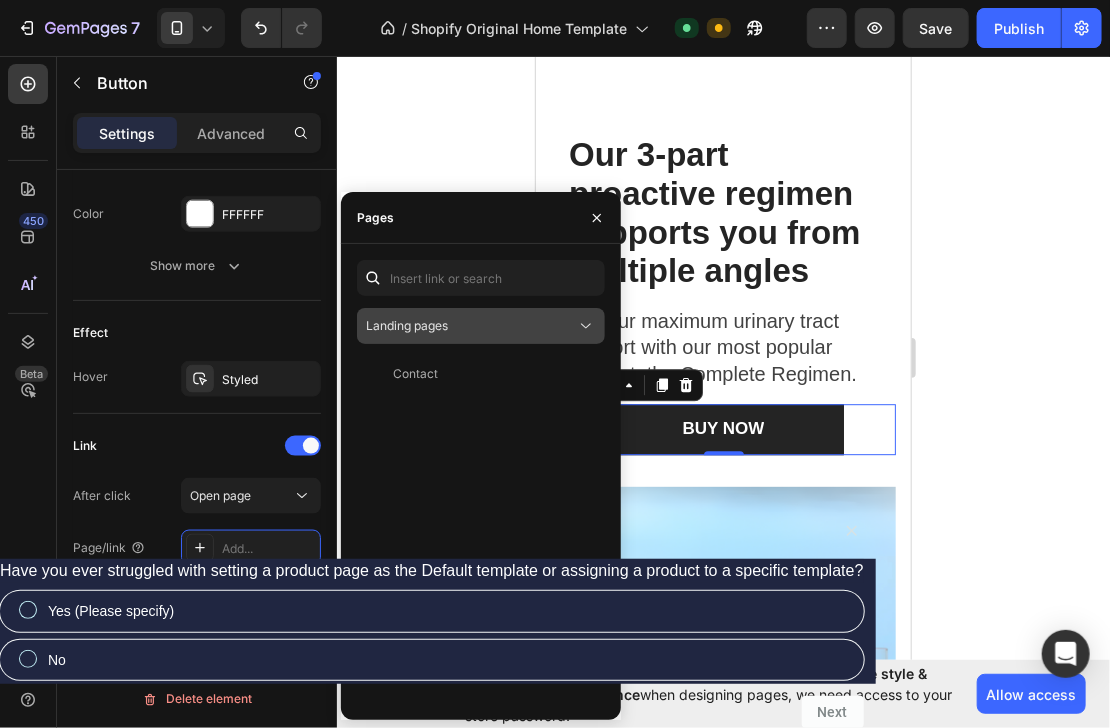 click on "Landing pages" 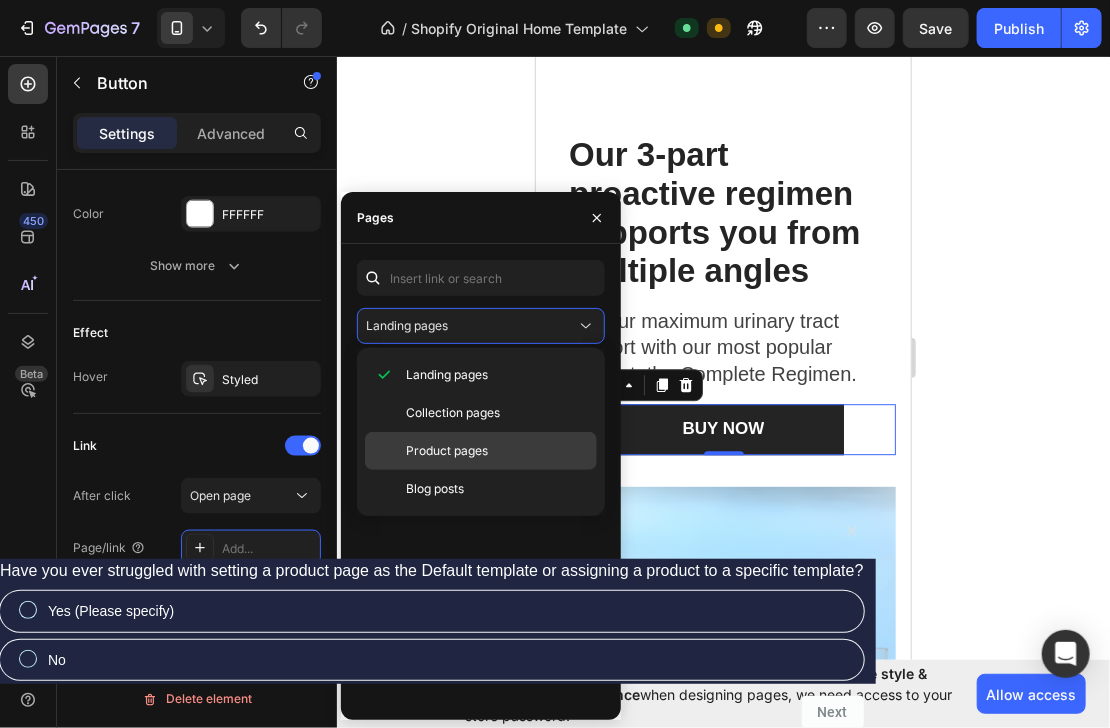 click on "Product pages" at bounding box center [447, 451] 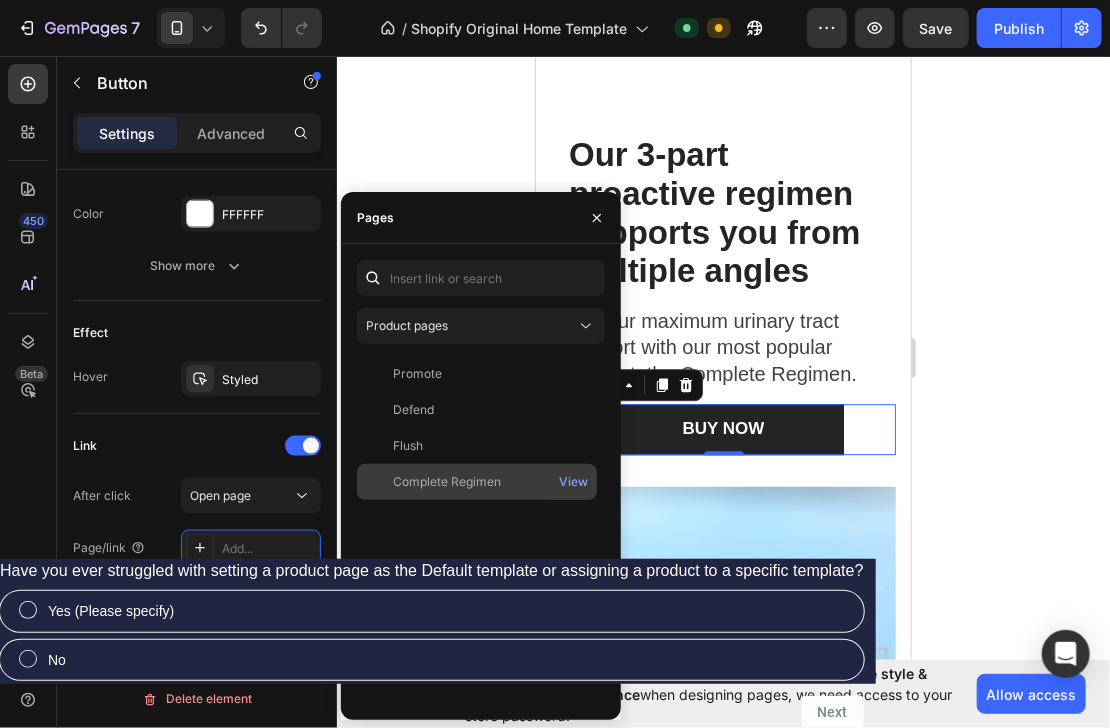click on "Complete Regimen" 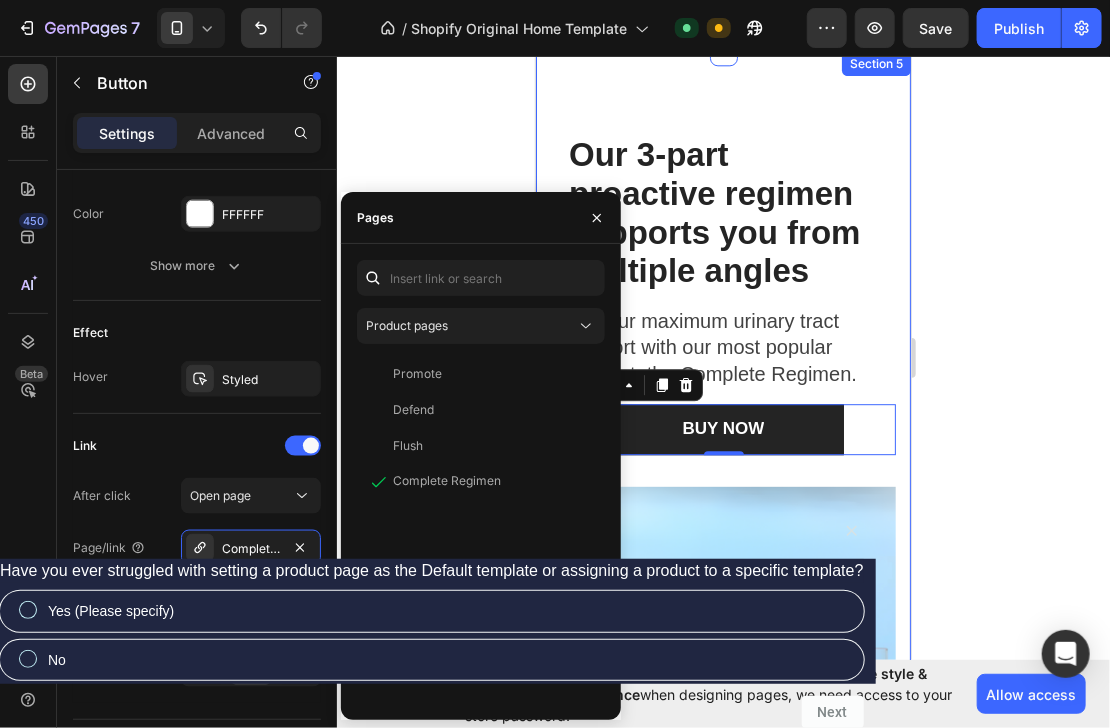 click 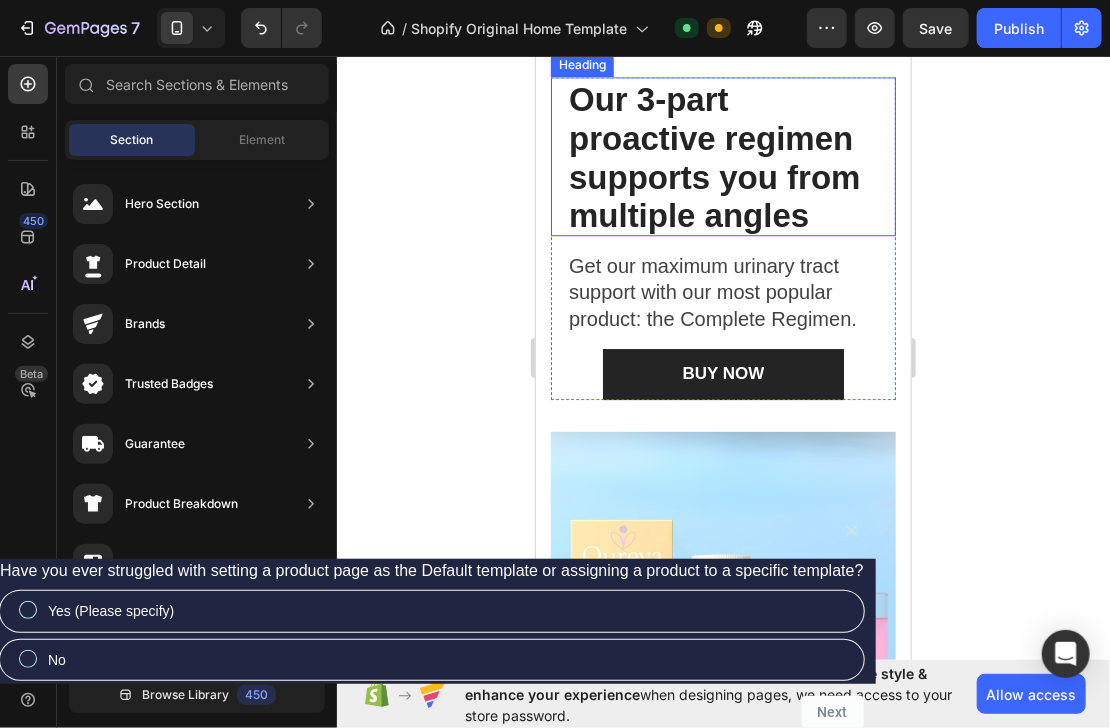 scroll, scrollTop: 1965, scrollLeft: 0, axis: vertical 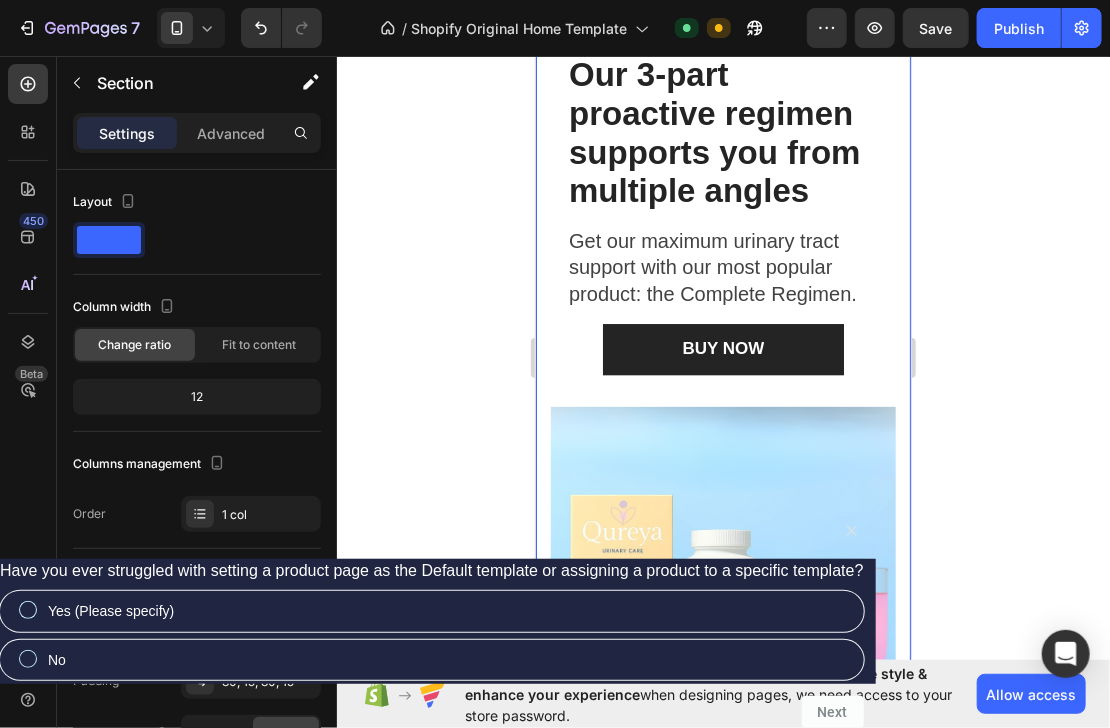 click on "⁠⁠⁠⁠⁠⁠⁠ Our 3-part proactive regimen supports you from multiple angles Heading Get our maximum urinary tract support with our most popular product: the Complete Regimen. Text block BUY NOW Button Row Image Long-Lasting Performance Text block Dura power technology optimizes power consumption and lasts 4 times longer than a standard trimmer. Text block Row Image Skin-Friendly Touch Text block Blades stay extra-sharp but still have  rounded blade tips and combs to  prevent irritation. Text block Row Image Image Self-Sharpening Stainless Steel Blades Text block The trimmer's steel blades delicately rub  against one another, sharpening themselves  as they trim. Text block Row Row" at bounding box center (722, 753) 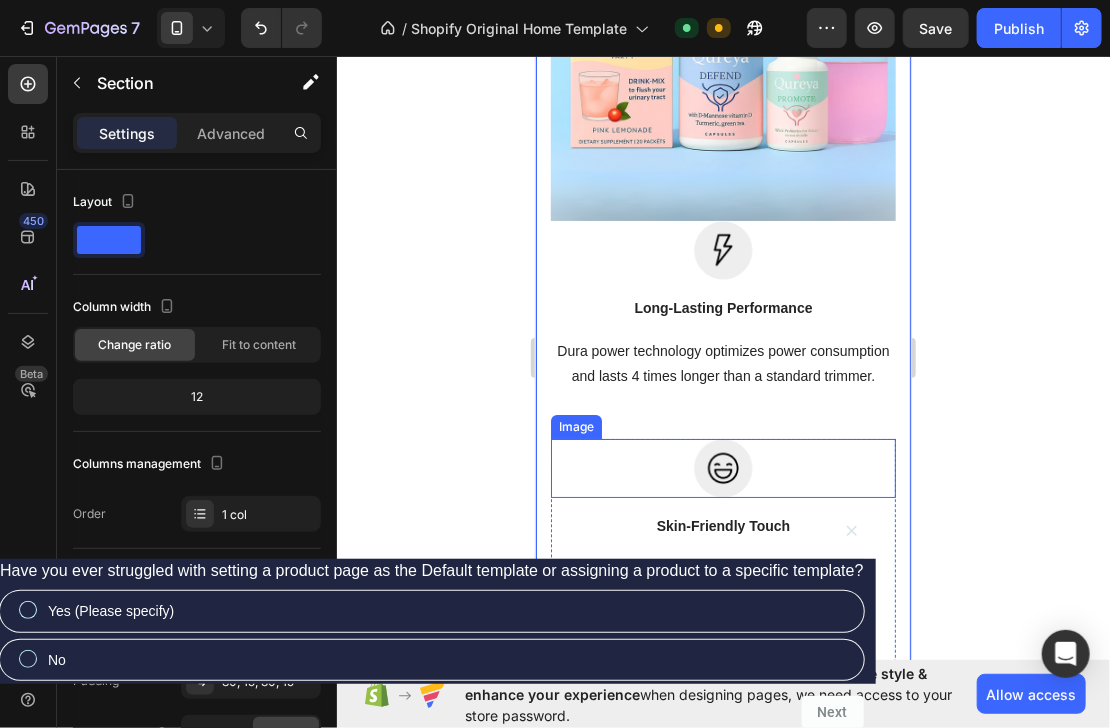 scroll, scrollTop: 2285, scrollLeft: 0, axis: vertical 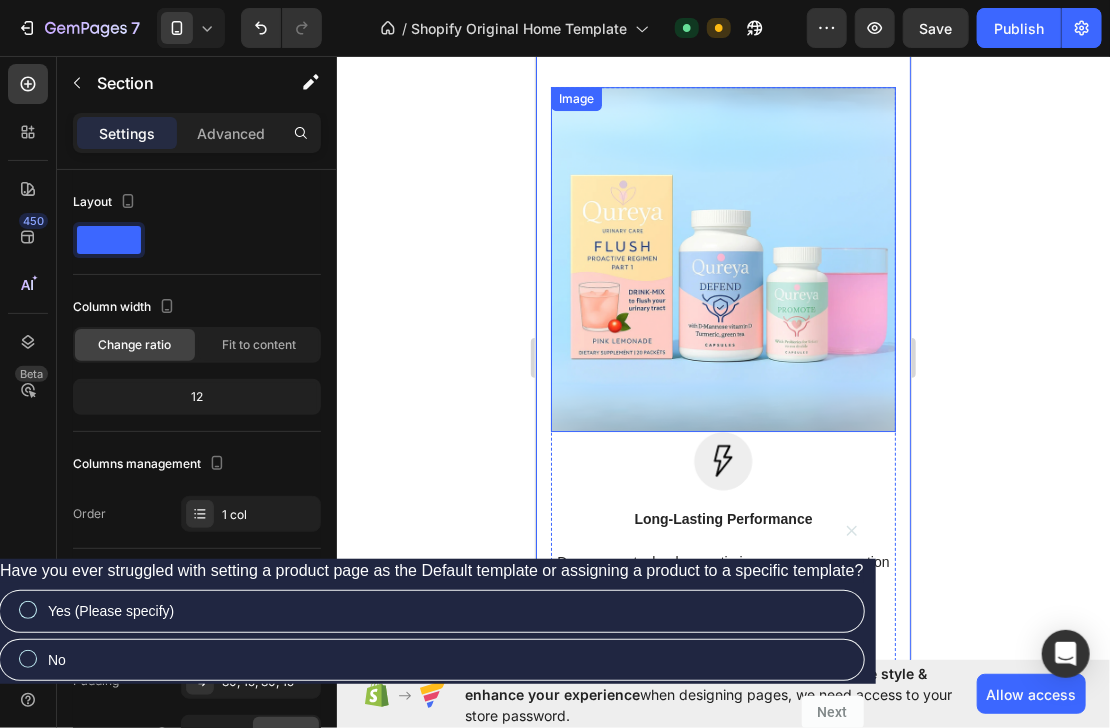 click at bounding box center (722, 258) 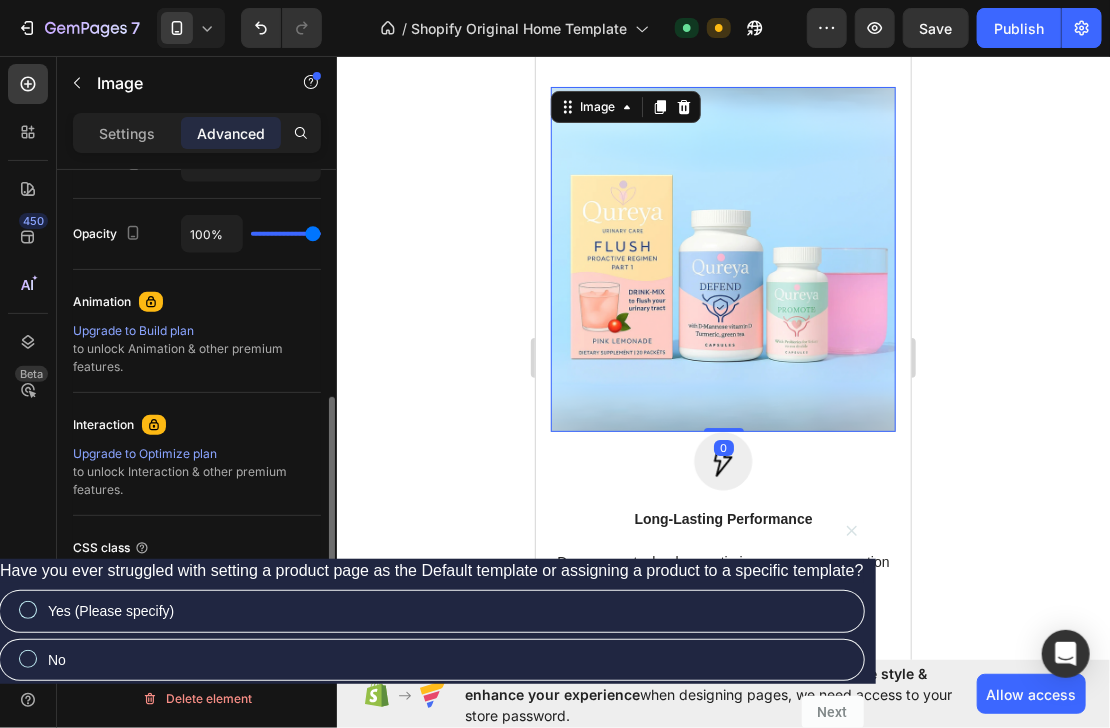 scroll, scrollTop: 0, scrollLeft: 0, axis: both 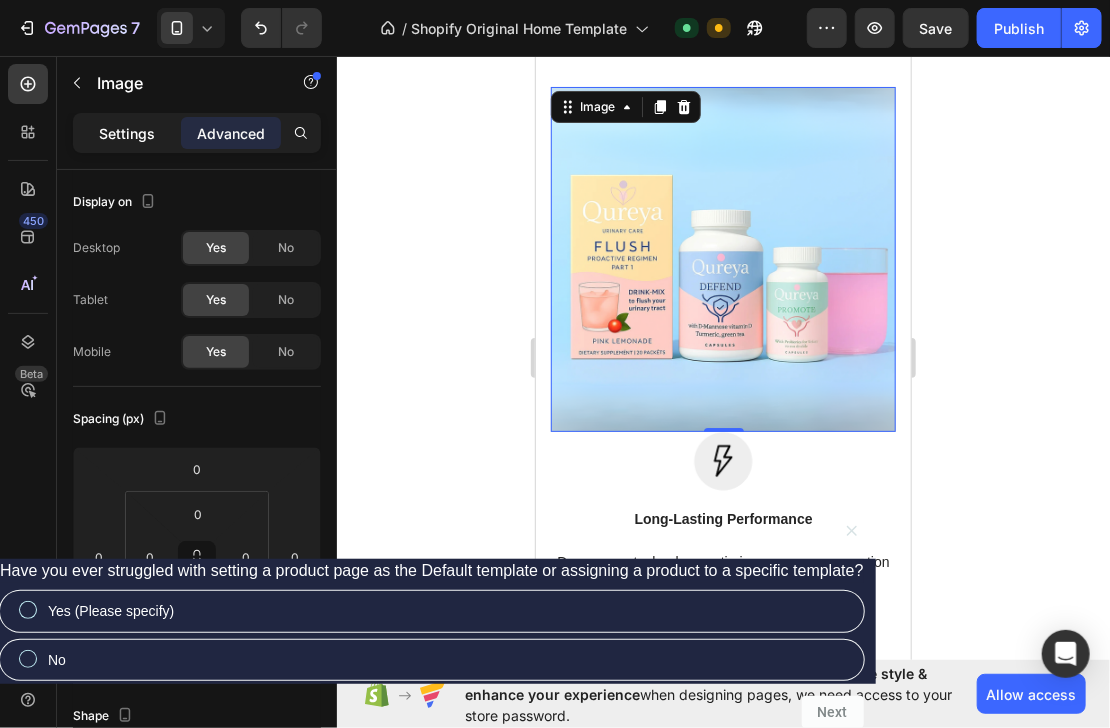 click on "Settings" at bounding box center [127, 133] 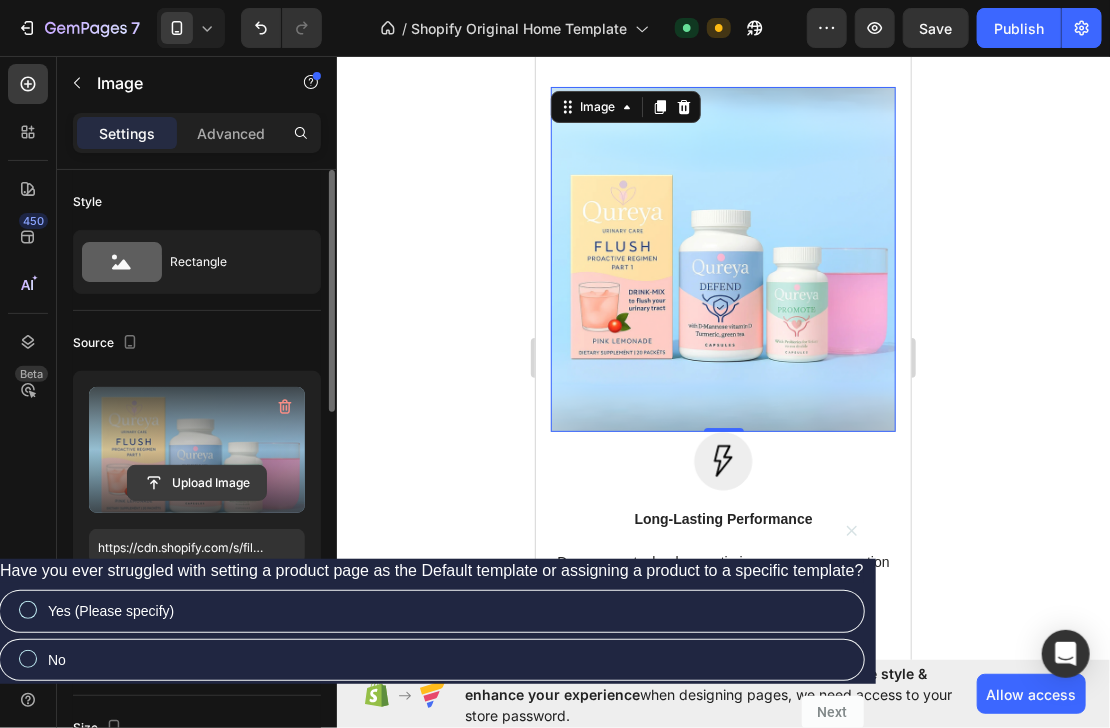 click 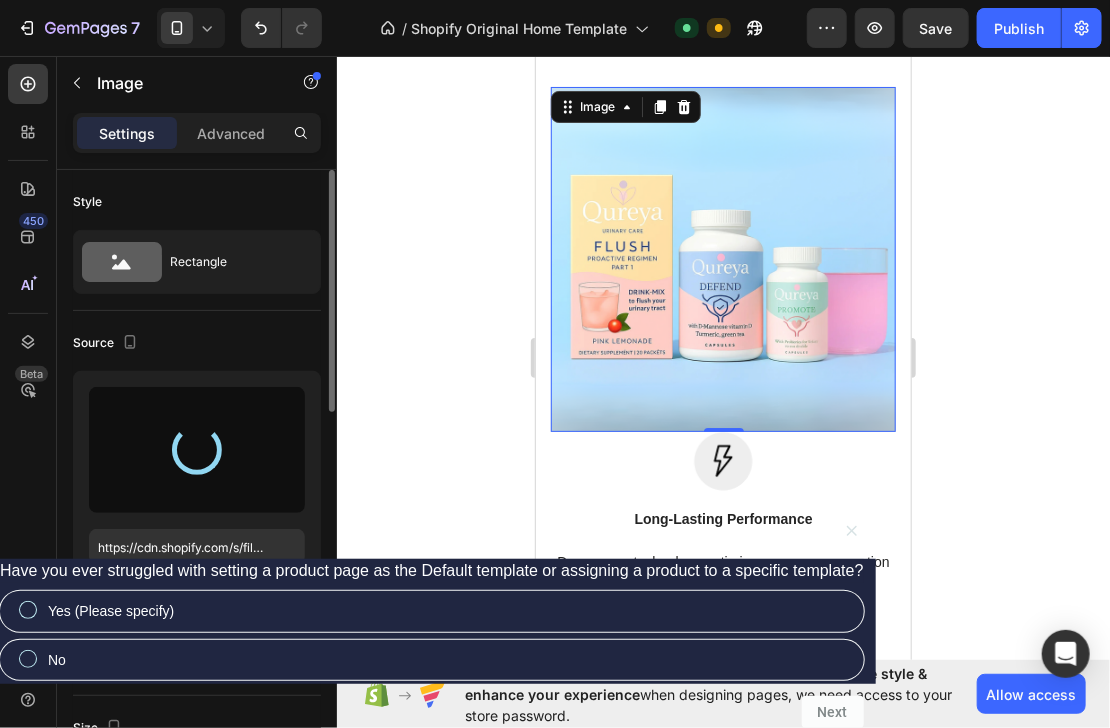 type on "https://cdn.shopify.com/s/files/1/0902/4608/6922/files/gempages_571504275671221120-827348da-c218-44c7-971e-f217e1d59f2d.webp" 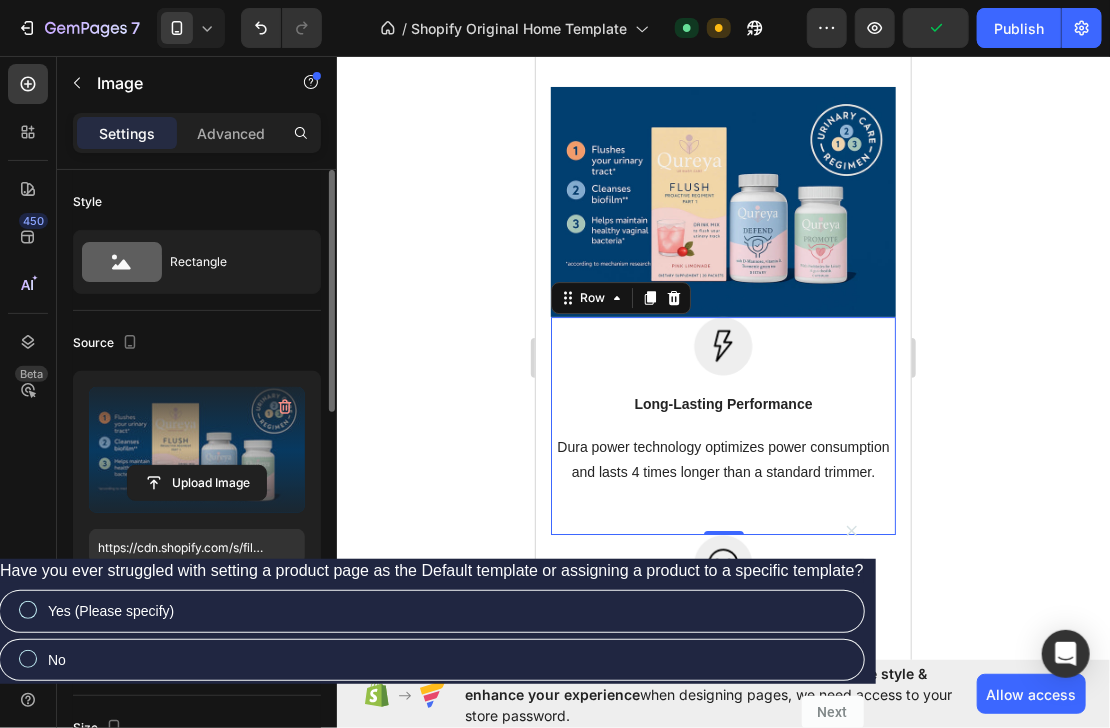 click on "Image Long-Lasting Performance Text block Dura power technology optimizes power consumption and lasts 4 times longer than a standard trimmer. Text block" at bounding box center (722, 401) 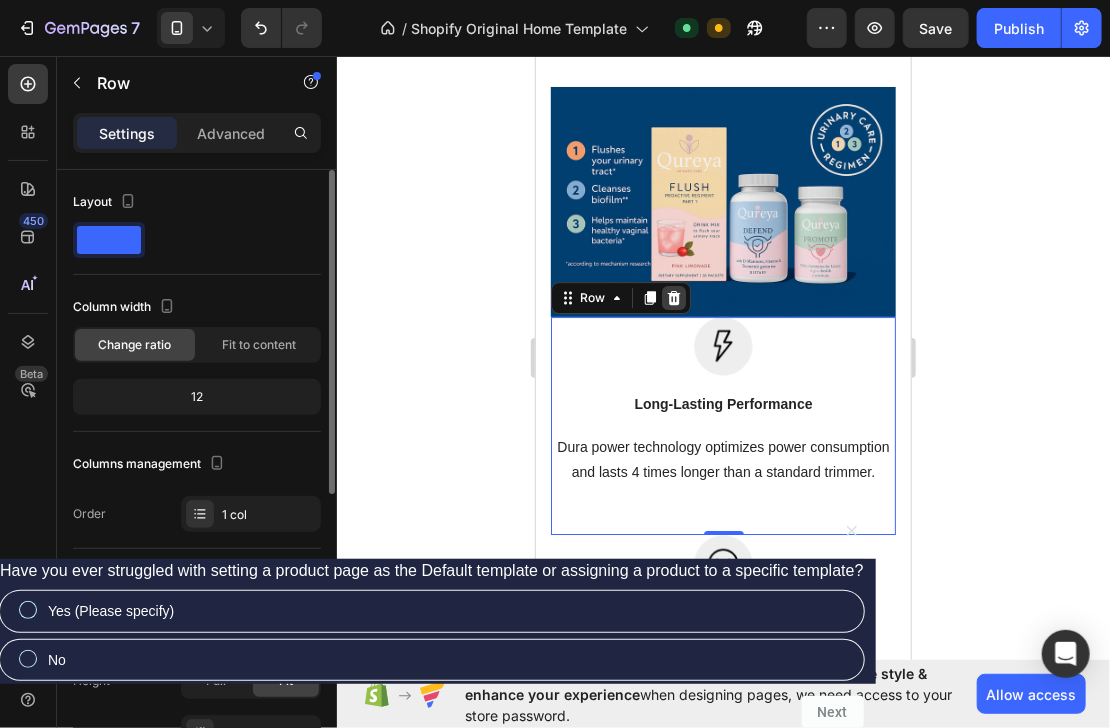 click 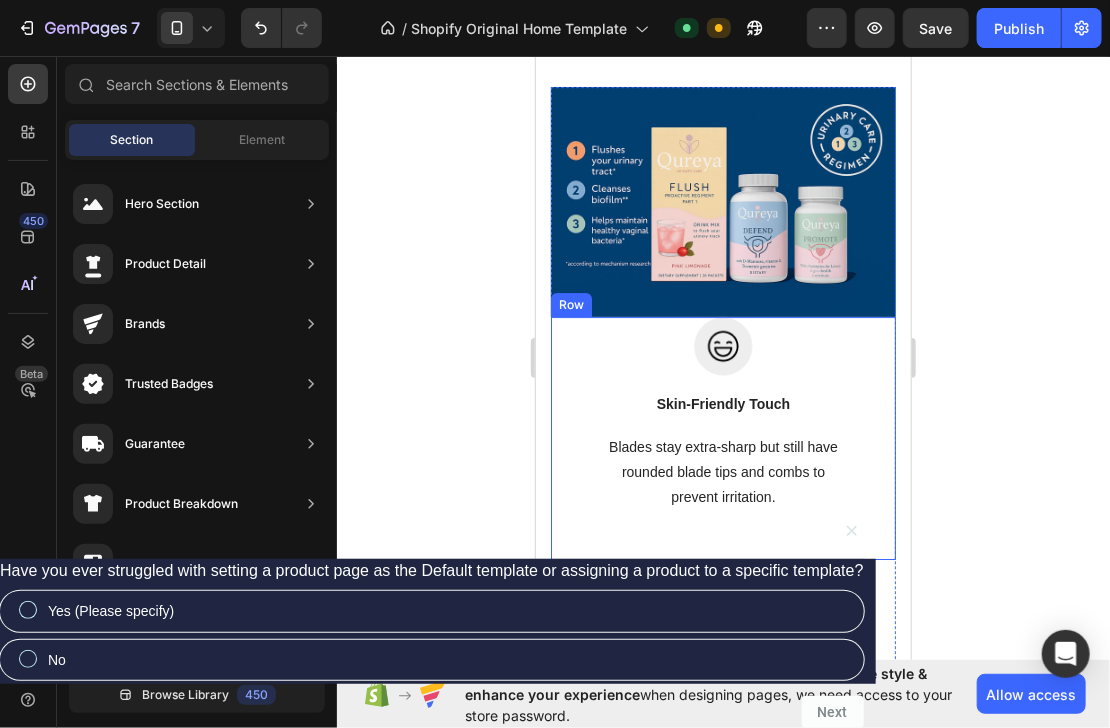 click on "Image Skin-Friendly Touch Text block Blades stay extra-sharp but still have  rounded blade tips and combs to  prevent irritation. Text block" at bounding box center [722, 414] 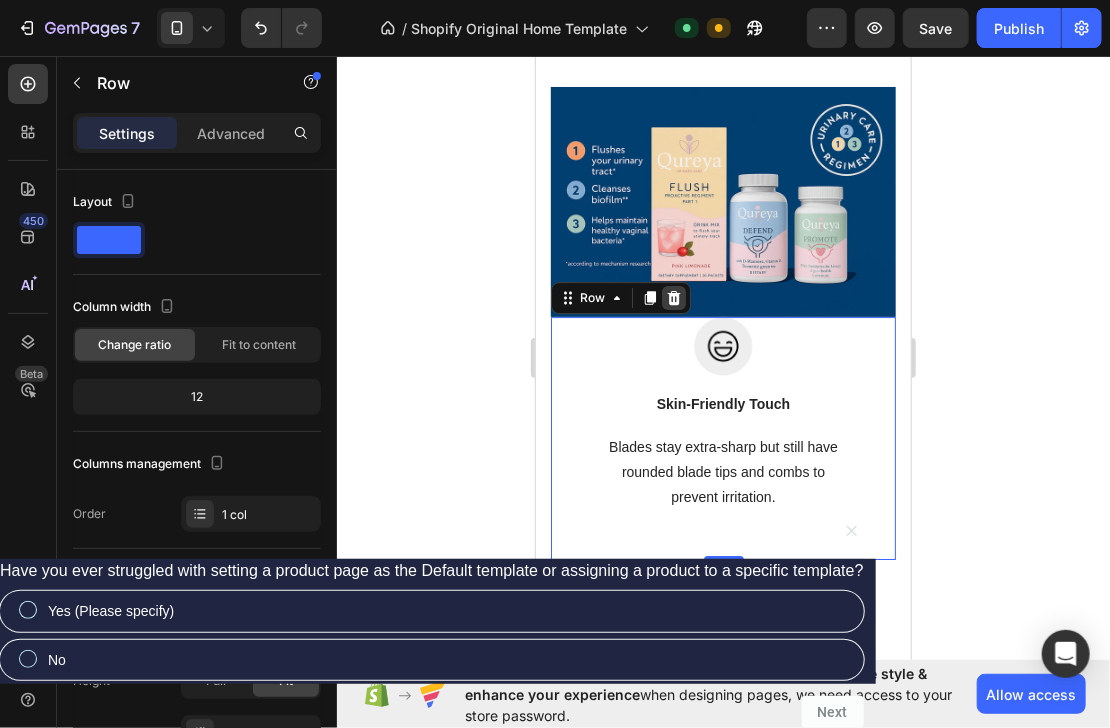 click 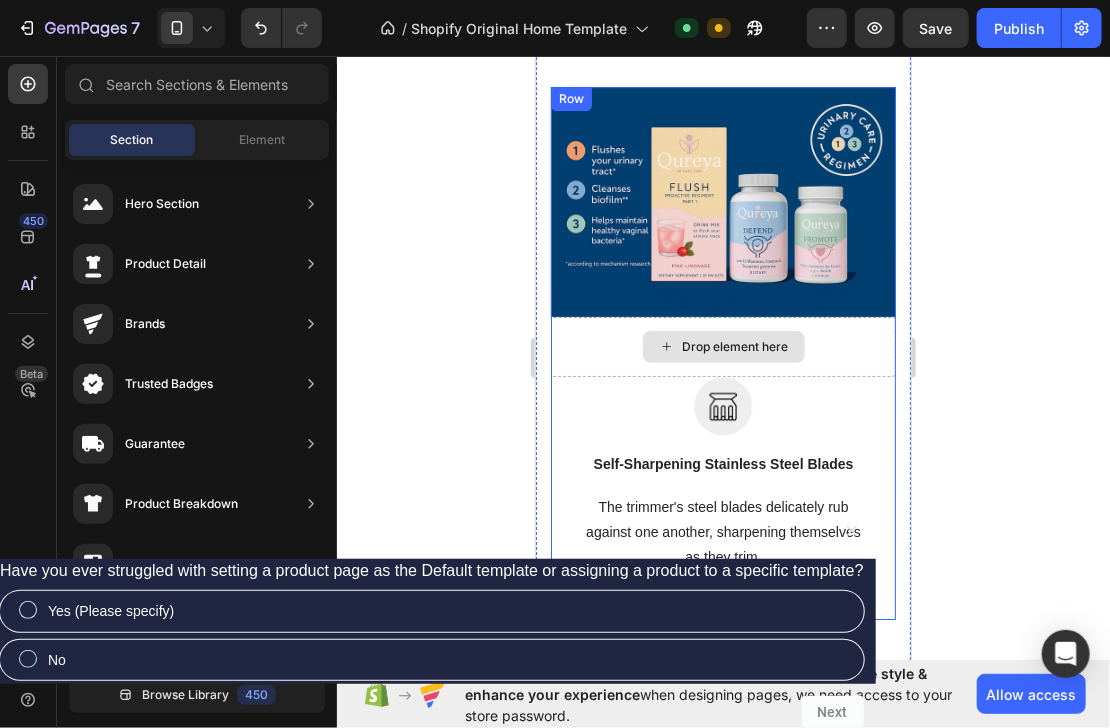 click on "Drop element here" at bounding box center (722, 346) 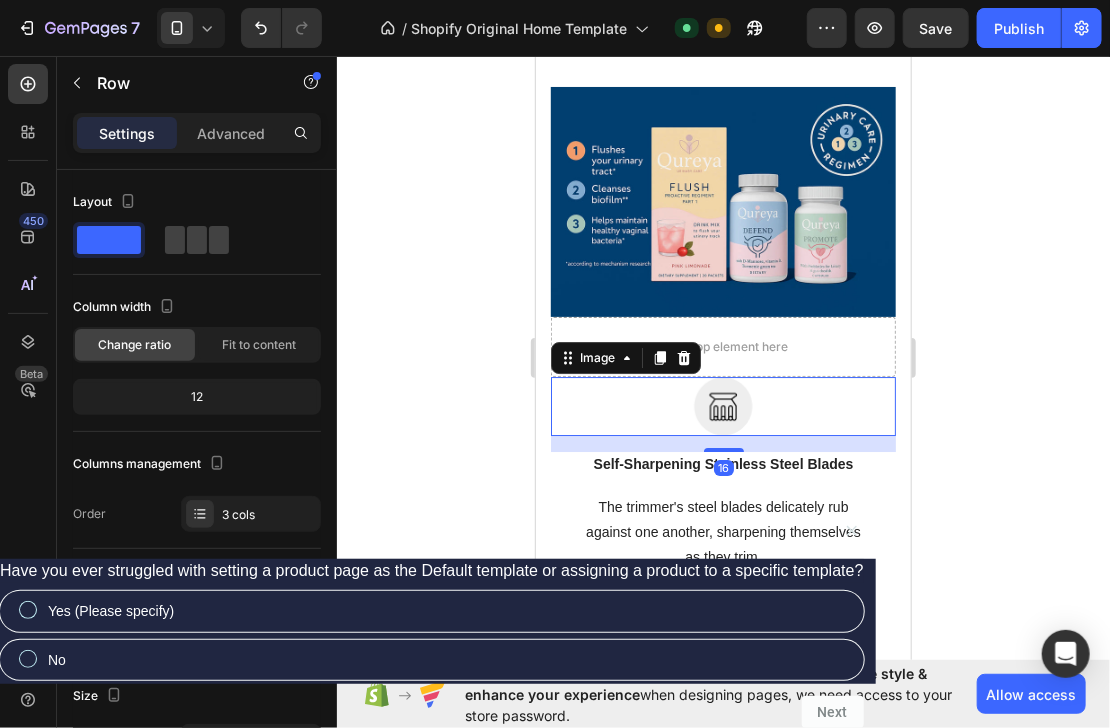 click at bounding box center (722, 405) 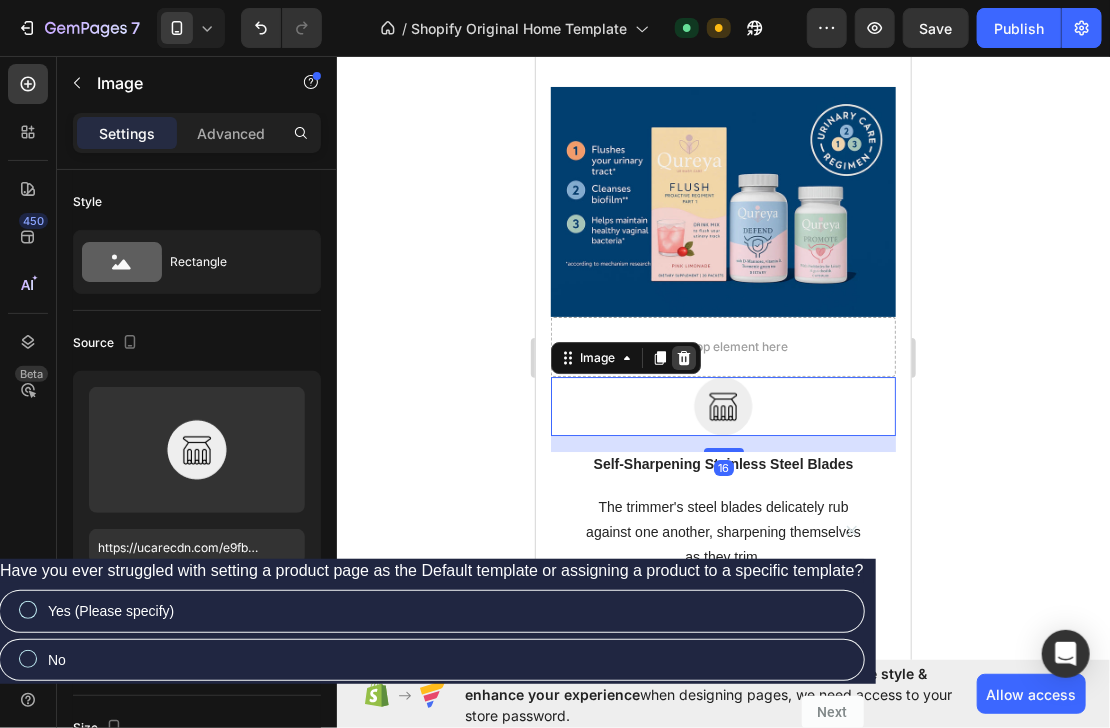 click 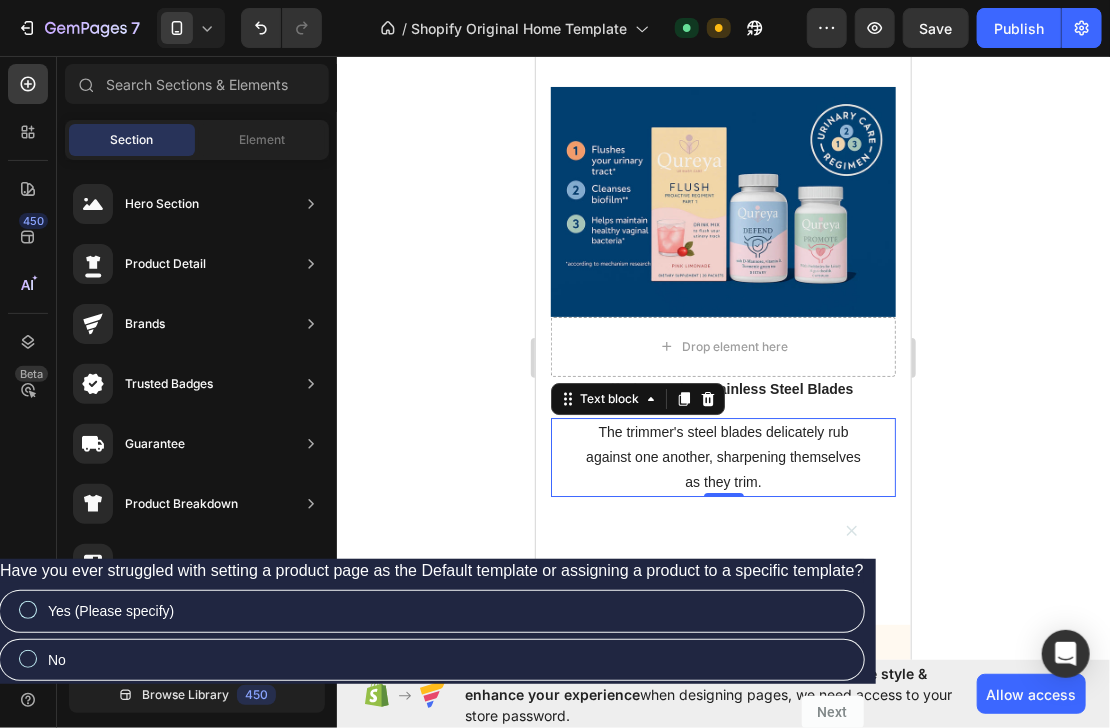 click on "The trimmer's steel blades delicately rub  against one another, sharpening themselves  as they trim." at bounding box center (722, 457) 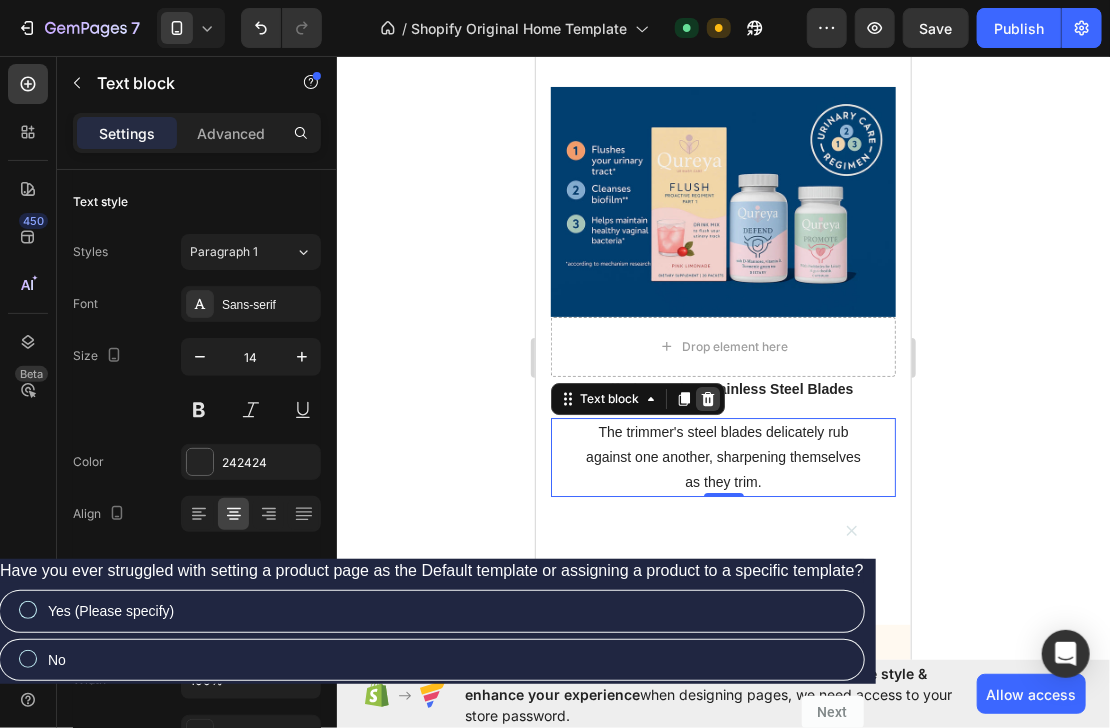 click 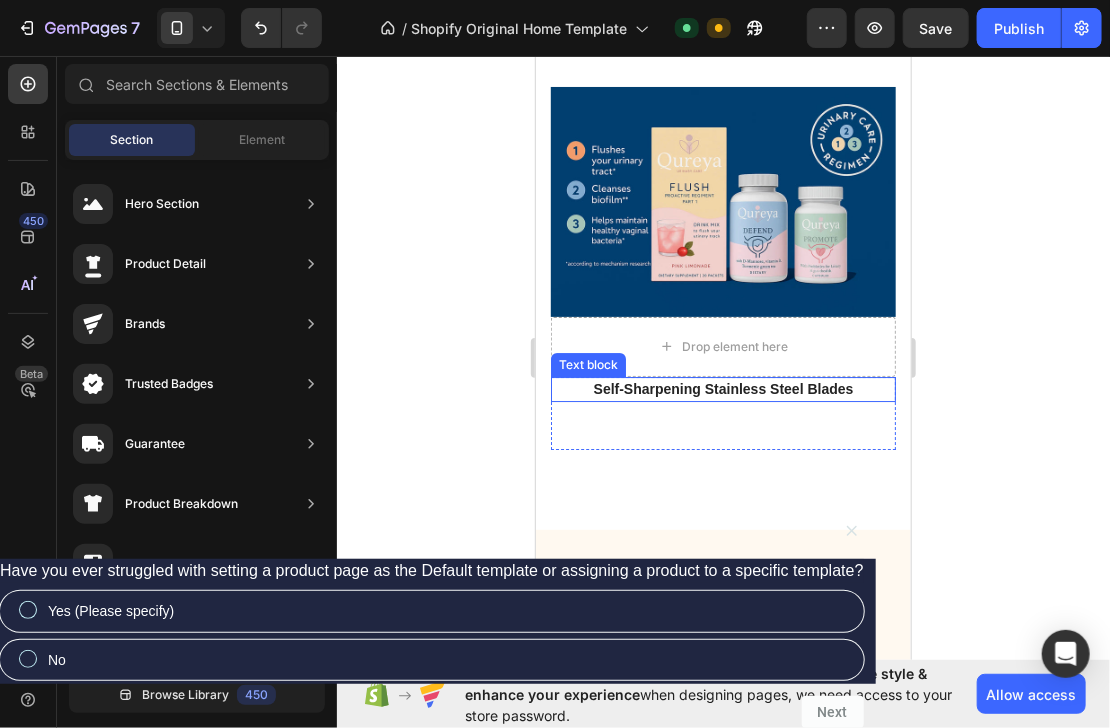 click on "Self-Sharpening Stainless Steel Blades" at bounding box center [722, 388] 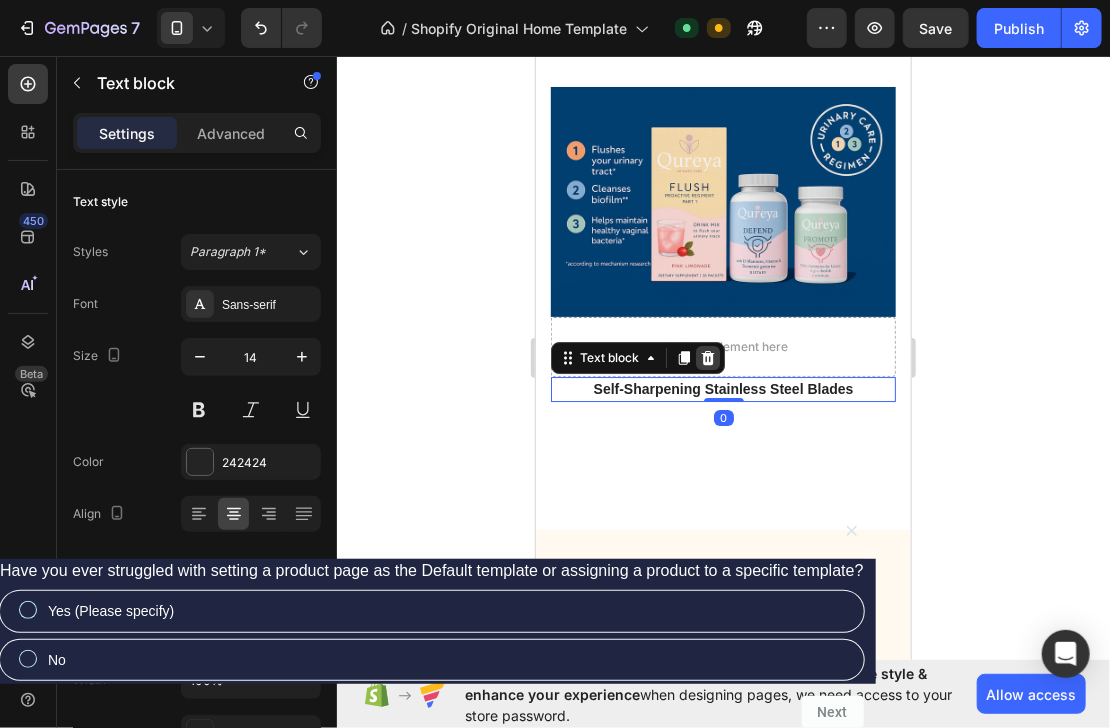 click 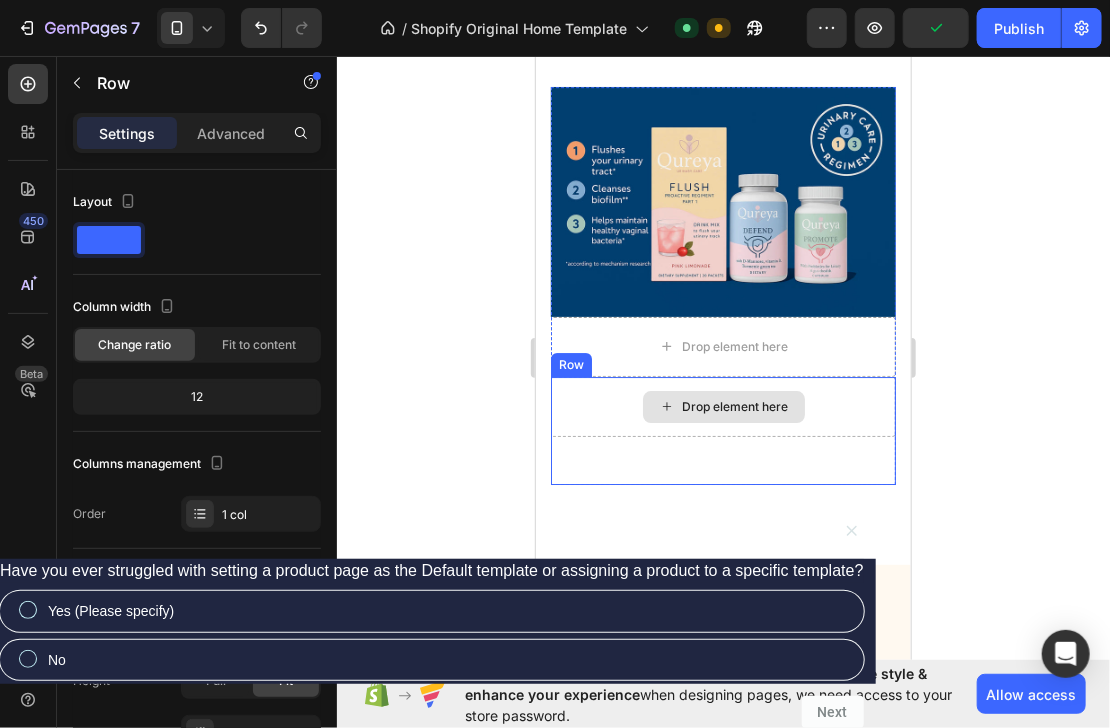 click on "Drop element here" at bounding box center (722, 406) 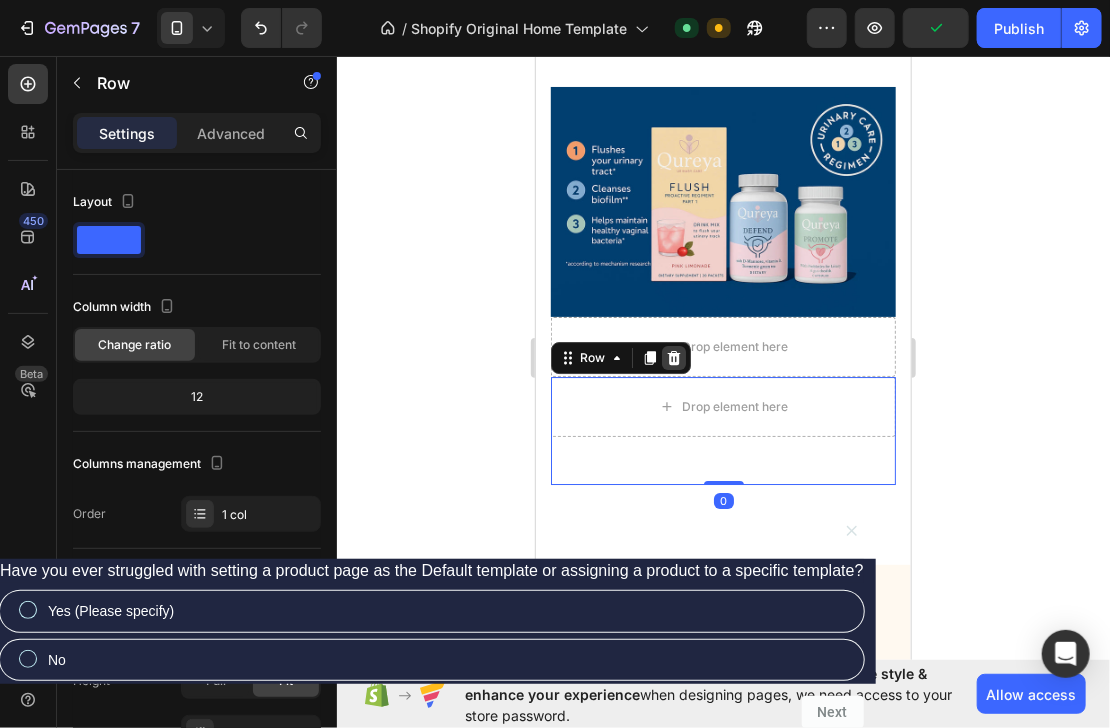 click 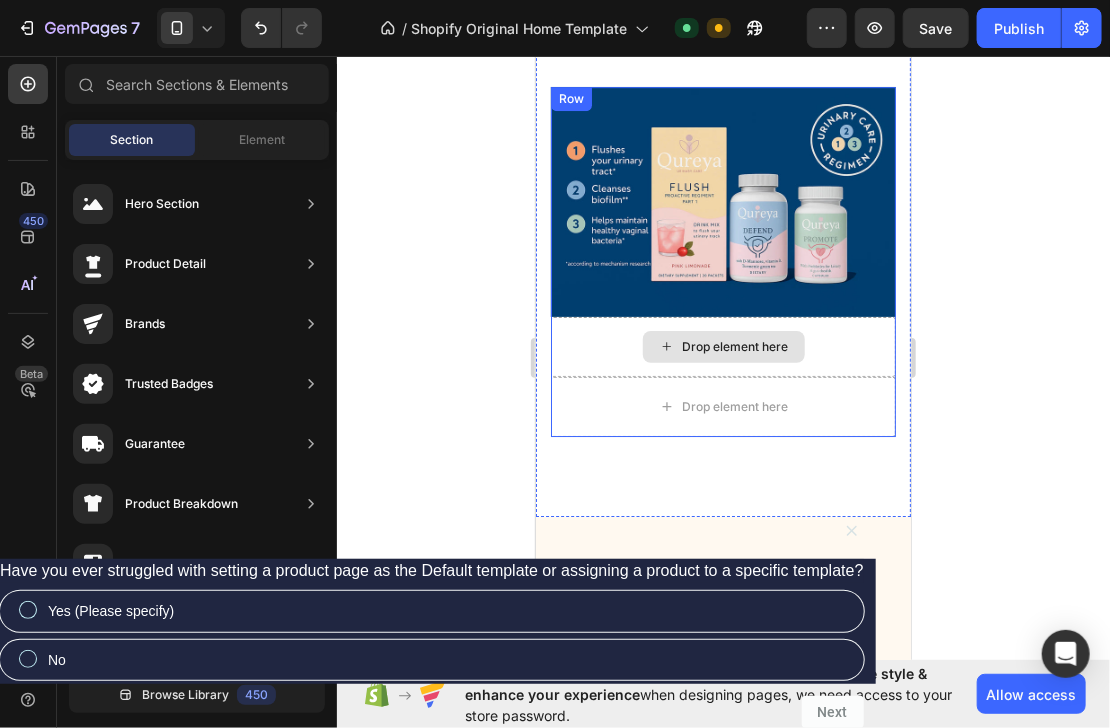 click on "Drop element here" at bounding box center [722, 346] 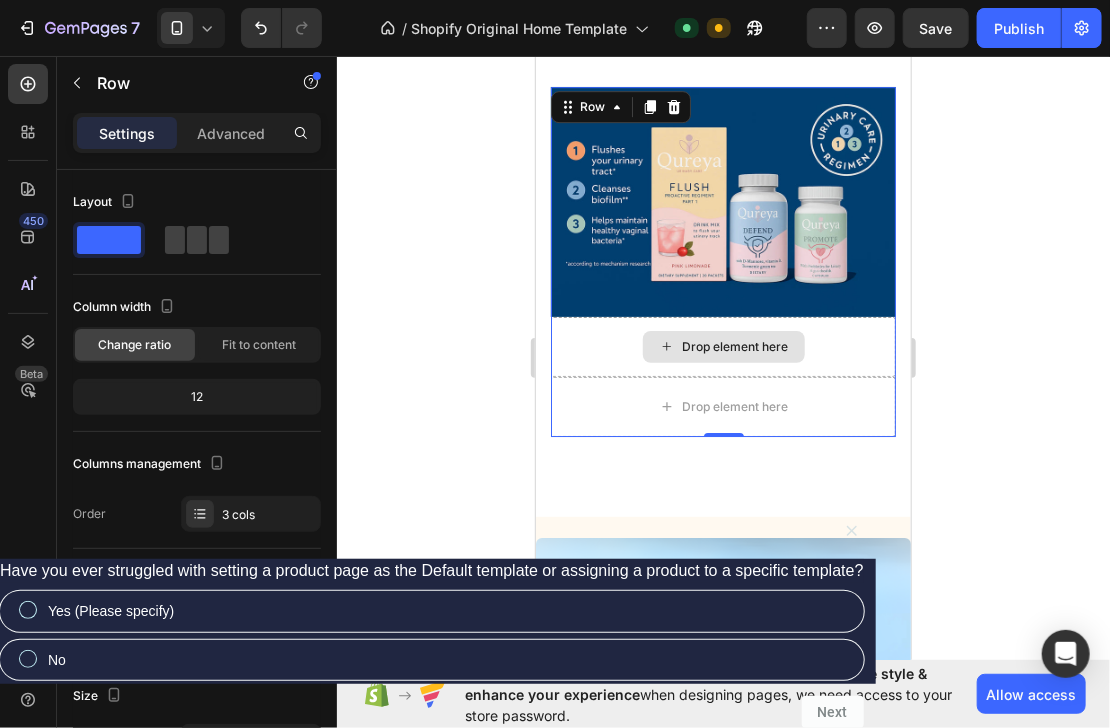 scroll, scrollTop: 2205, scrollLeft: 0, axis: vertical 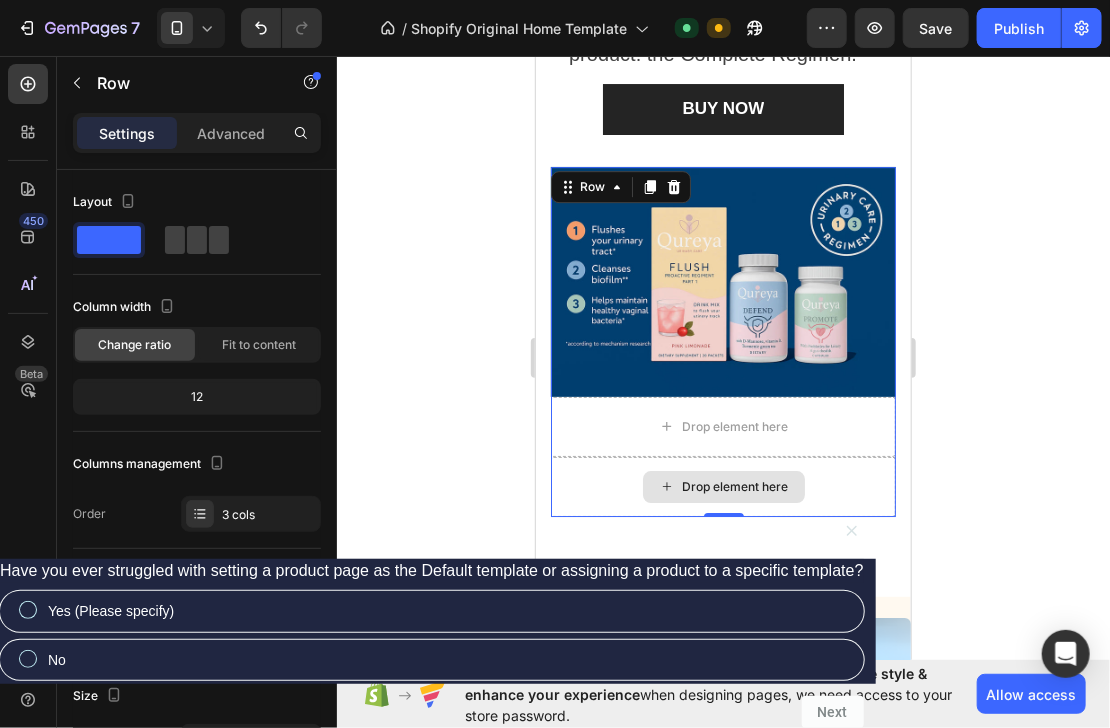 click on "Drop element here" at bounding box center (722, 486) 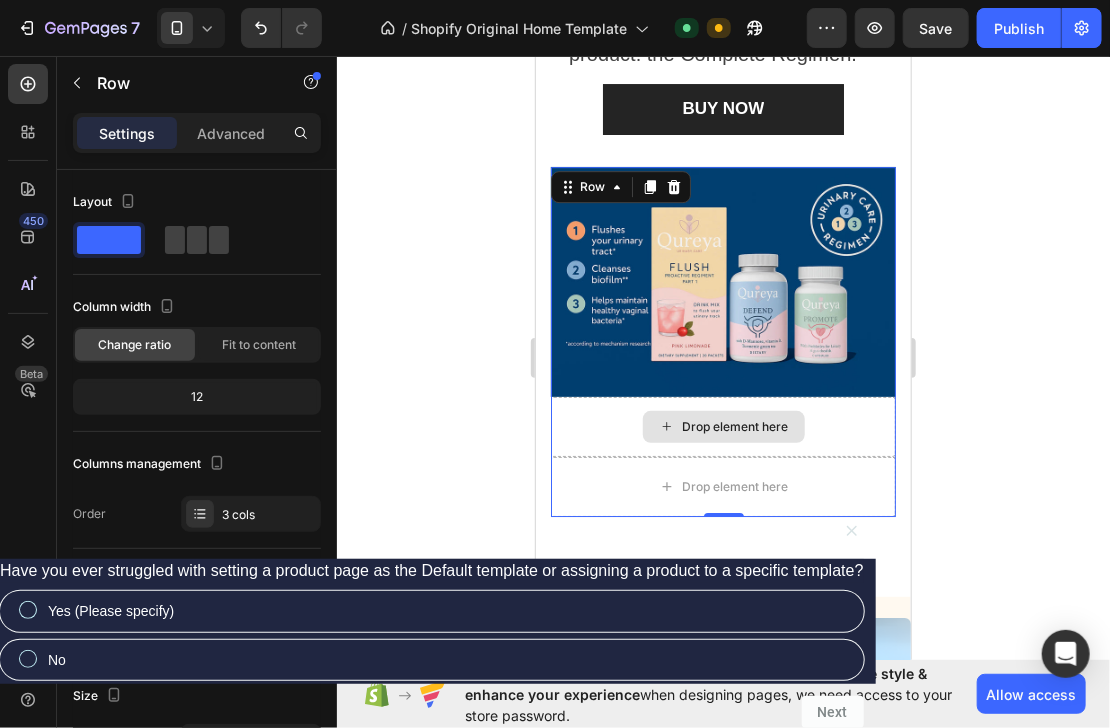 click on "Drop element here" at bounding box center (722, 426) 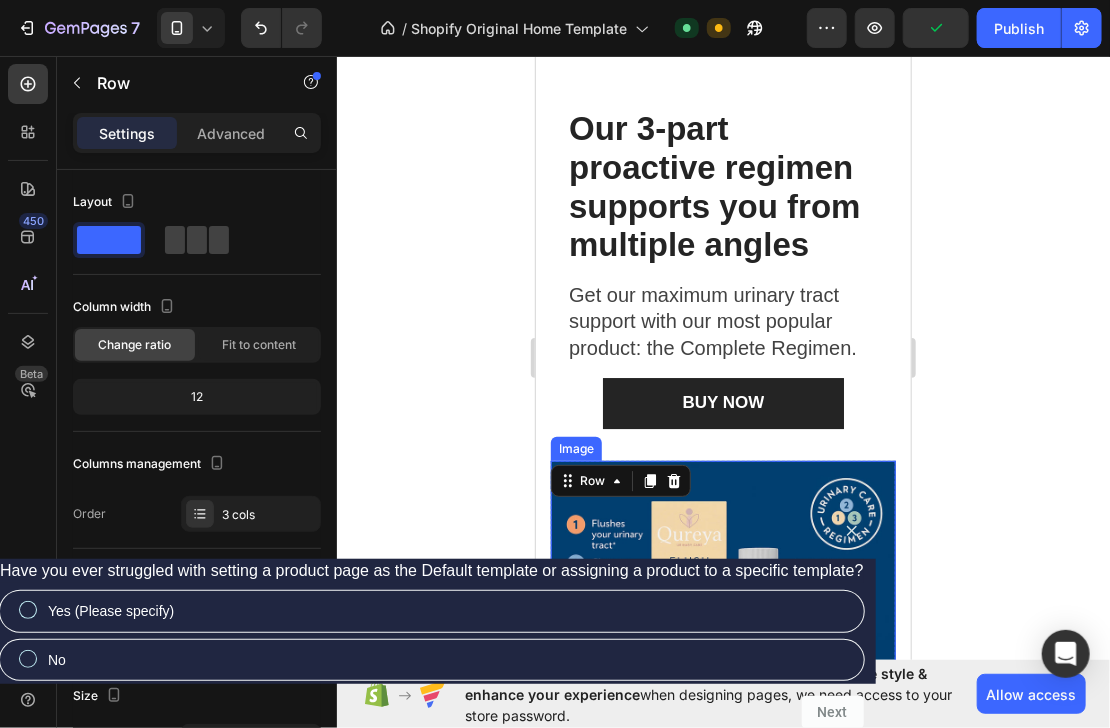 scroll, scrollTop: 1885, scrollLeft: 0, axis: vertical 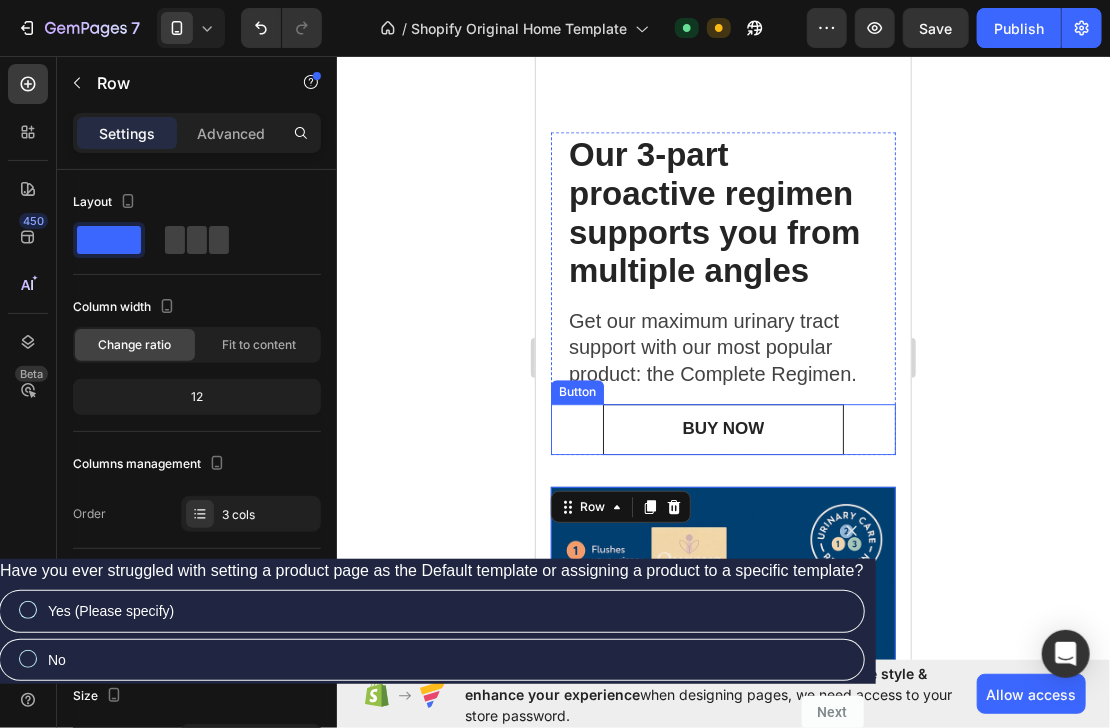 click on "BUY NOW" at bounding box center [723, 428] 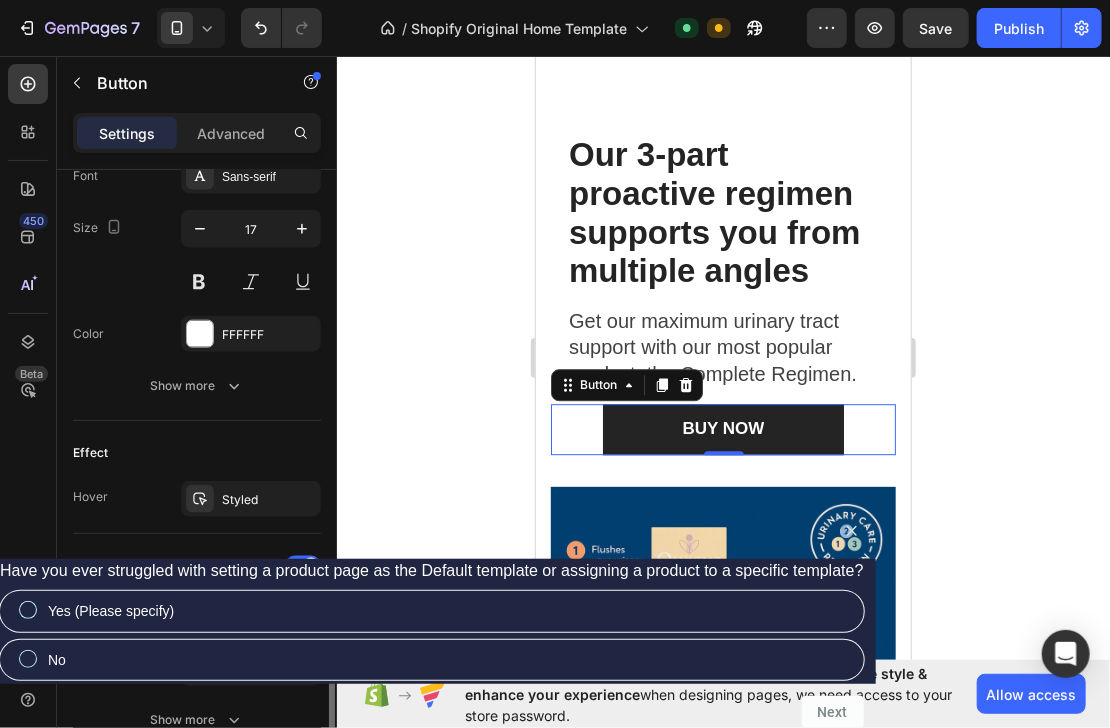 scroll, scrollTop: 960, scrollLeft: 0, axis: vertical 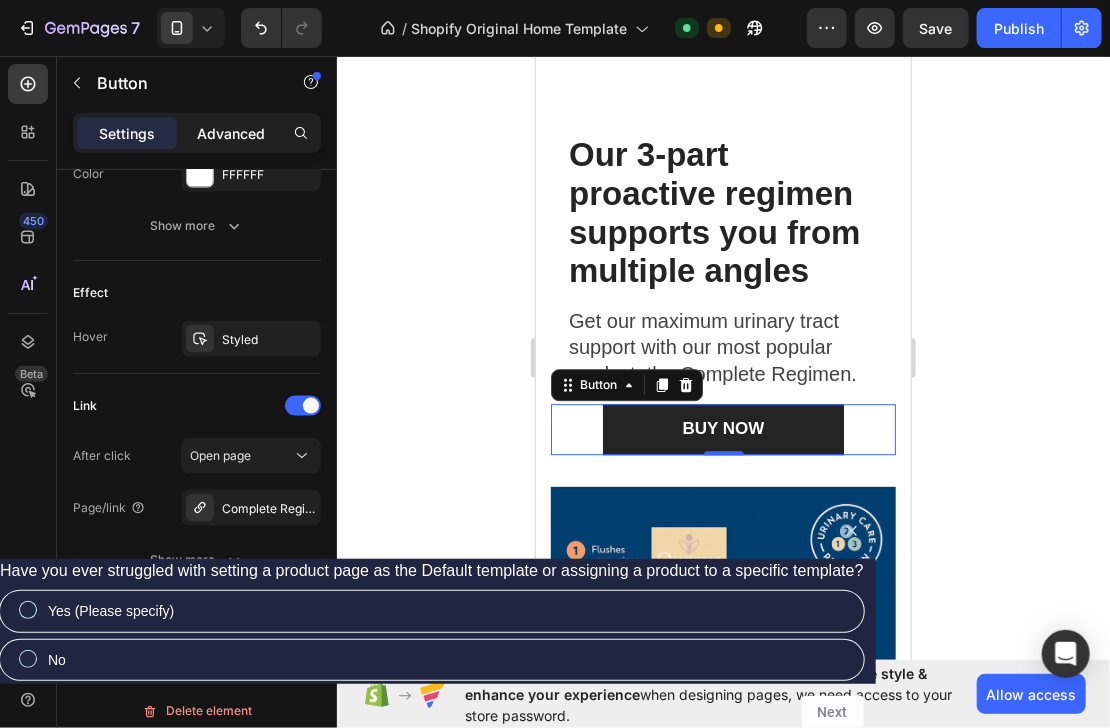drag, startPoint x: 220, startPoint y: 134, endPoint x: 190, endPoint y: 255, distance: 124.66354 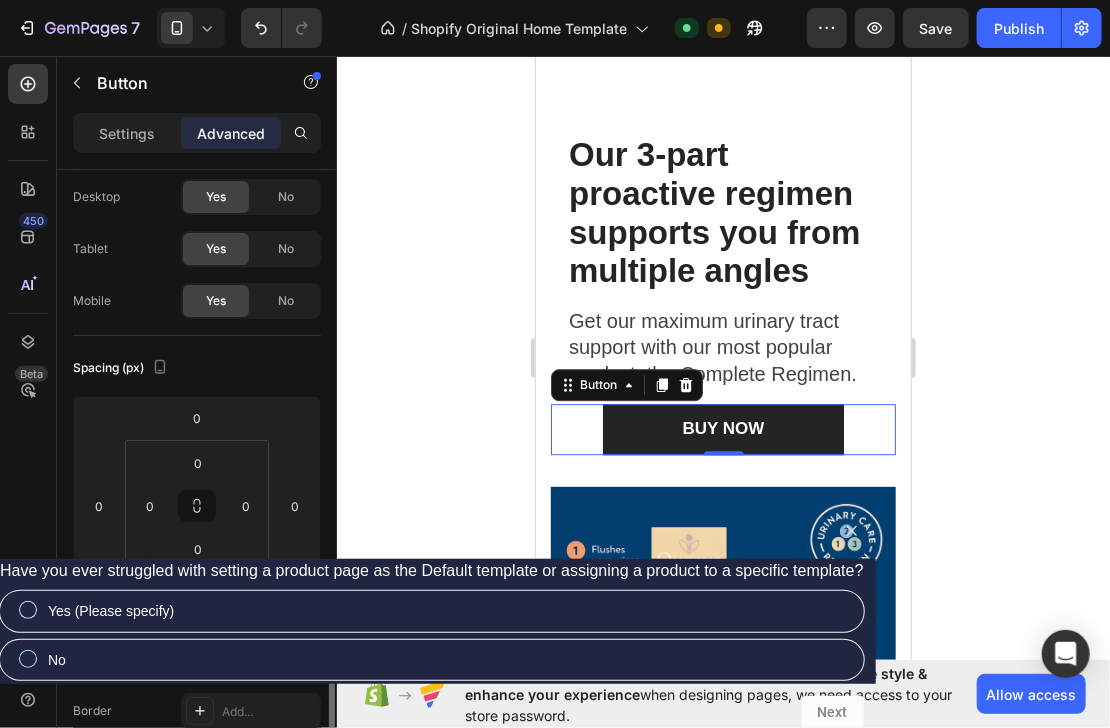 scroll, scrollTop: 451, scrollLeft: 0, axis: vertical 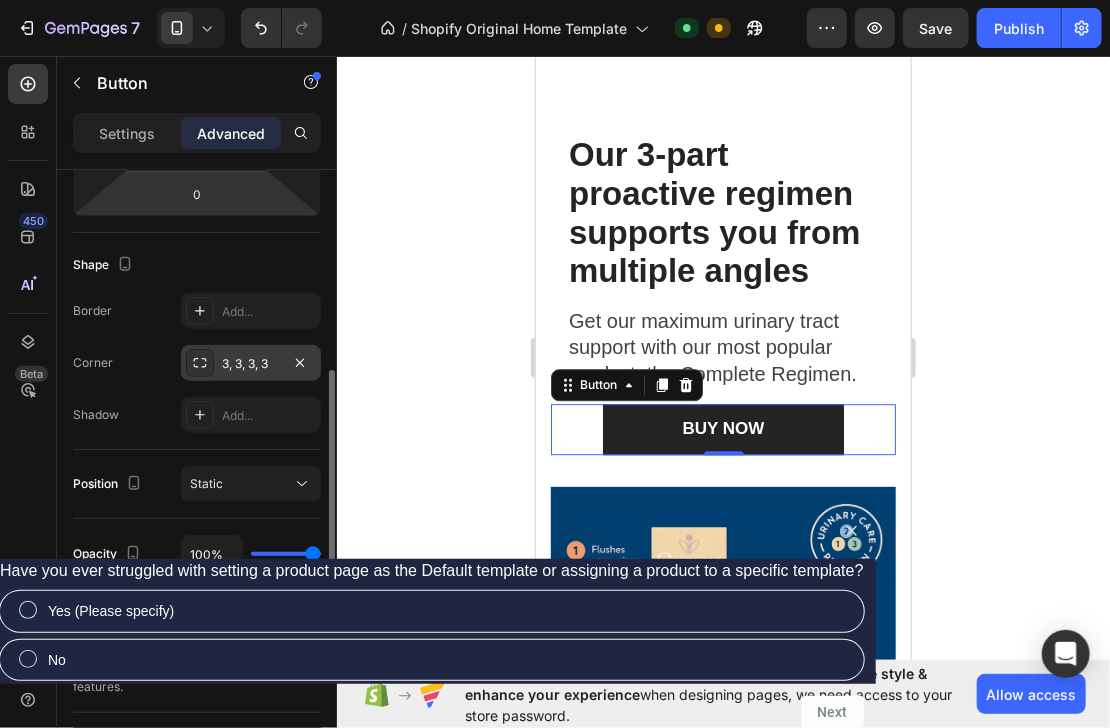 click 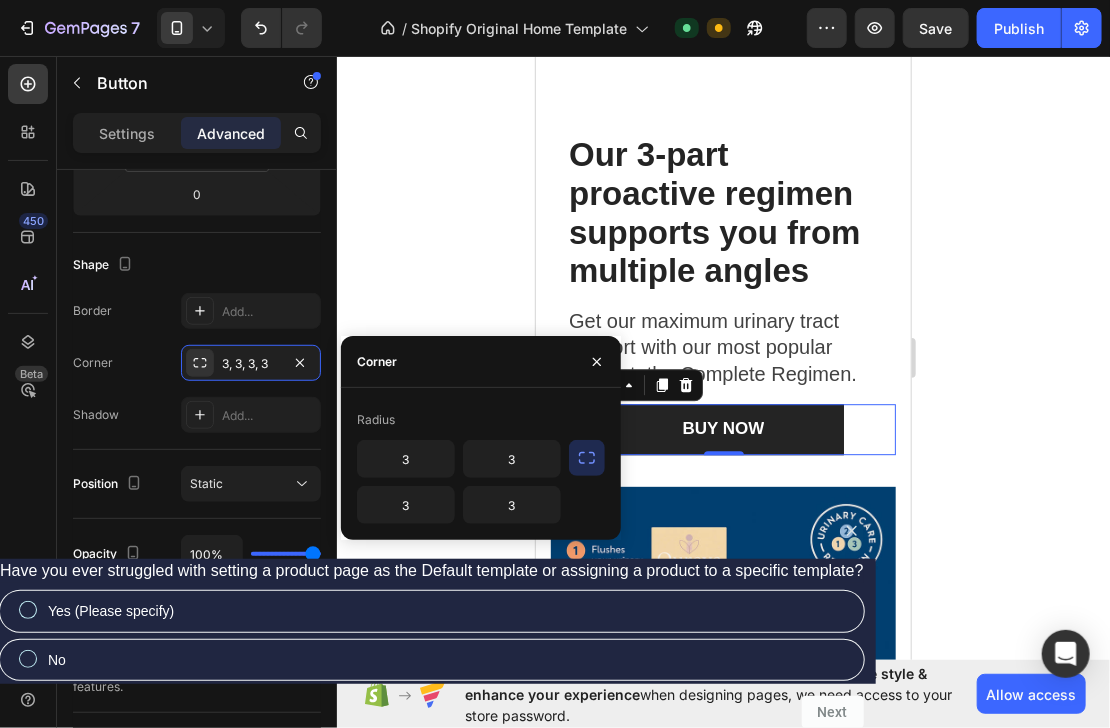 click 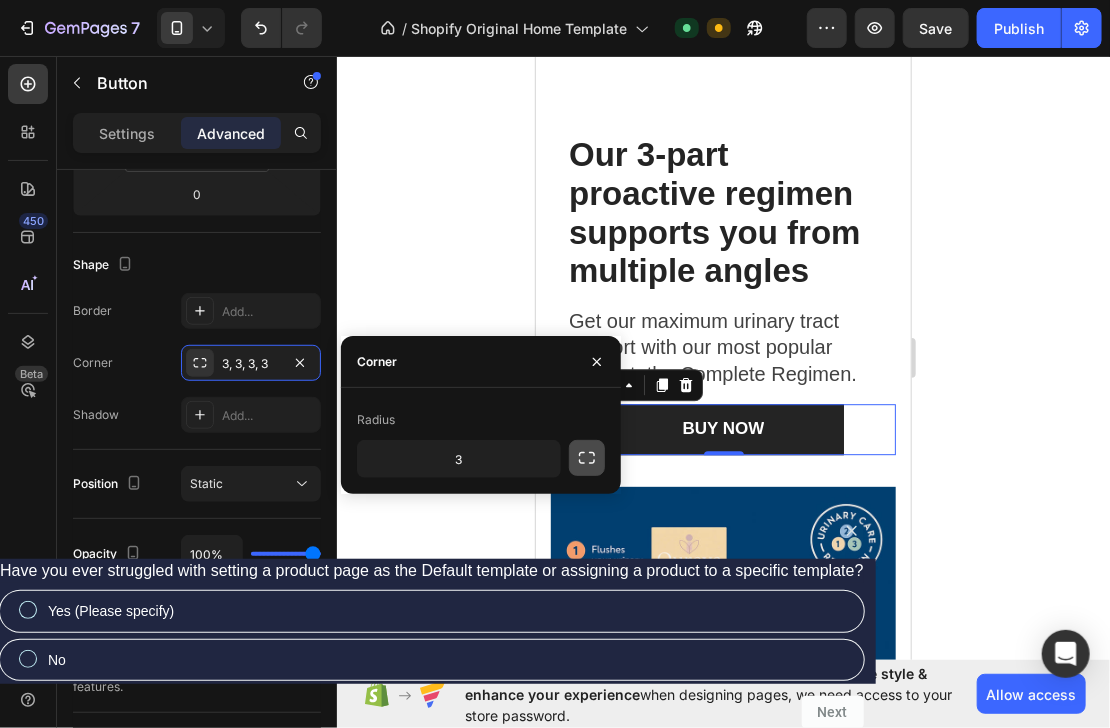 click 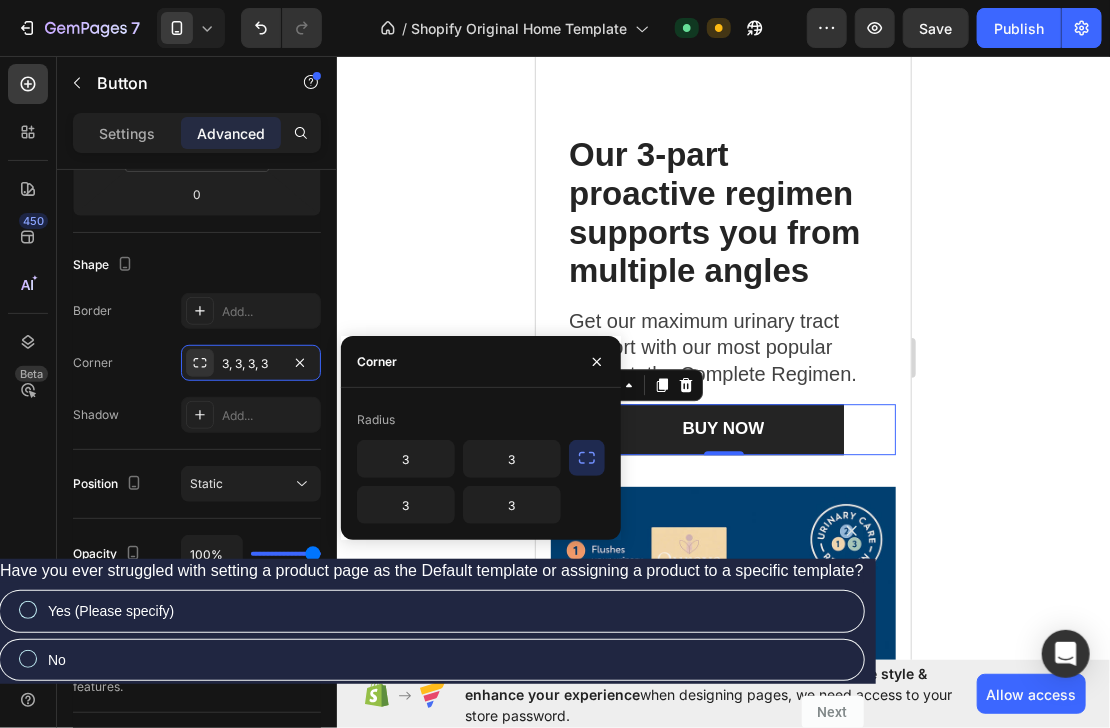 click 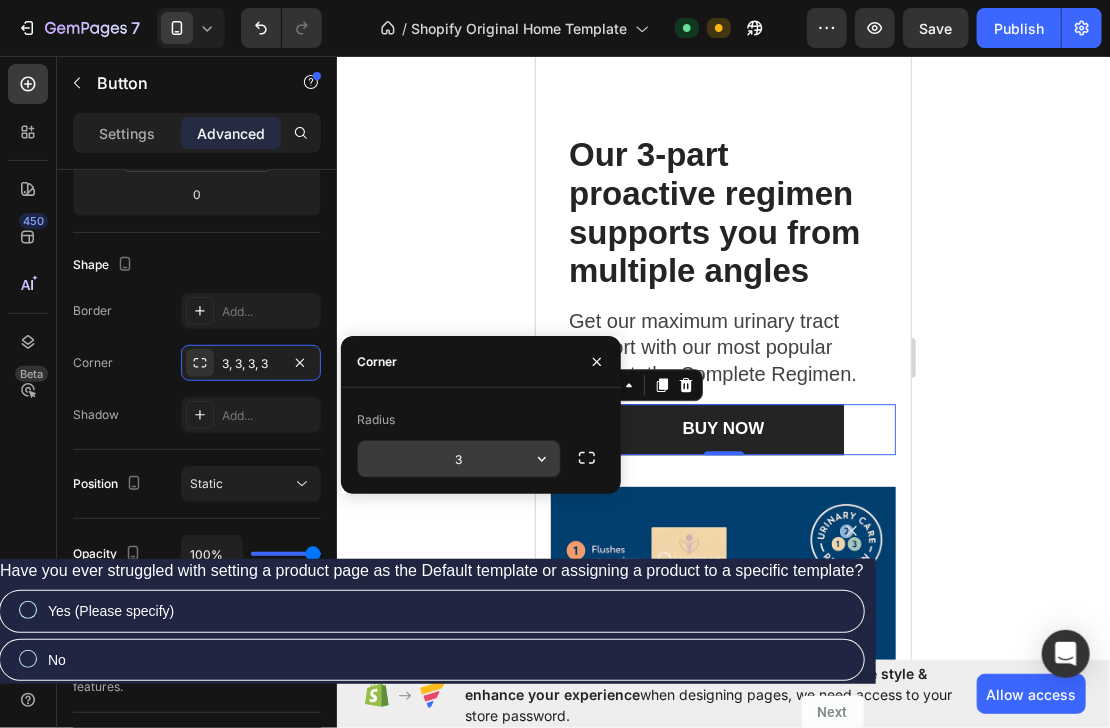 click on "3" at bounding box center [459, 459] 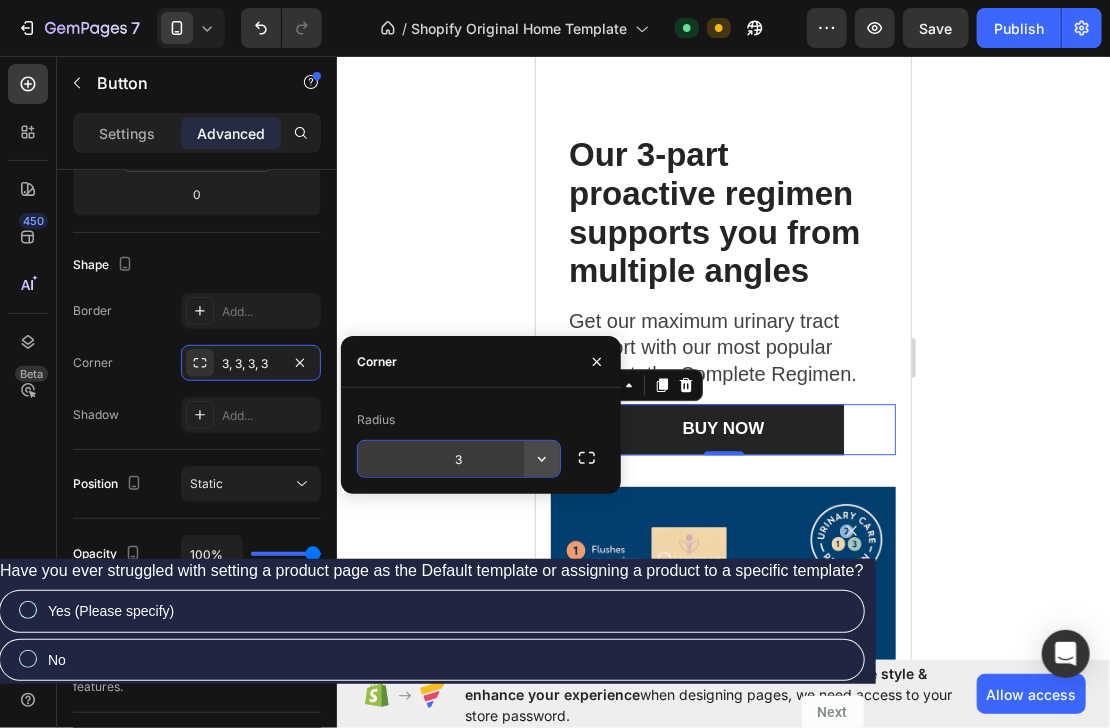 click 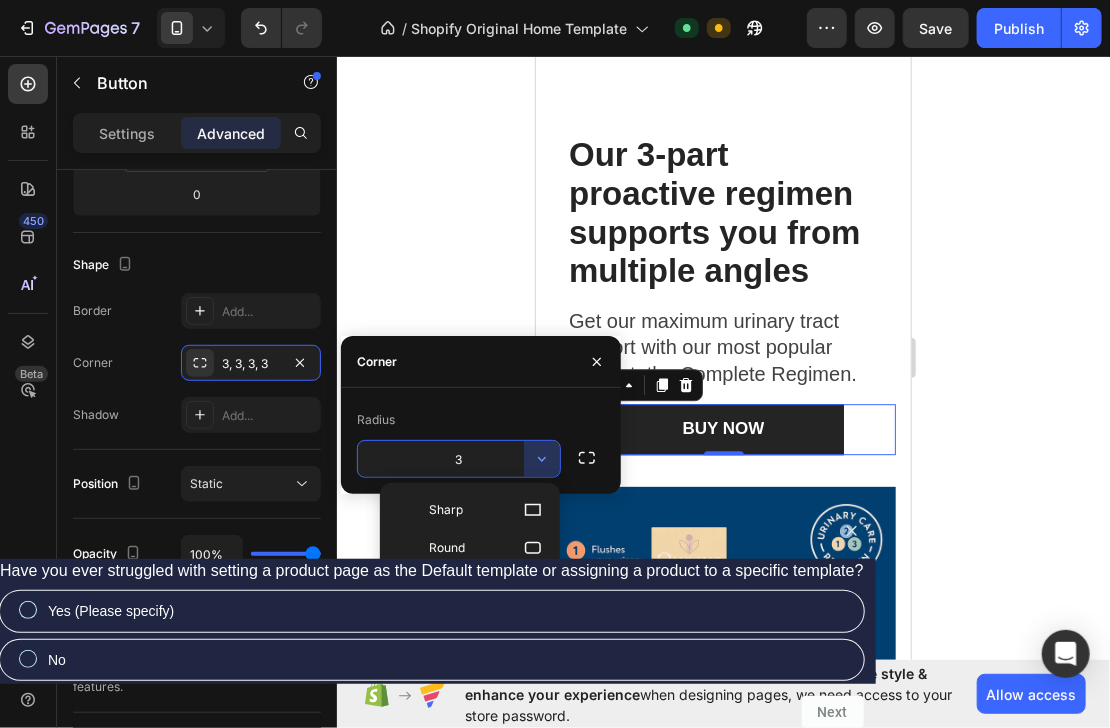 click on "Pill" 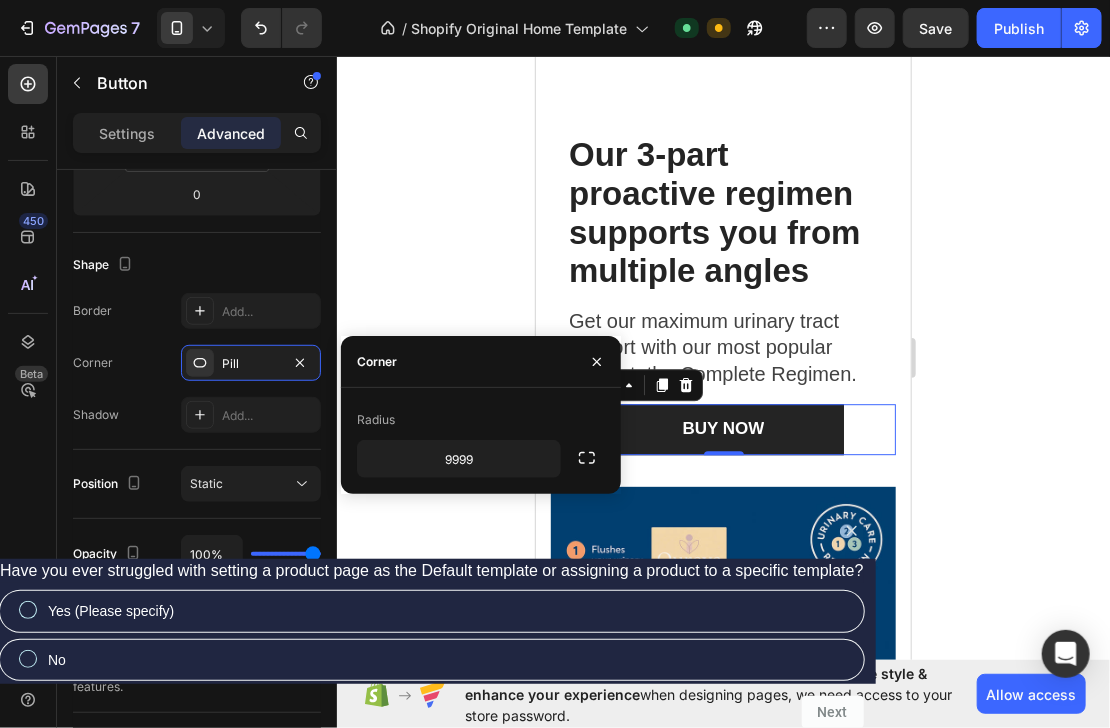 click on "Radius 9999" at bounding box center [481, 441] 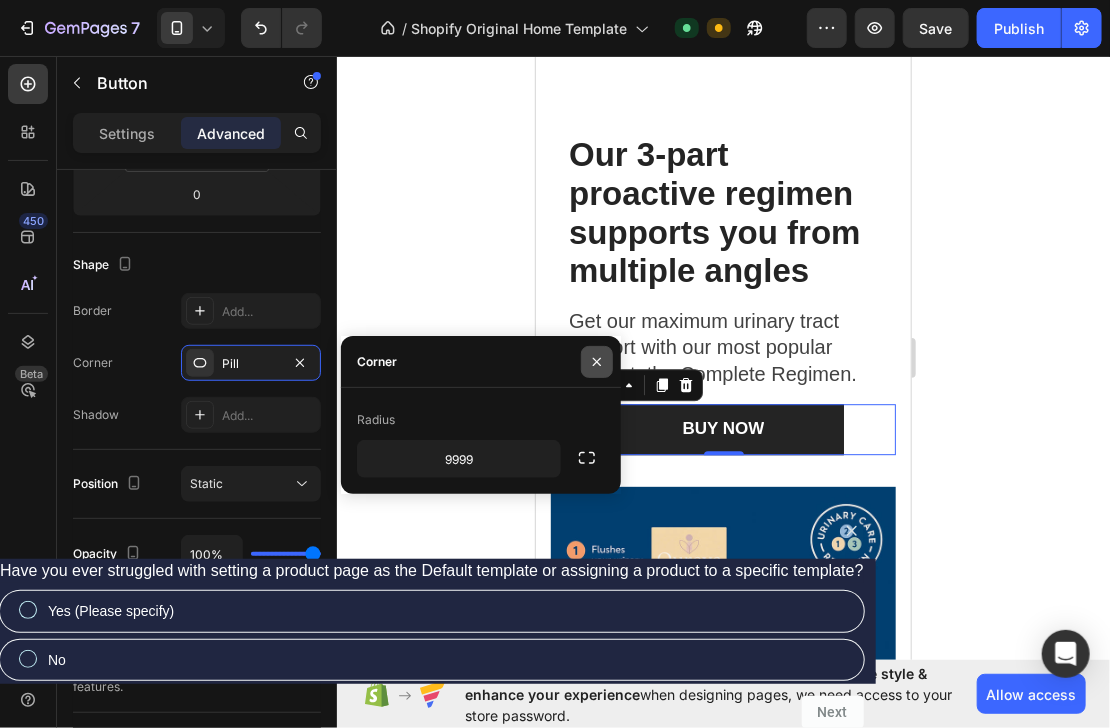 click 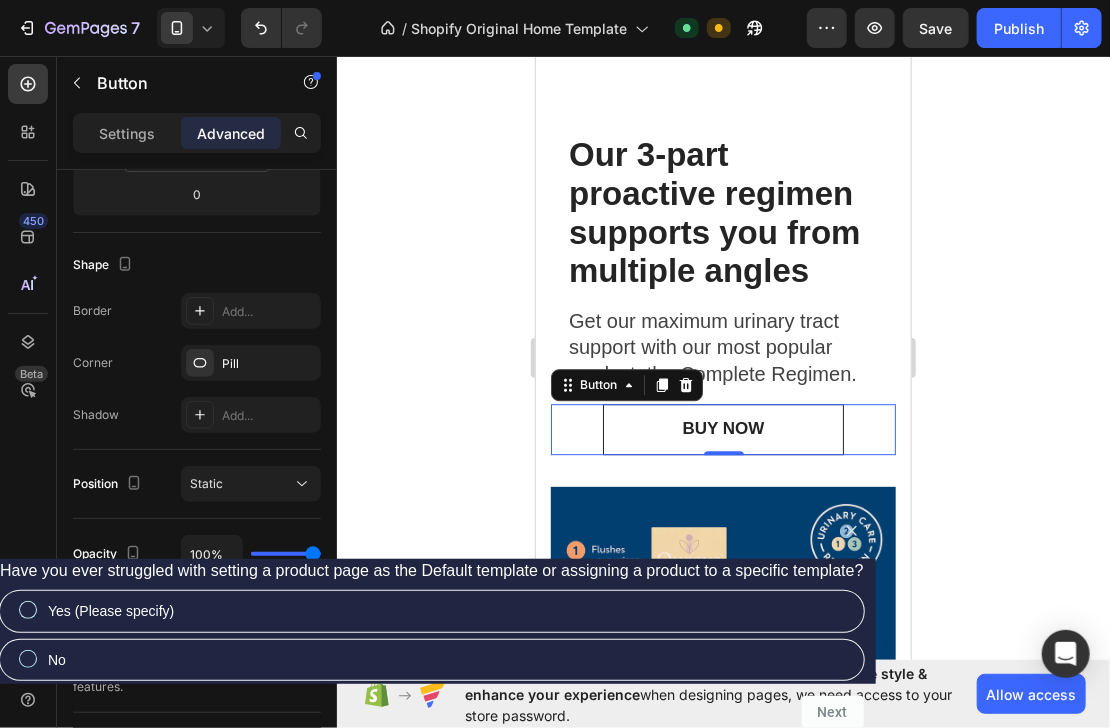 click on "BUY NOW" at bounding box center (723, 428) 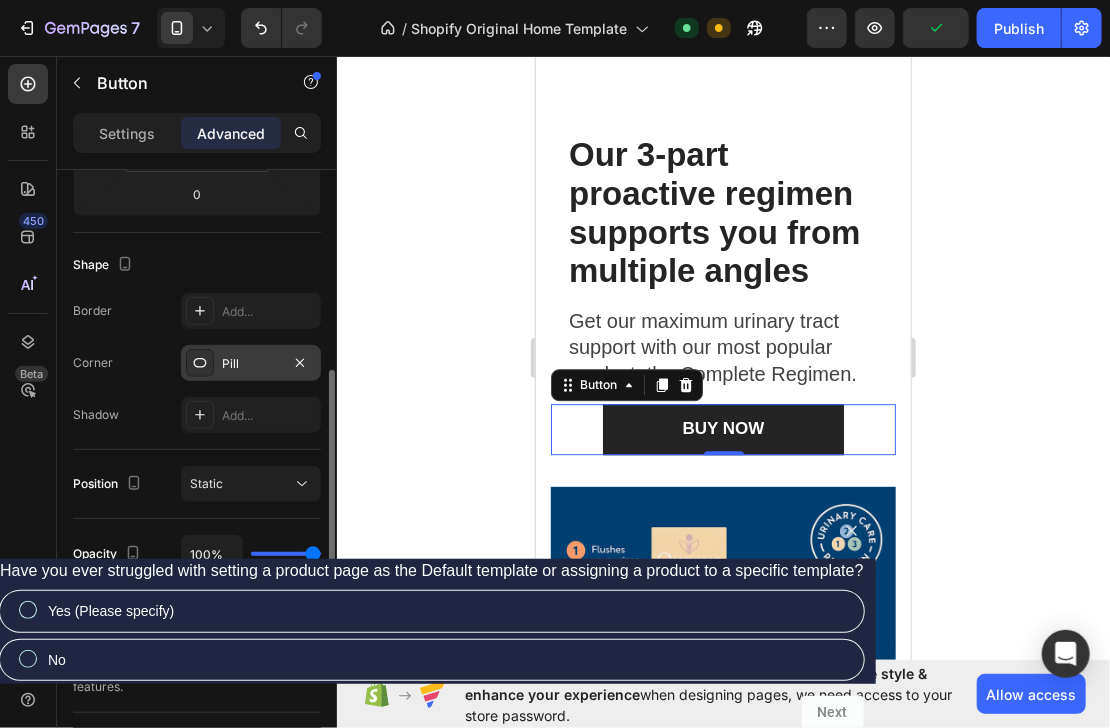 click on "Pill" at bounding box center (251, 364) 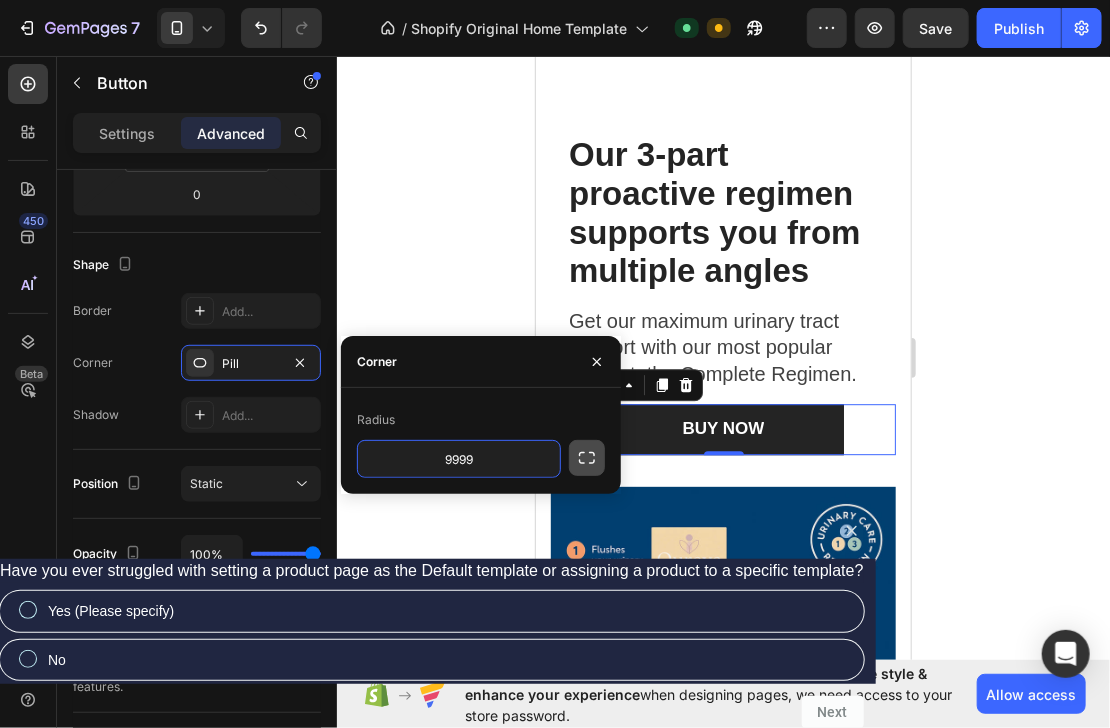 click 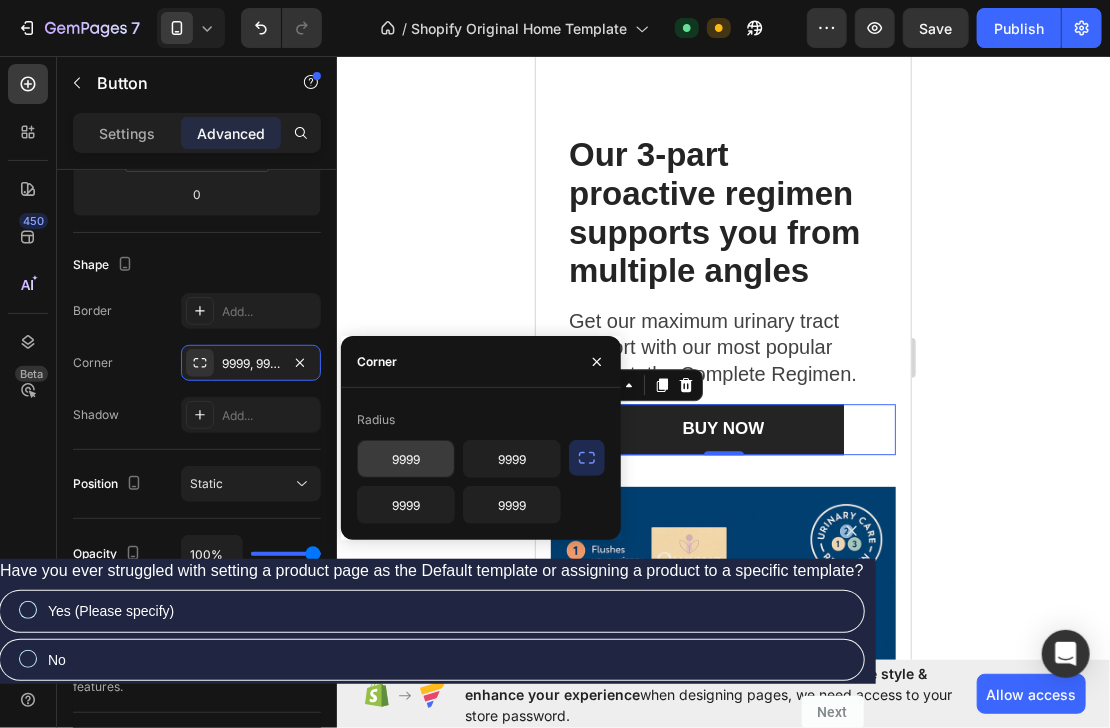 click on "9999" at bounding box center (406, 459) 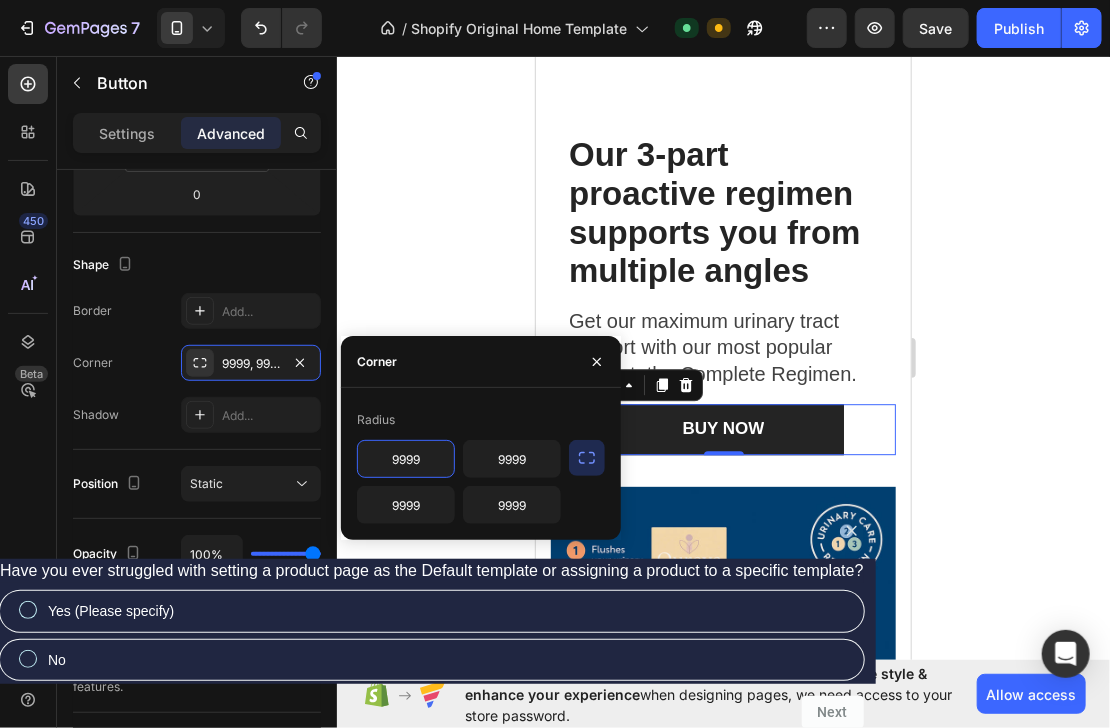 click at bounding box center [587, 458] 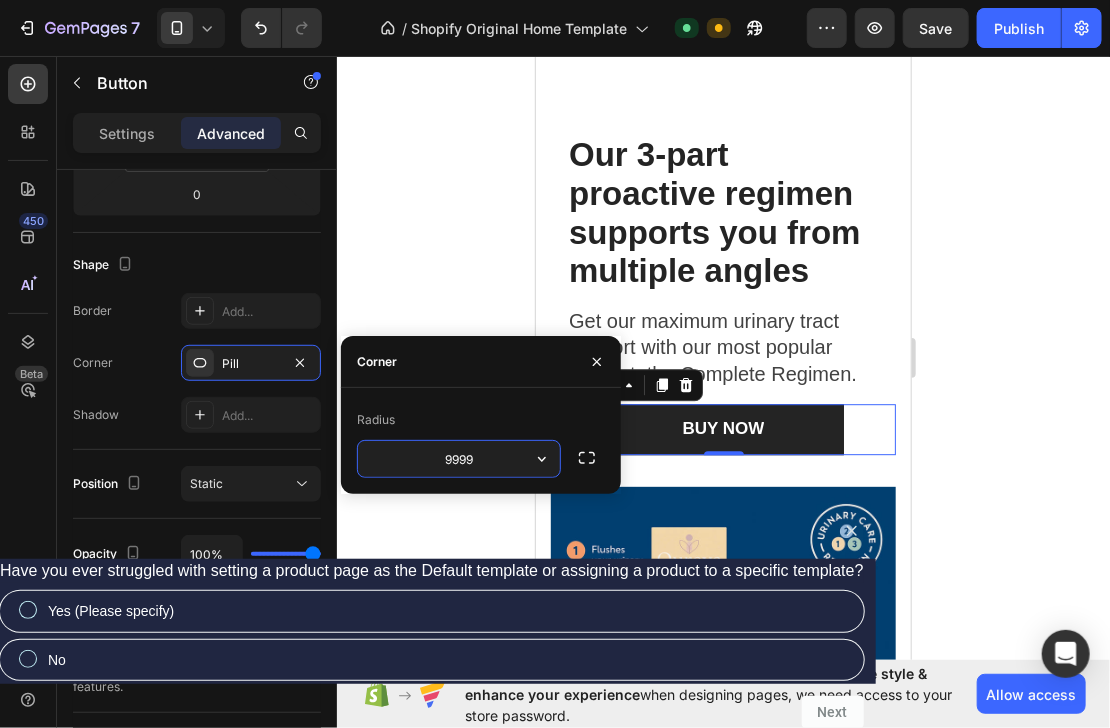 click on "9999" at bounding box center [459, 459] 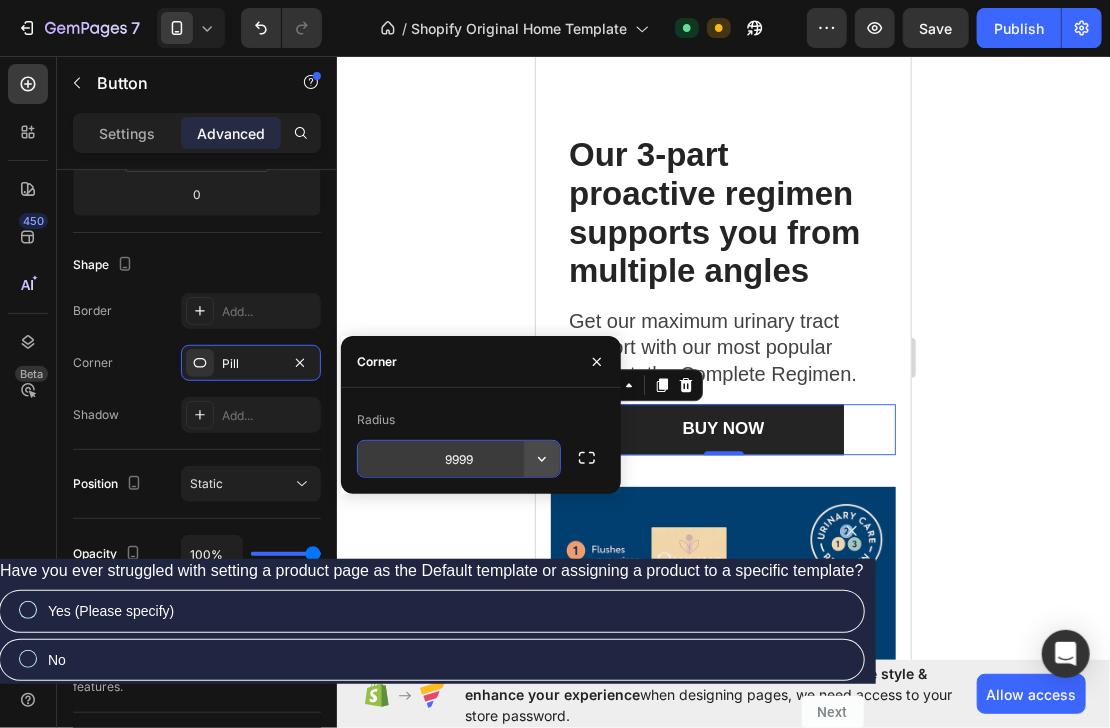 click 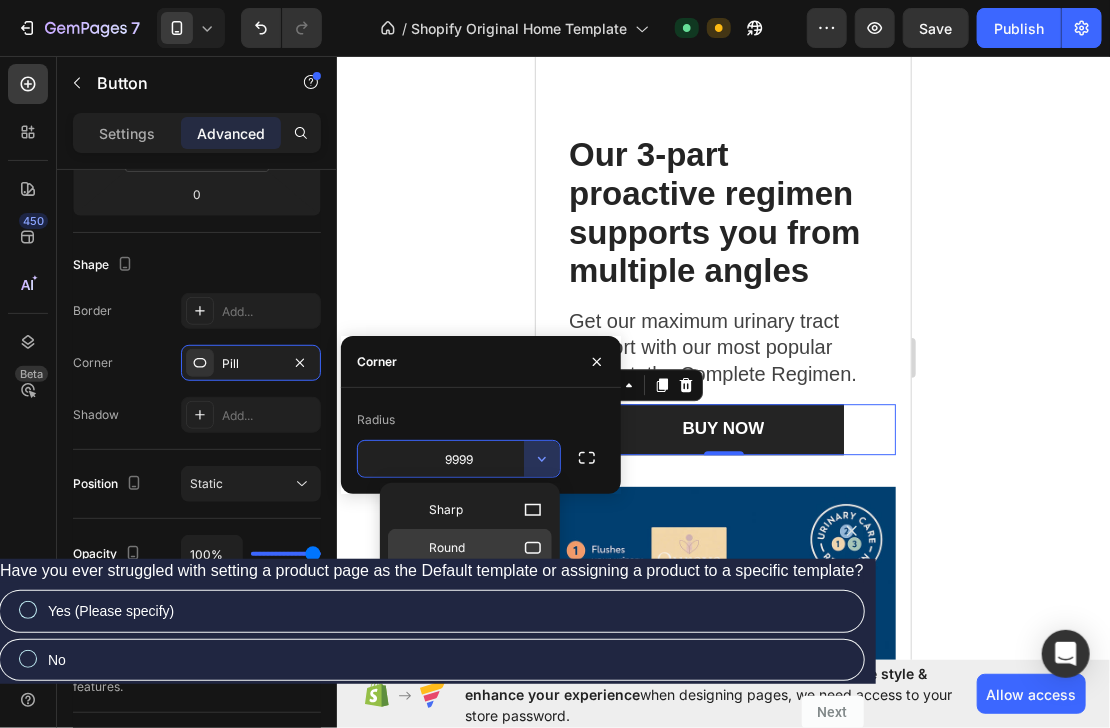 click on "Round" 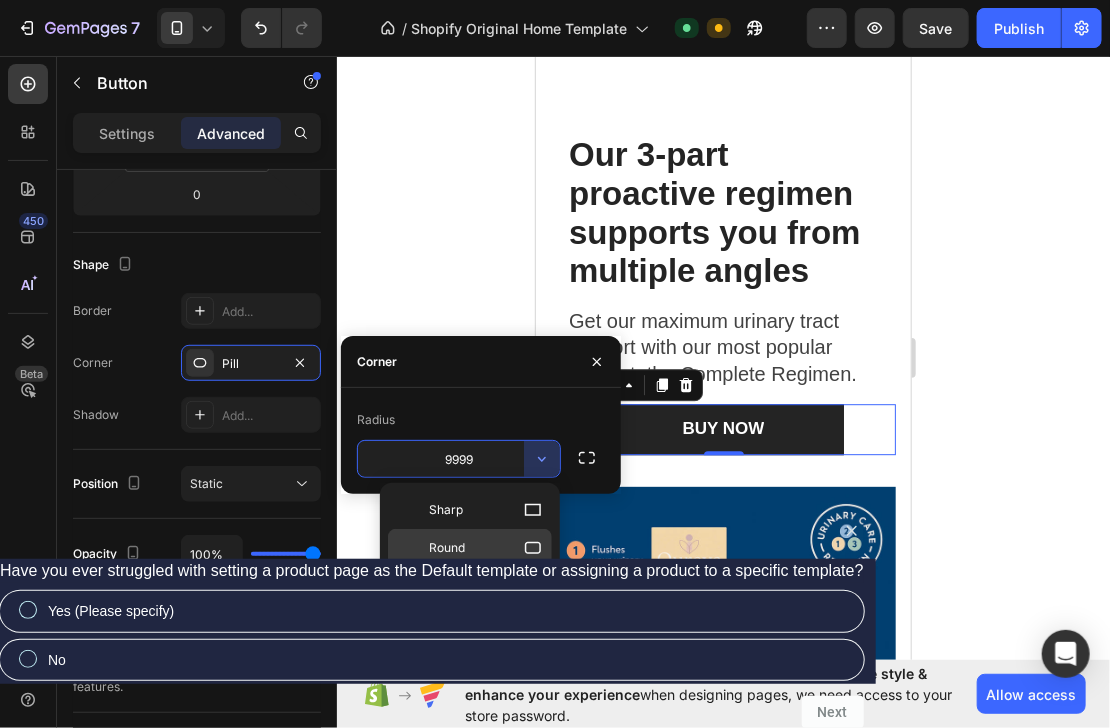type on "8" 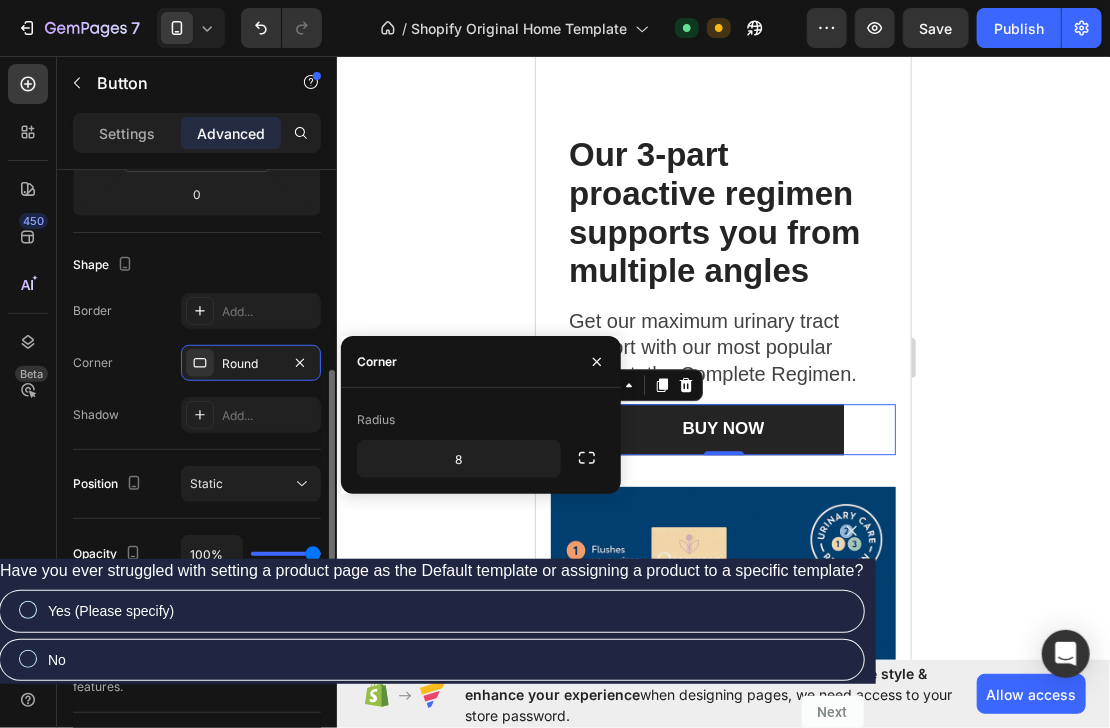 click on "Border Add... Corner Round Shadow Add..." at bounding box center [197, 363] 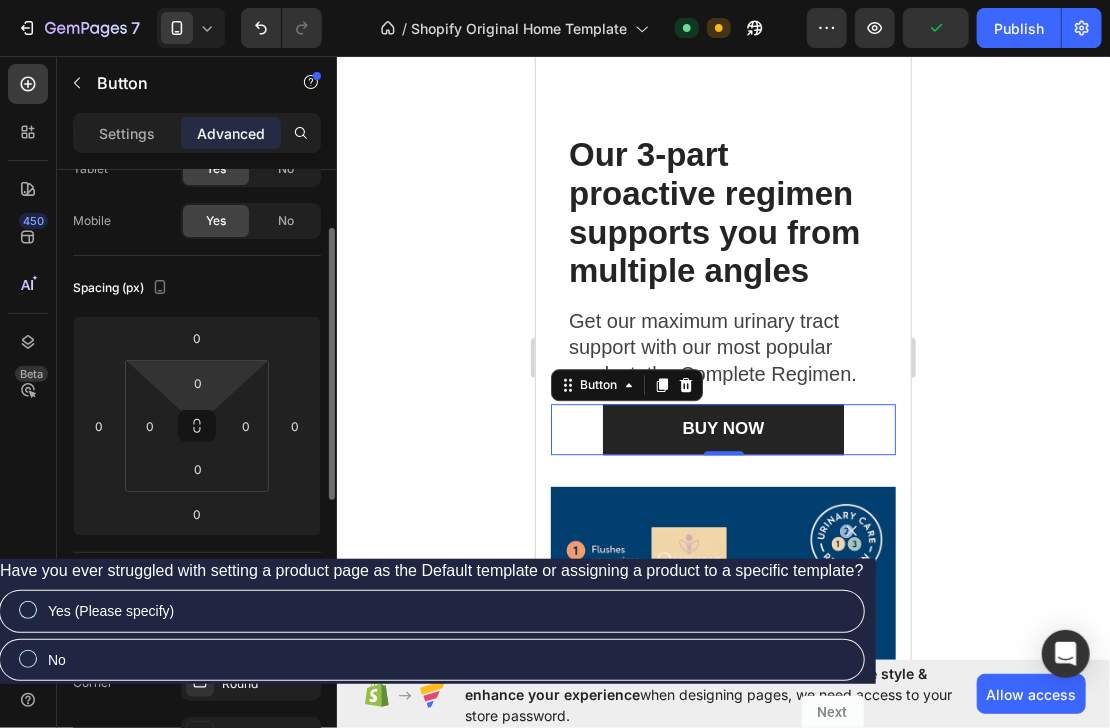 scroll, scrollTop: 0, scrollLeft: 0, axis: both 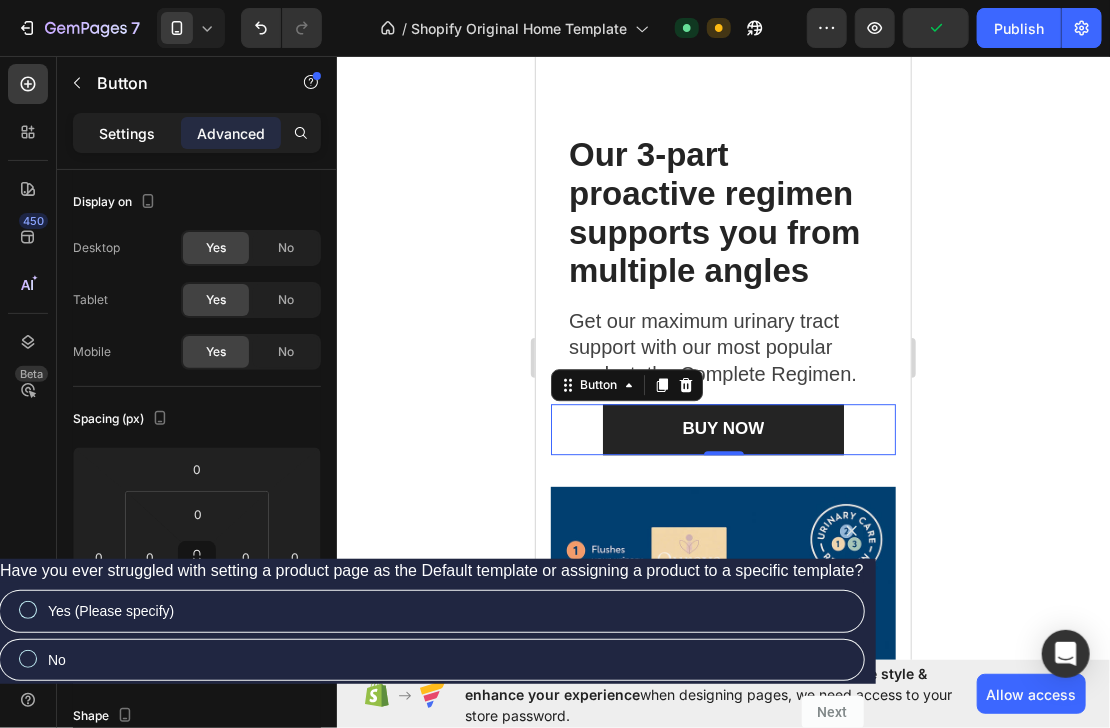click on "Settings" at bounding box center (127, 133) 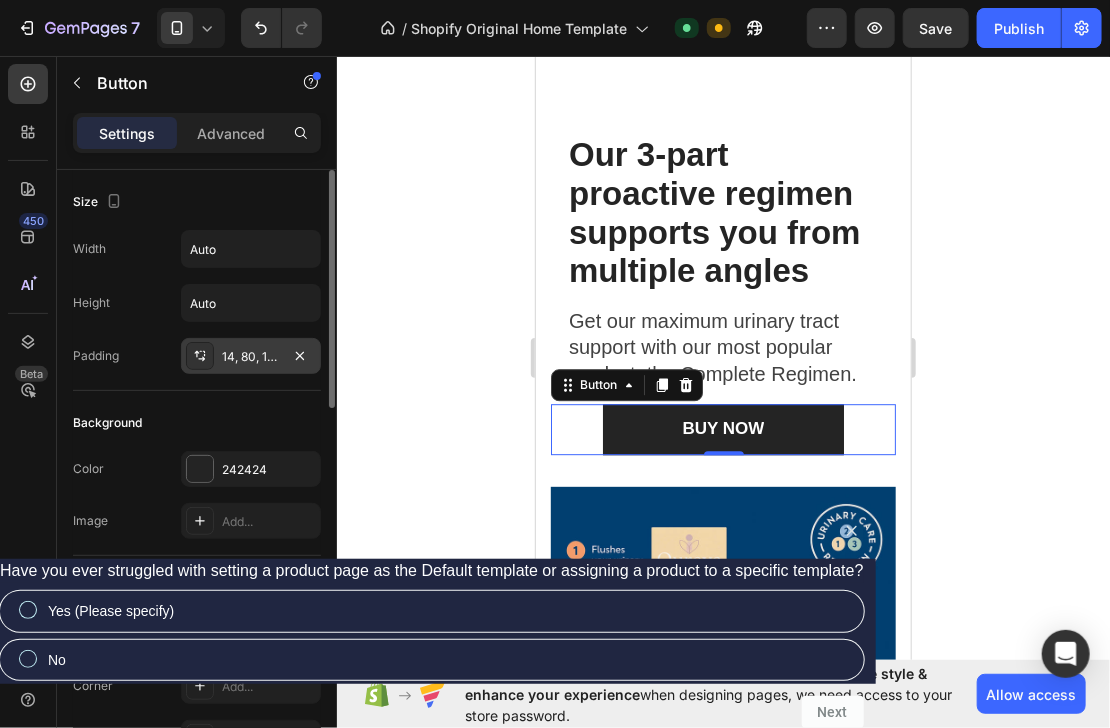 click on "14, 80, 14, 80" at bounding box center [251, 357] 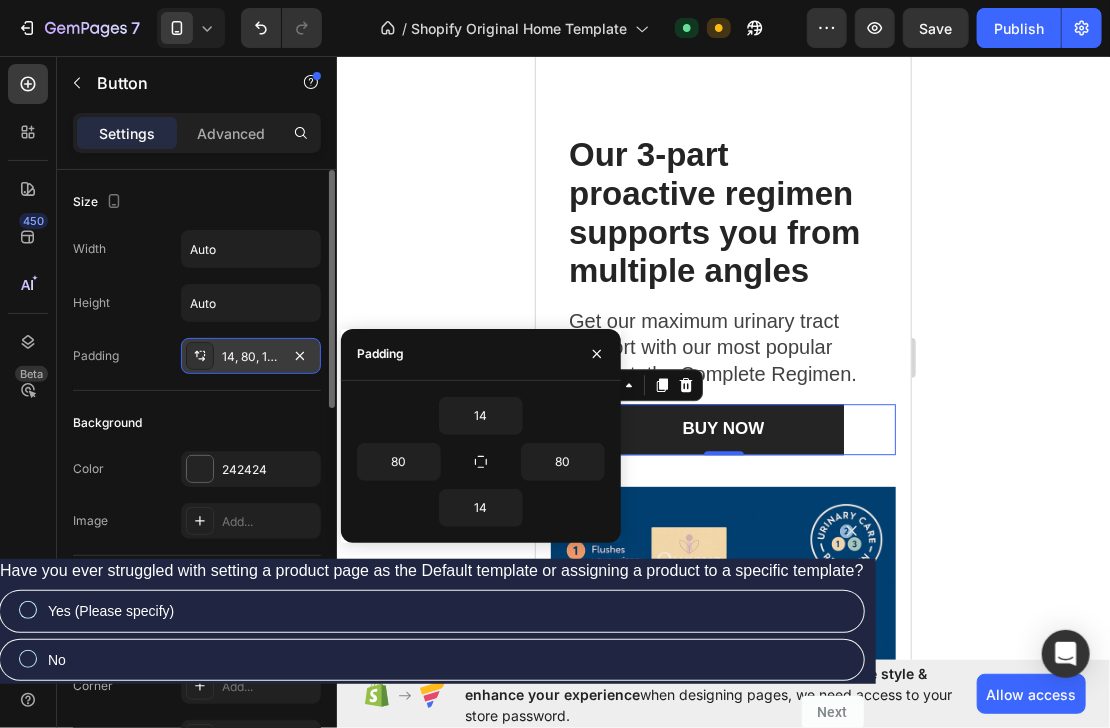 click on "14, 80, 14, 80" at bounding box center [251, 357] 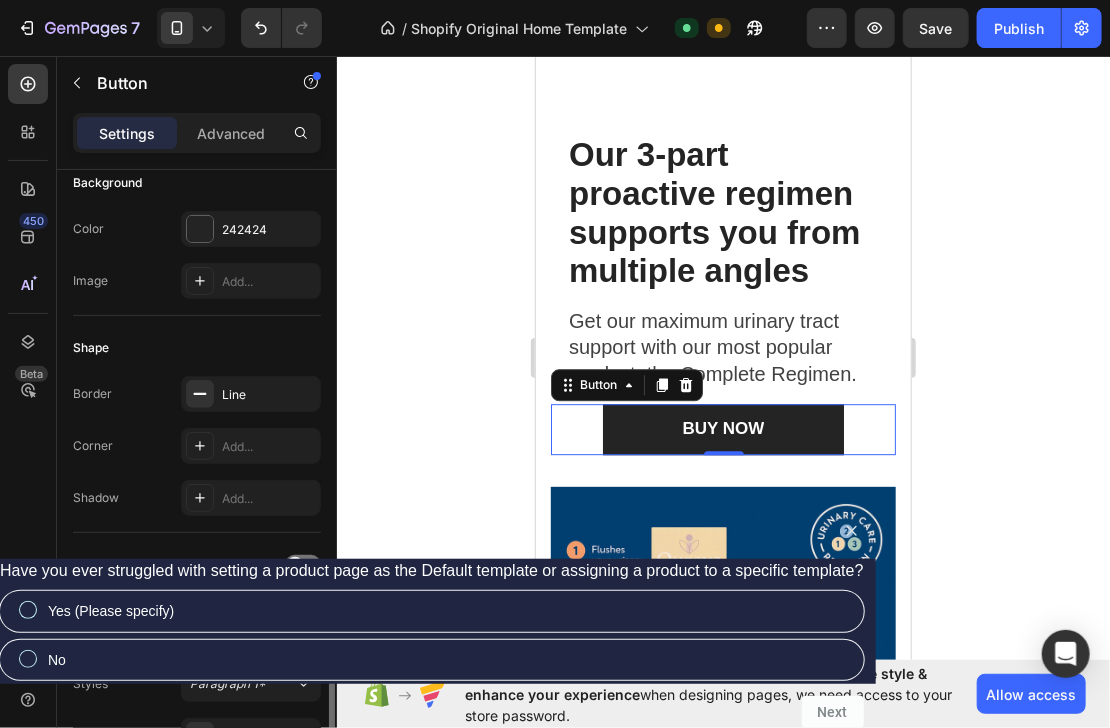 scroll, scrollTop: 560, scrollLeft: 0, axis: vertical 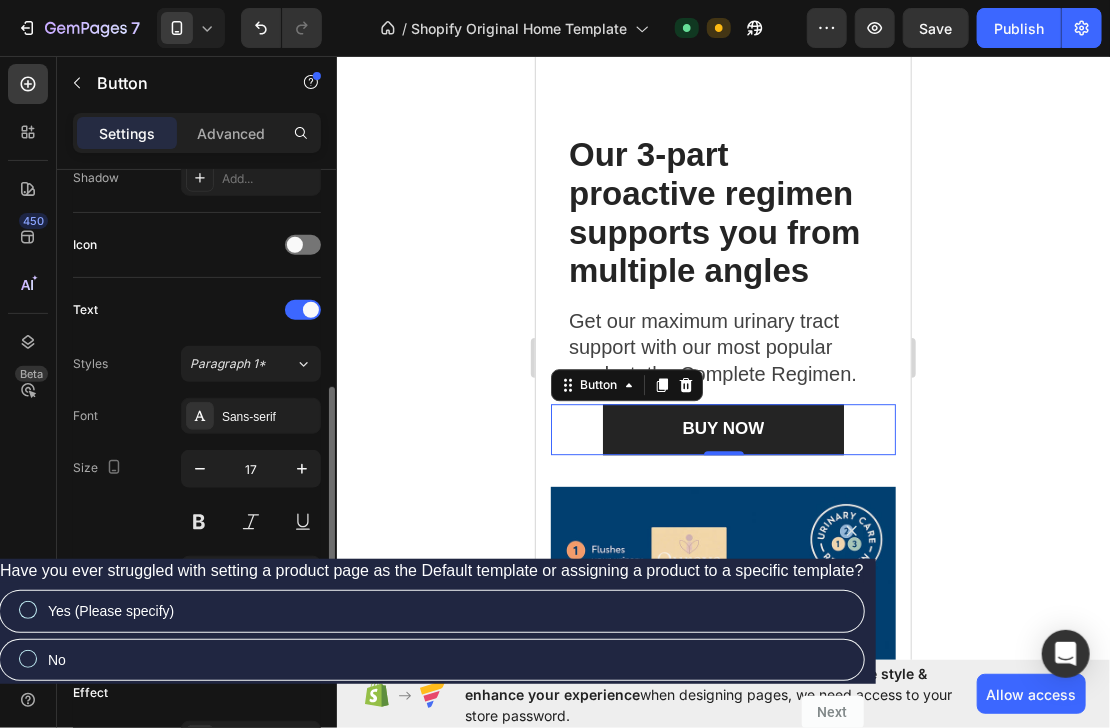 click 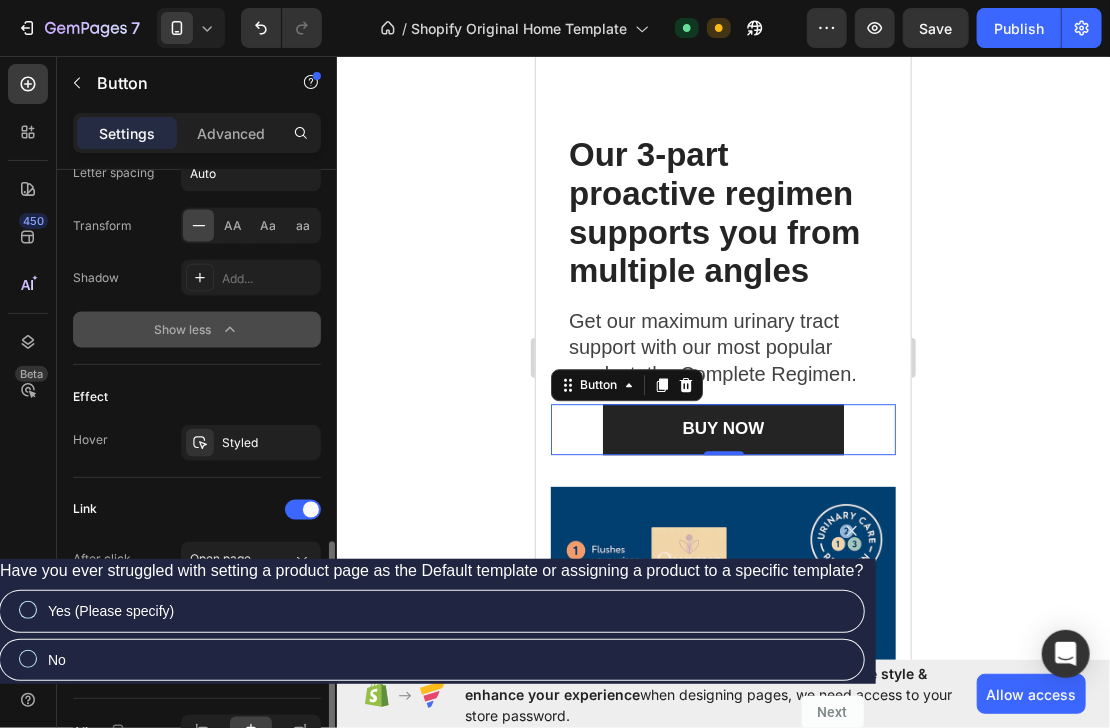 scroll, scrollTop: 1235, scrollLeft: 0, axis: vertical 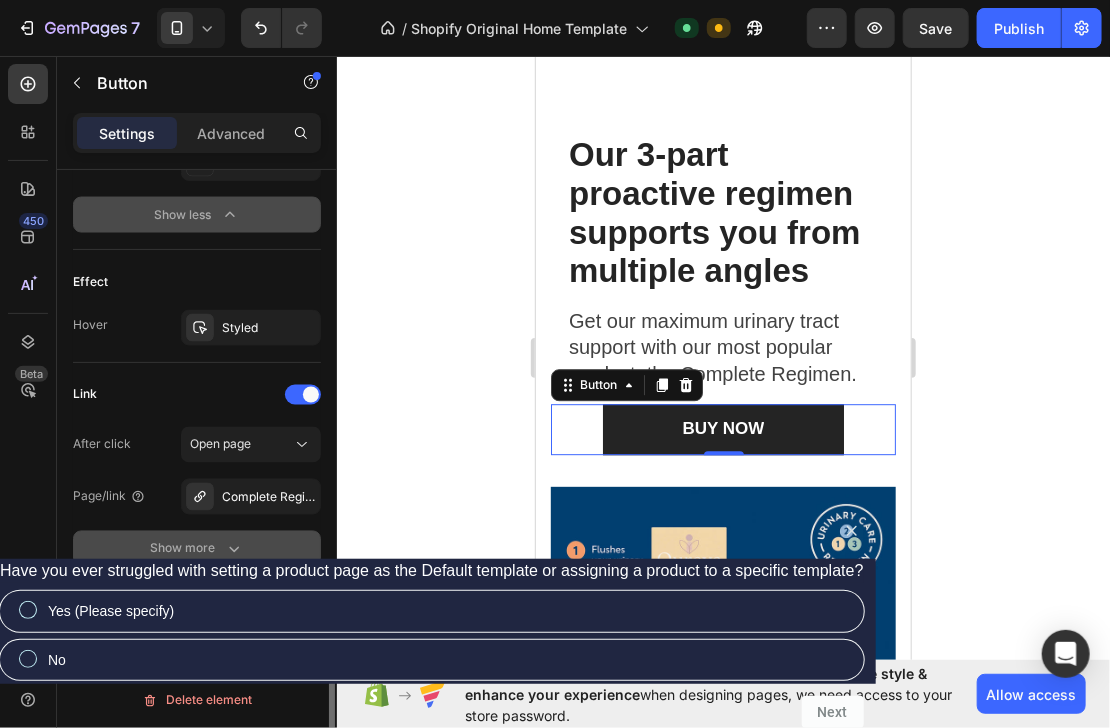 click on "Show more" at bounding box center (197, 549) 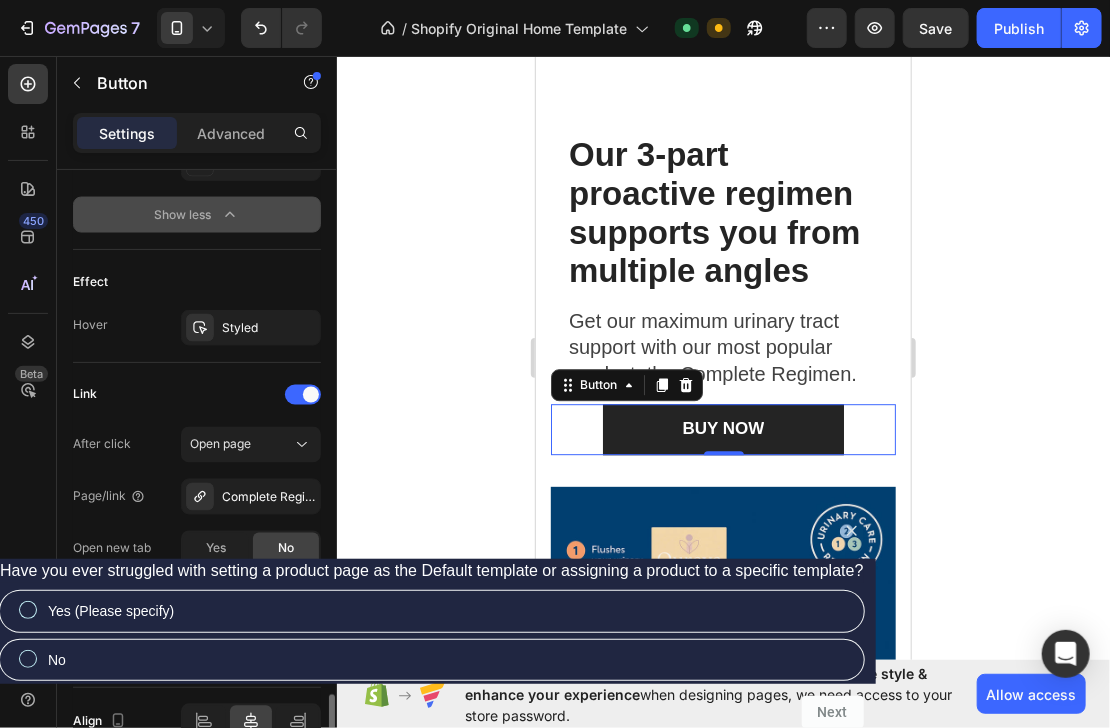 scroll, scrollTop: 1339, scrollLeft: 0, axis: vertical 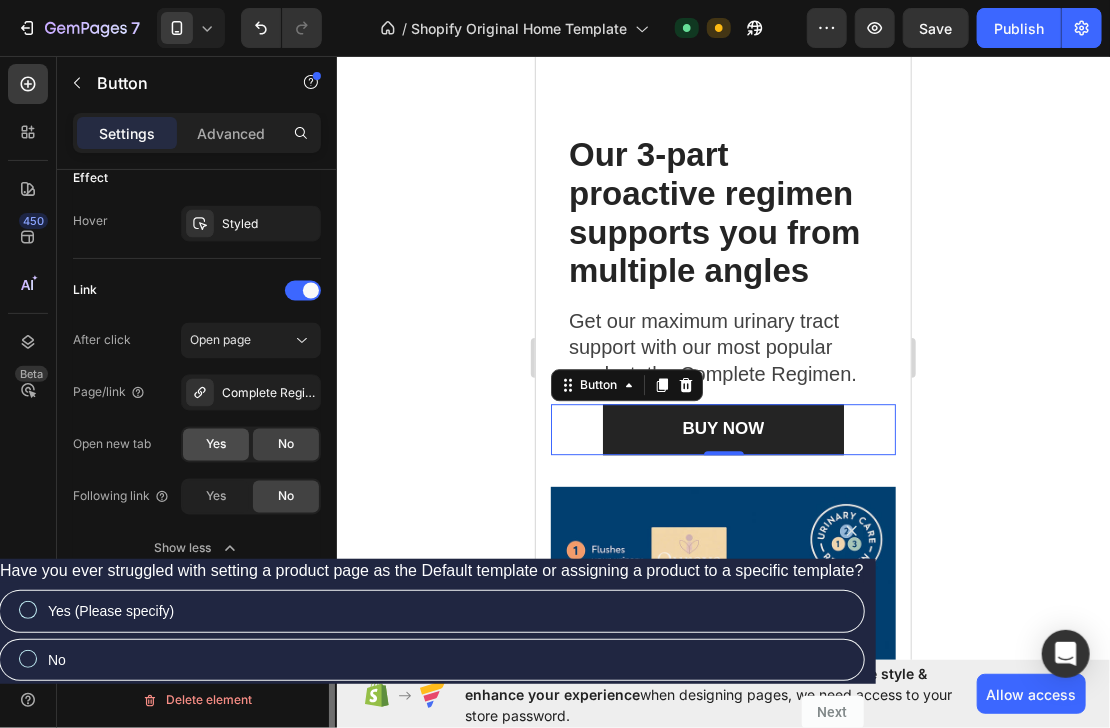 click on "Yes" 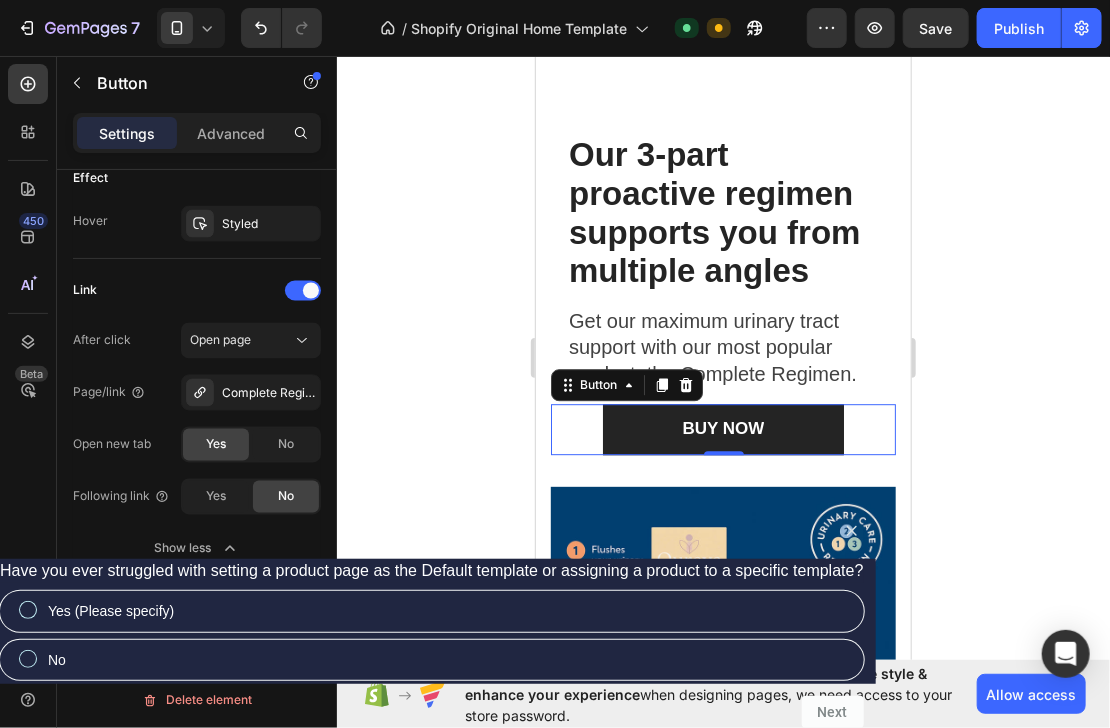 click on "BUY NOW Button   0" at bounding box center (722, 428) 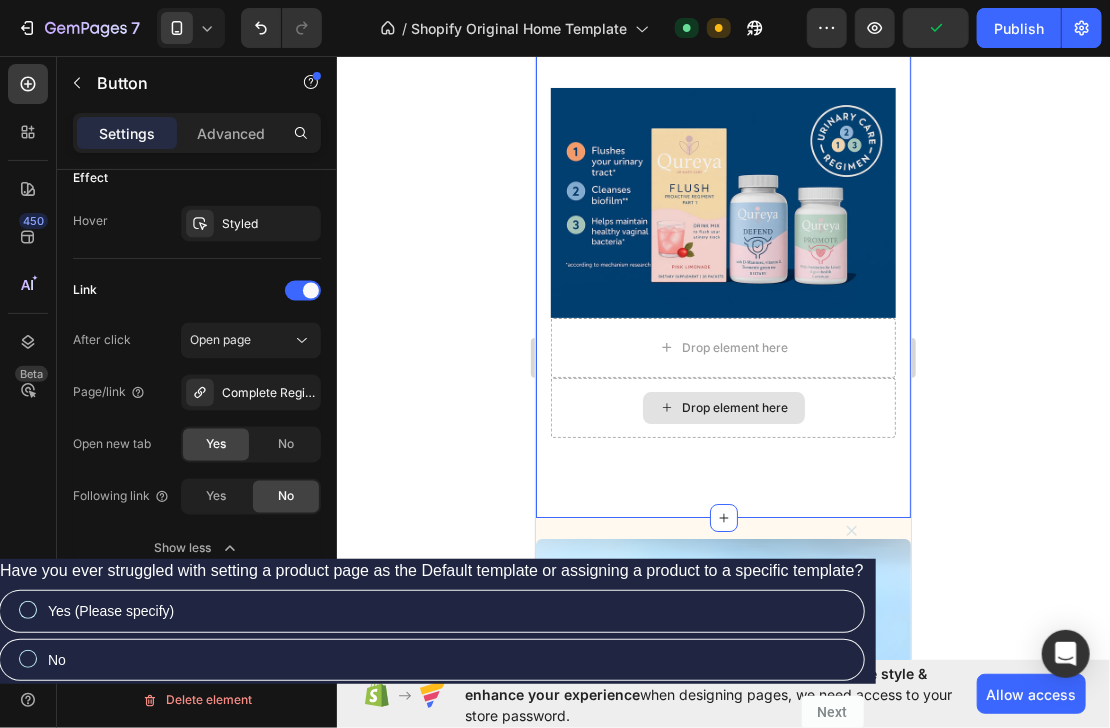 scroll, scrollTop: 2285, scrollLeft: 0, axis: vertical 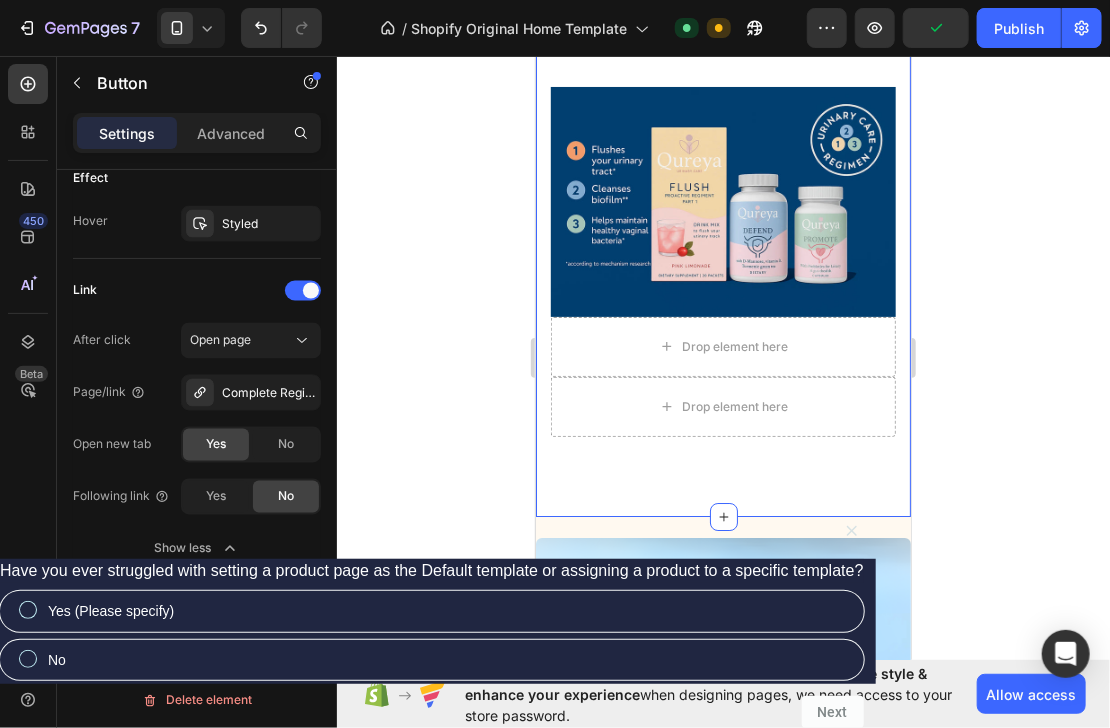 click on "⁠⁠⁠⁠⁠⁠⁠ Our 3-part proactive regimen supports you from multiple angles Heading Get our maximum urinary tract support with our most popular product: the Complete Regimen. Text block BUY NOW Button   0 Row
Drop element here Image
Drop element here Row Section 5" at bounding box center [722, 83] 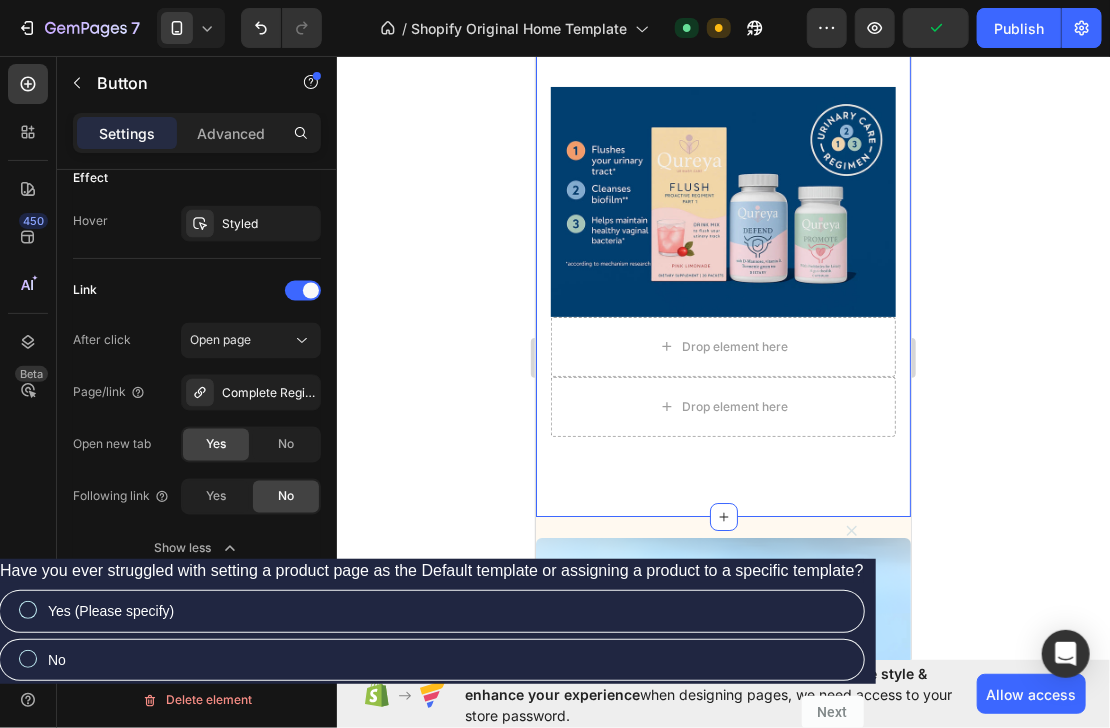 scroll, scrollTop: 0, scrollLeft: 0, axis: both 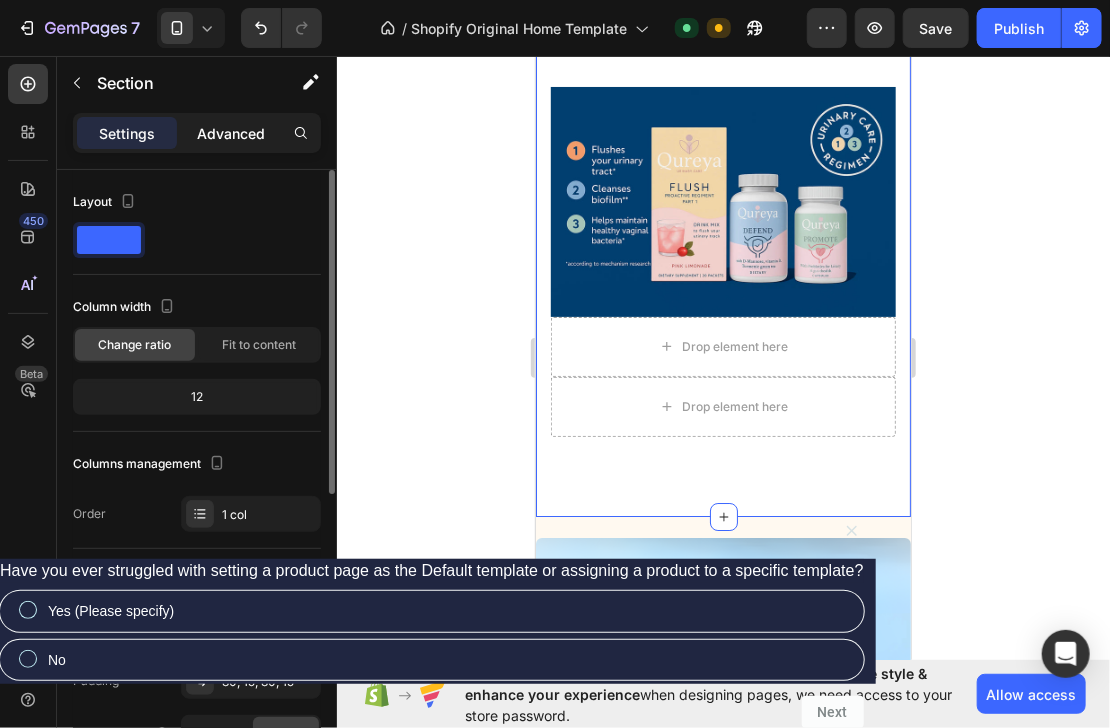 click on "Advanced" at bounding box center [231, 133] 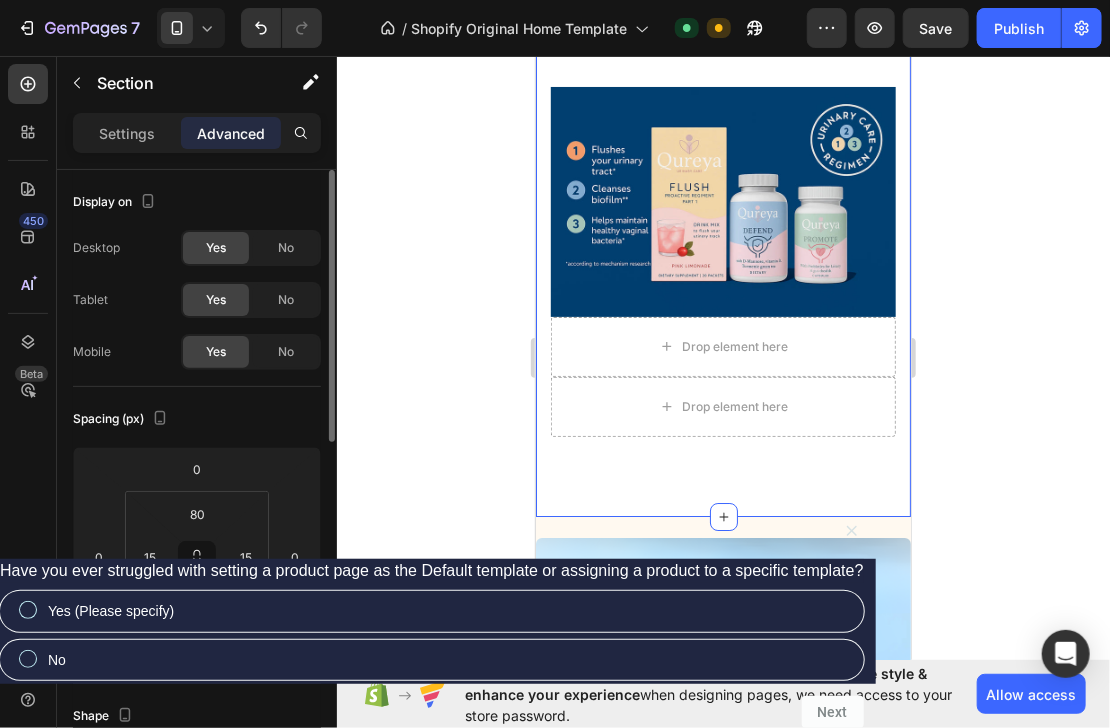 click on "80" at bounding box center (198, 600) 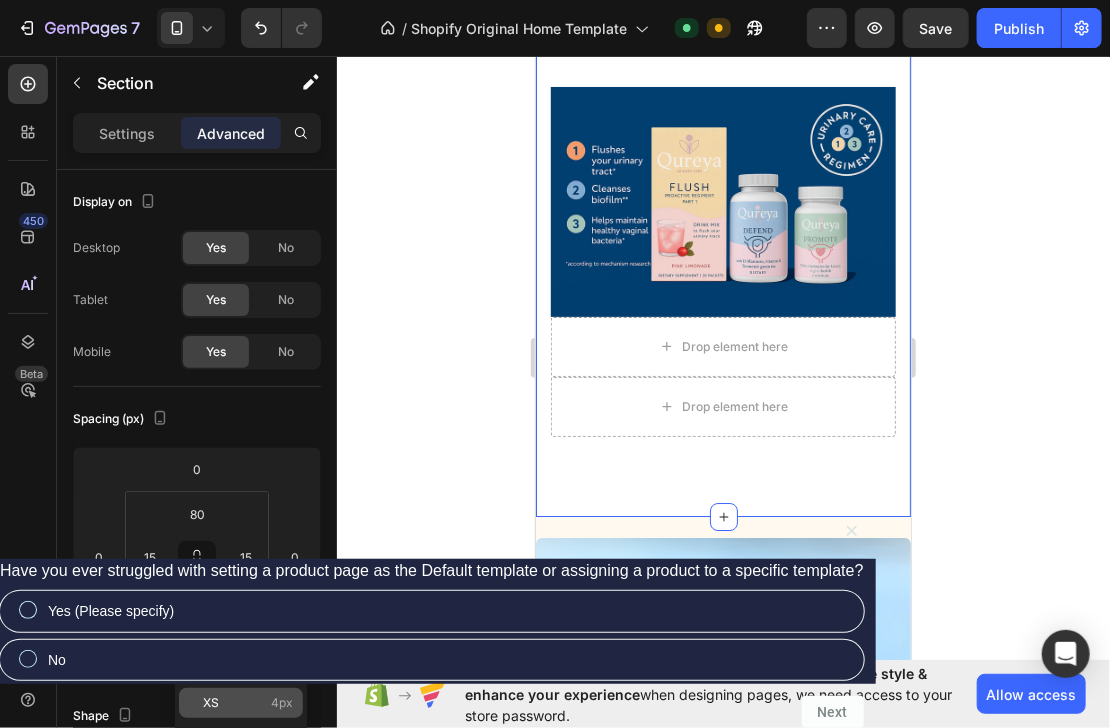 click on "XS 4px" 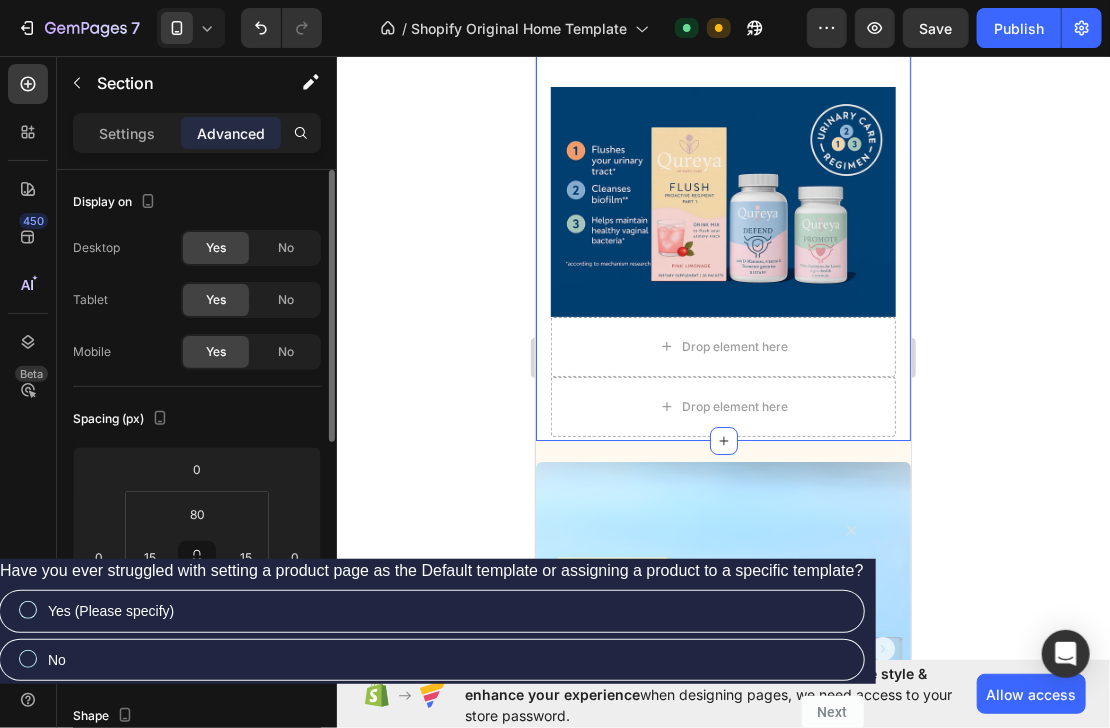 click on "4" at bounding box center [198, 600] 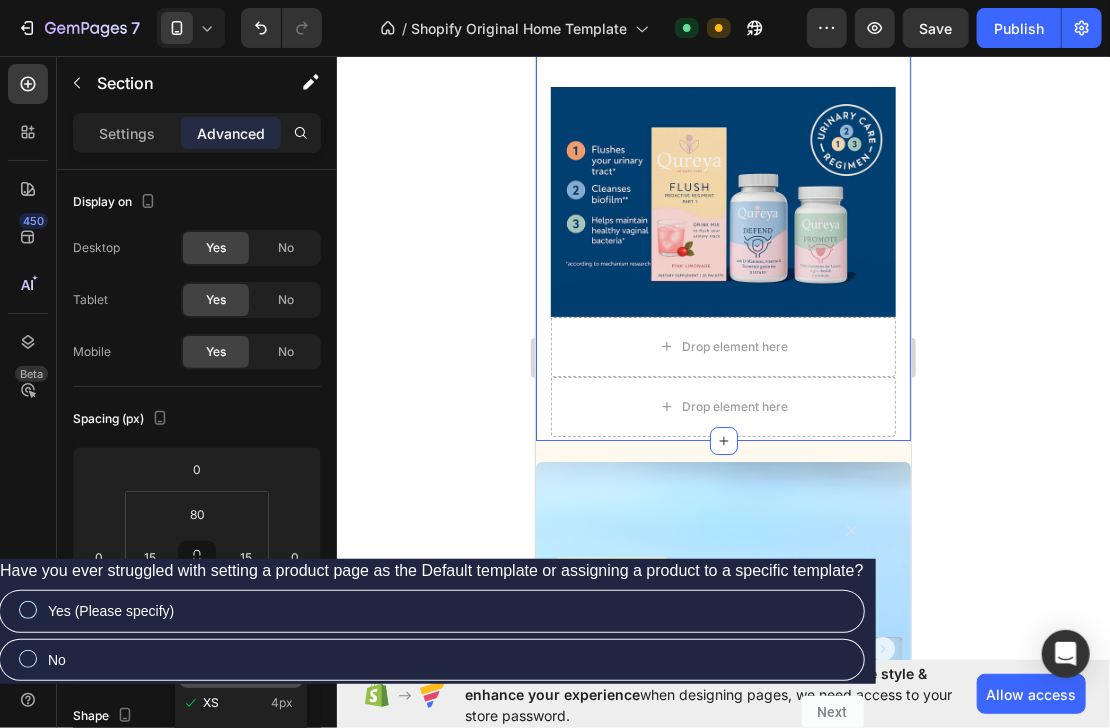 click on "XXS 2px" 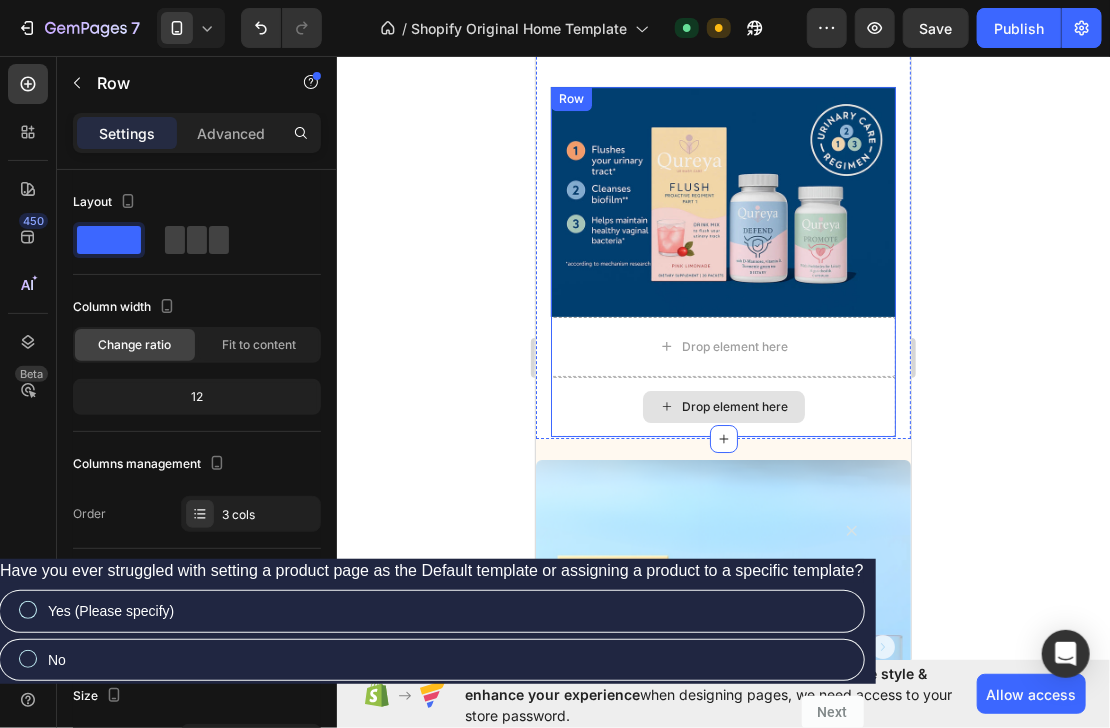 click on "Drop element here" at bounding box center [722, 406] 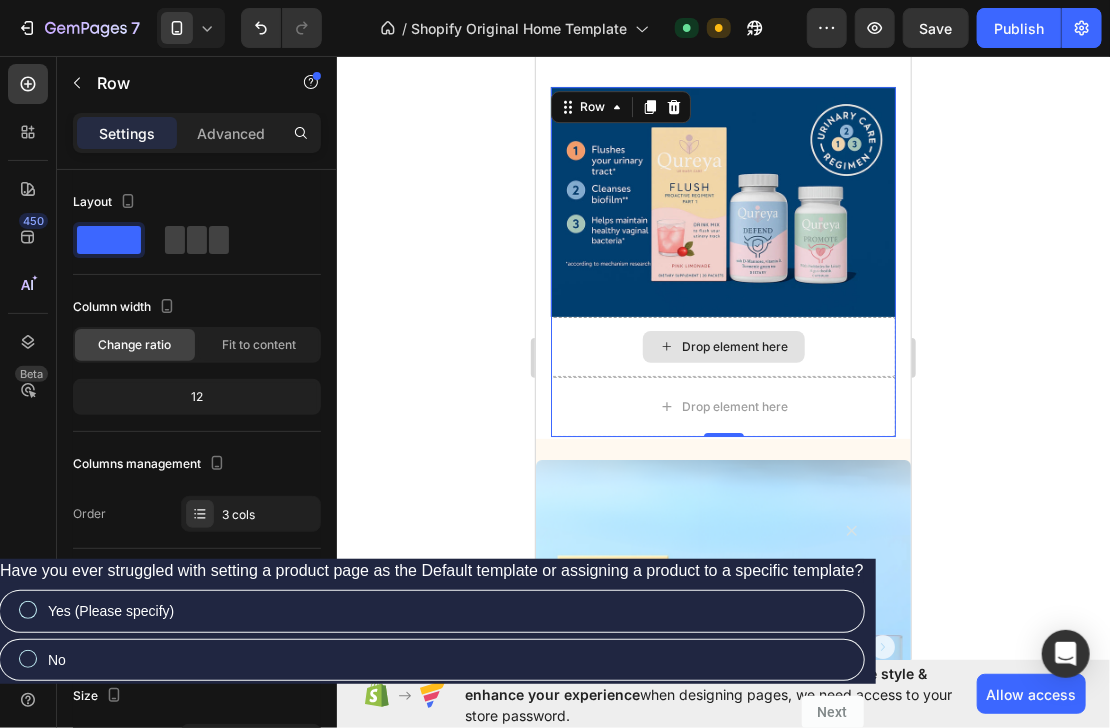 click on "Drop element here" at bounding box center (722, 346) 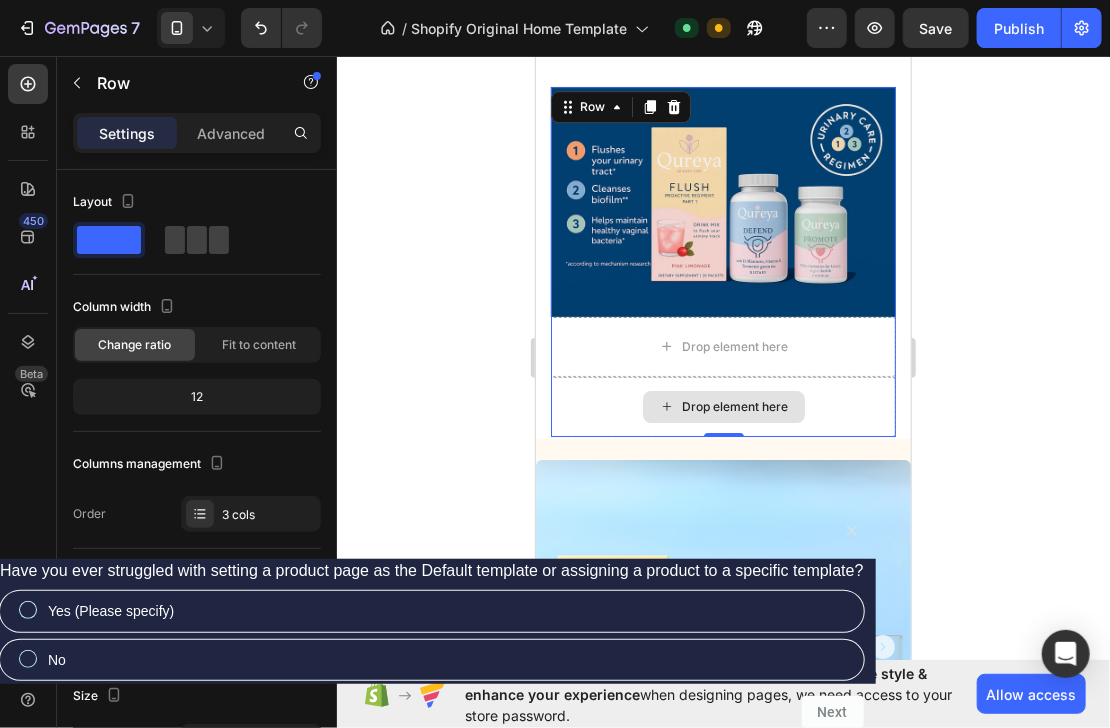 click on "Drop element here" at bounding box center (722, 406) 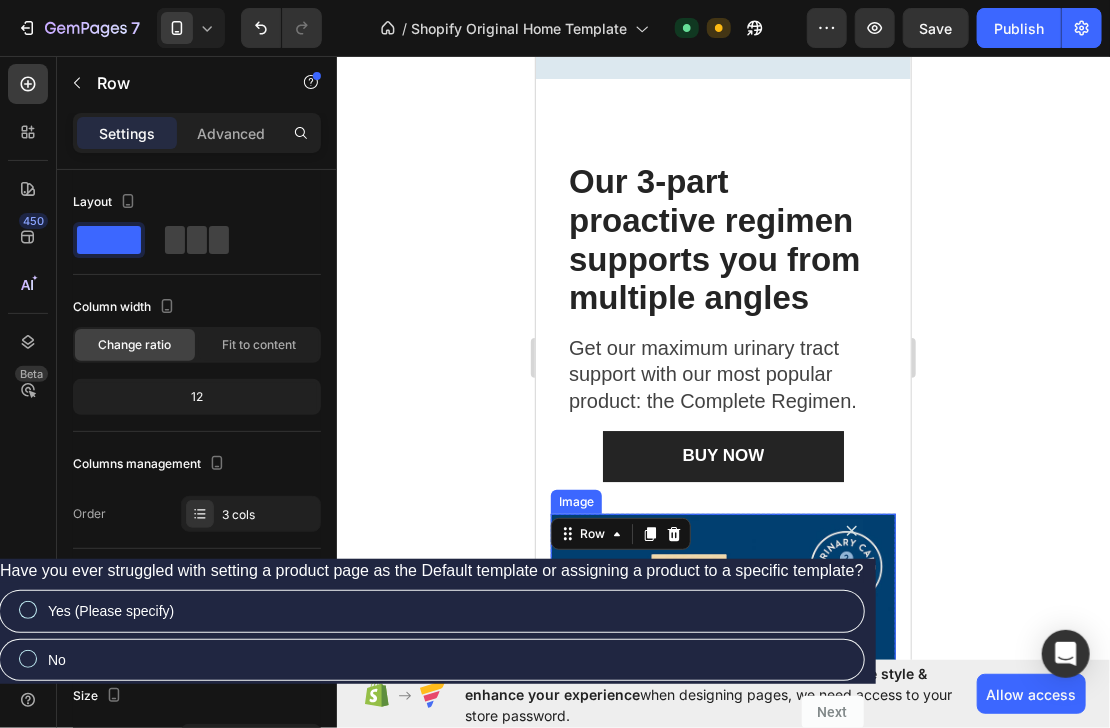 scroll, scrollTop: 2125, scrollLeft: 0, axis: vertical 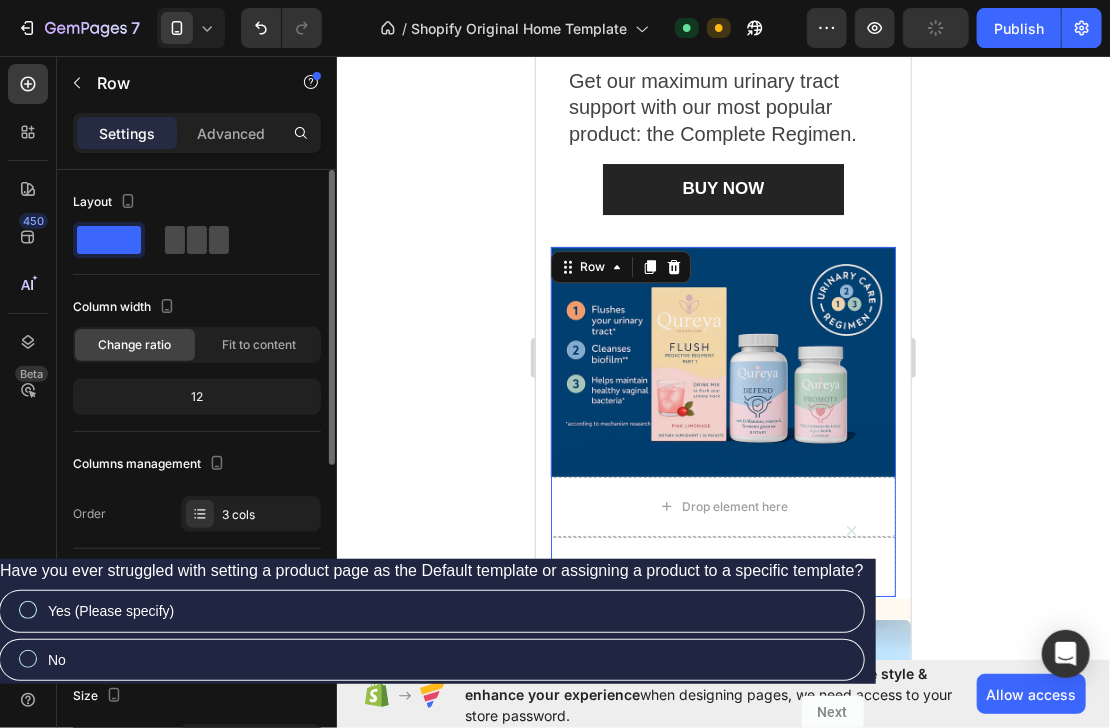 click 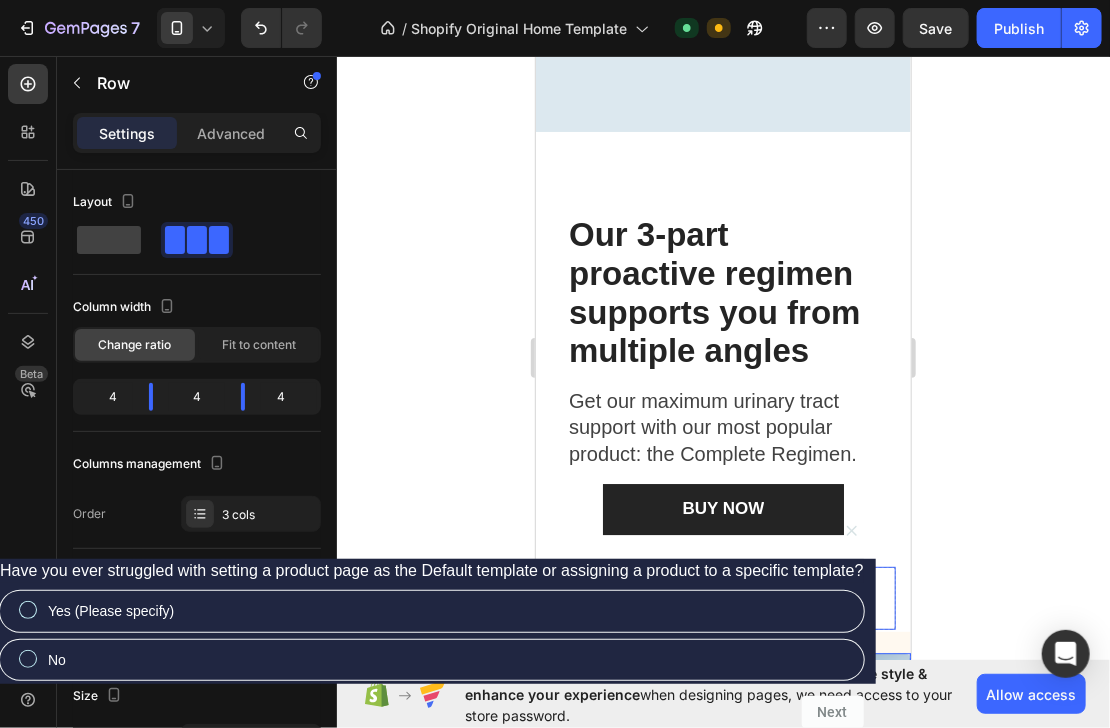 scroll, scrollTop: 2365, scrollLeft: 0, axis: vertical 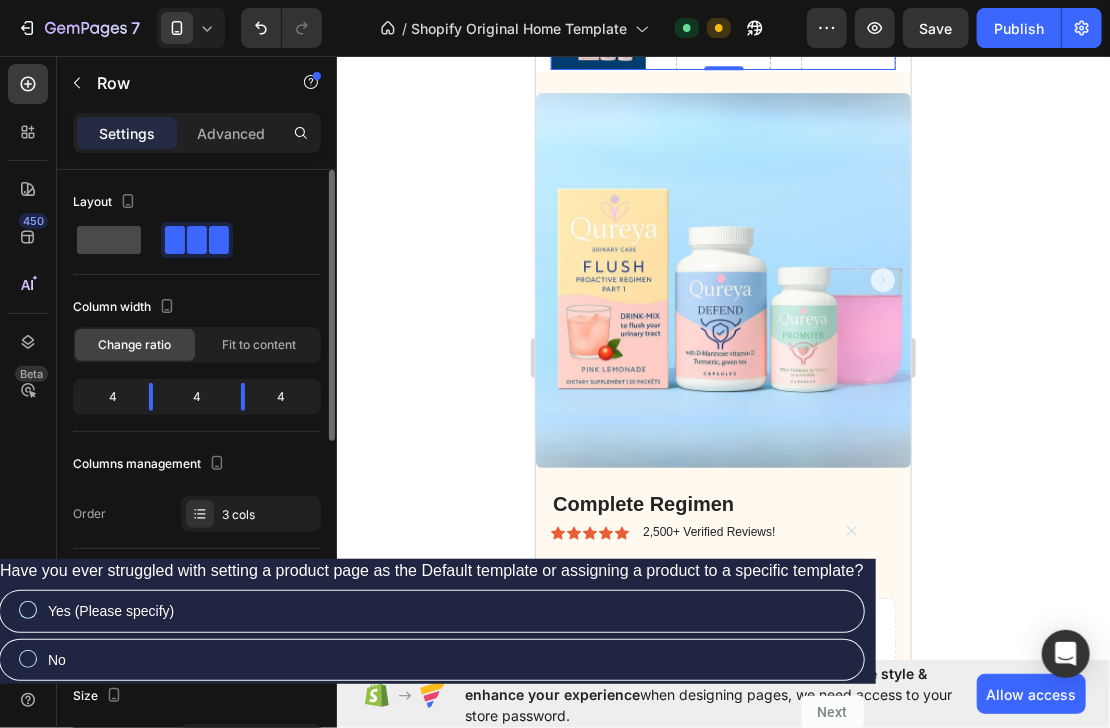 click 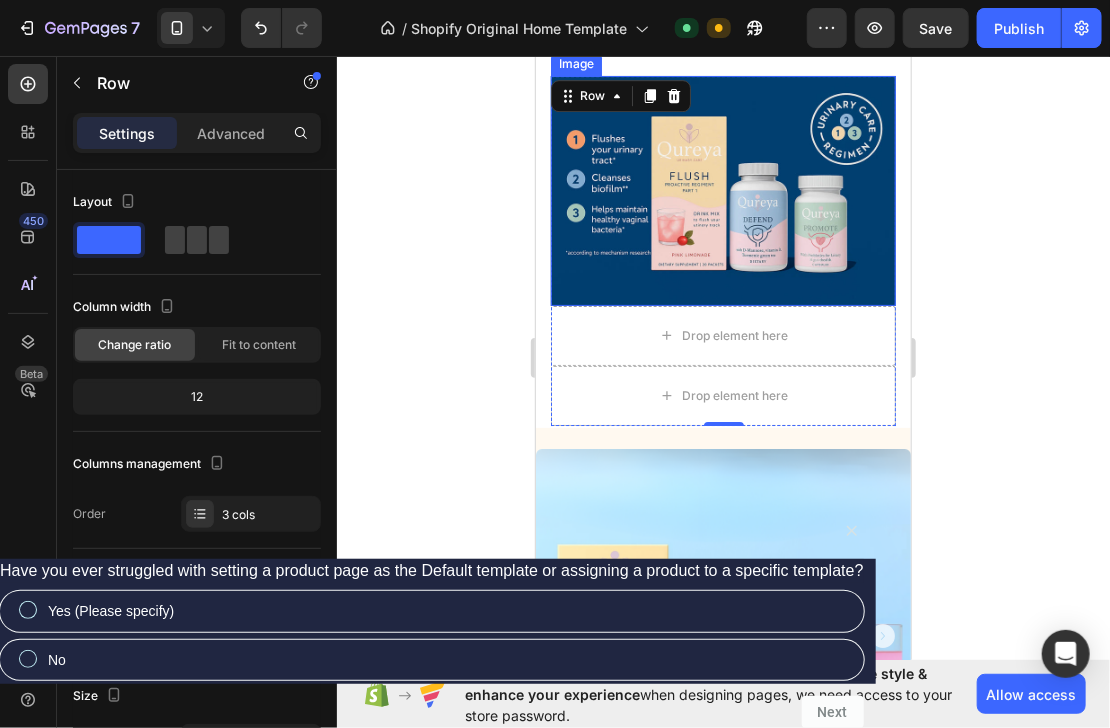 scroll, scrollTop: 2427, scrollLeft: 0, axis: vertical 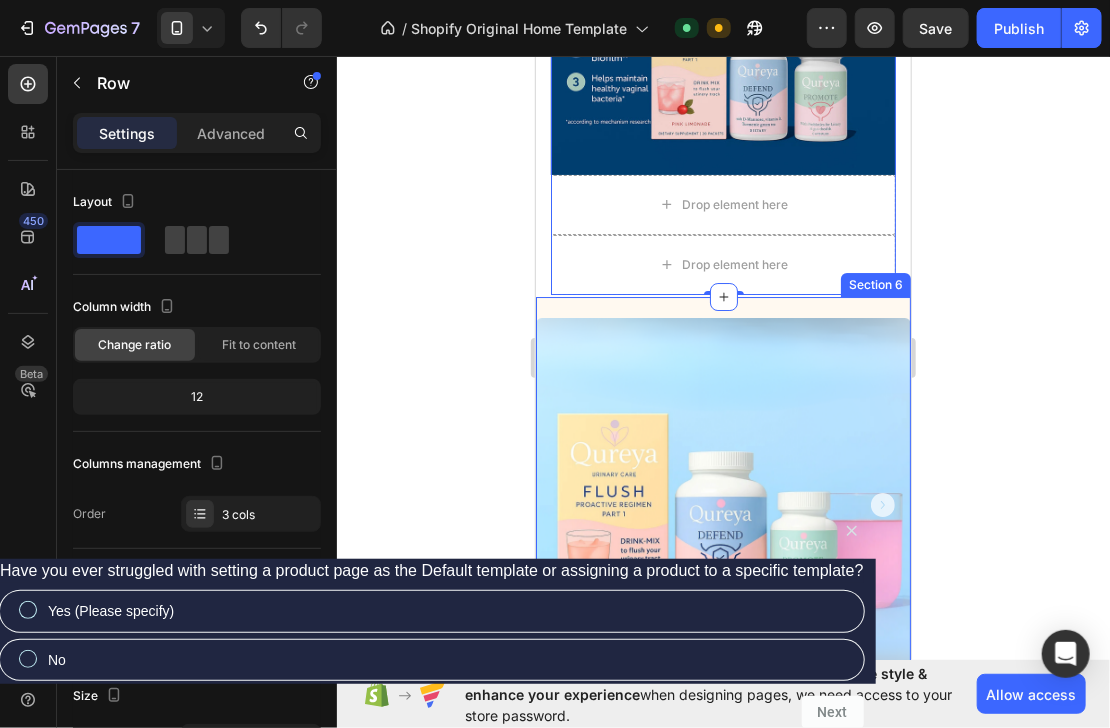 click on "Product Images Complete Regimen Product Title Icon Icon Icon Icon Icon Icon List 2,500+ Verified Reviews! Text Block Row Lorem ipsum dolor sit amet, consectetur adipiscing elit, sed do eiusmod tempor incididunt ut labore et dolore magna aliqua. Text Block 54.00 лв Product Price Product Price Save 36.00 лв Product Badge Row Setup options like colors, sizes with product variant.       Add new variant   or   sync data Product Variants & Swatches Pack size: Text Block Seal Subscriptions Seal Subscriptions Add to cart Add to Cart 30 - Day money back guarantee Text Block Row Product Section 6" at bounding box center [722, 677] 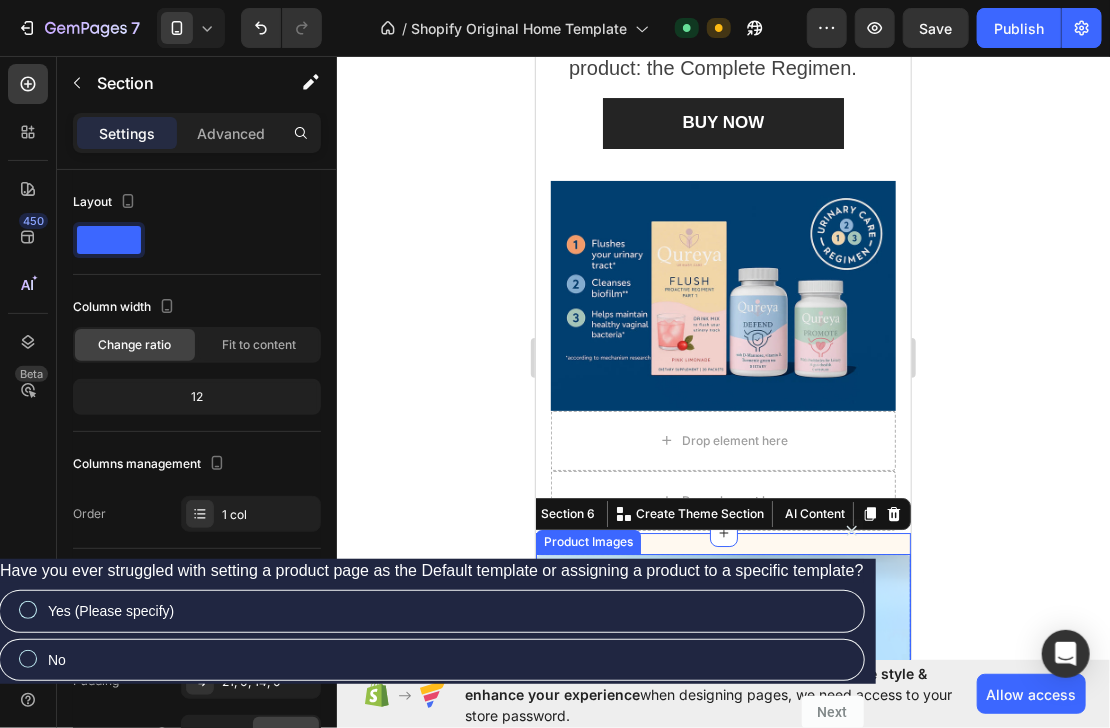 scroll, scrollTop: 2187, scrollLeft: 0, axis: vertical 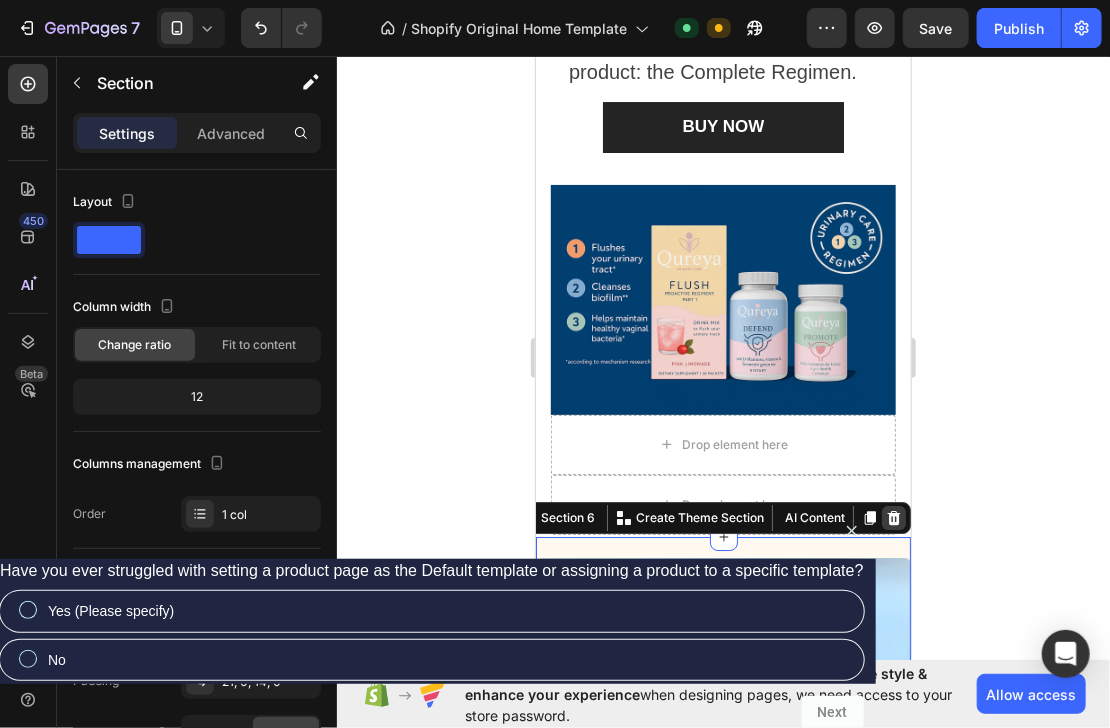 click 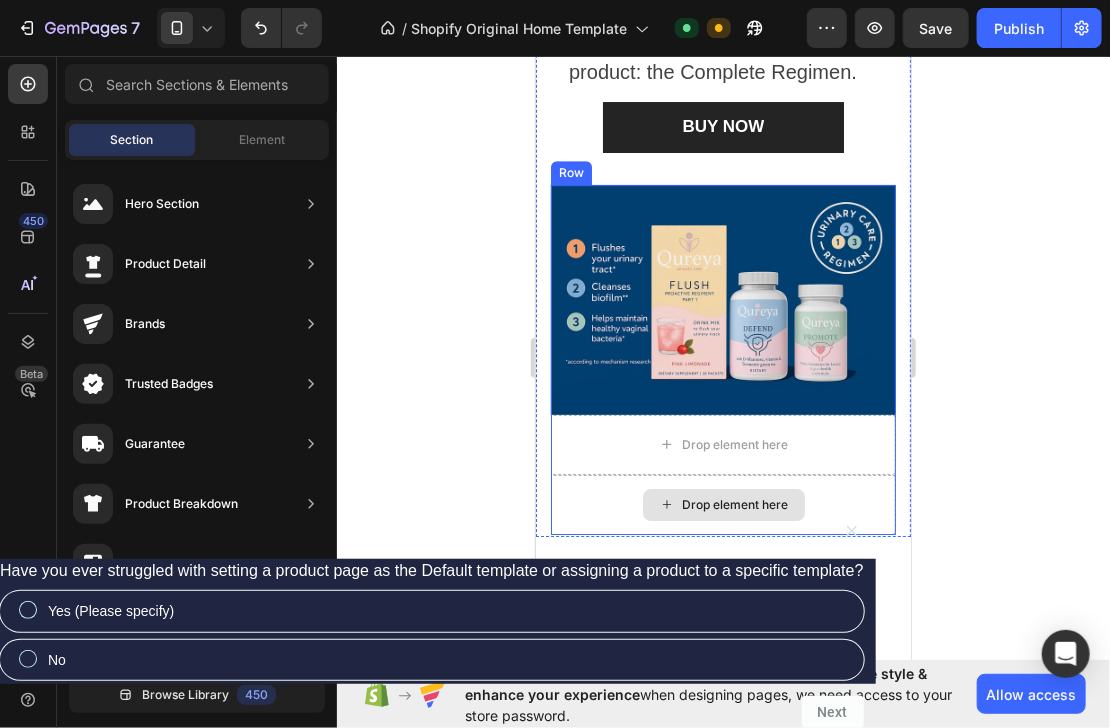 scroll, scrollTop: 2427, scrollLeft: 0, axis: vertical 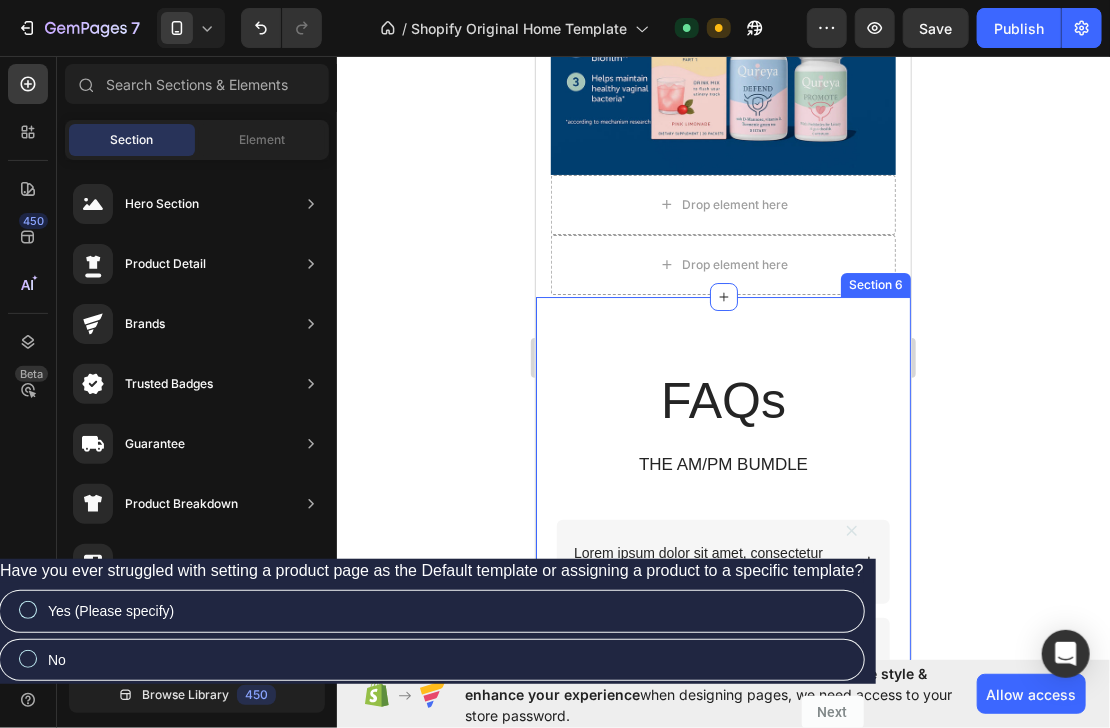 click on "FAQs Heading THE AM/PM BUMDLE Text Block Row
Lorem ipsum dolor sit amet, consectetur elit?
Lorem ipsum dolor sit amet, consectetur adipiscing? Accordion
Lorem ipsum dolor sit amet adipiscing?
Lorem ipsum consectetur adipiscing elit? Accordion Row Section 6" at bounding box center (722, 614) 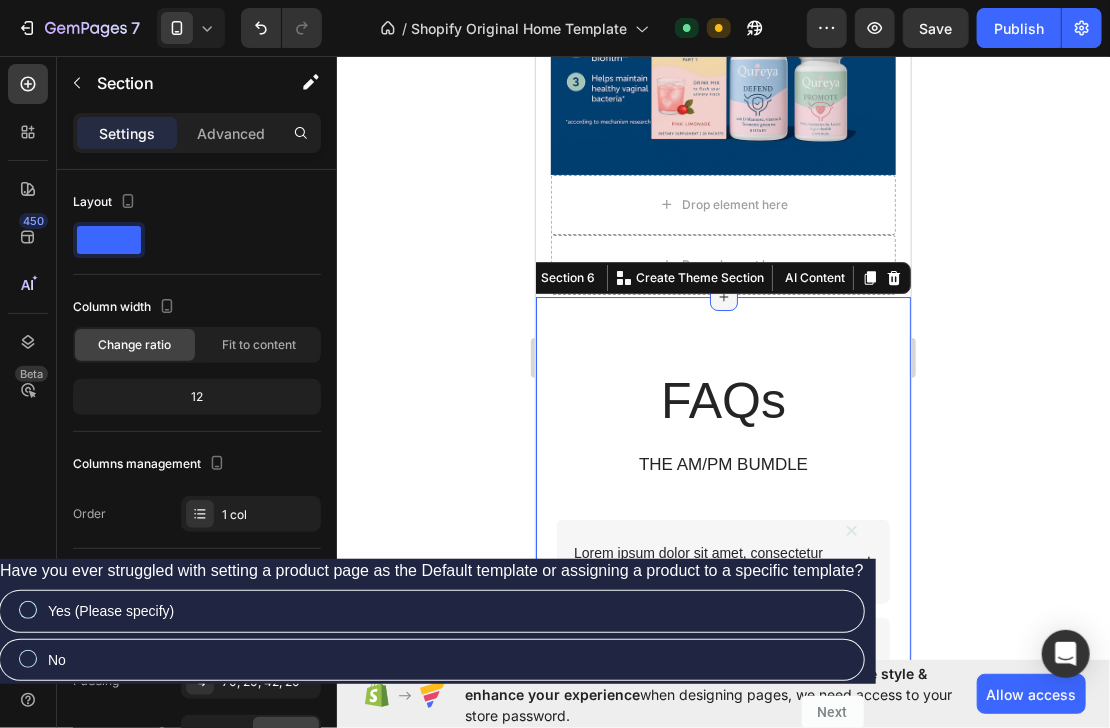 click 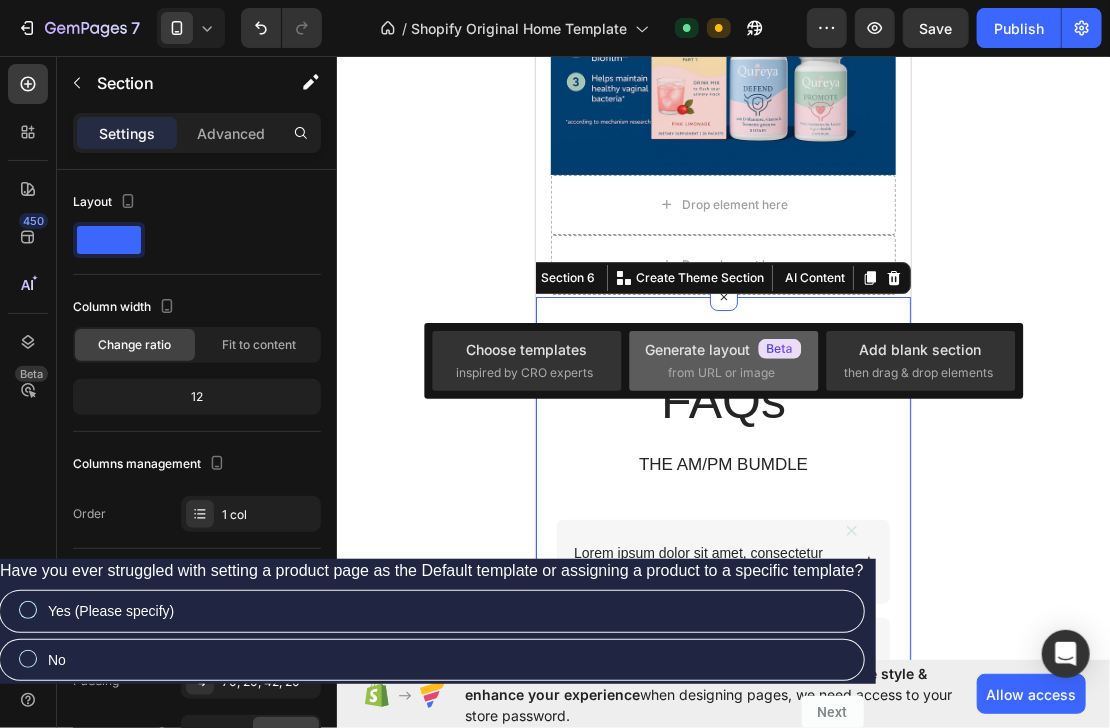 click on "Generate layout" at bounding box center [724, 349] 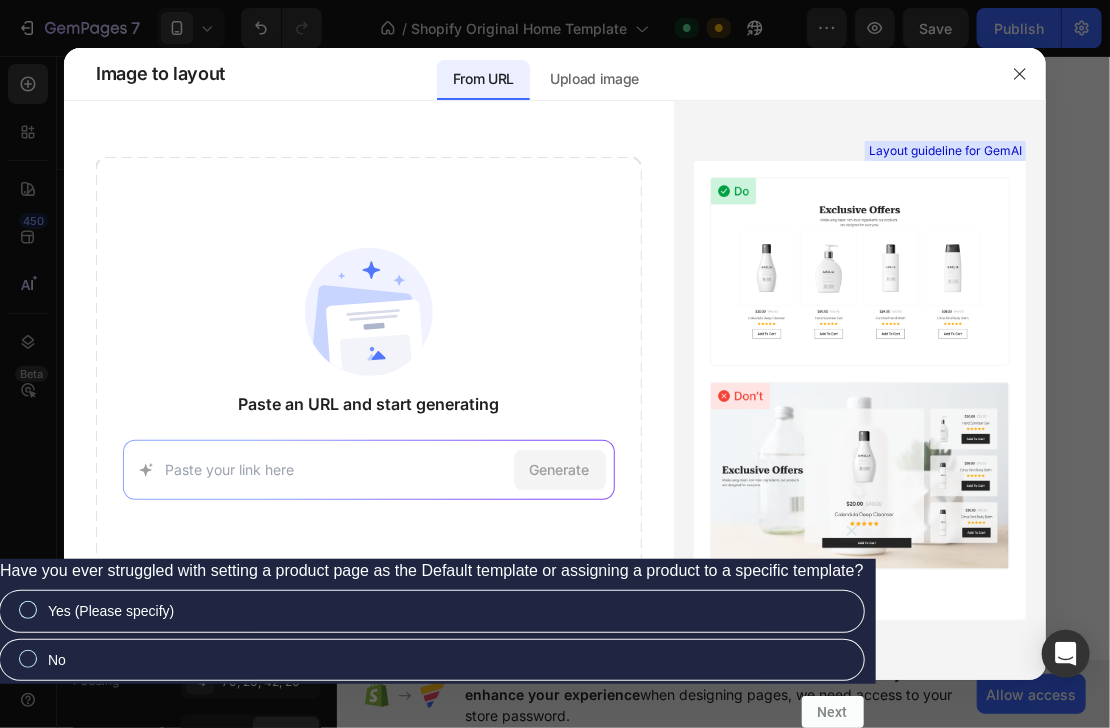 click at bounding box center [335, 469] 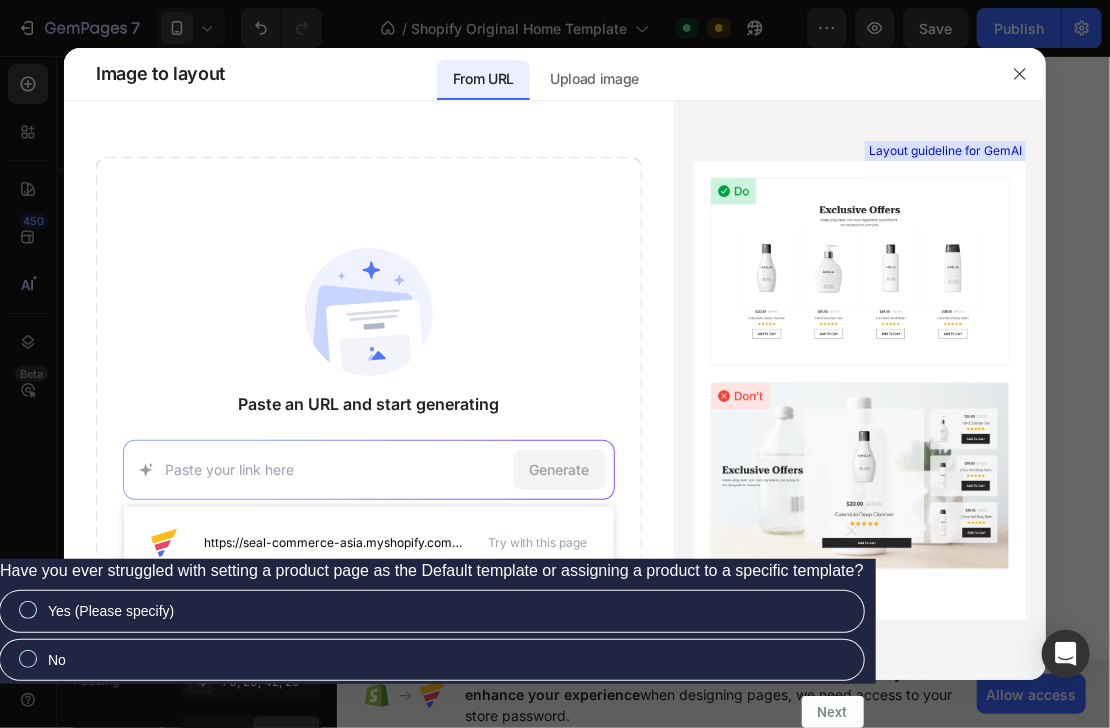 paste on "https://uqora.com/" 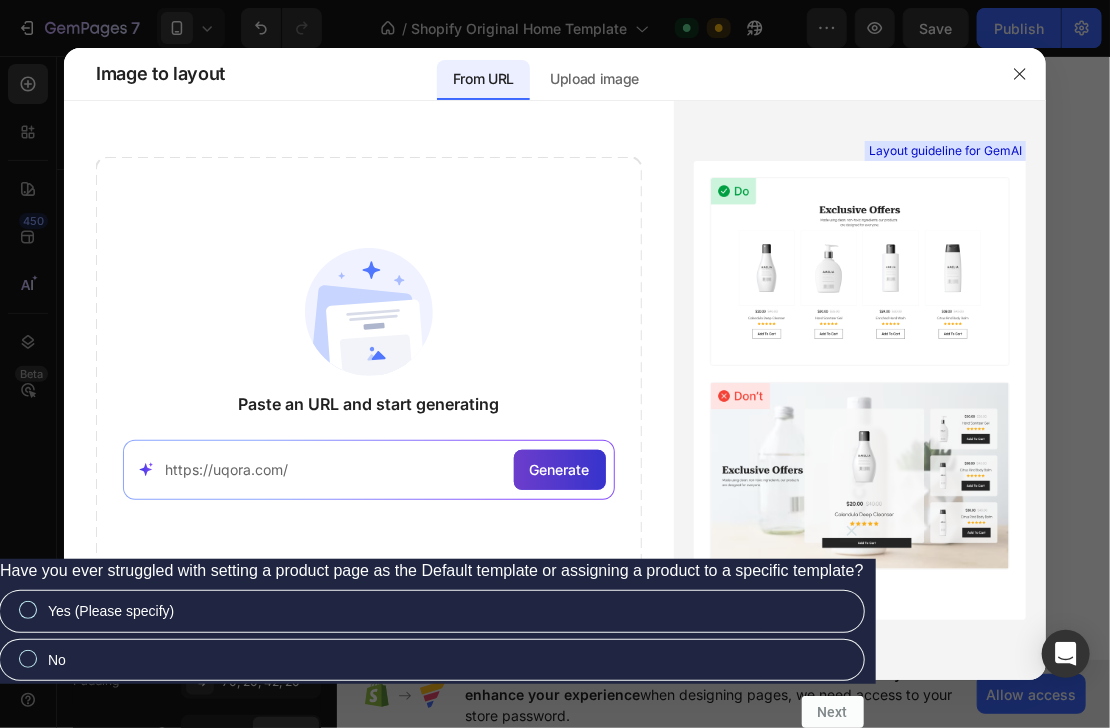 type on "https://uqora.com/" 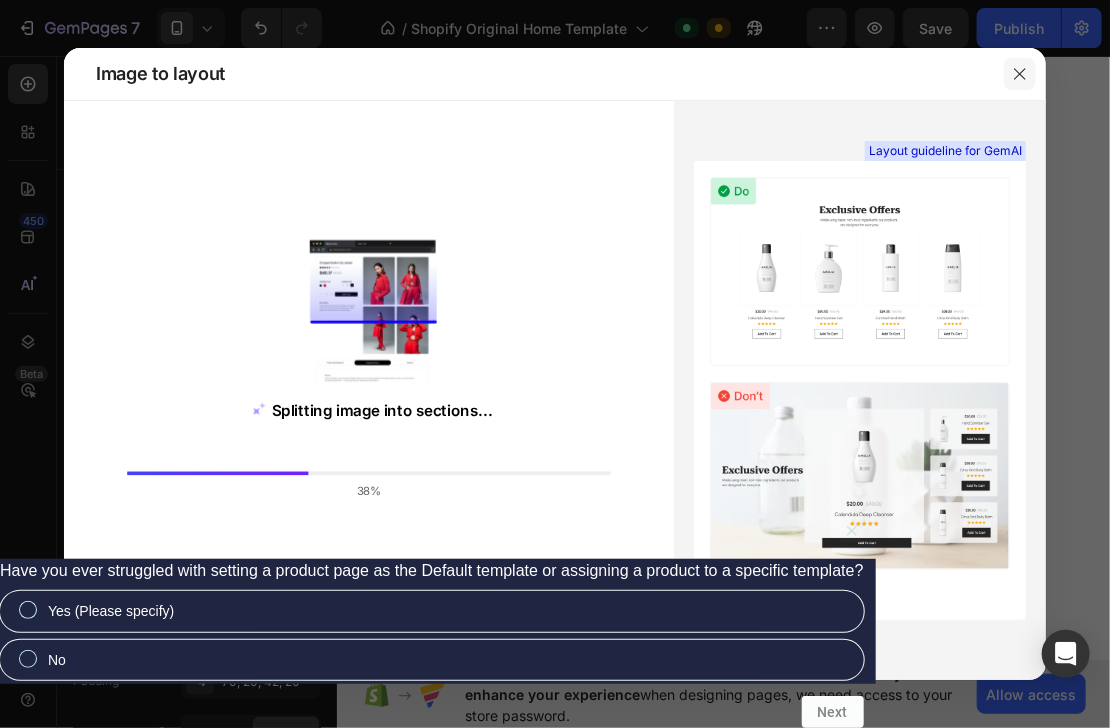 click at bounding box center [1020, 74] 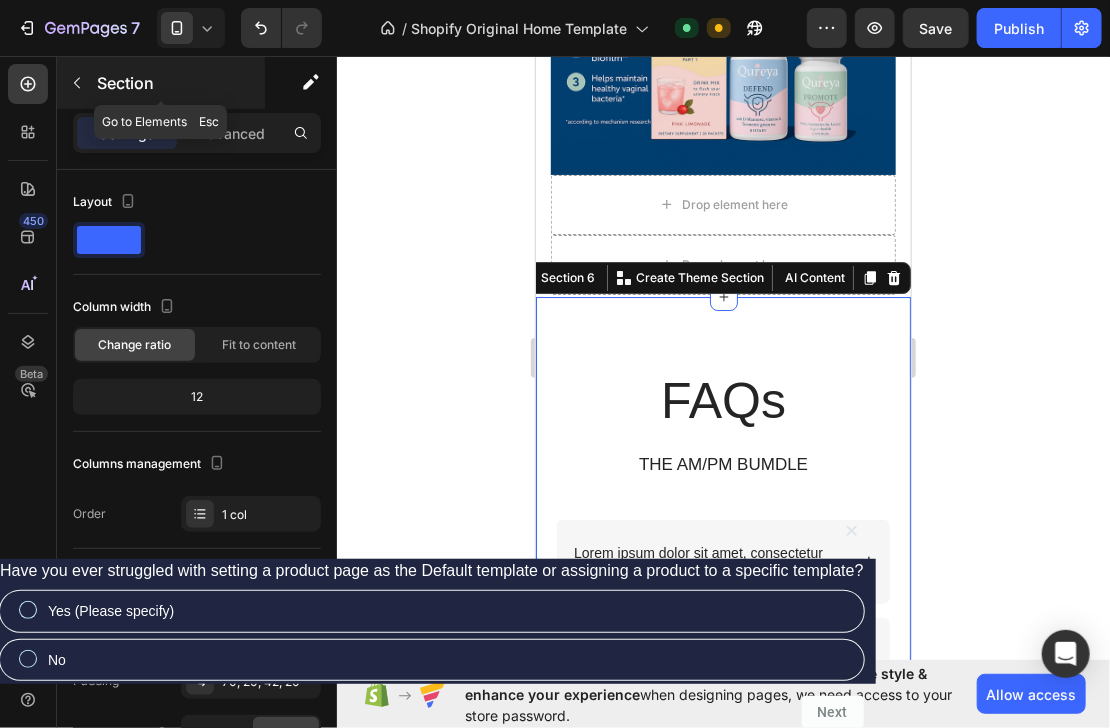 click on "Section" at bounding box center [179, 83] 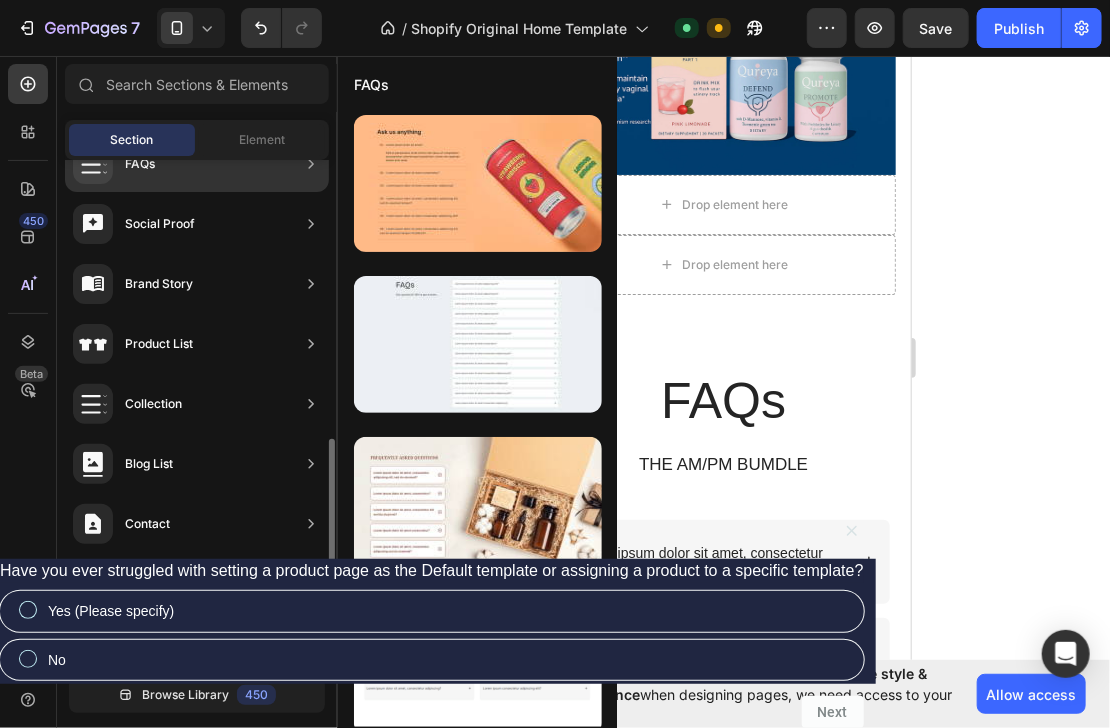 scroll, scrollTop: 656, scrollLeft: 0, axis: vertical 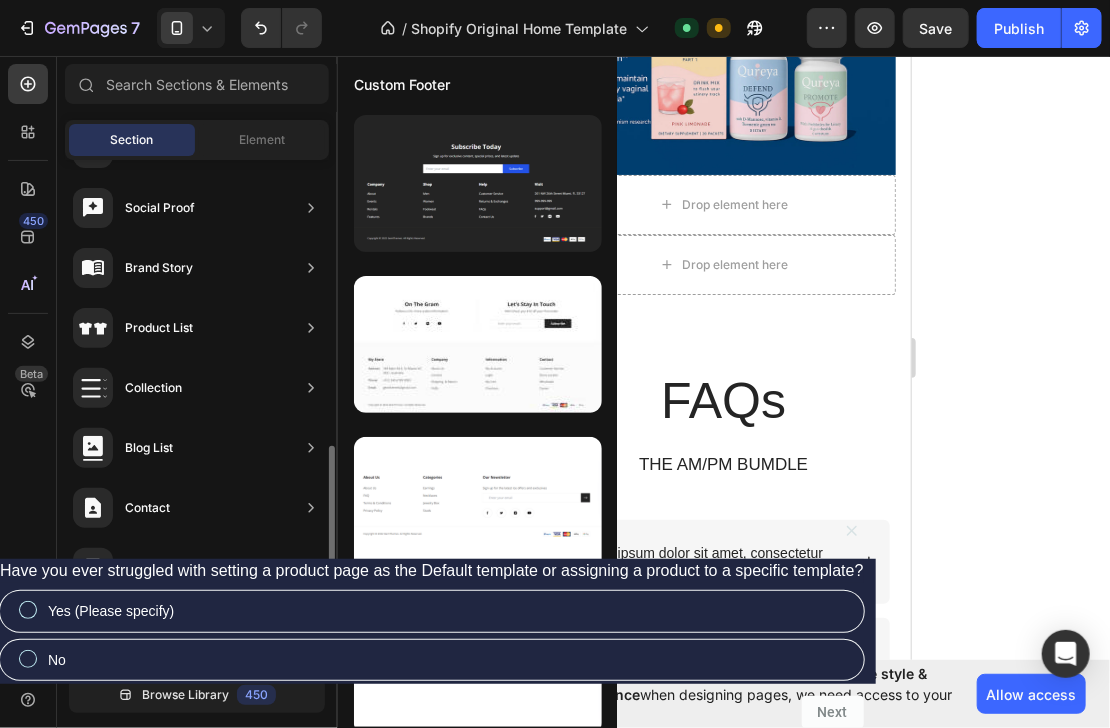 click on "Custom Footer" 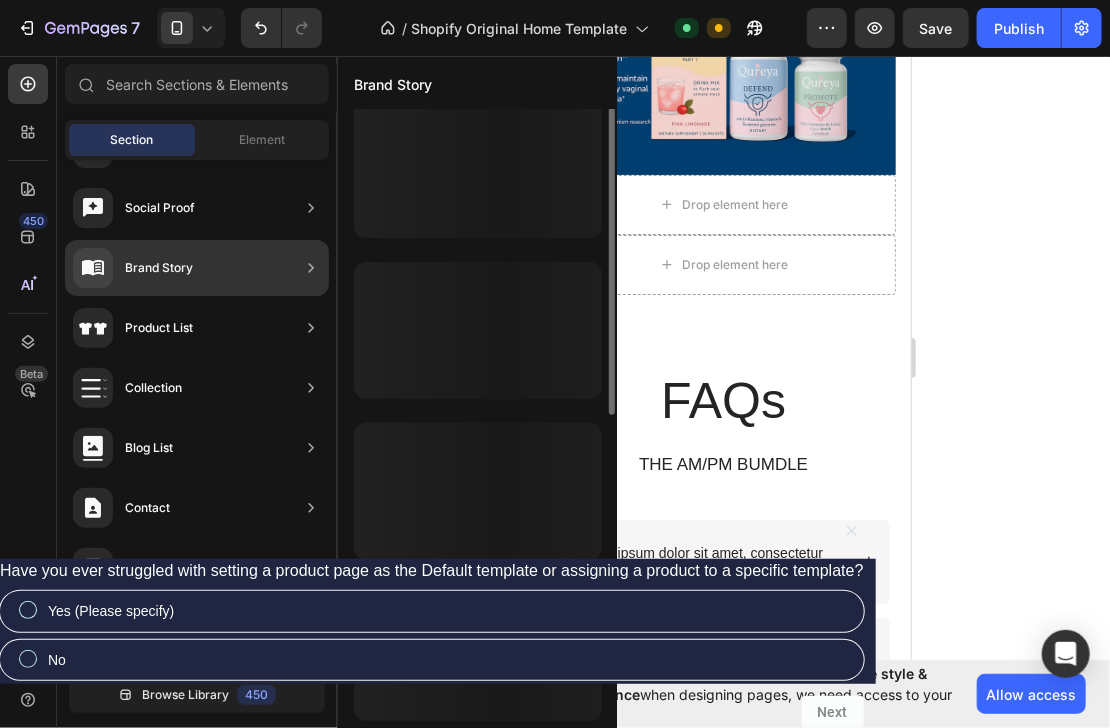 scroll, scrollTop: 0, scrollLeft: 0, axis: both 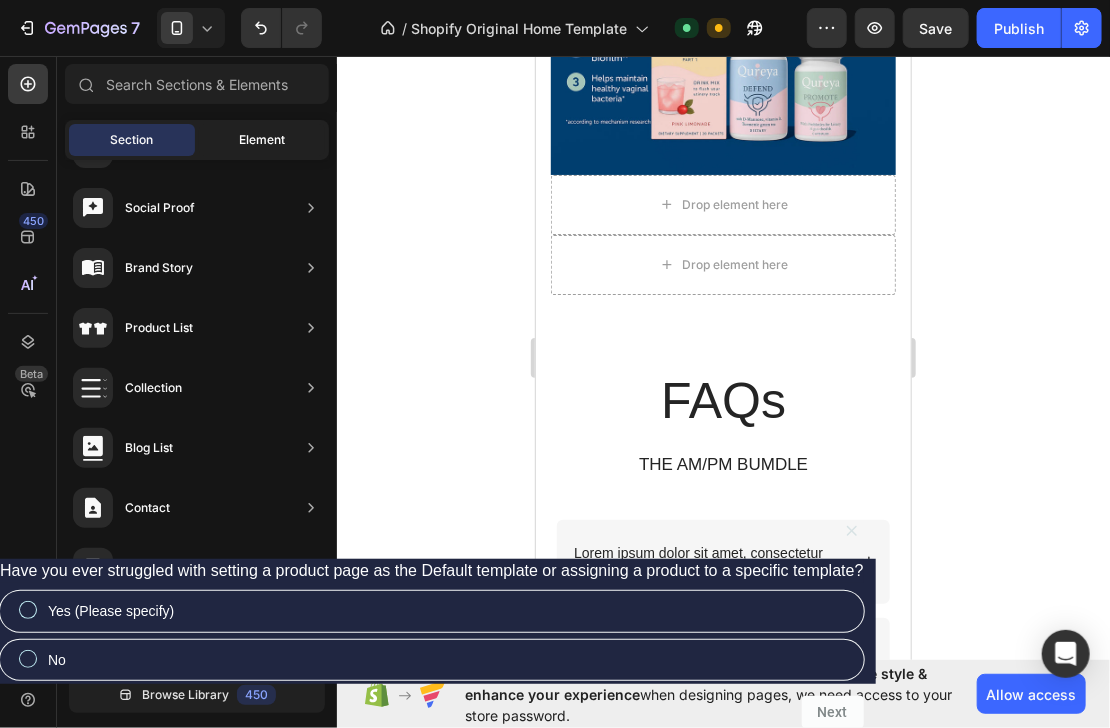 click on "Element" at bounding box center (262, 140) 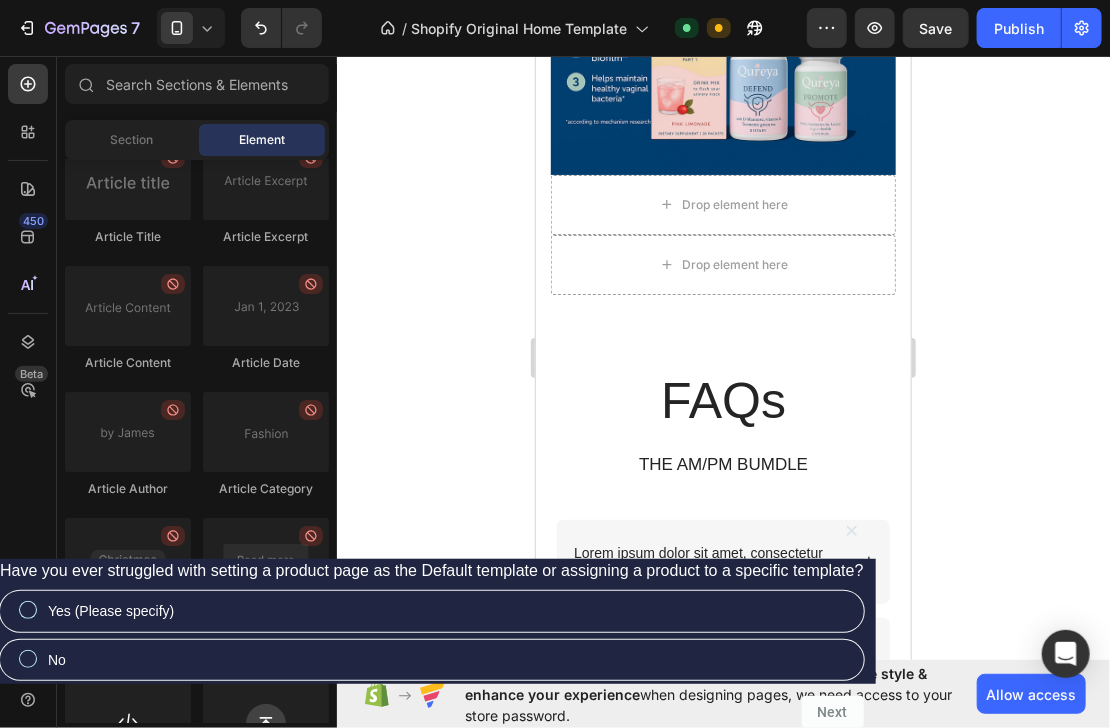 scroll, scrollTop: 5364, scrollLeft: 0, axis: vertical 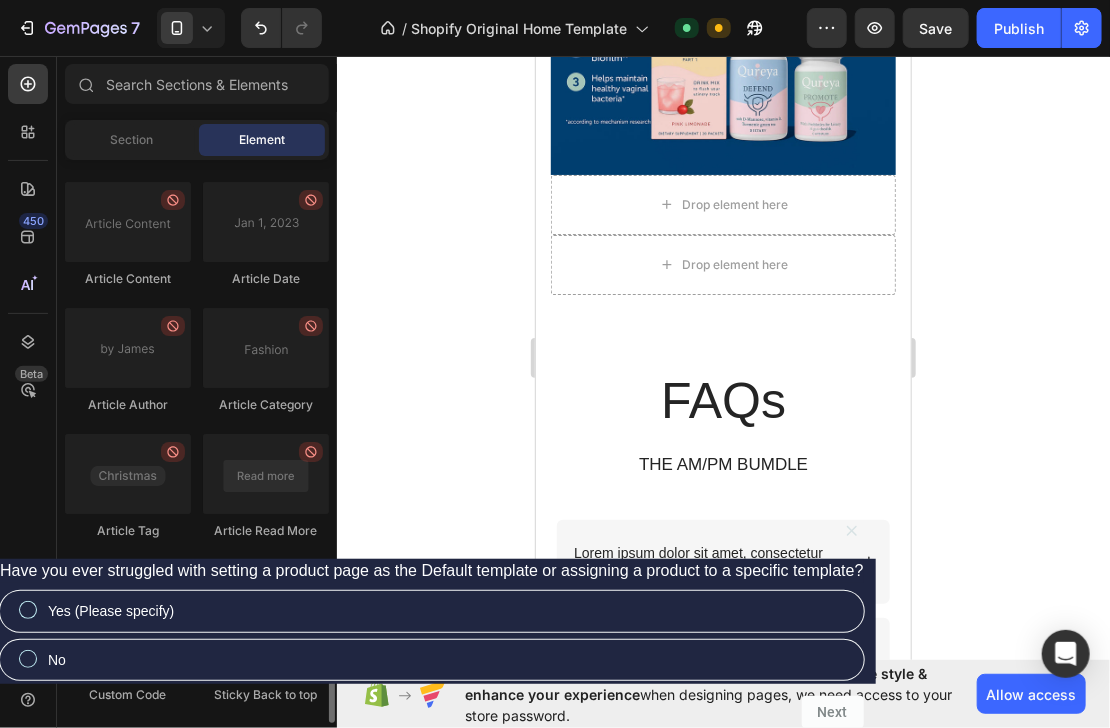 click at bounding box center (128, 638) 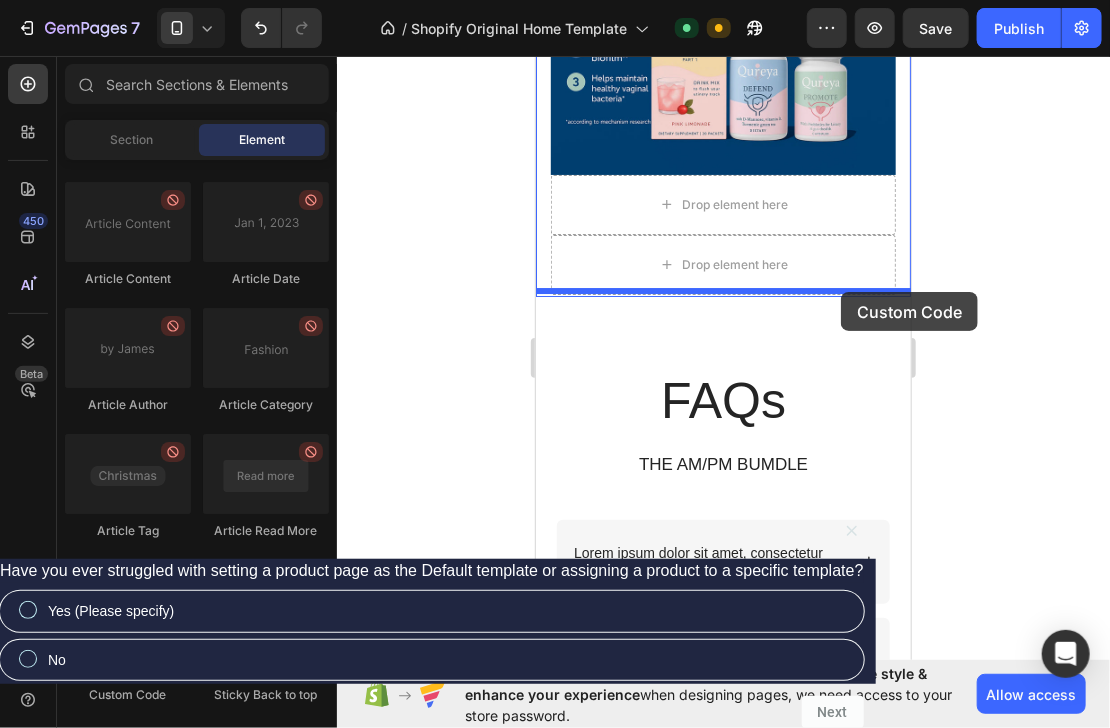 drag, startPoint x: 695, startPoint y: 703, endPoint x: 840, endPoint y: 291, distance: 436.77112 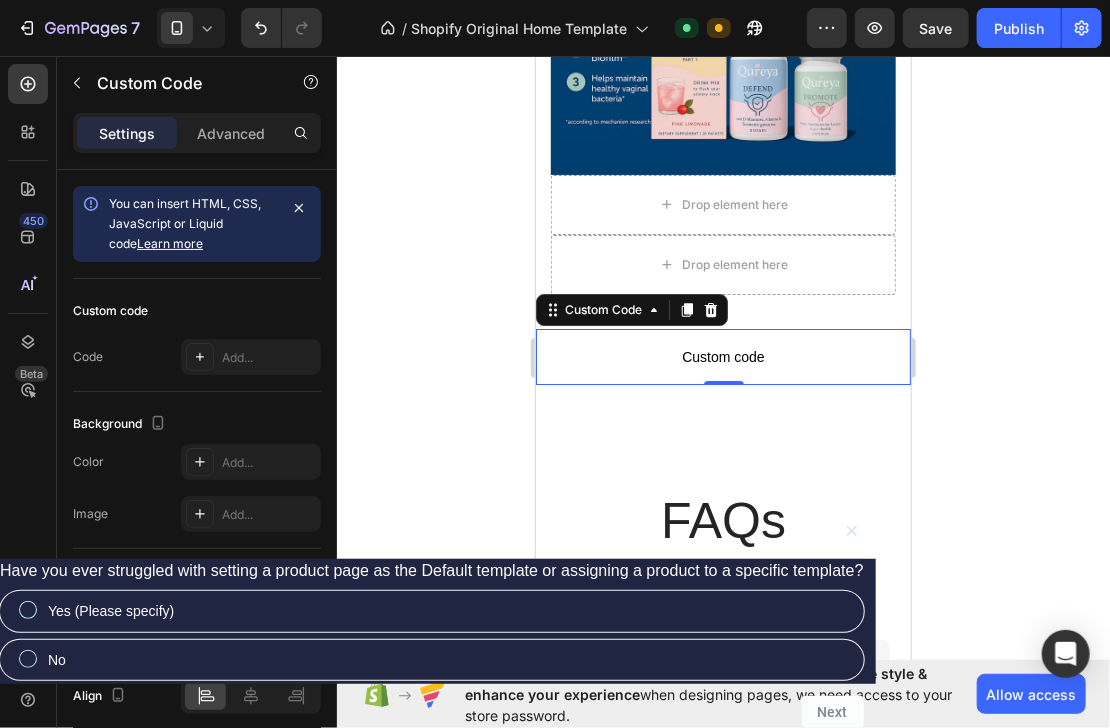 click on "Custom code" at bounding box center [722, 356] 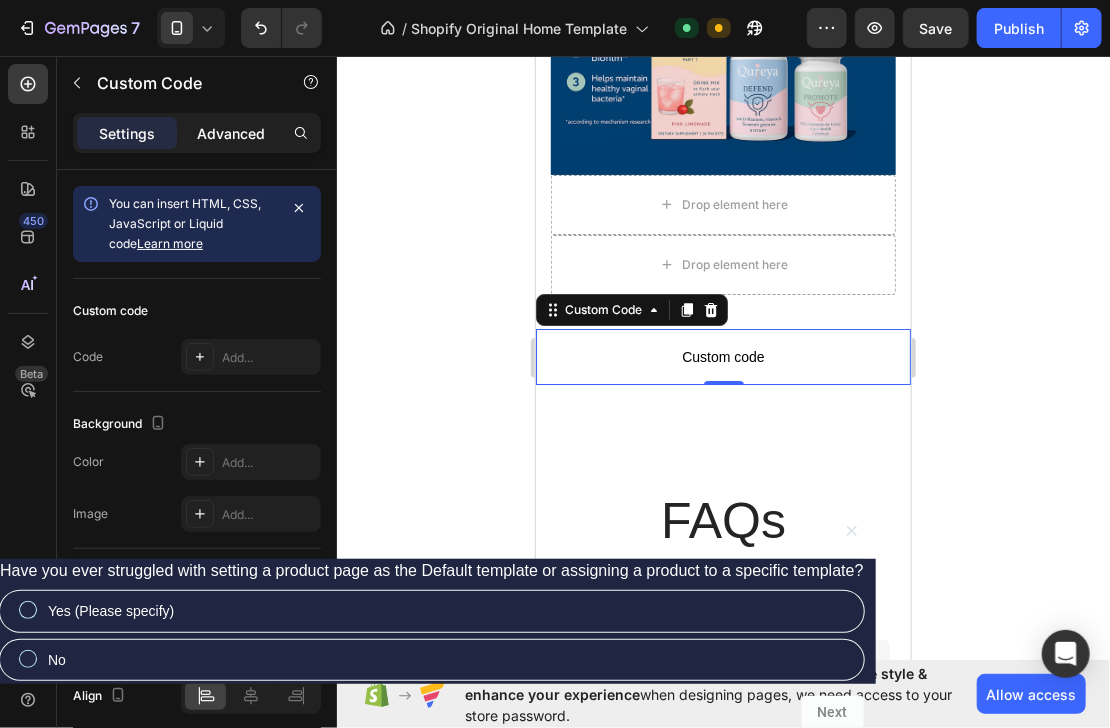 click on "Advanced" at bounding box center [231, 133] 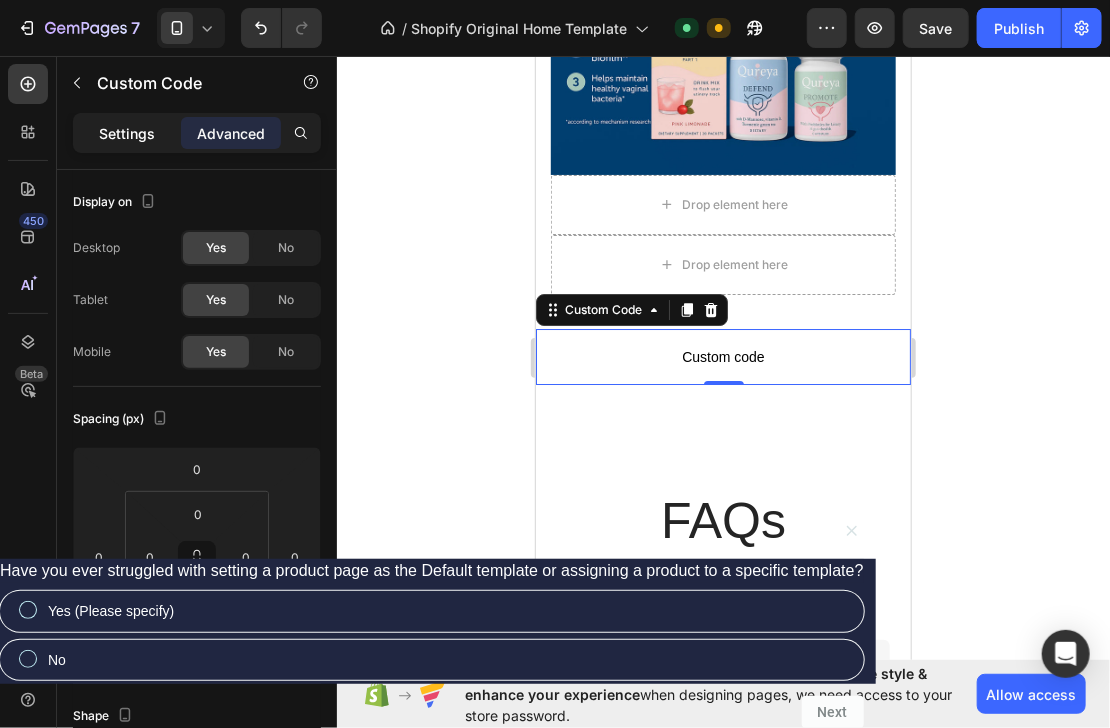 click on "Settings" at bounding box center [127, 133] 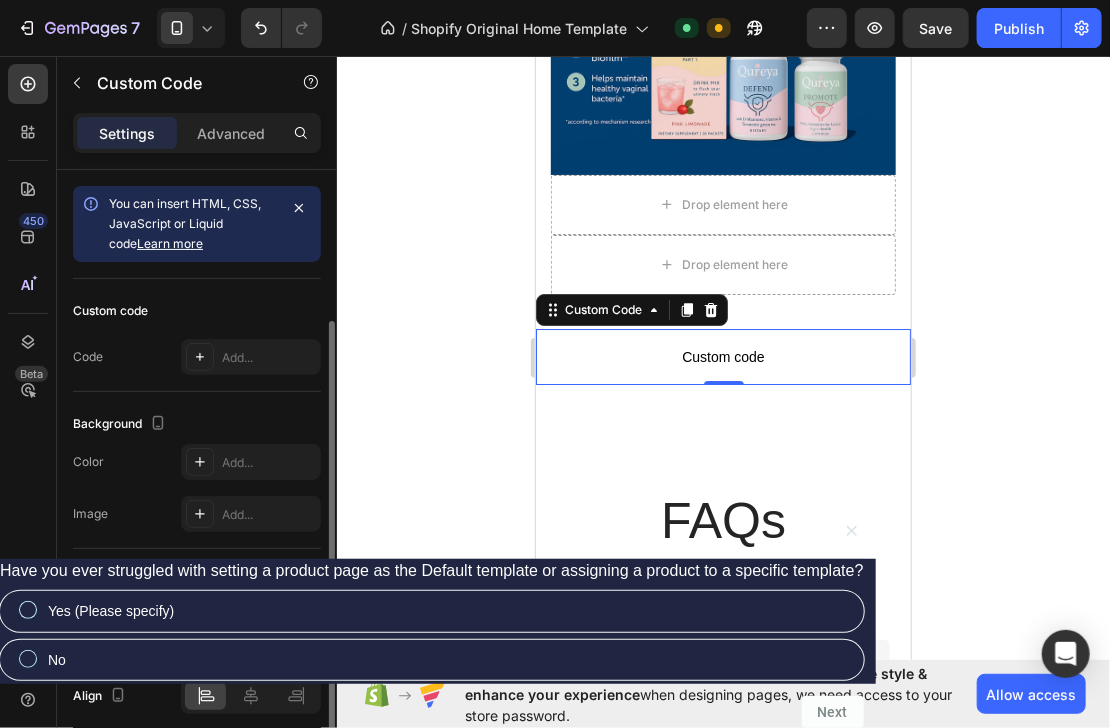 scroll, scrollTop: 80, scrollLeft: 0, axis: vertical 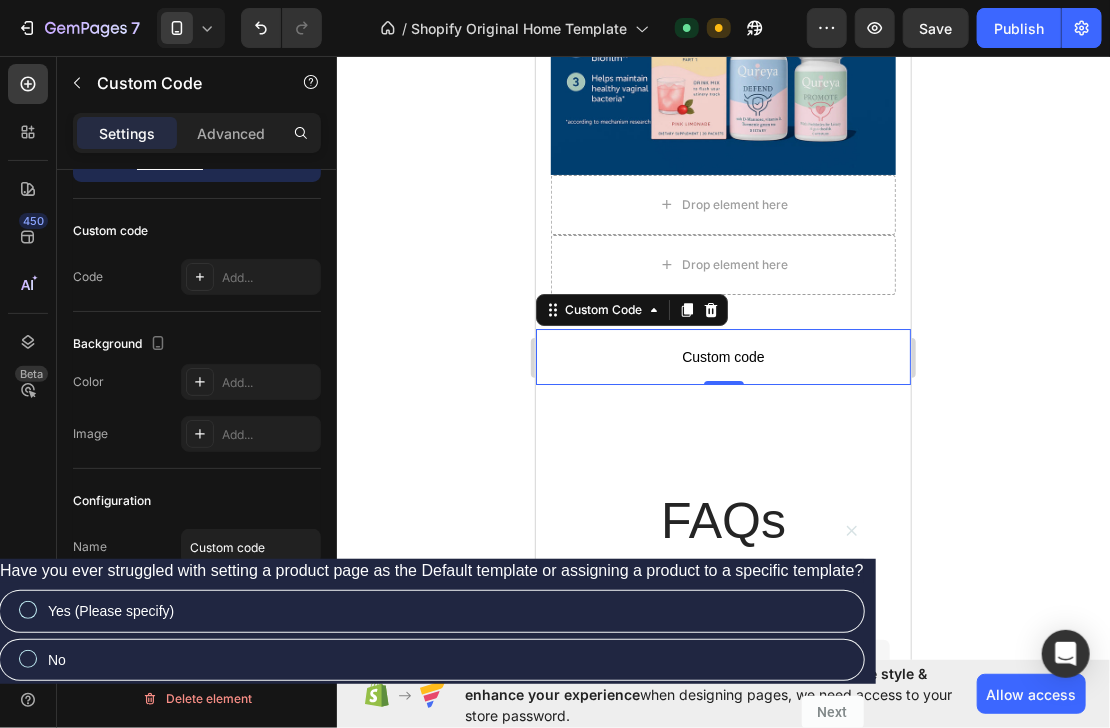 click on "Custom code" at bounding box center [722, 356] 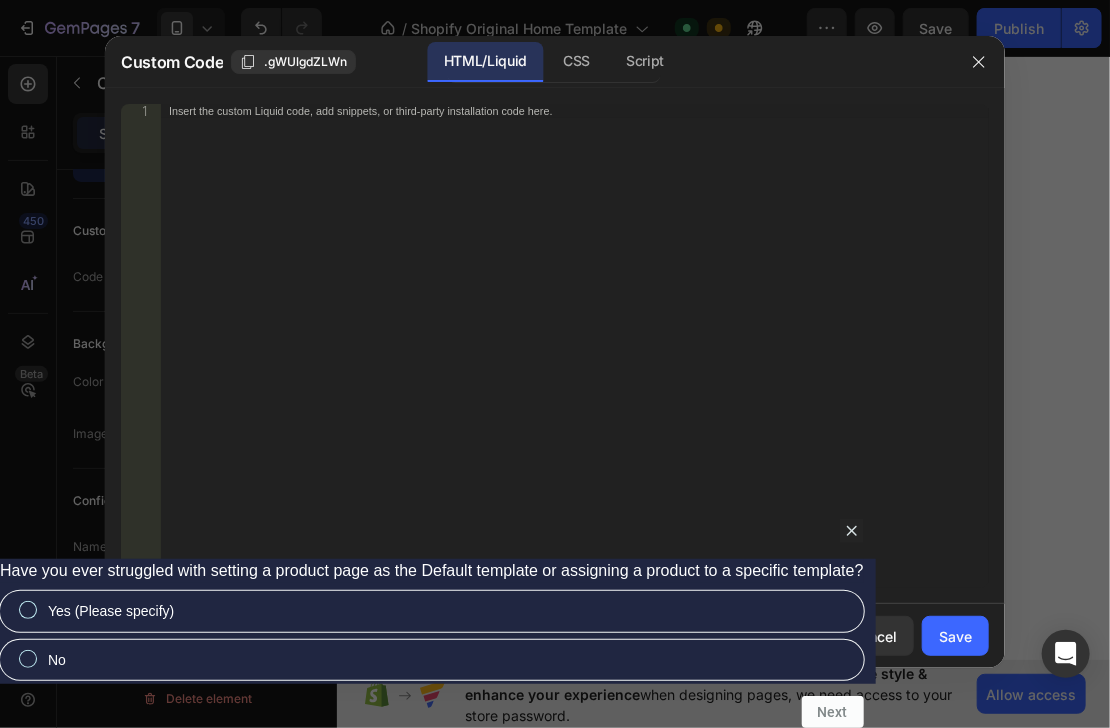 click on "Insert the custom Liquid code, add snippets, or third-party installation code here." at bounding box center (575, 360) 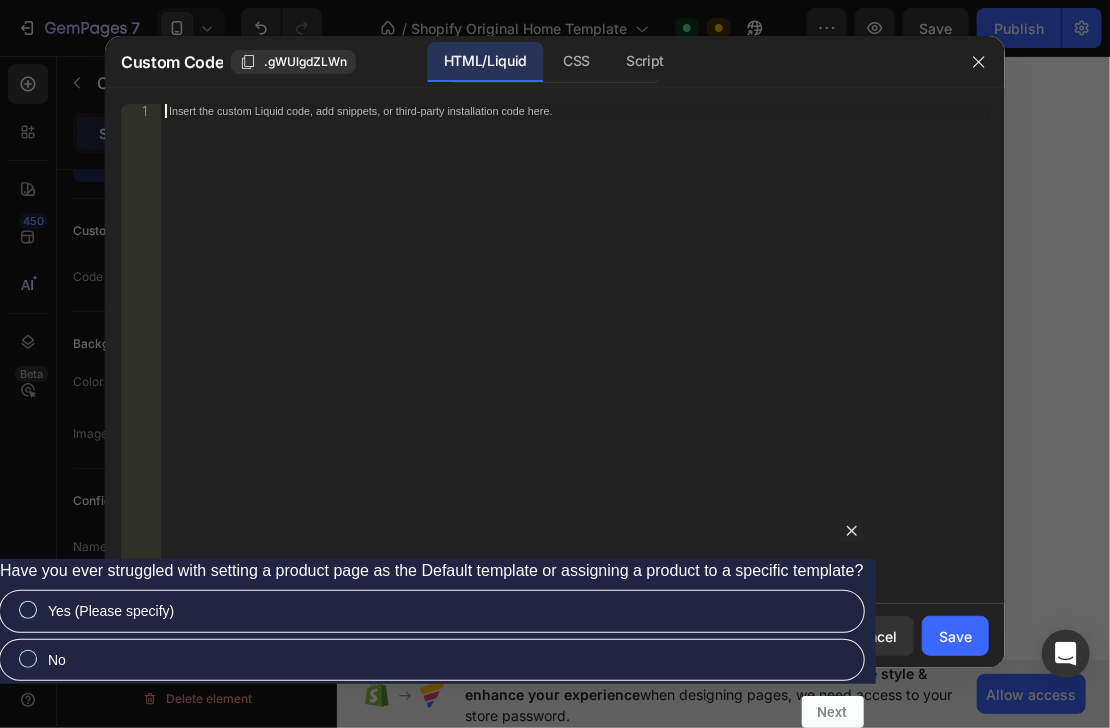paste on "https://uqora.com/" 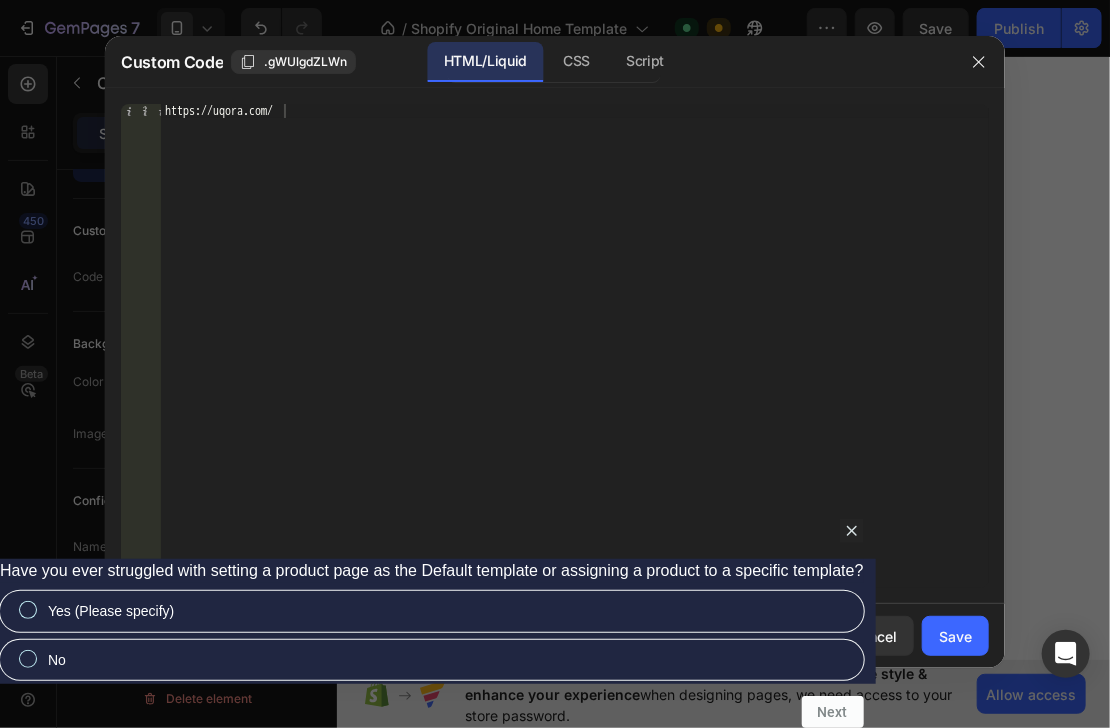 click on "https://uqora.com/" at bounding box center (575, 360) 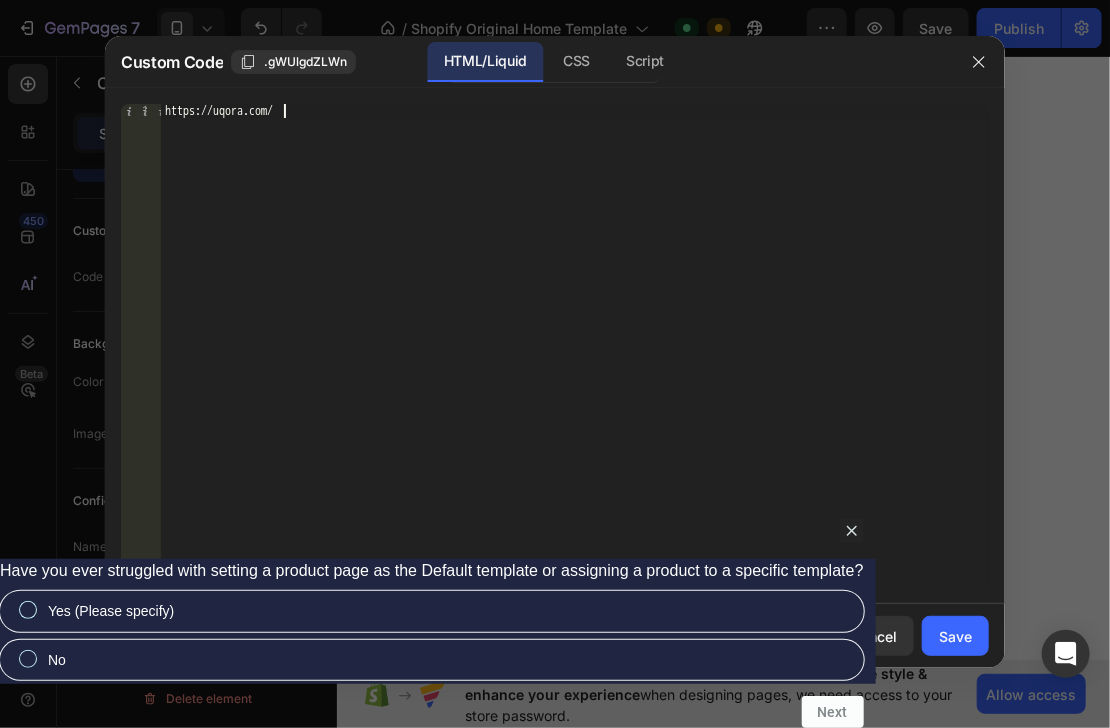 click on "https://uqora.com/" at bounding box center (575, 360) 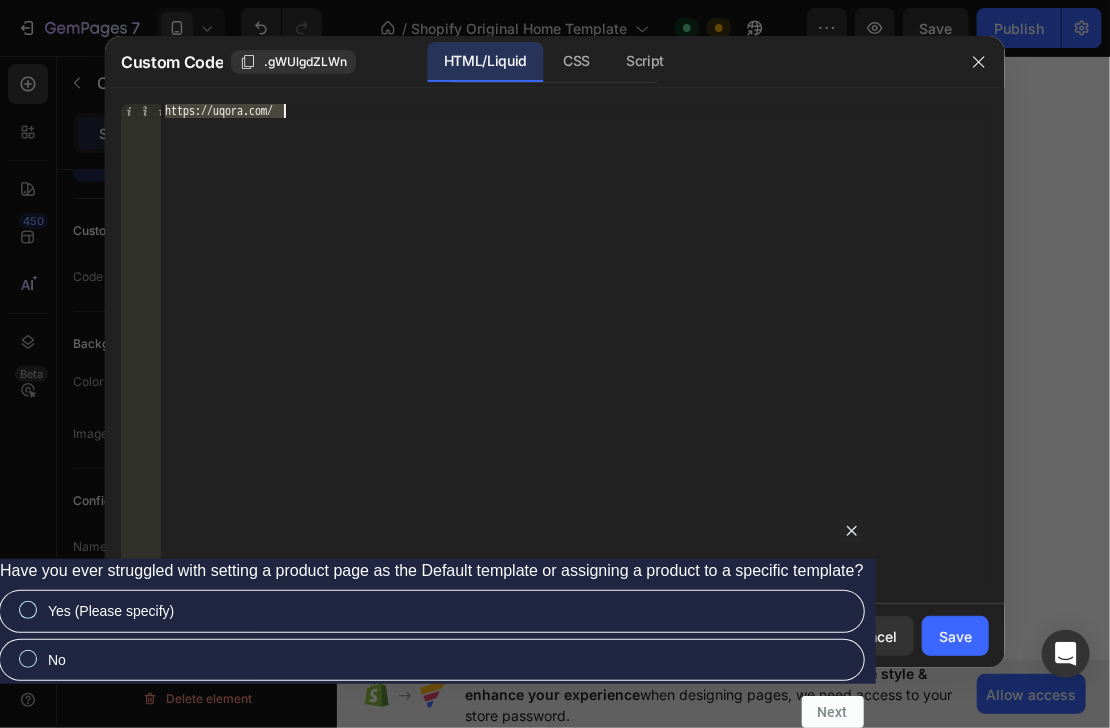click on "https://uqora.com/" at bounding box center [575, 360] 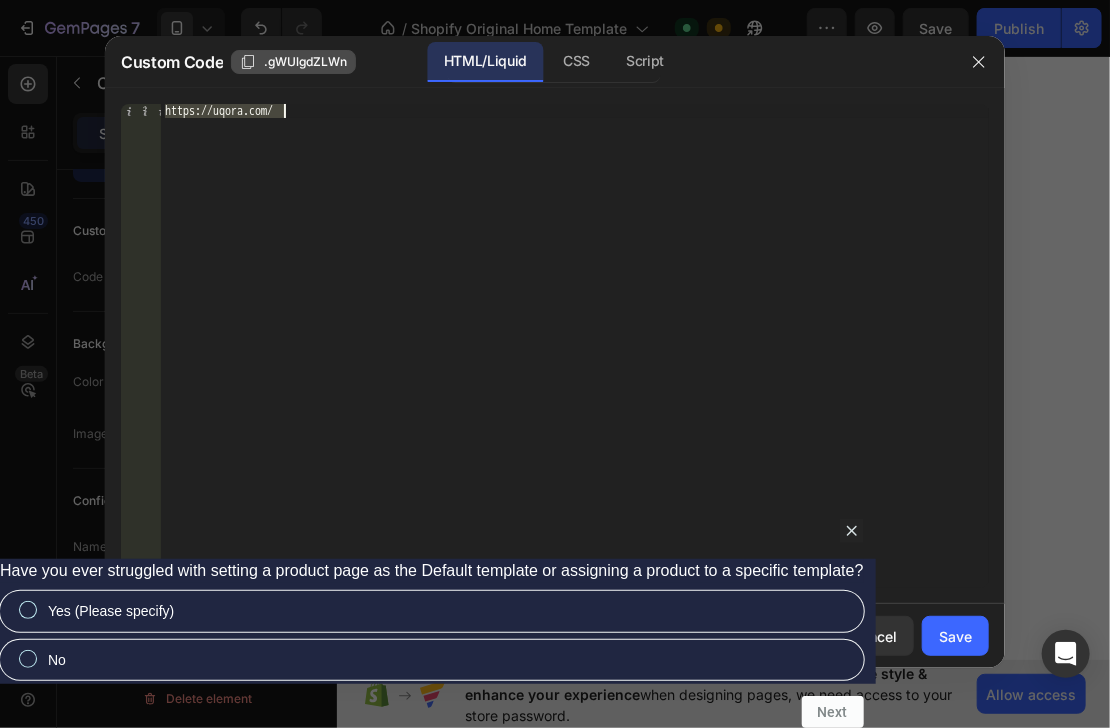 type 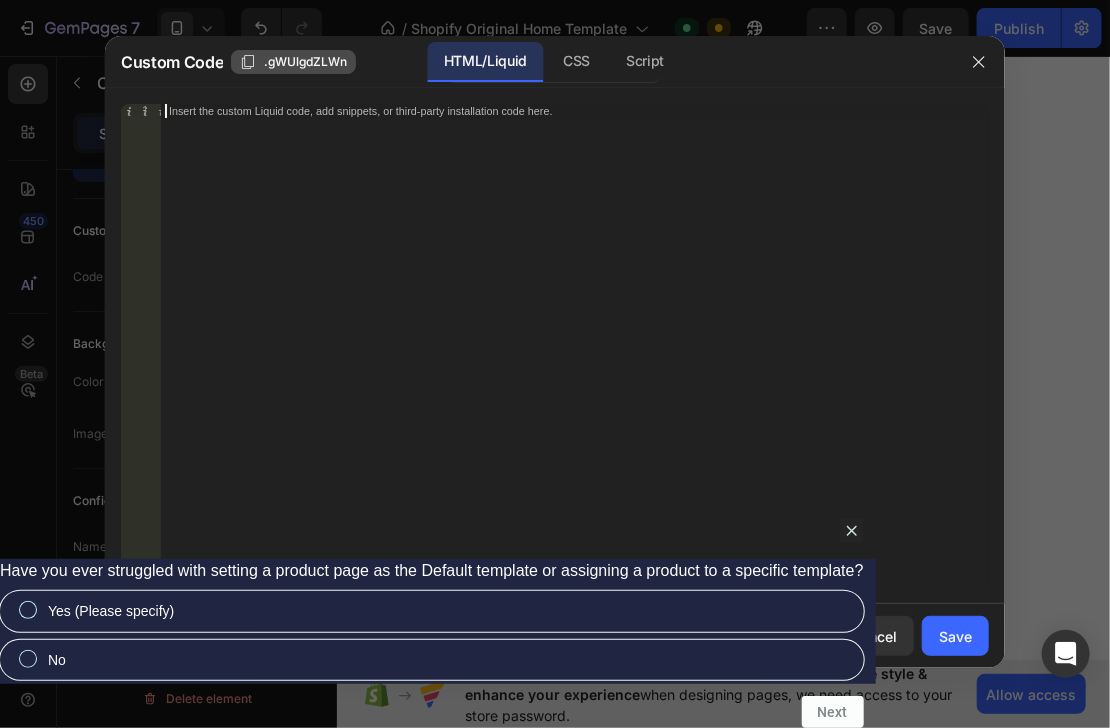 scroll, scrollTop: 2806, scrollLeft: 0, axis: vertical 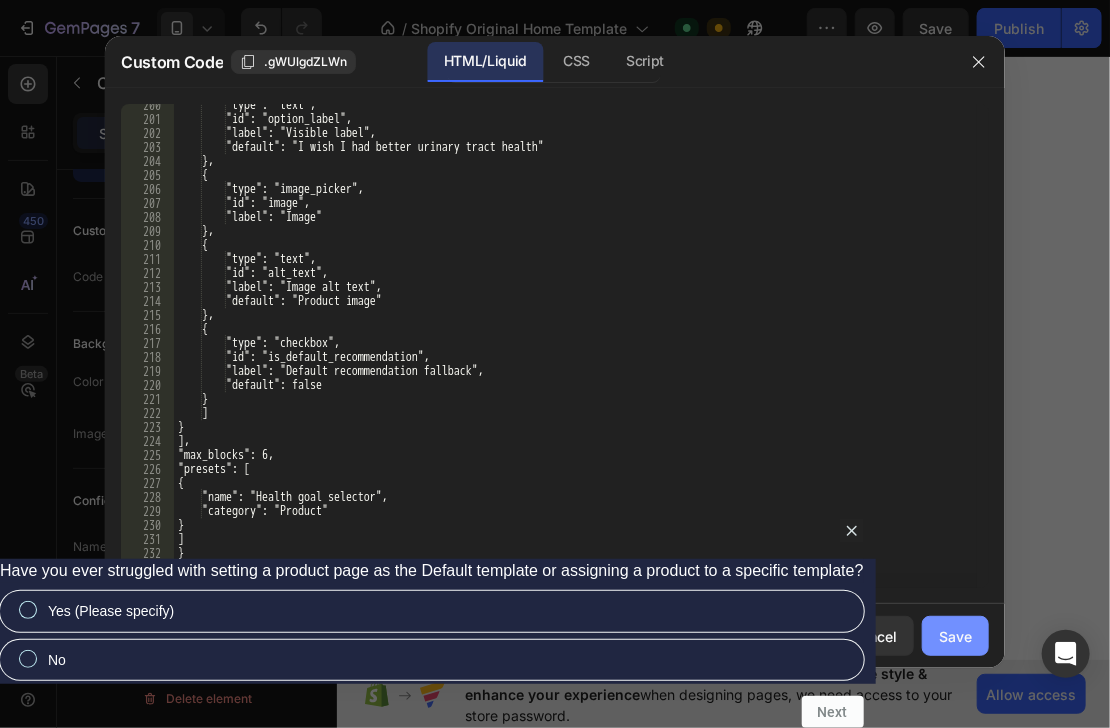 click on "Save" at bounding box center (955, 636) 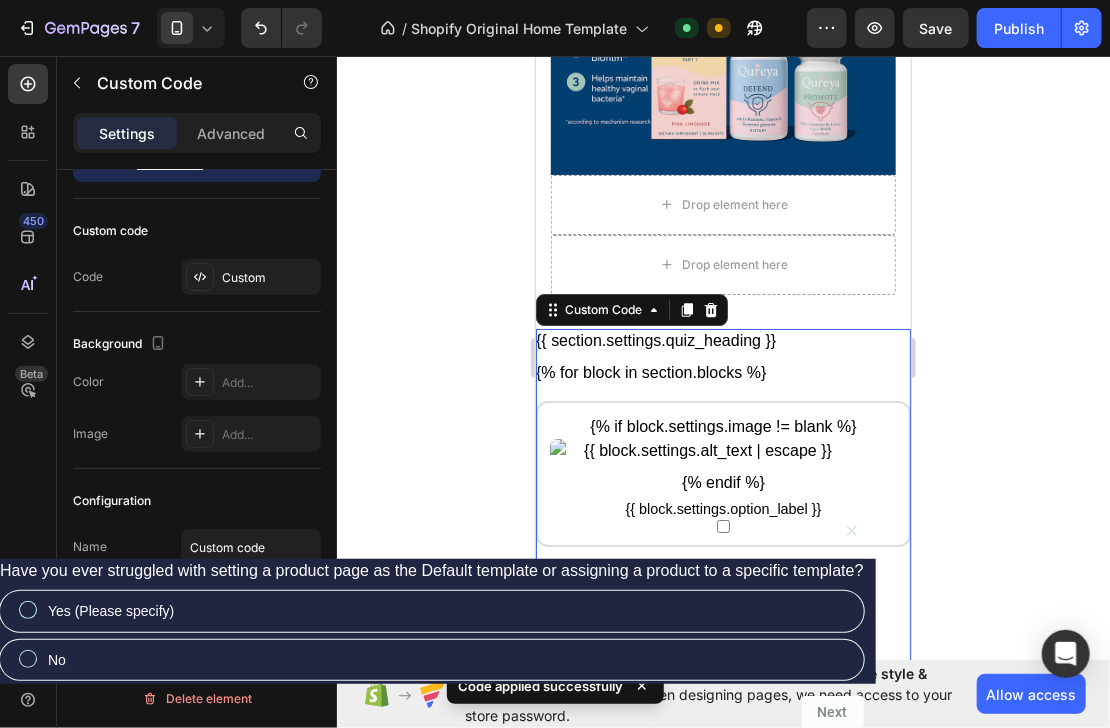 click on "{% if block.settings.image != blank %}
{% endif %}
{{ block.settings.option_label }}" at bounding box center (722, 525) 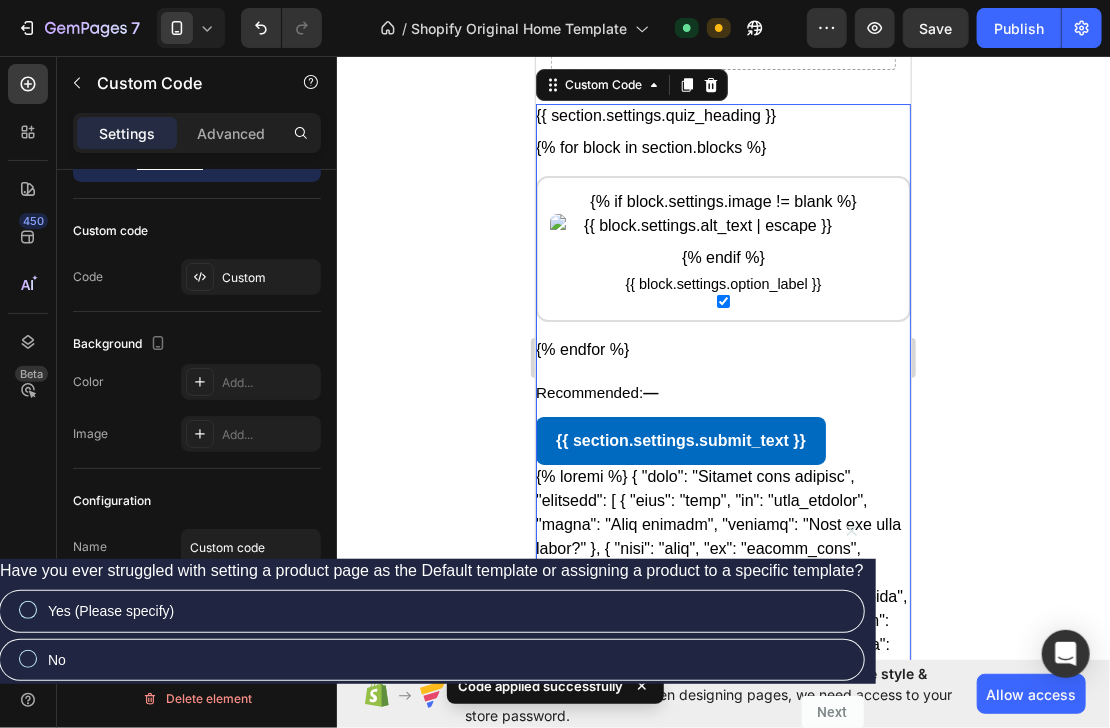 scroll, scrollTop: 2667, scrollLeft: 0, axis: vertical 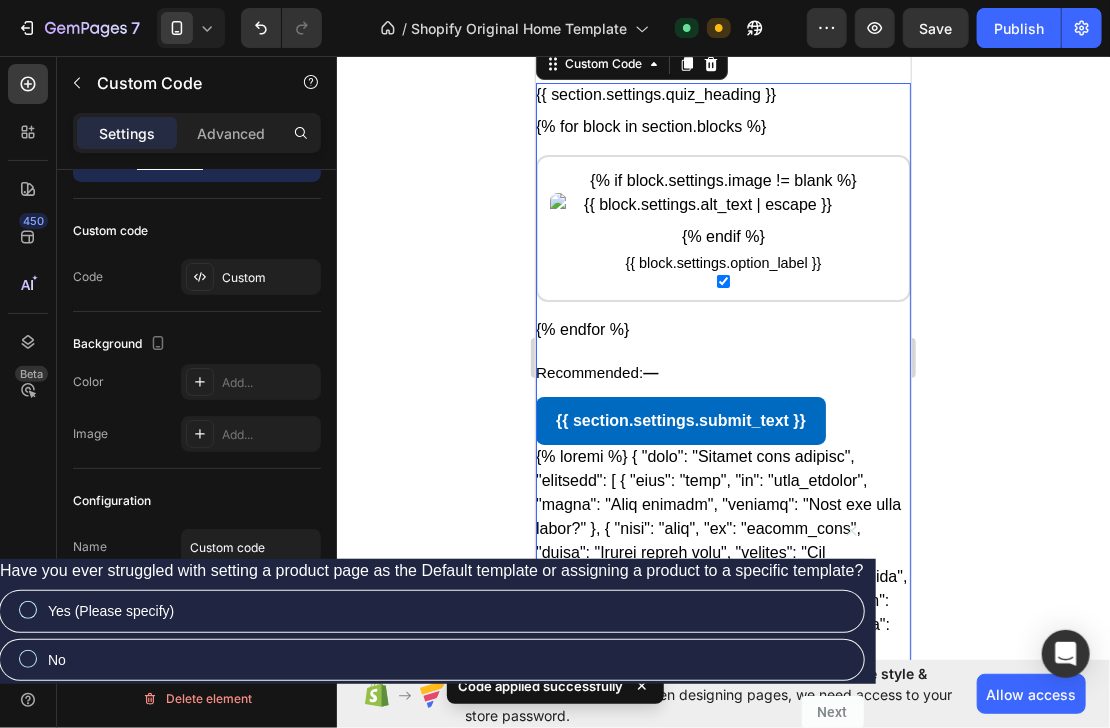 click on "{% if block.settings.image != blank %}
{% endif %}
{{ block.settings.option_label }}" at bounding box center (722, 280) 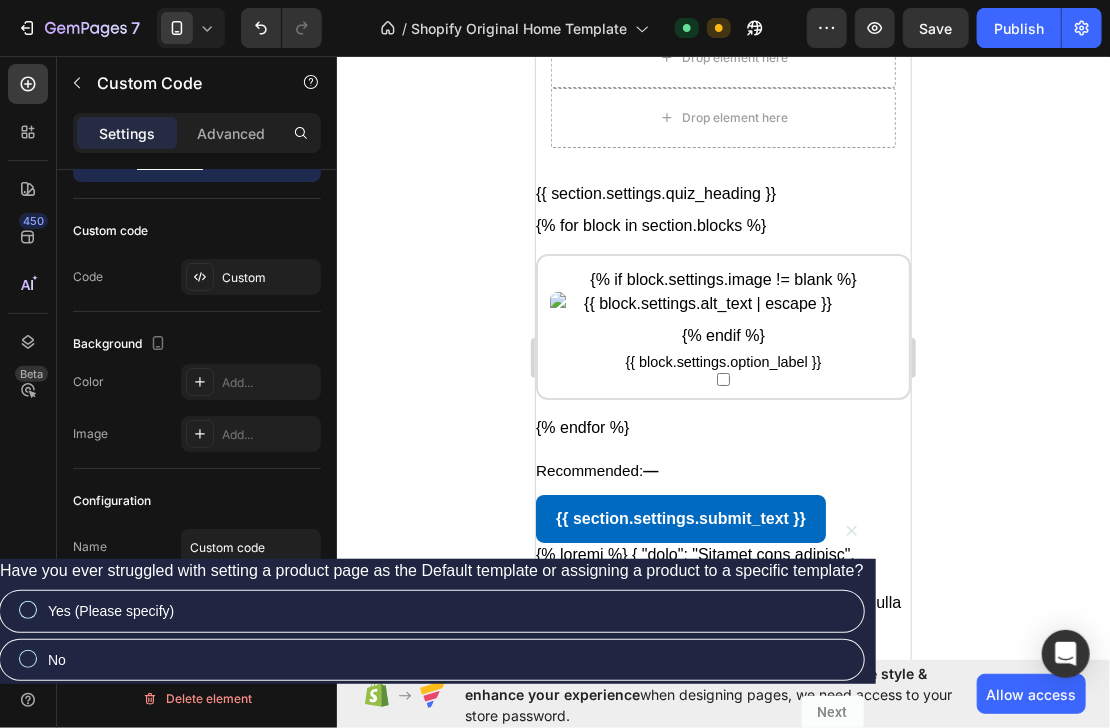 scroll, scrollTop: 2387, scrollLeft: 0, axis: vertical 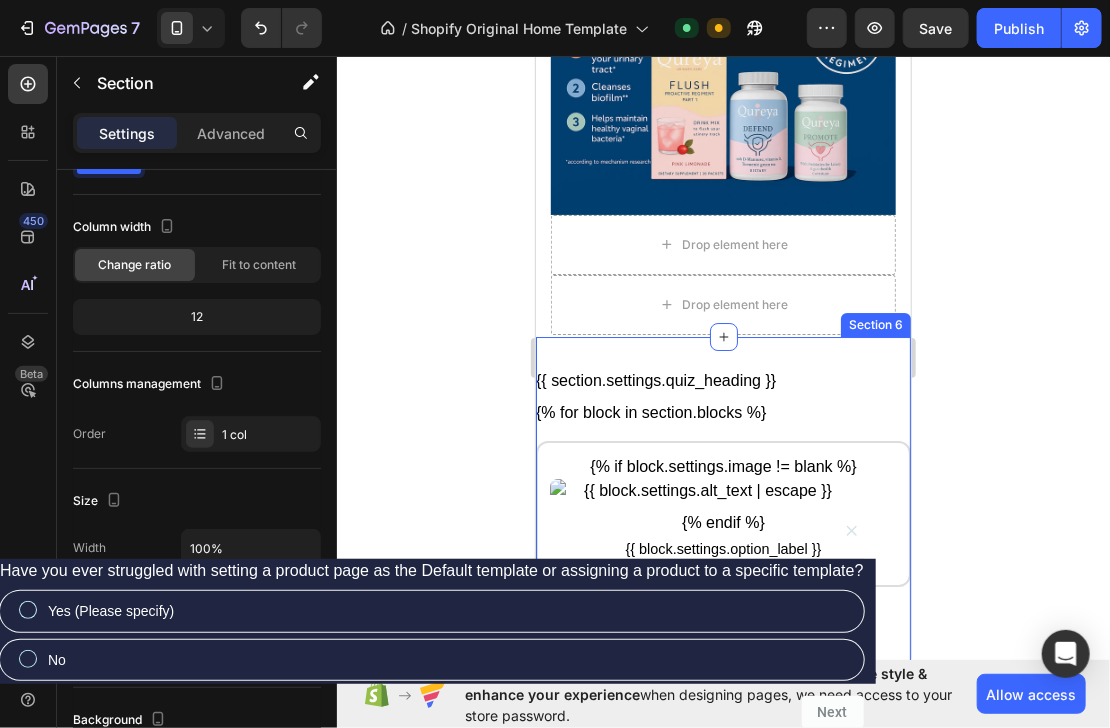 click on "{{ section.settings.quiz_heading }}
{% for block in section.blocks %}
{% if block.settings.image != blank %}
{% endif %}
{{ block.settings.option_label }}
{% endfor %}
Recommended:  —
{{ section.settings.submit_text }}
Custom Code Section 6" at bounding box center [722, 776] 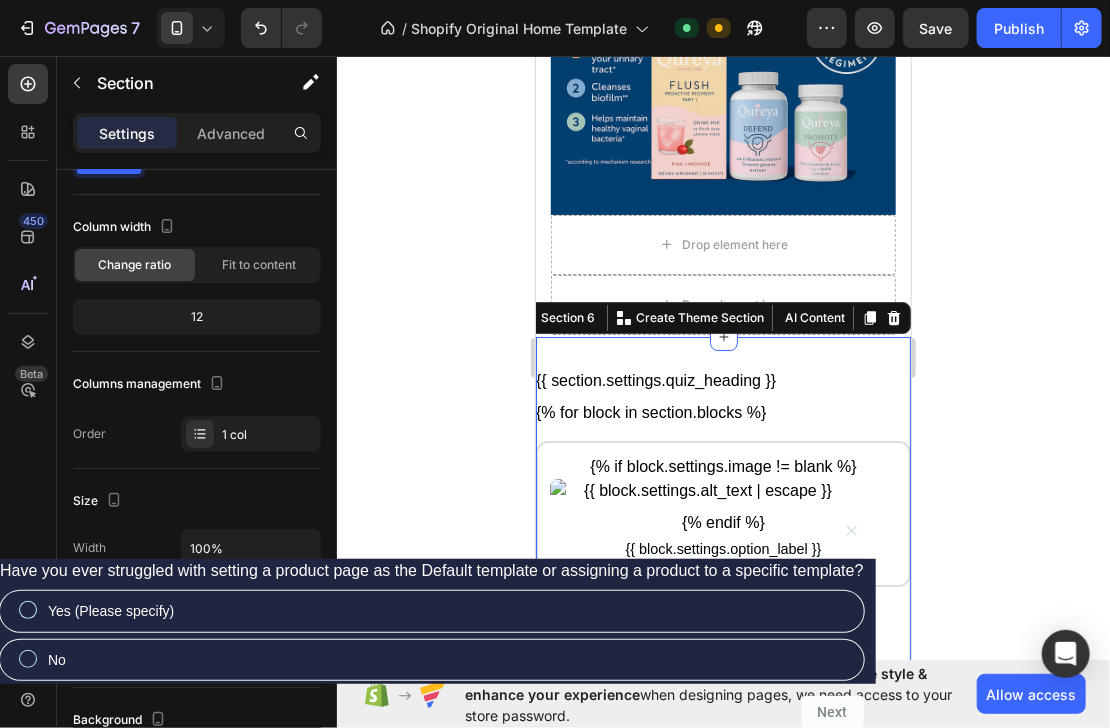 scroll, scrollTop: 0, scrollLeft: 0, axis: both 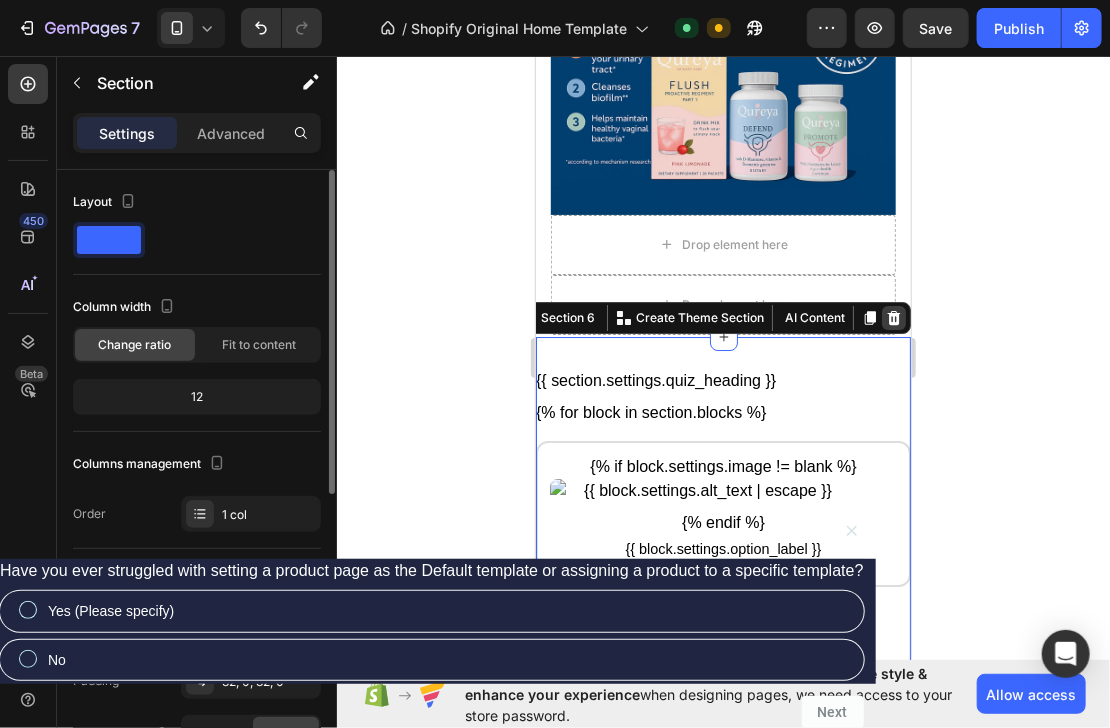click 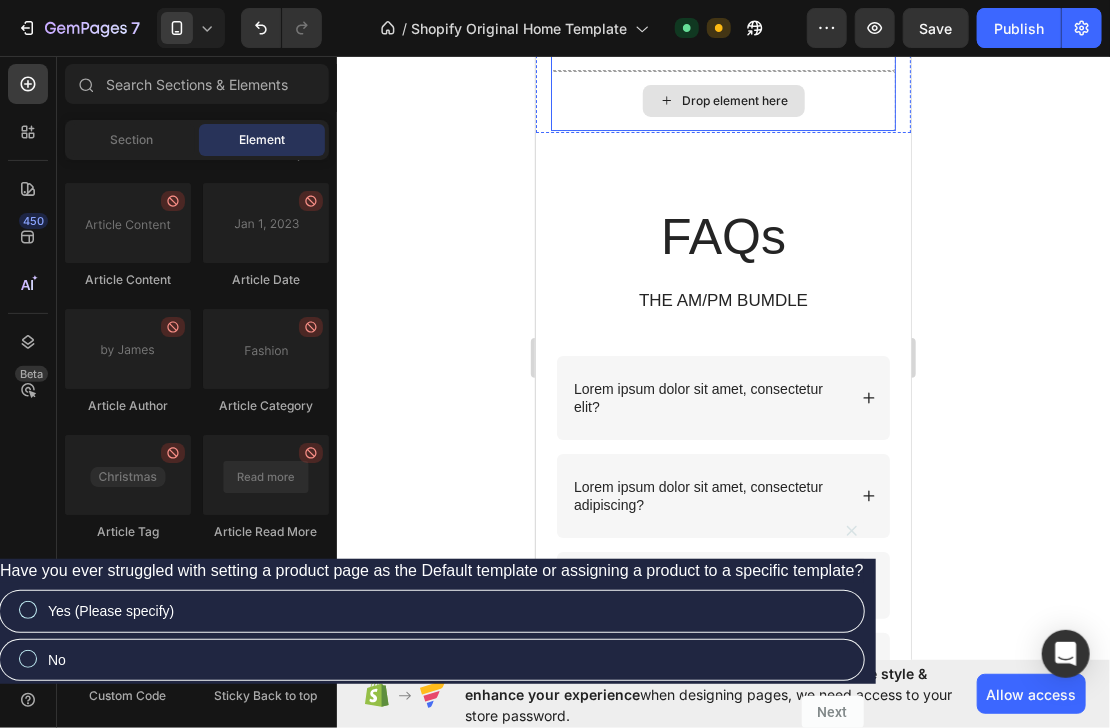 scroll, scrollTop: 2467, scrollLeft: 0, axis: vertical 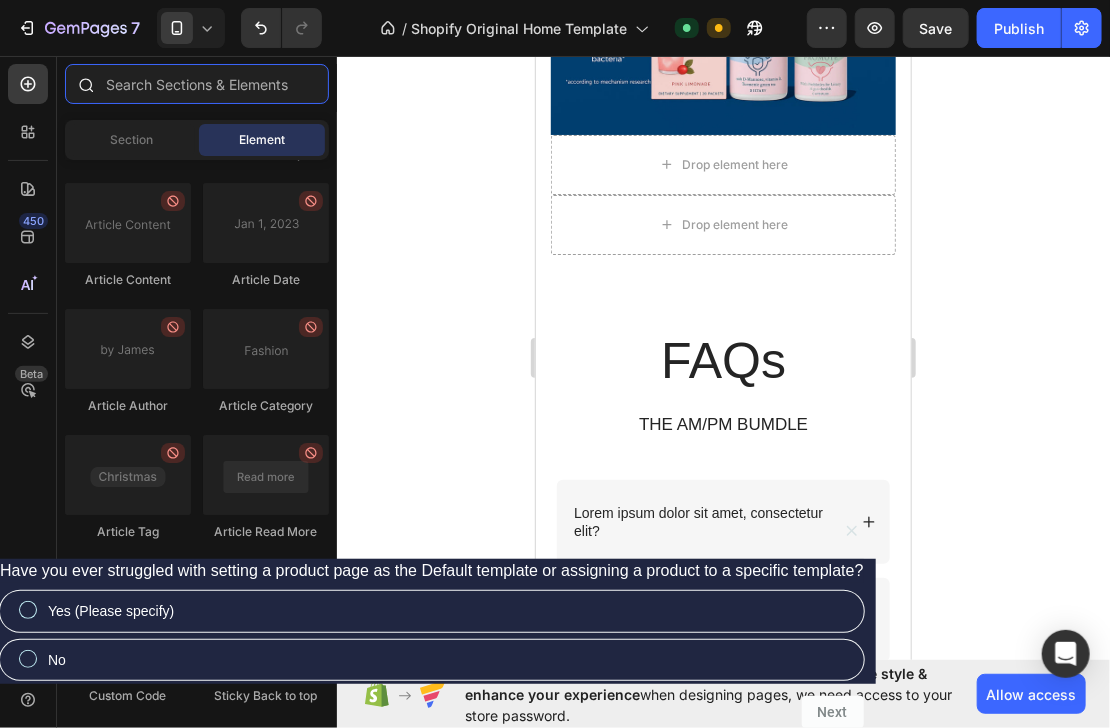 click at bounding box center [197, 84] 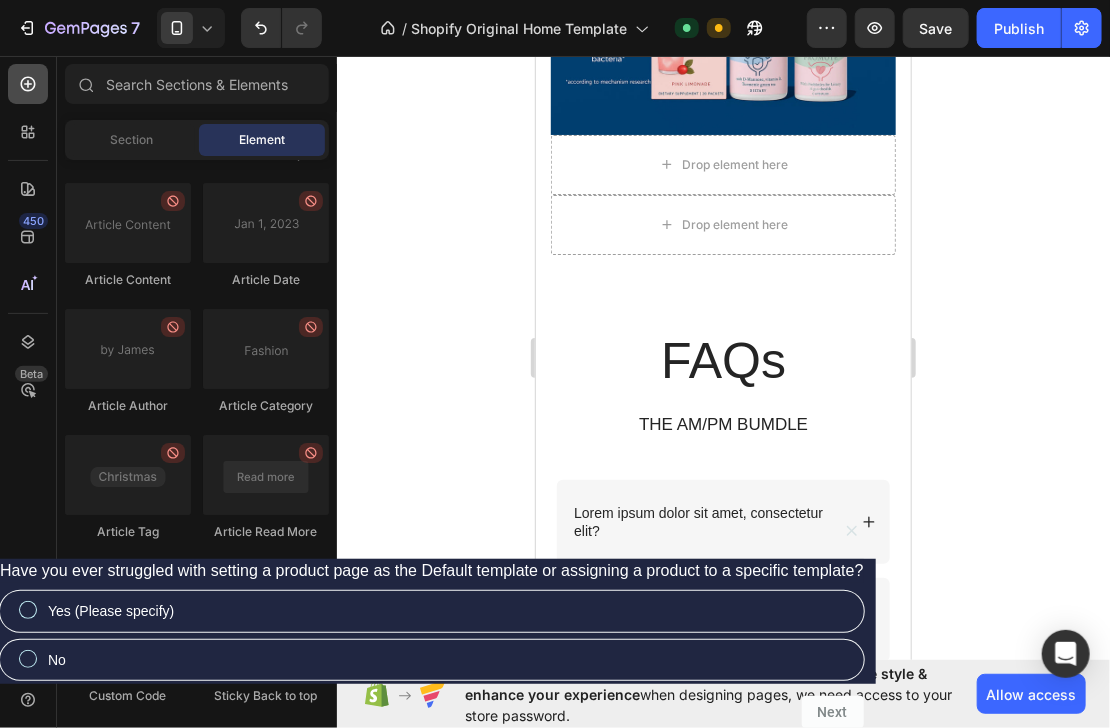 click 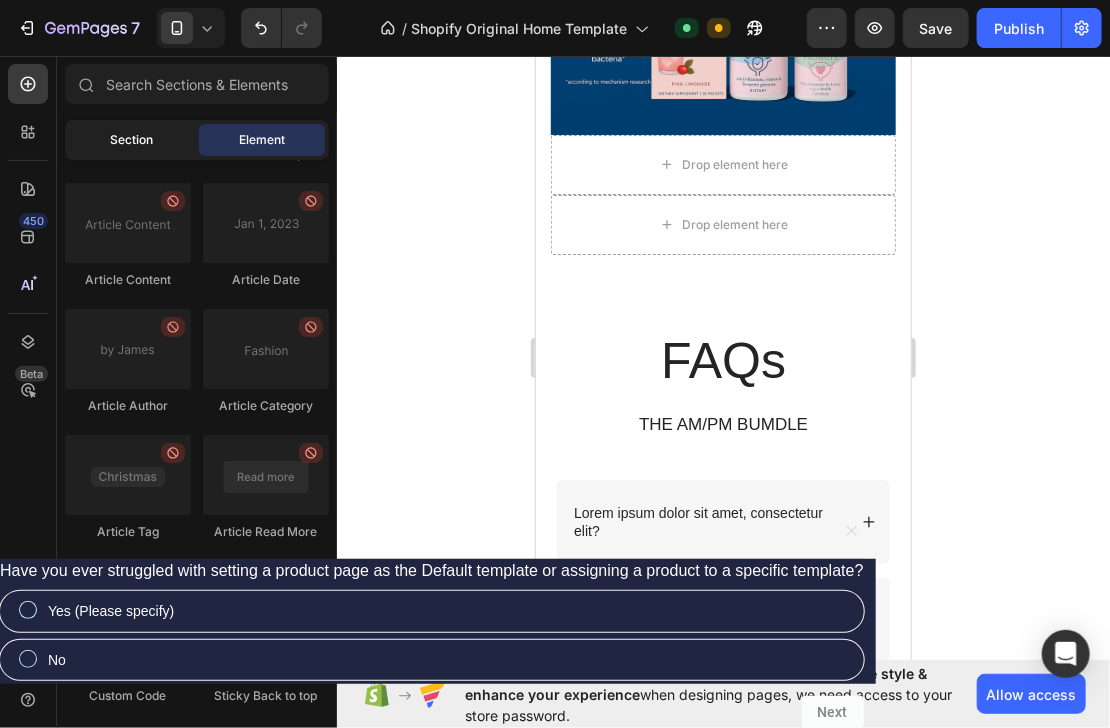 click on "Section" at bounding box center [132, 140] 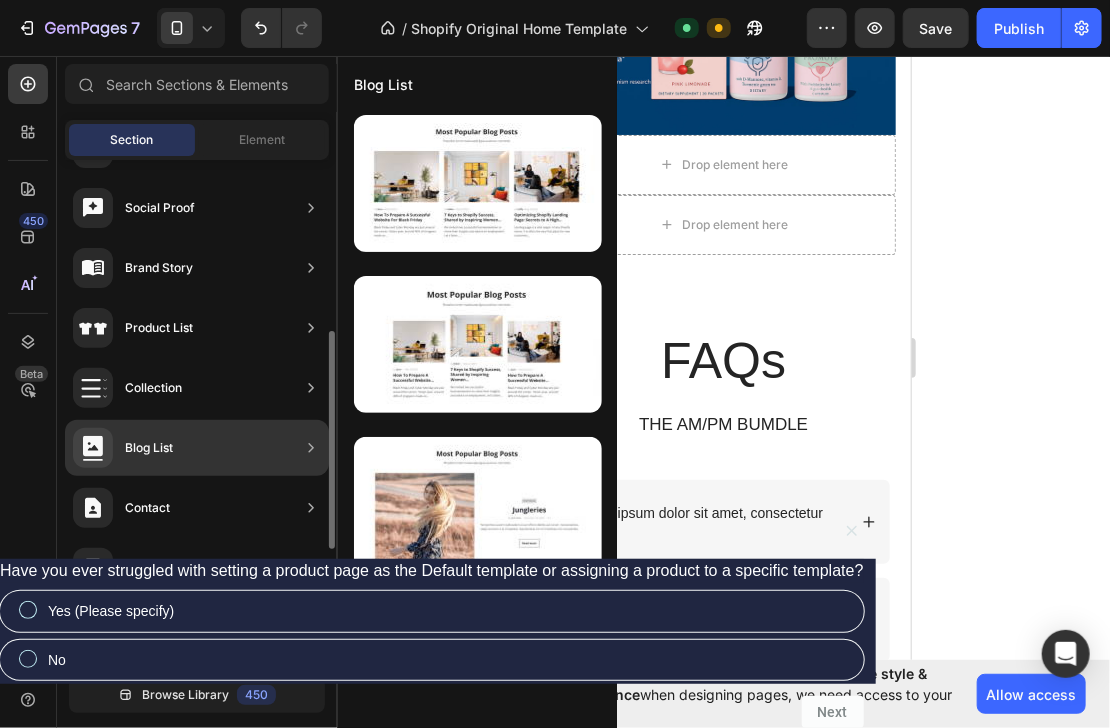 scroll, scrollTop: 576, scrollLeft: 0, axis: vertical 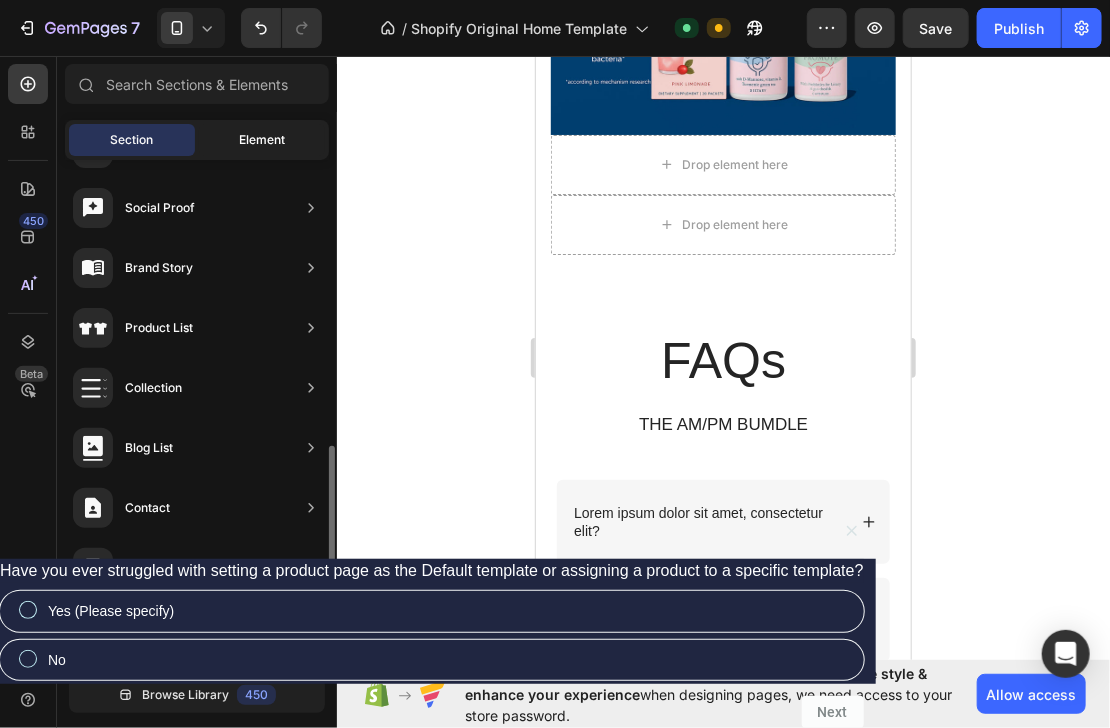 click on "Element" 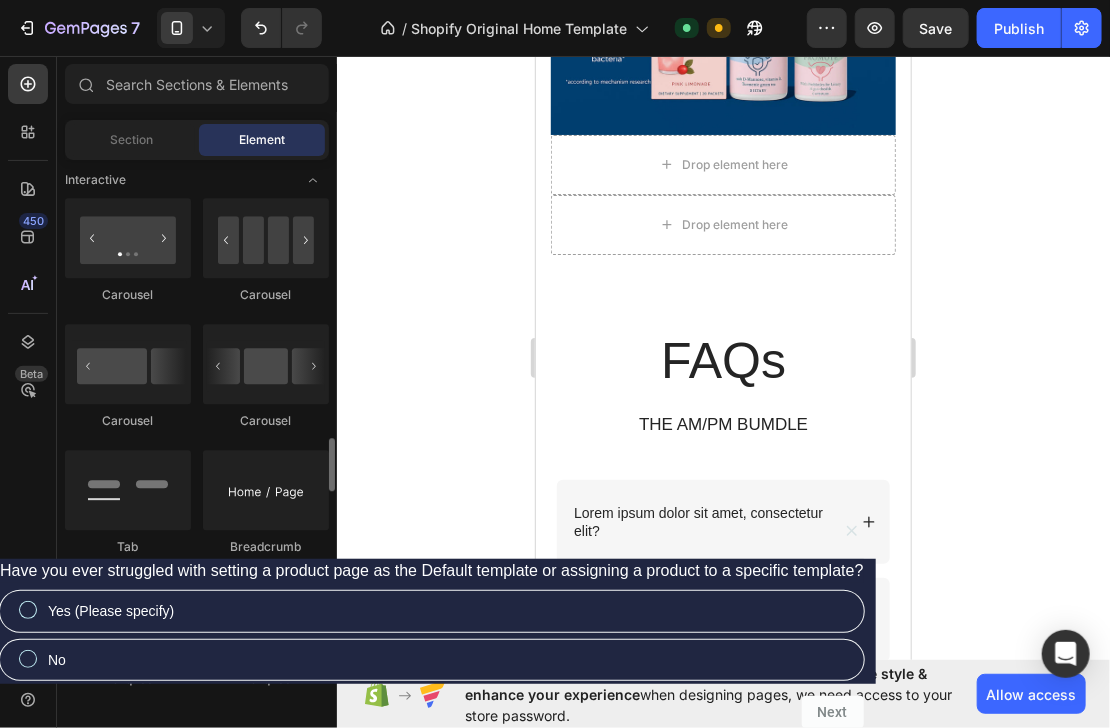 scroll, scrollTop: 2084, scrollLeft: 0, axis: vertical 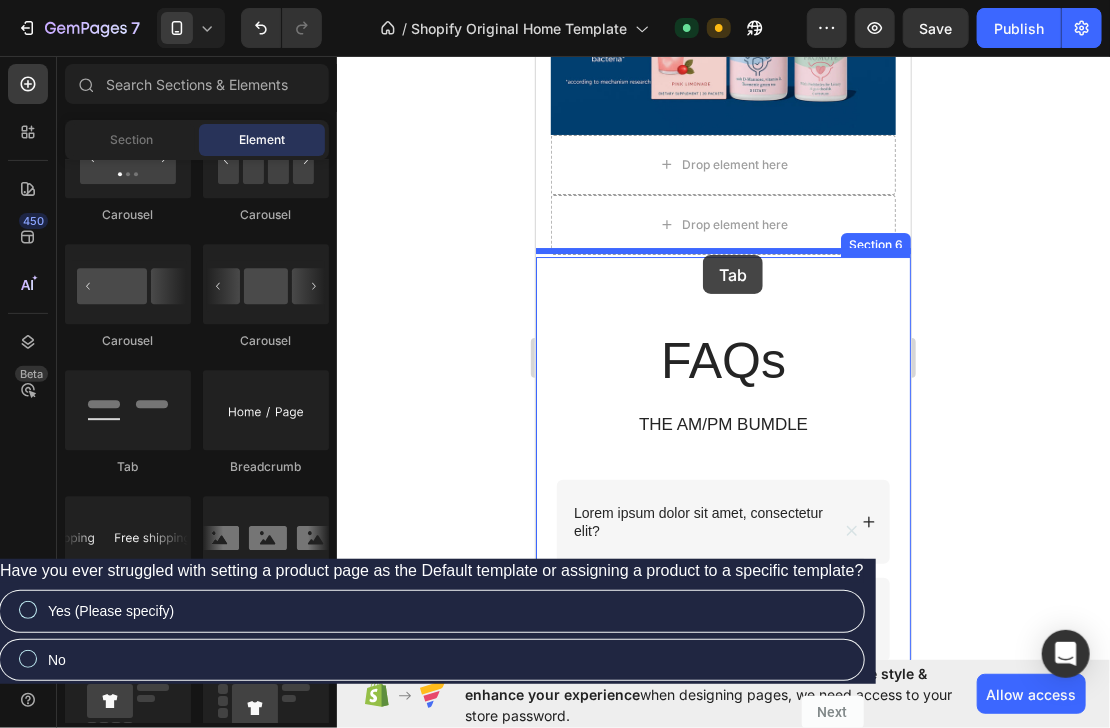 drag, startPoint x: 655, startPoint y: 463, endPoint x: 702, endPoint y: 254, distance: 214.21951 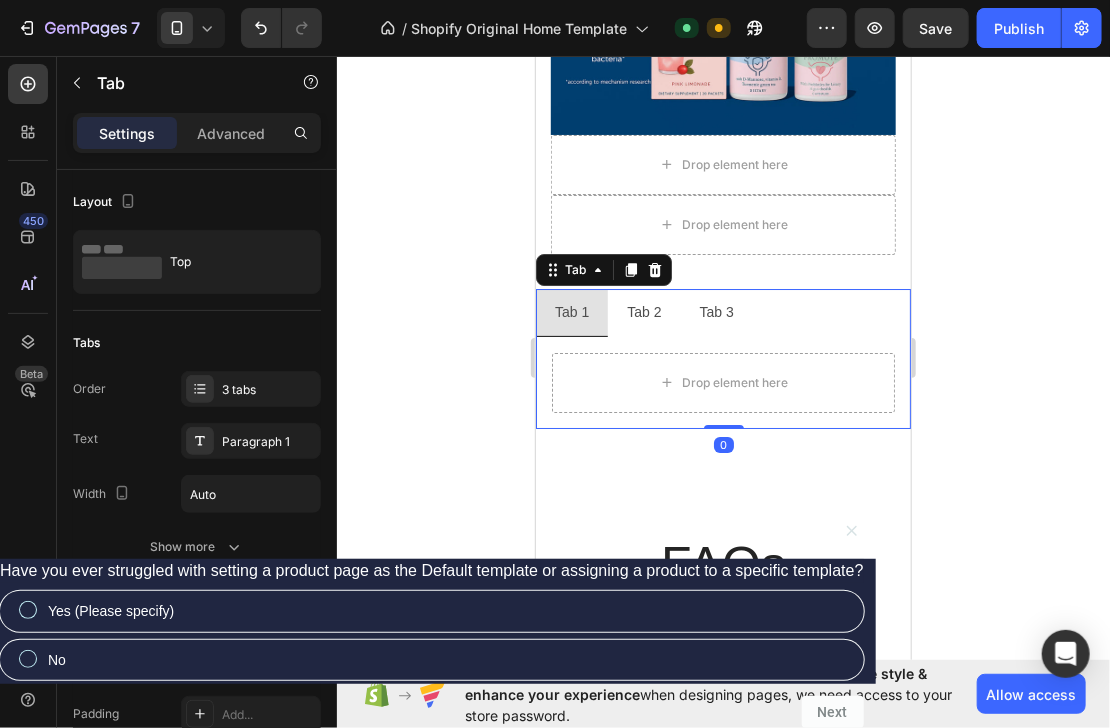 click on "Tab 2" at bounding box center (643, 311) 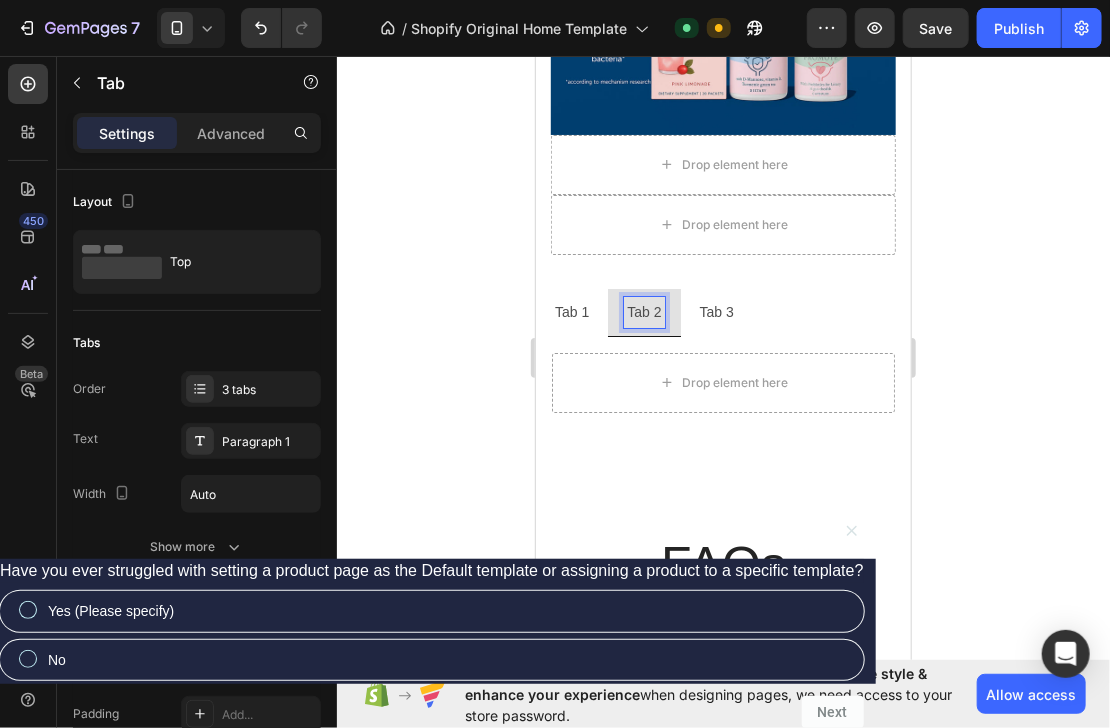 click on "Tab 3" at bounding box center (716, 311) 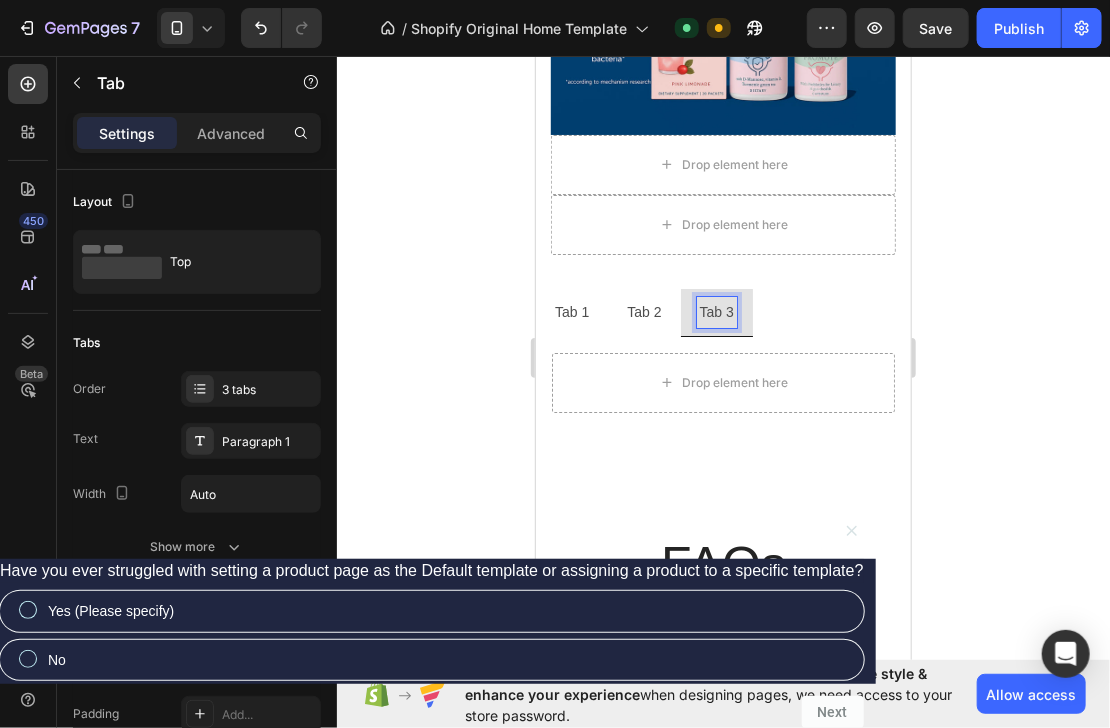 click on "Tab 1 Tab 2 Tab 3" at bounding box center [722, 312] 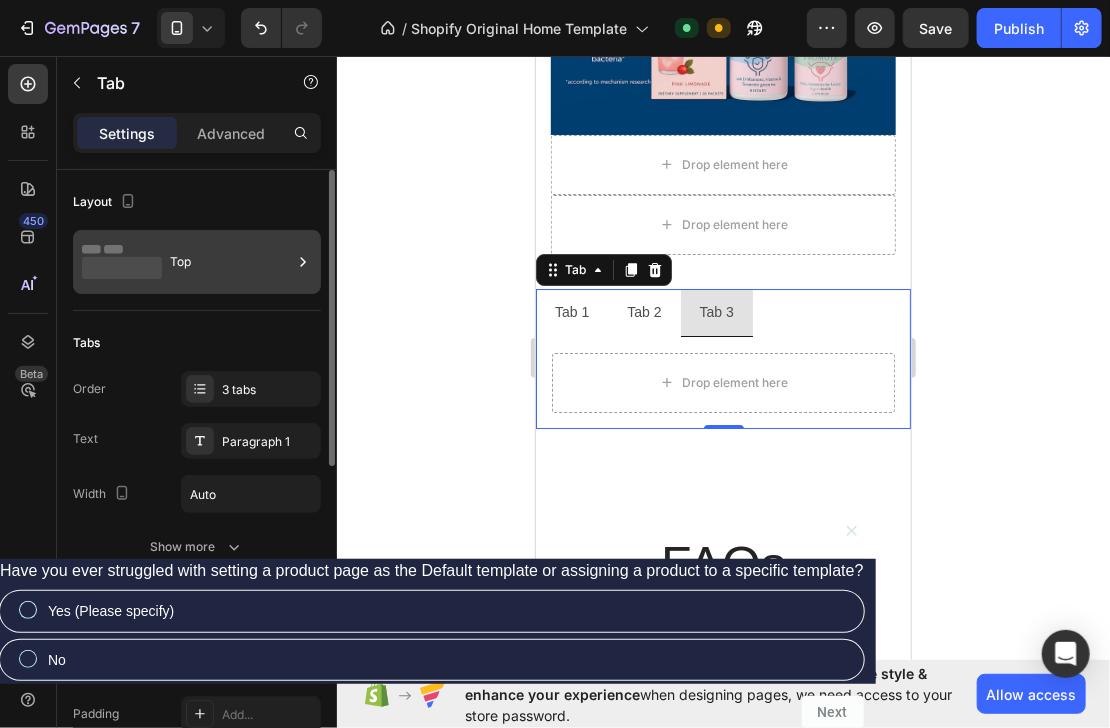 click on "Top" at bounding box center (231, 262) 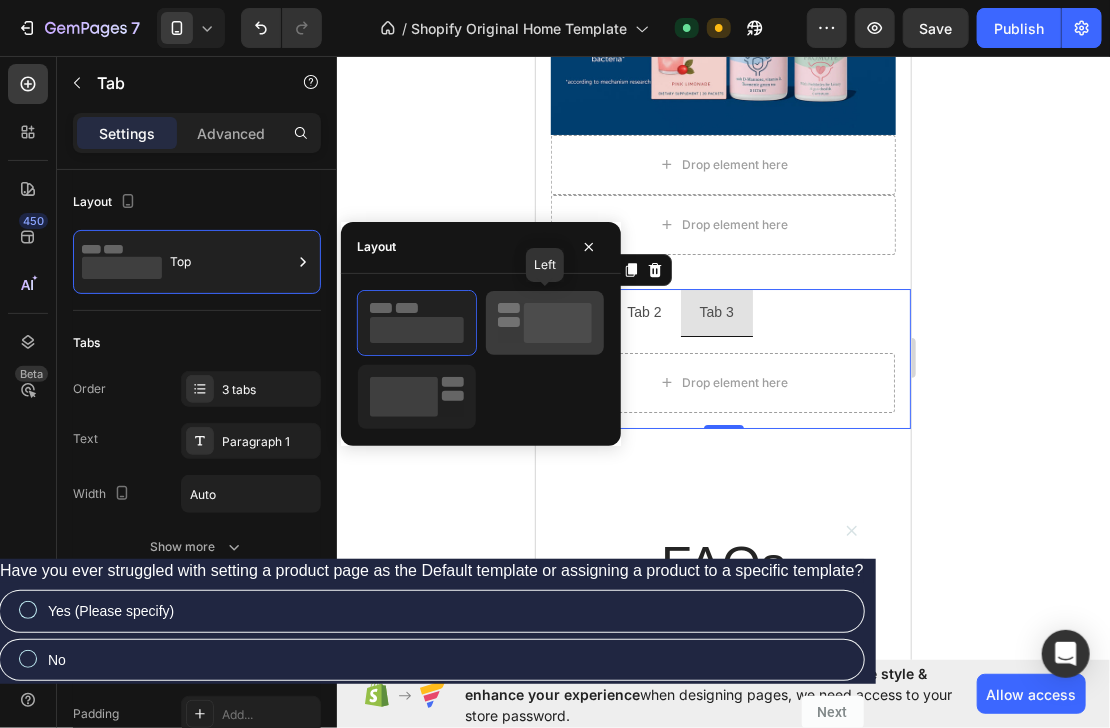 click 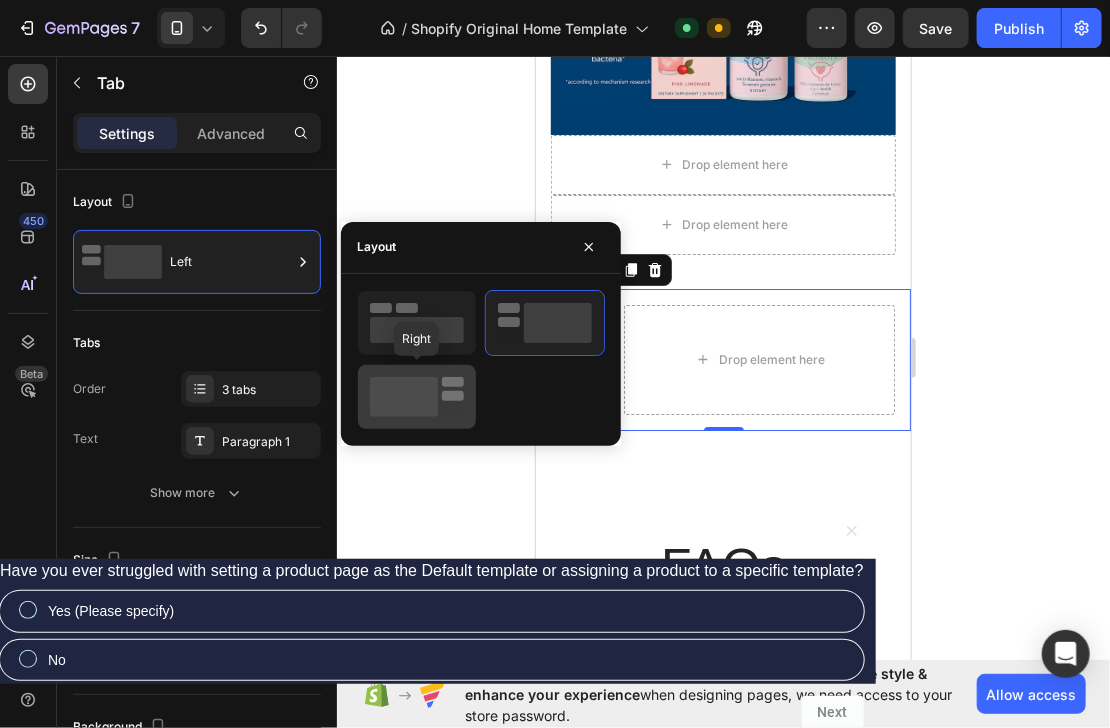 click 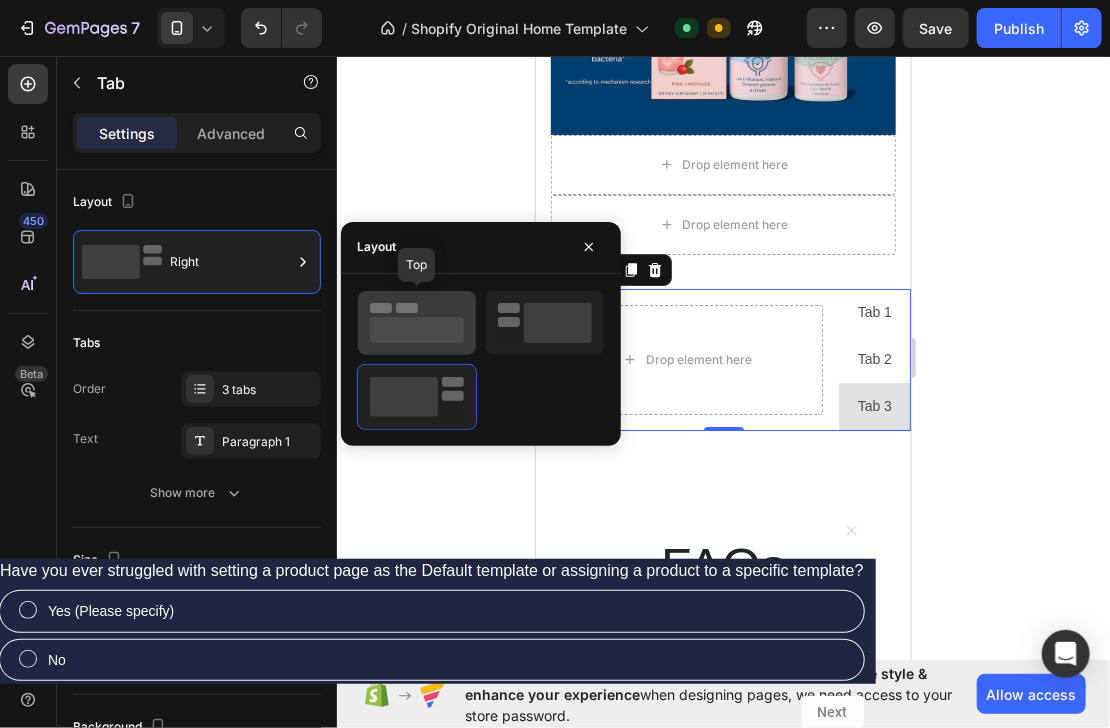 click 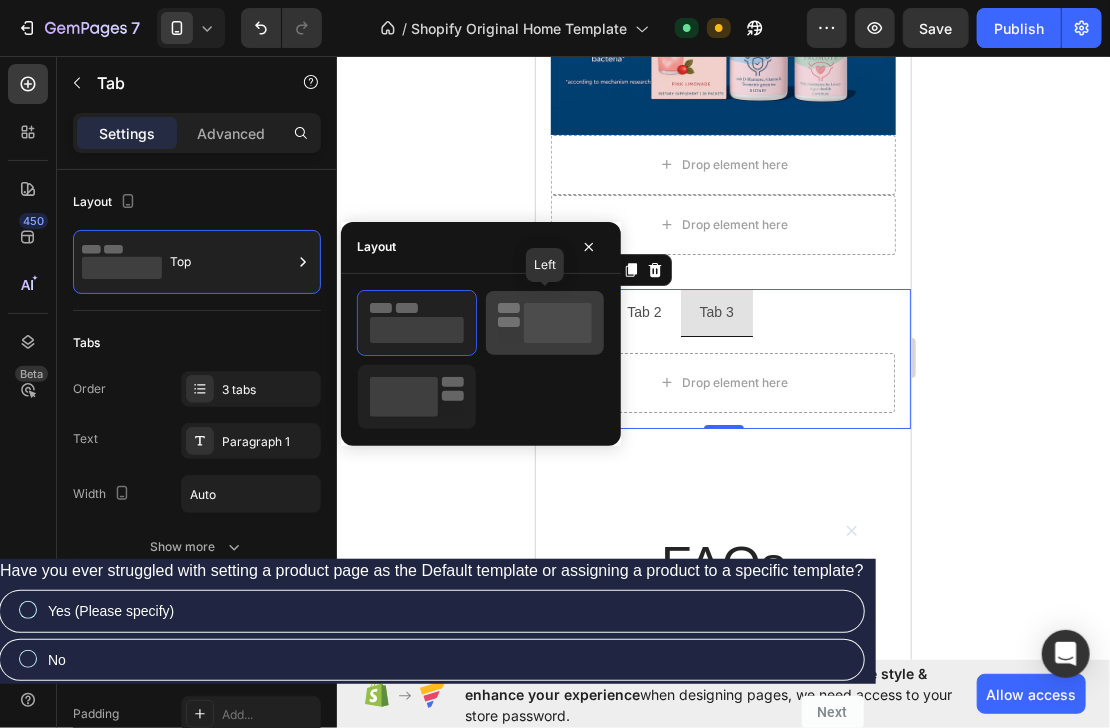 click 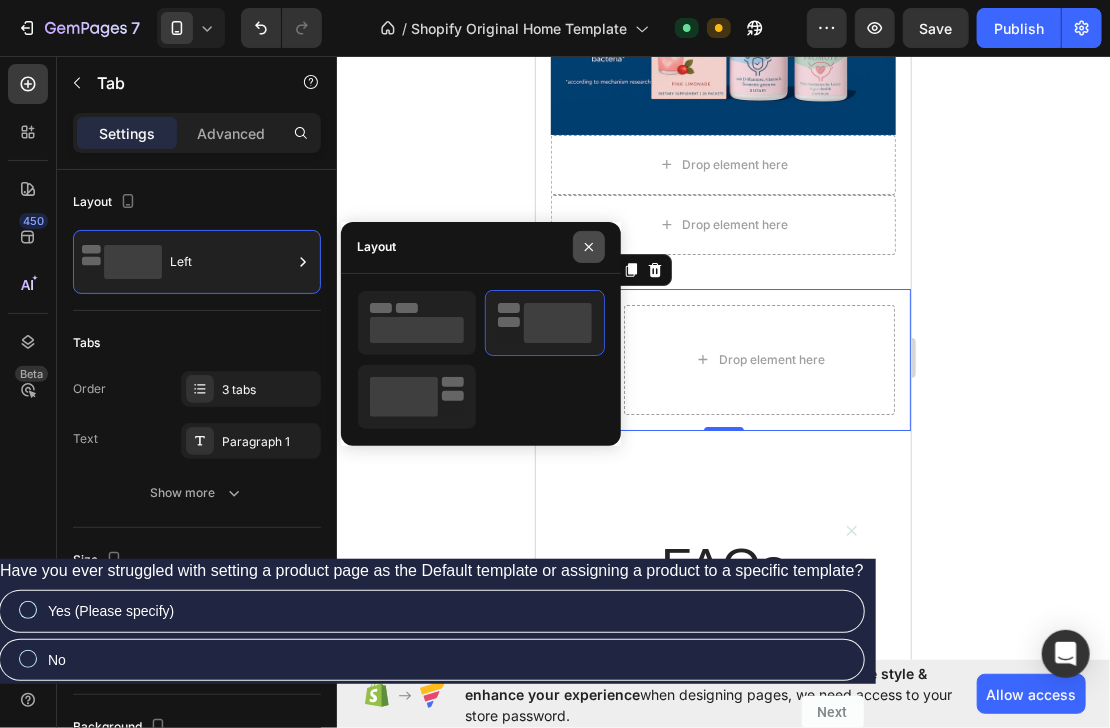click 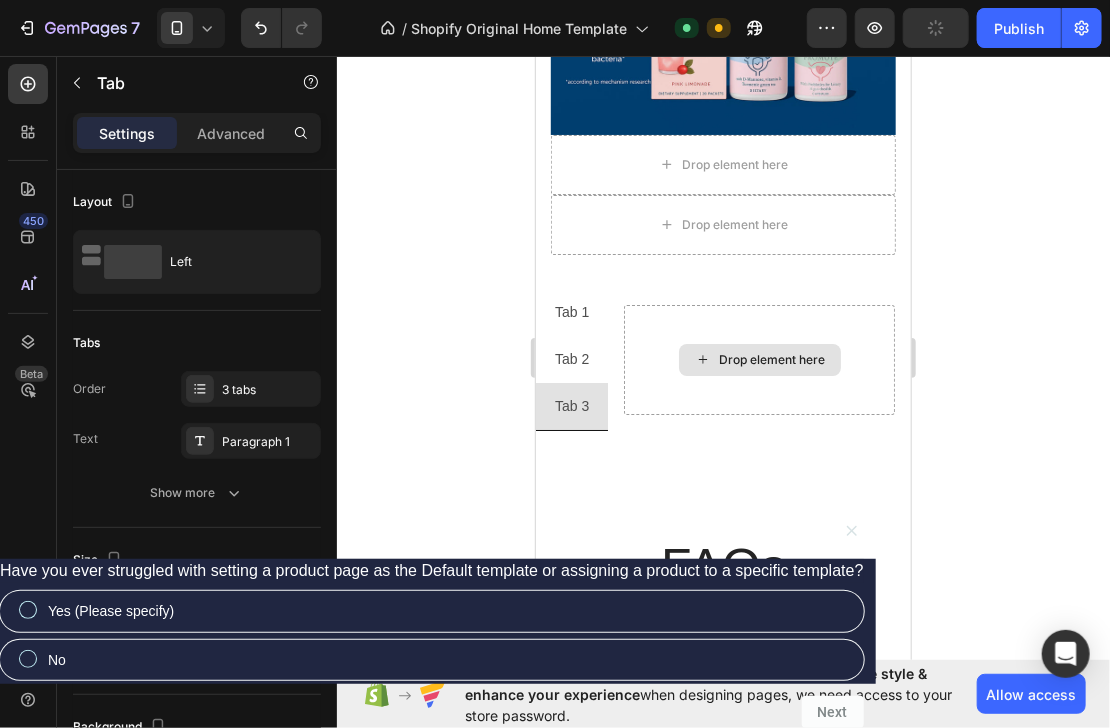 click on "Drop element here" at bounding box center (759, 359) 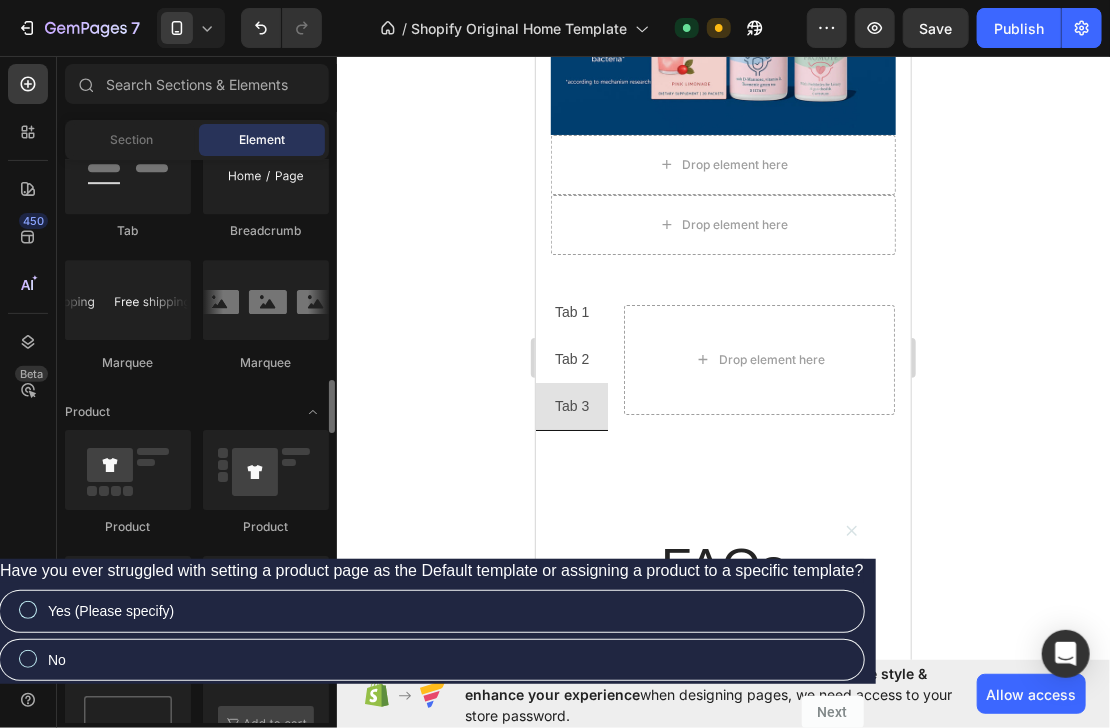 scroll, scrollTop: 2480, scrollLeft: 0, axis: vertical 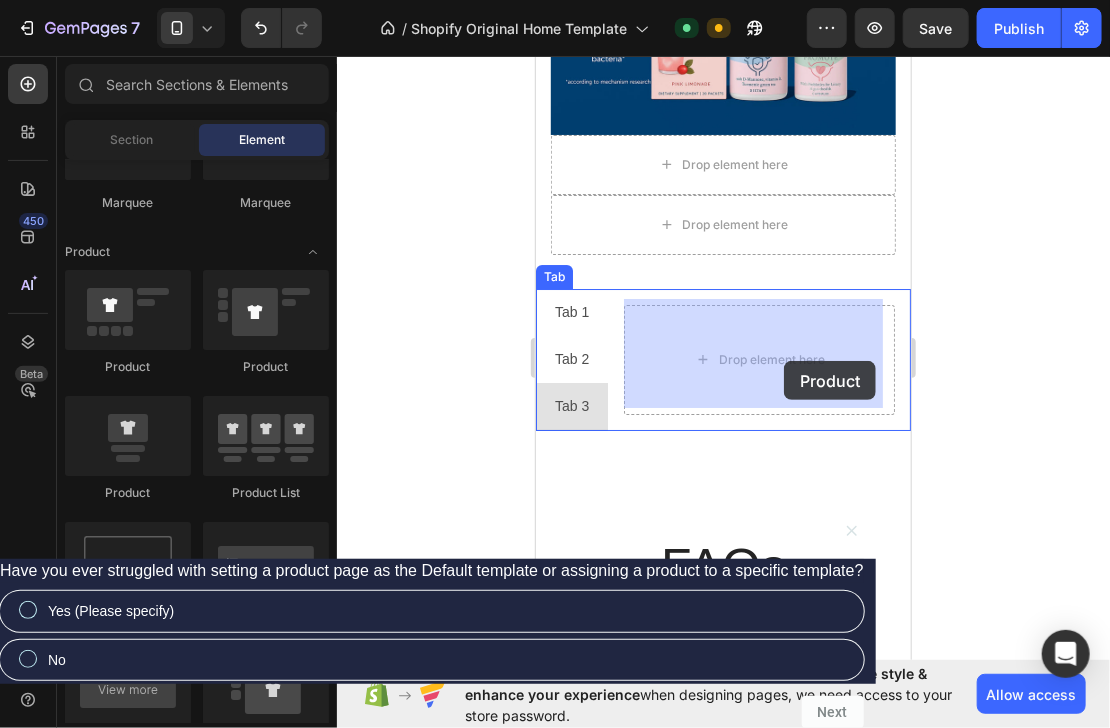 drag, startPoint x: 655, startPoint y: 500, endPoint x: 778, endPoint y: 360, distance: 186.35718 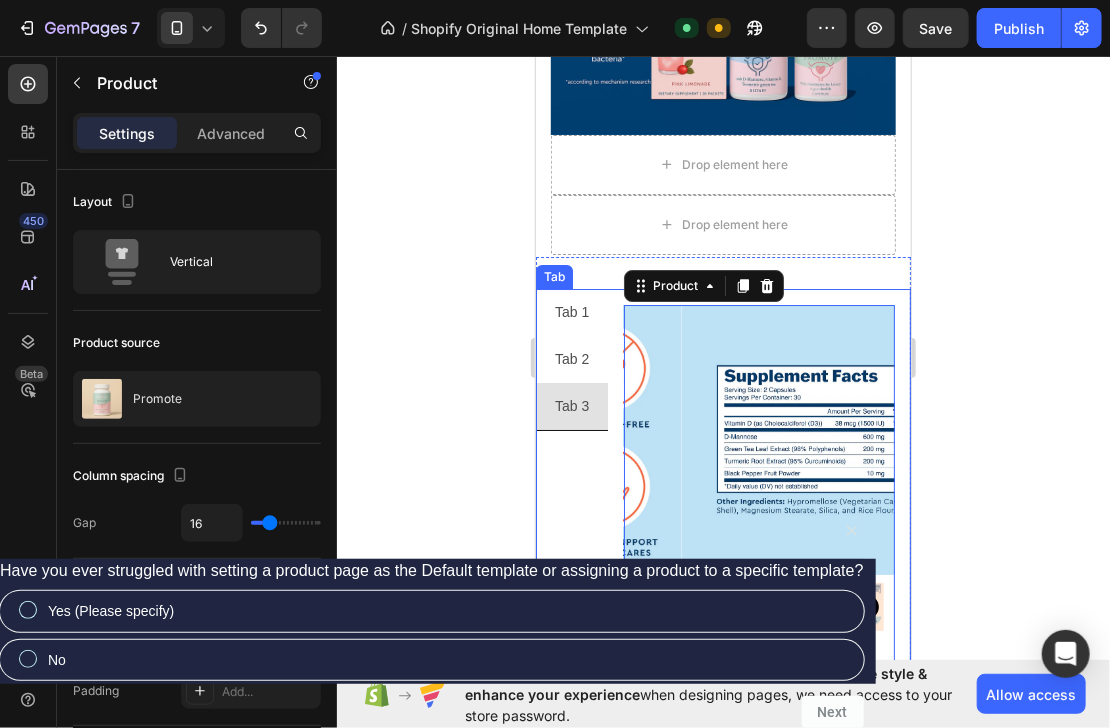 click on "Tab 2" at bounding box center [571, 358] 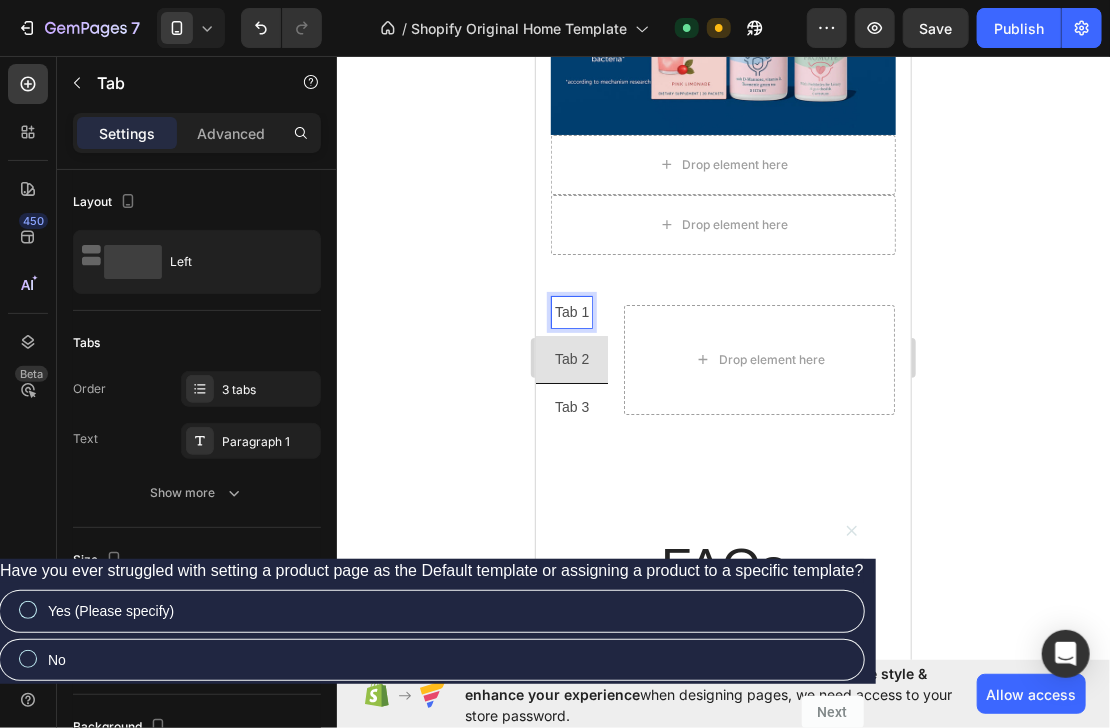 click on "Tab 1" at bounding box center [571, 311] 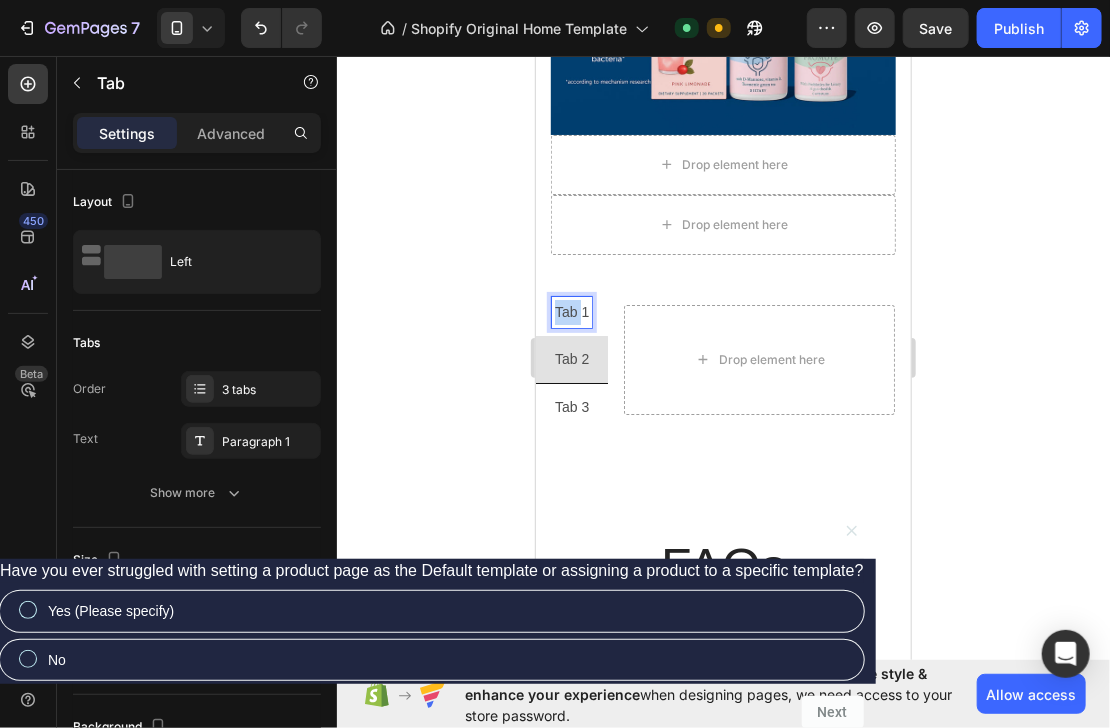 click on "Tab 1" at bounding box center [571, 311] 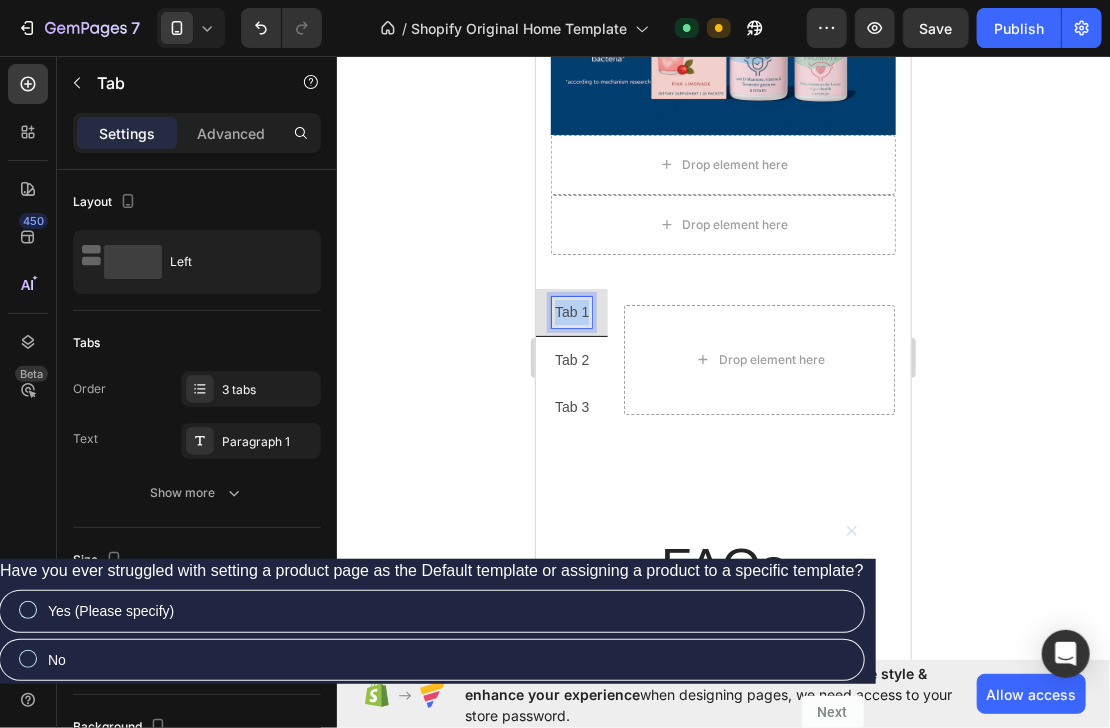 click on "Tab 1" at bounding box center [571, 311] 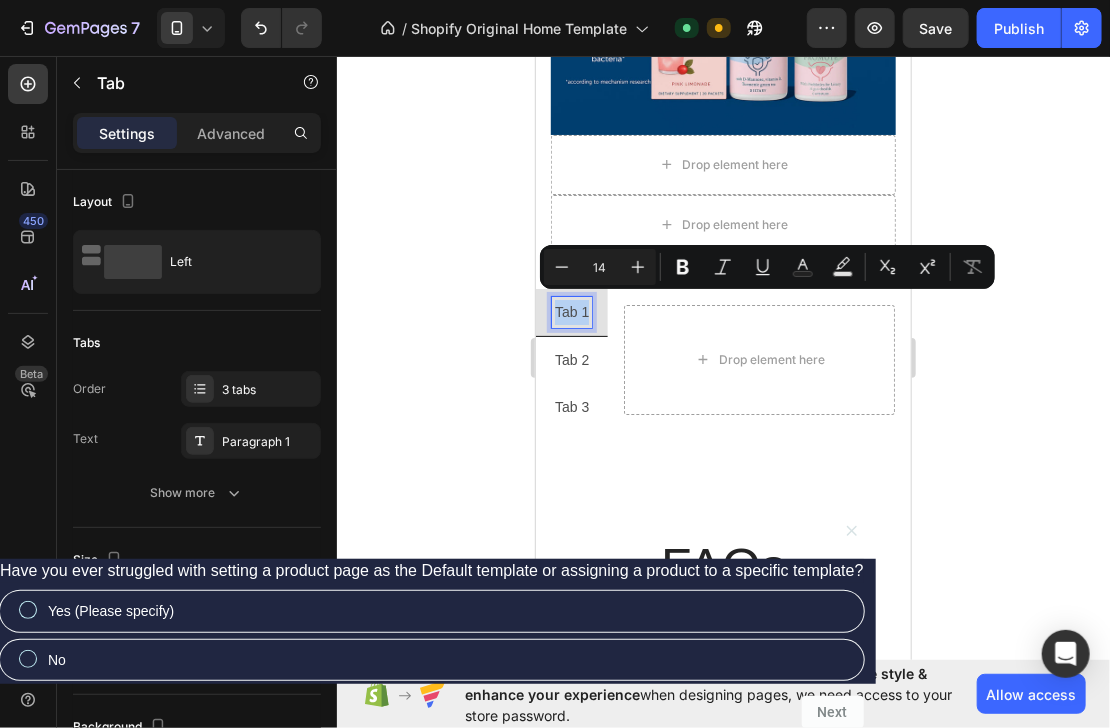 click on "Product Images Promote Product Title 27.00 лв Product Price Product Price 32.00 лв Product Price Product Price Row Promote is a vaginal probiotic blend with clinically studied ingredients to support your vaginal health.   Product Description Setup options like colors, sizes with product variant.       Add new variant   or   sync data Product Variants & Swatches Quantity Text Block
1
Product Quantity
Add to cart Add to Cart Buy it now Dynamic Checkout Product" at bounding box center (758, 359) 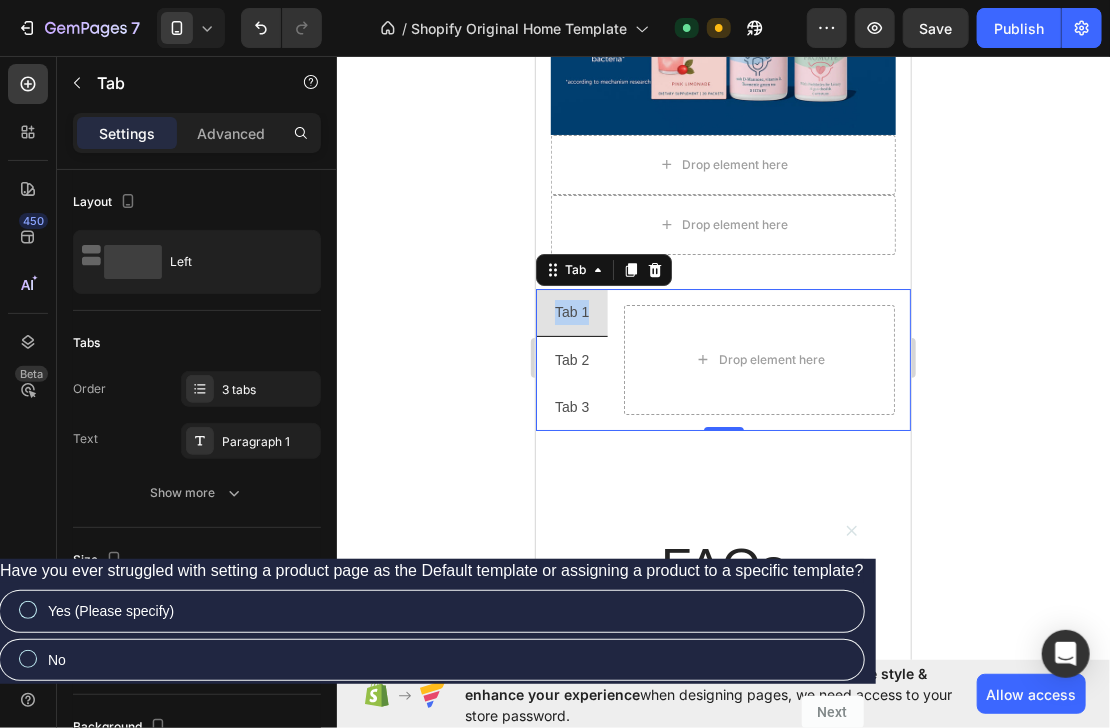 click on "Tab 3" at bounding box center (571, 406) 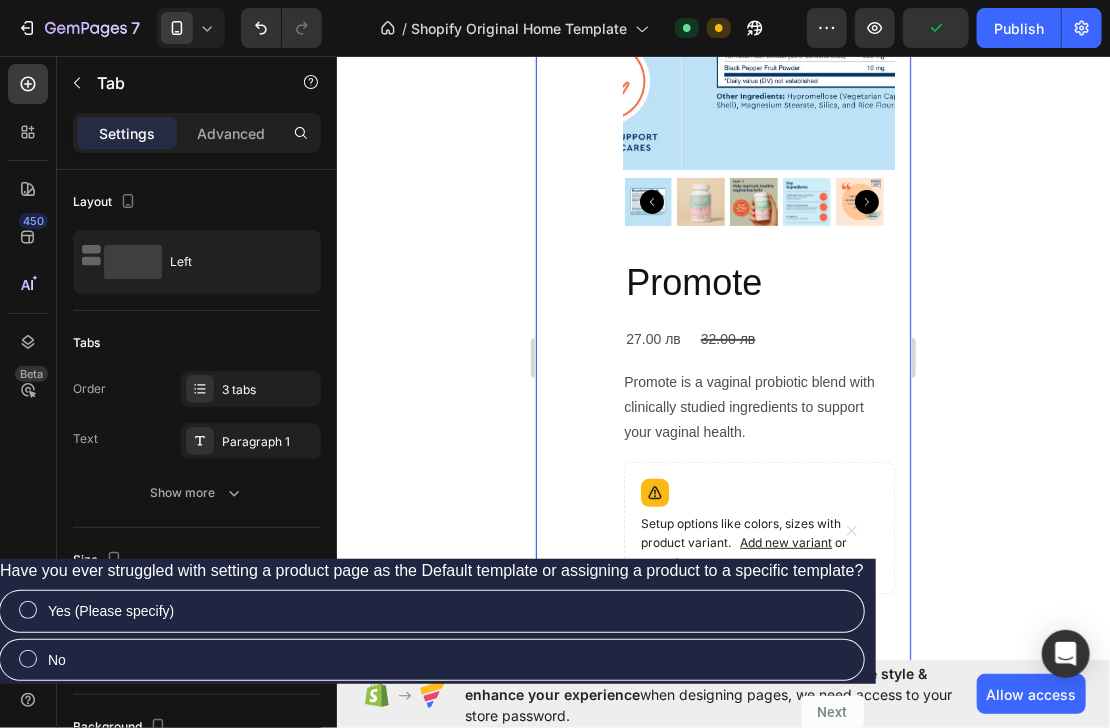 scroll, scrollTop: 2867, scrollLeft: 0, axis: vertical 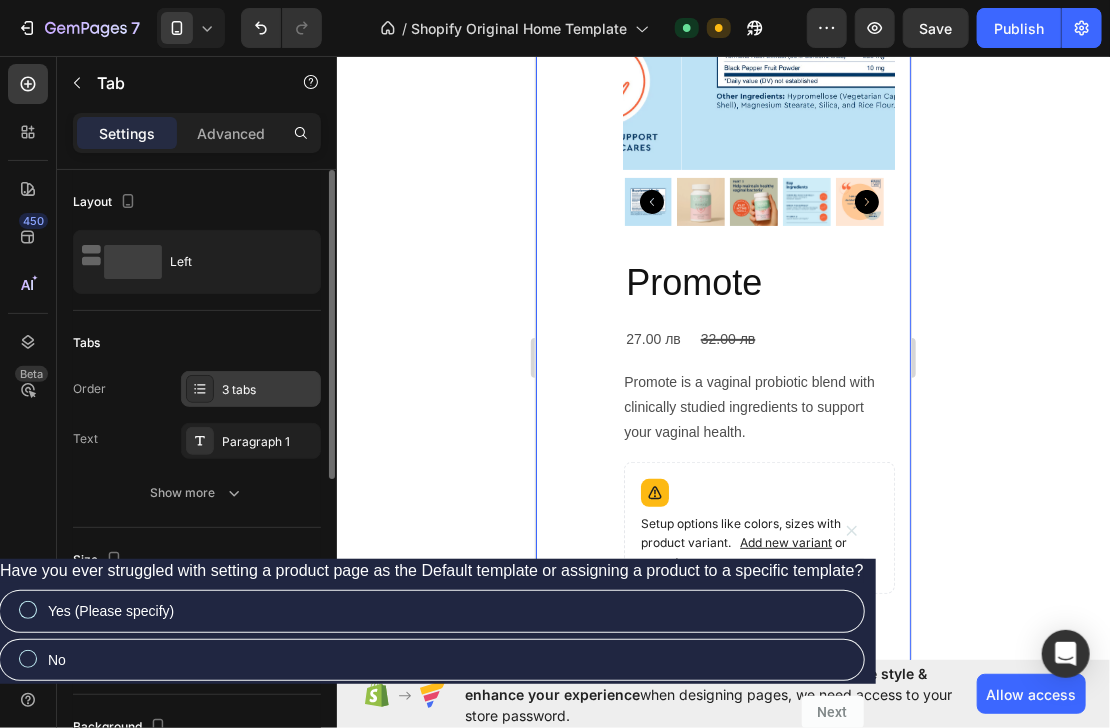 click on "3 tabs" at bounding box center [251, 389] 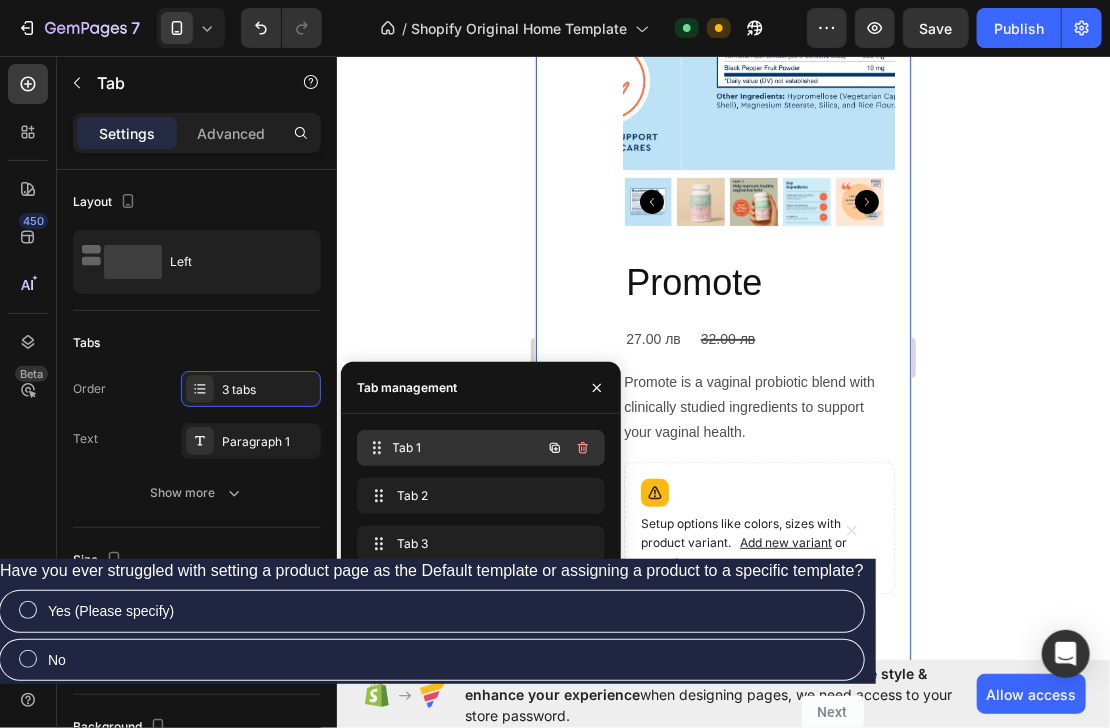 click on "Tab 1" at bounding box center (467, 448) 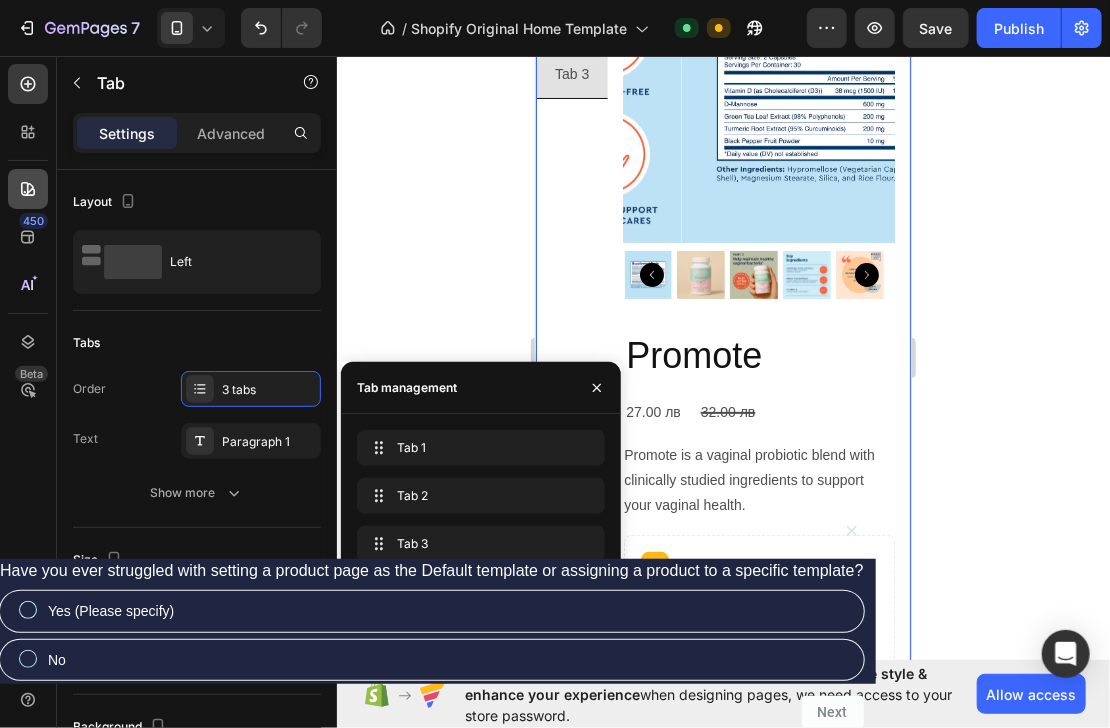 scroll, scrollTop: 2707, scrollLeft: 0, axis: vertical 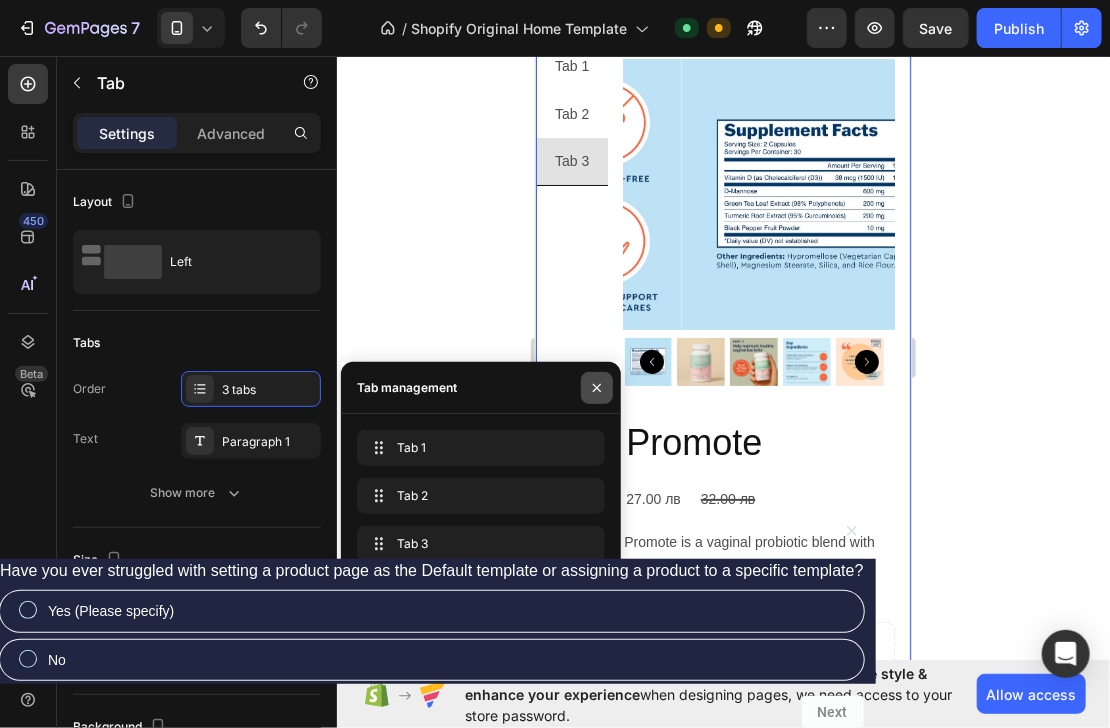 click 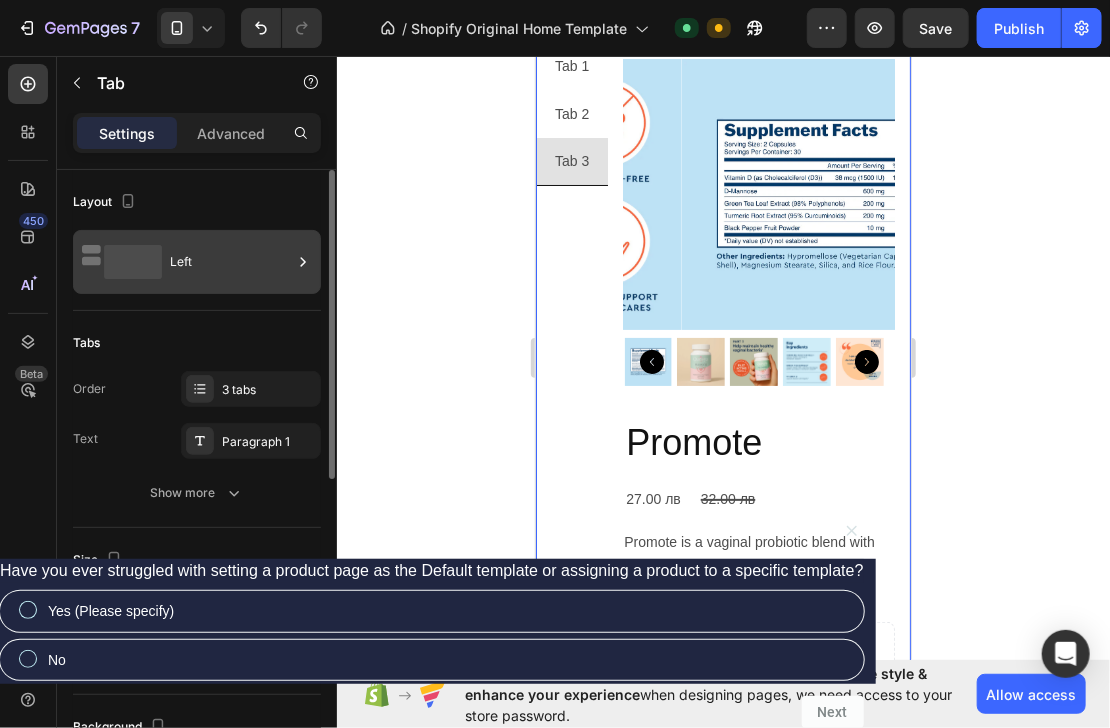click on "Left" at bounding box center (231, 262) 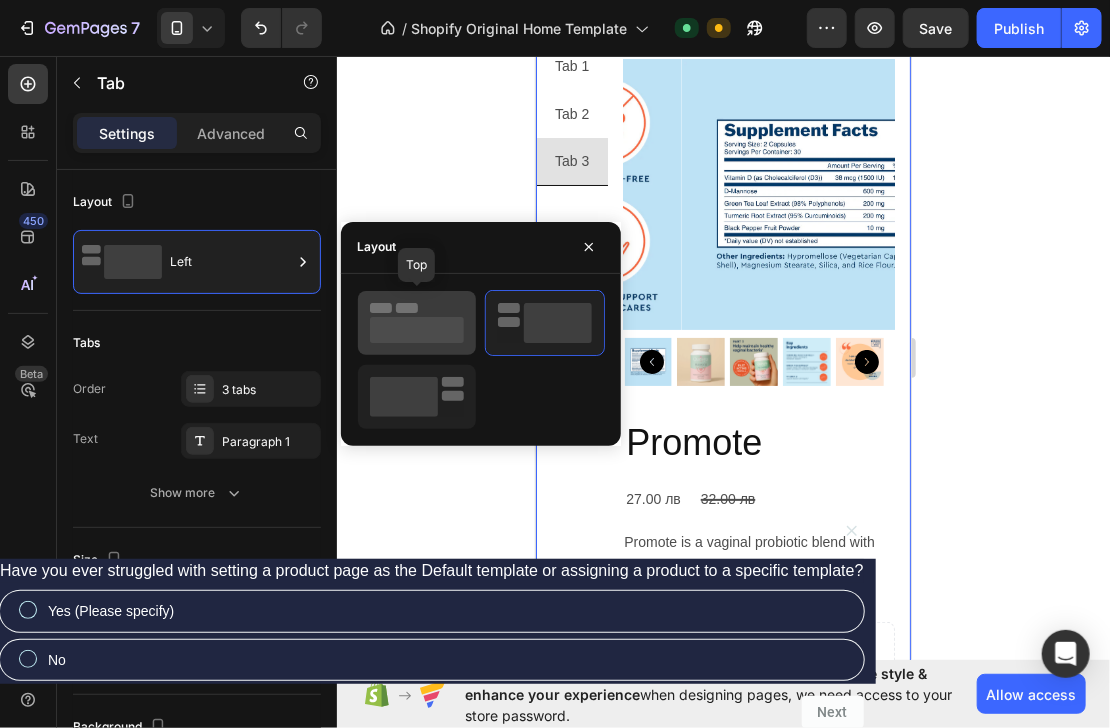 click 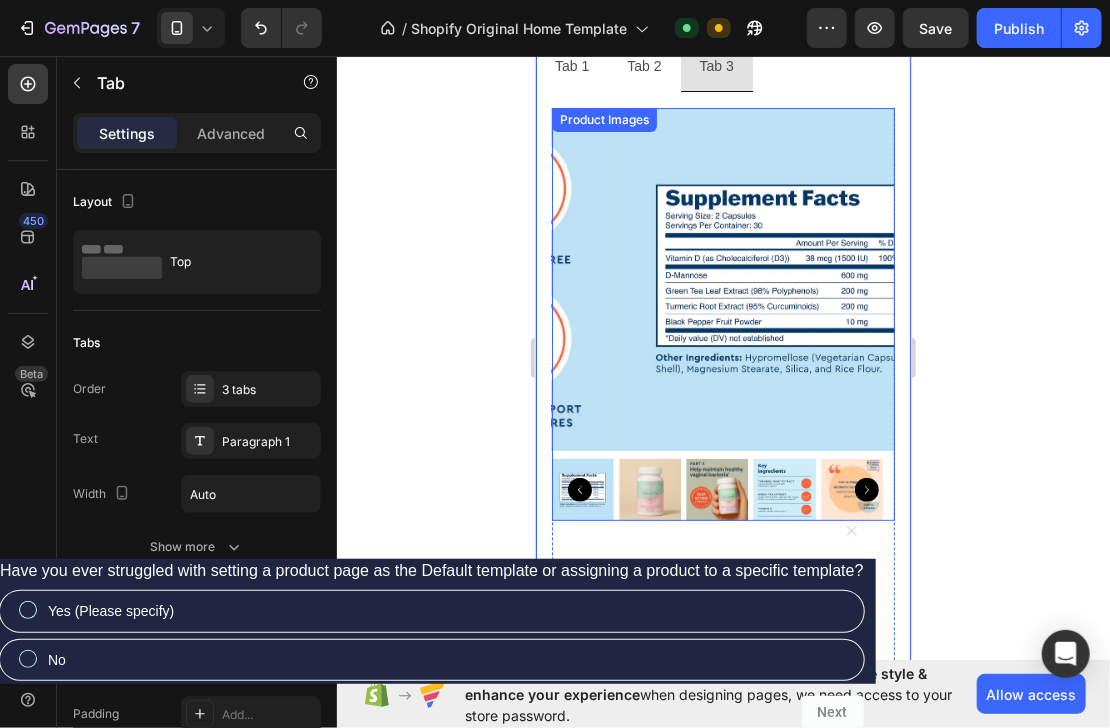click 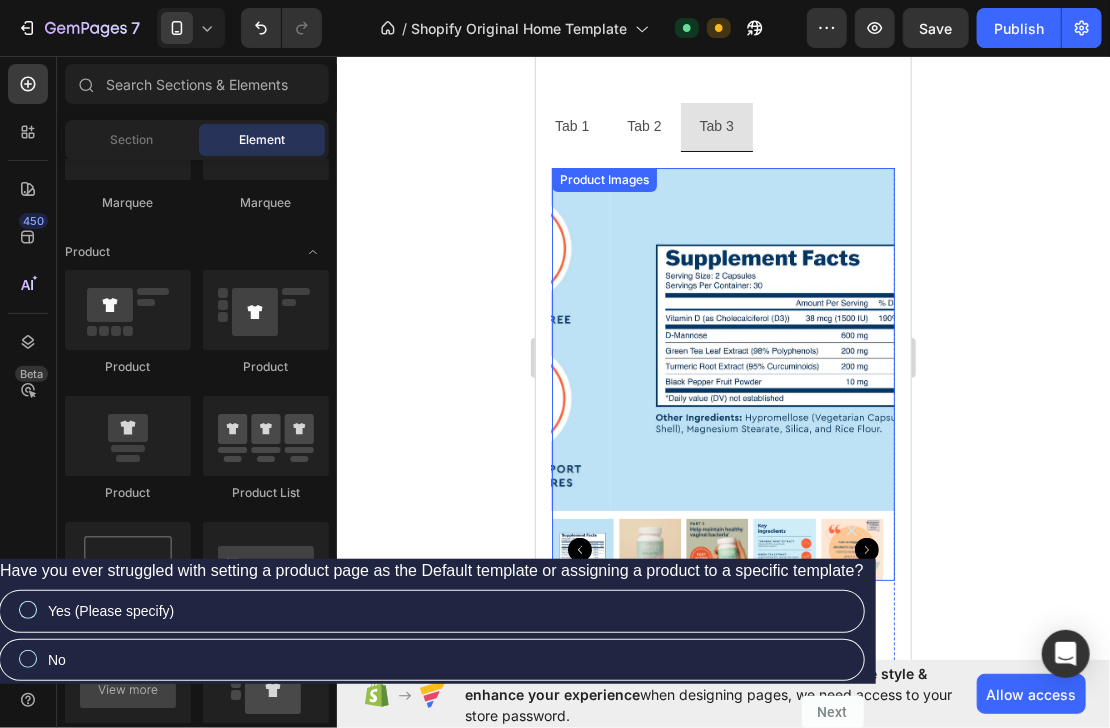 scroll, scrollTop: 2547, scrollLeft: 0, axis: vertical 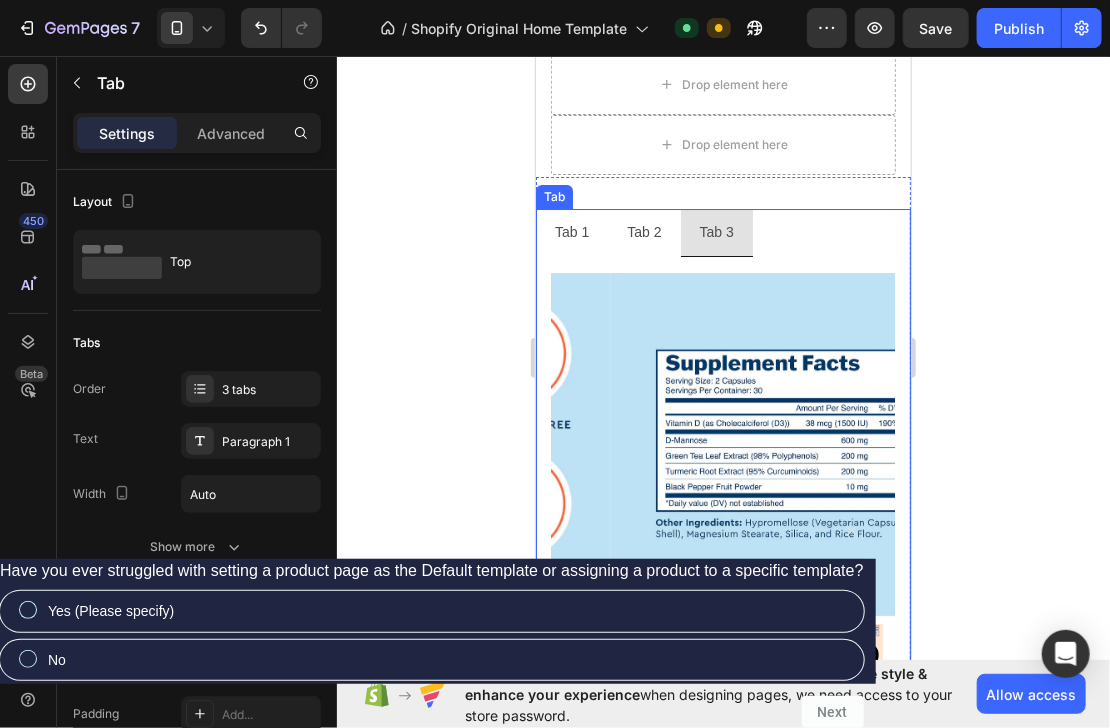 click on "Tab 1 Tab 2 Tab 3" at bounding box center [722, 232] 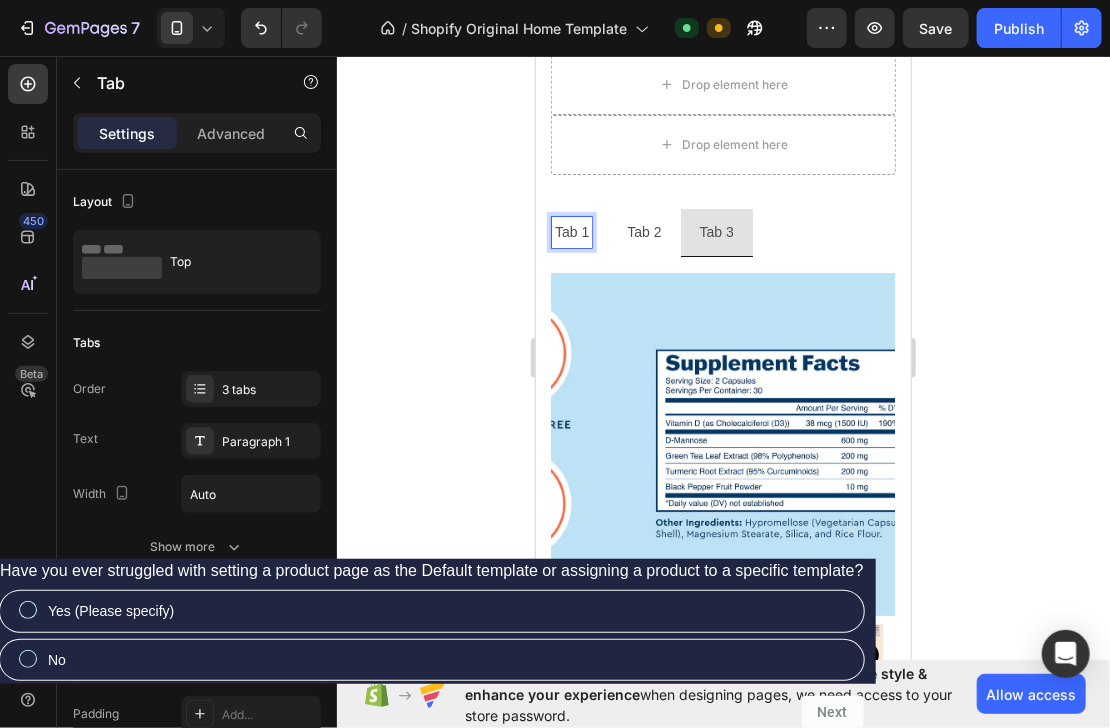 click on "Tab 2" at bounding box center [643, 231] 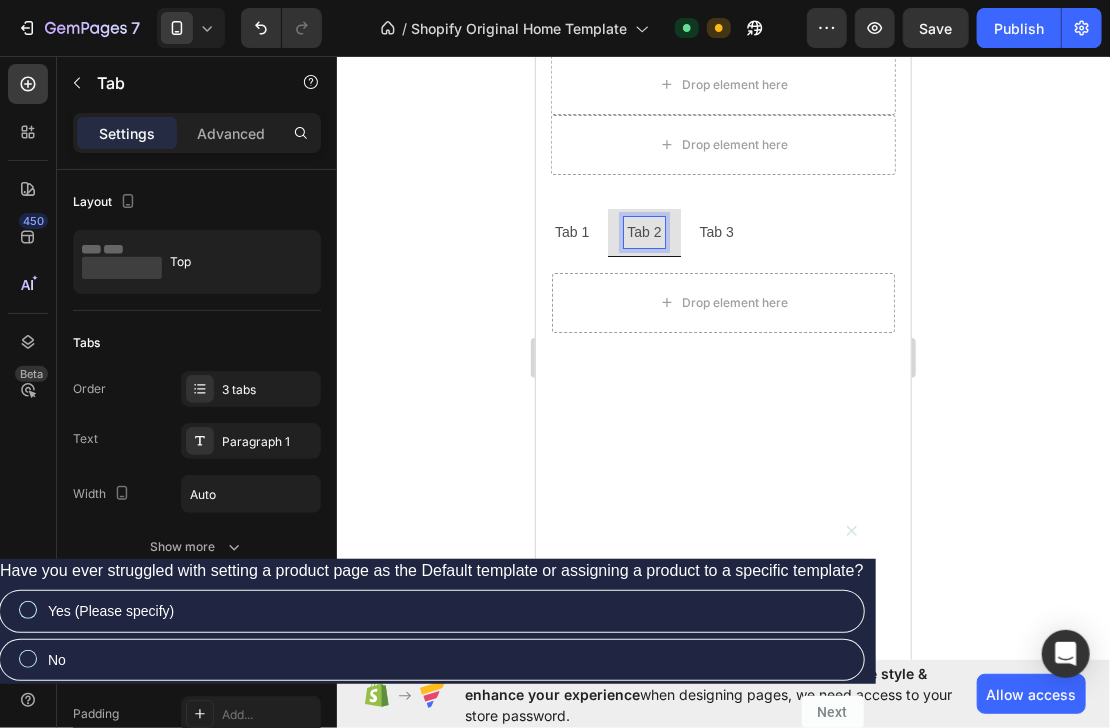 click on "Tab 3" at bounding box center [716, 231] 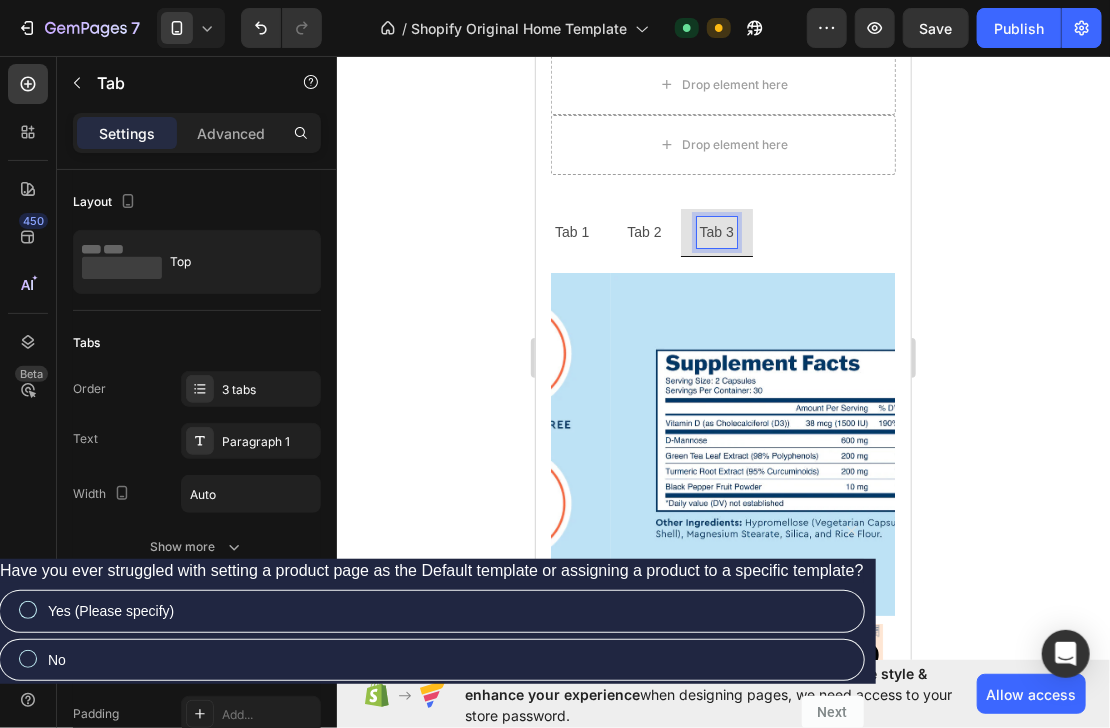 click on "Tab 1 Tab 2 Tab 3" at bounding box center (722, 232) 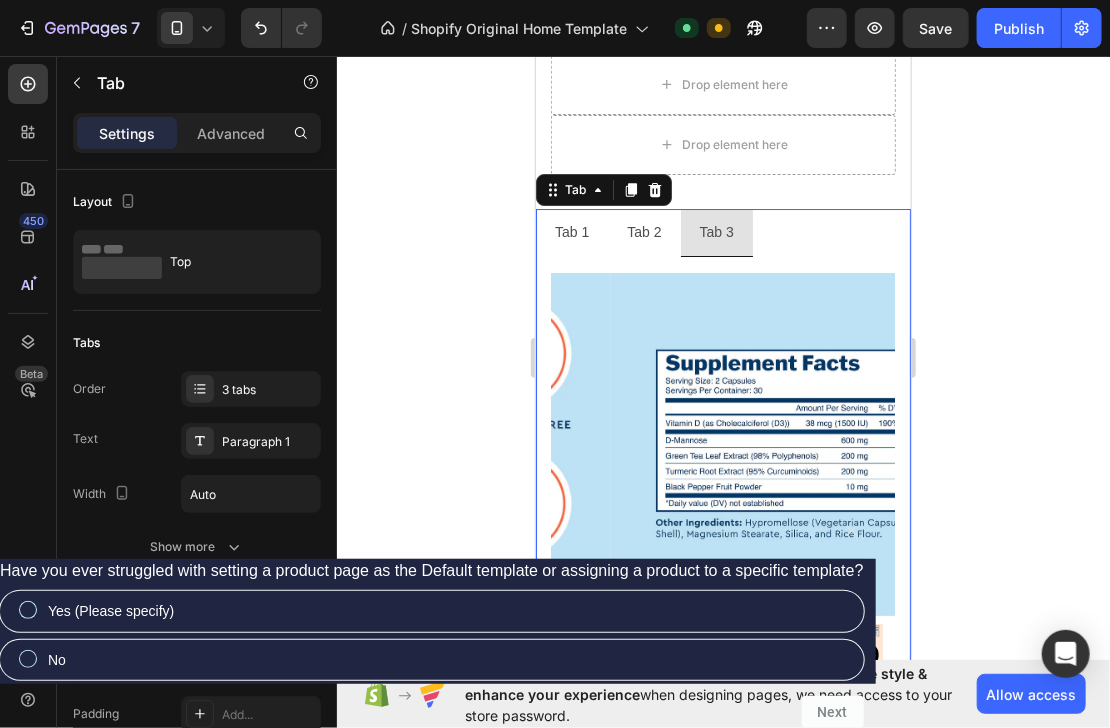 click on "Tab 1 Tab 2 Tab 3" at bounding box center [722, 232] 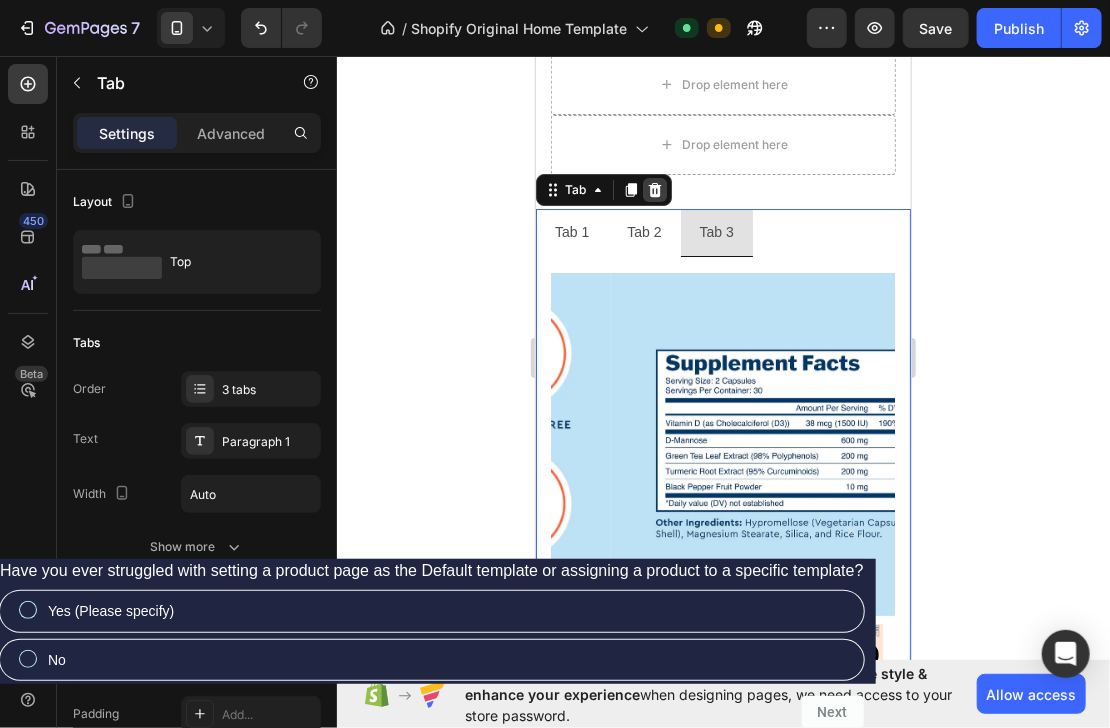 click 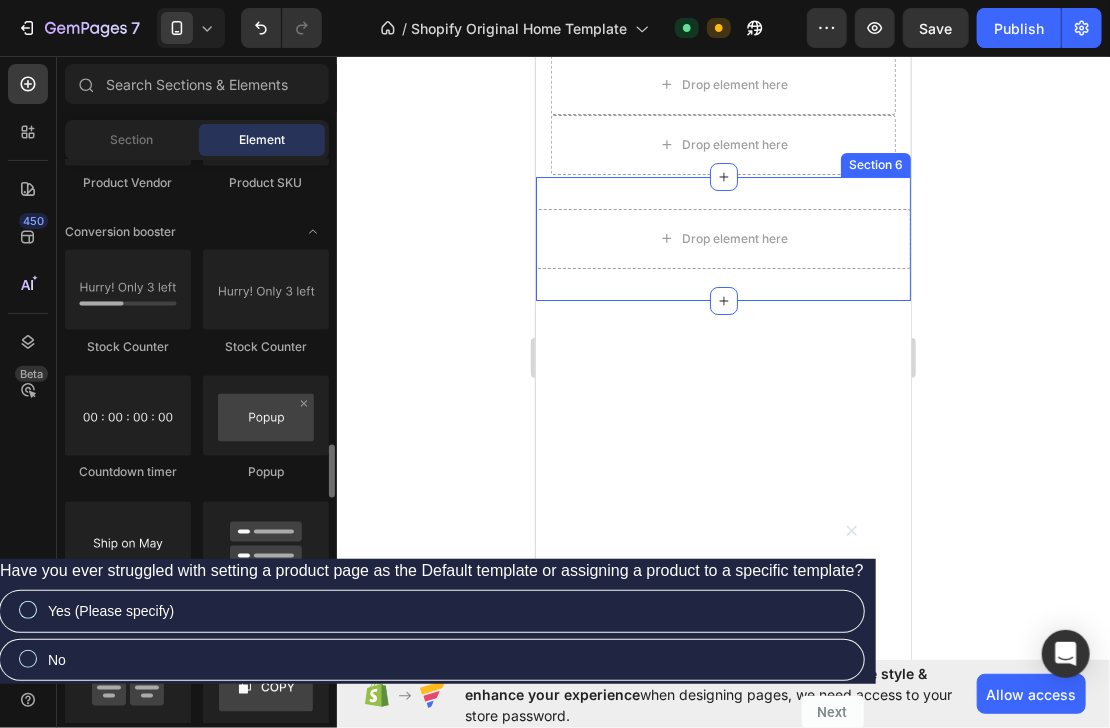 scroll, scrollTop: 3844, scrollLeft: 0, axis: vertical 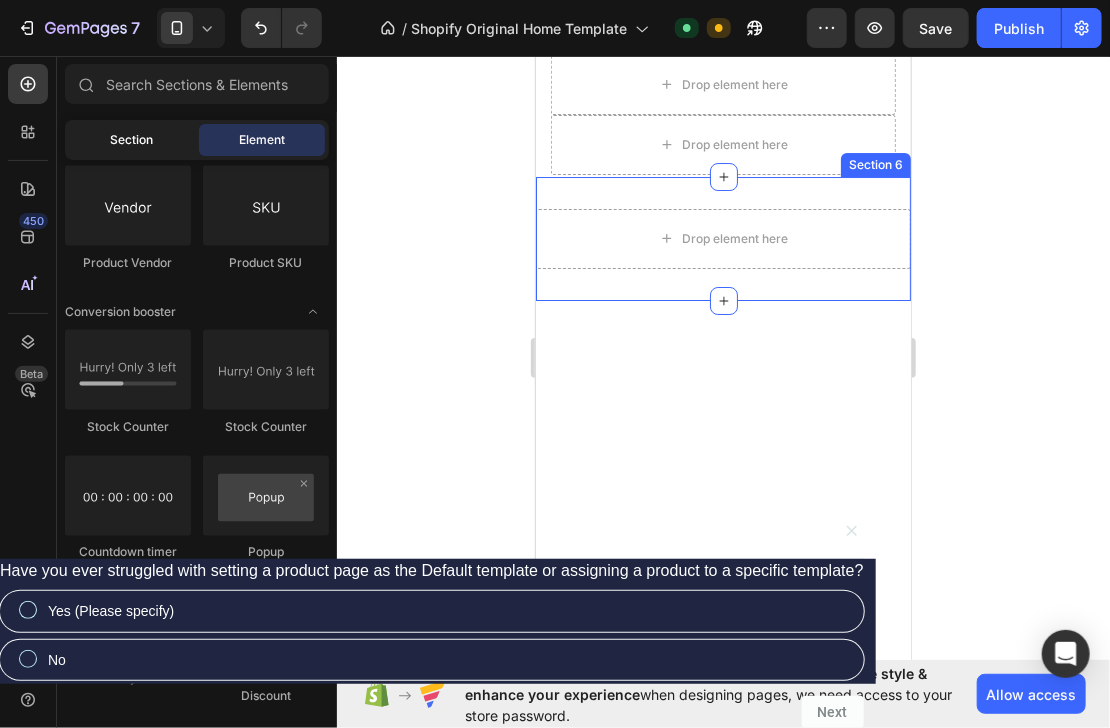 click on "Section" at bounding box center [132, 140] 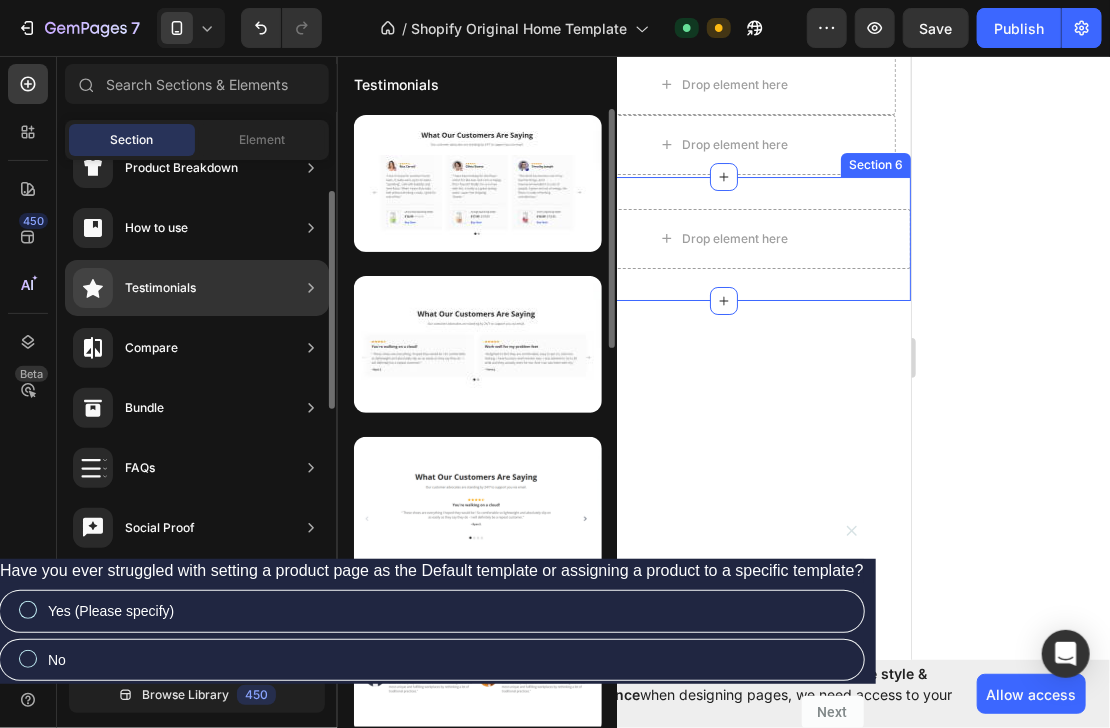 scroll, scrollTop: 0, scrollLeft: 0, axis: both 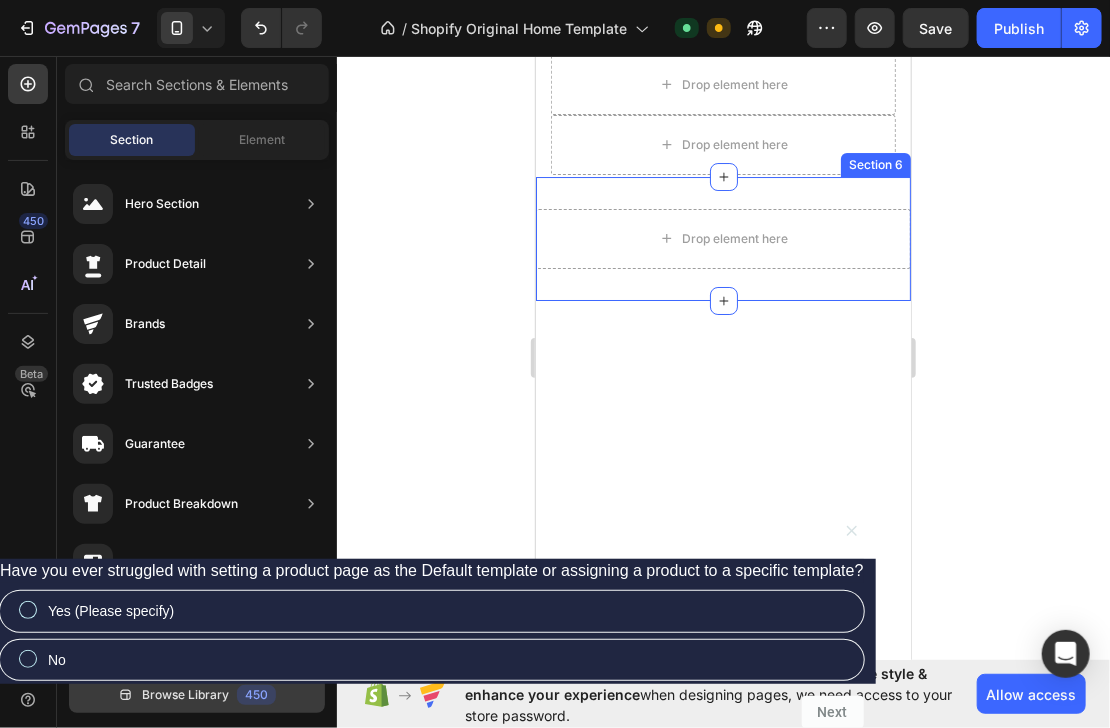 click on "Browse Library 450" at bounding box center [197, 695] 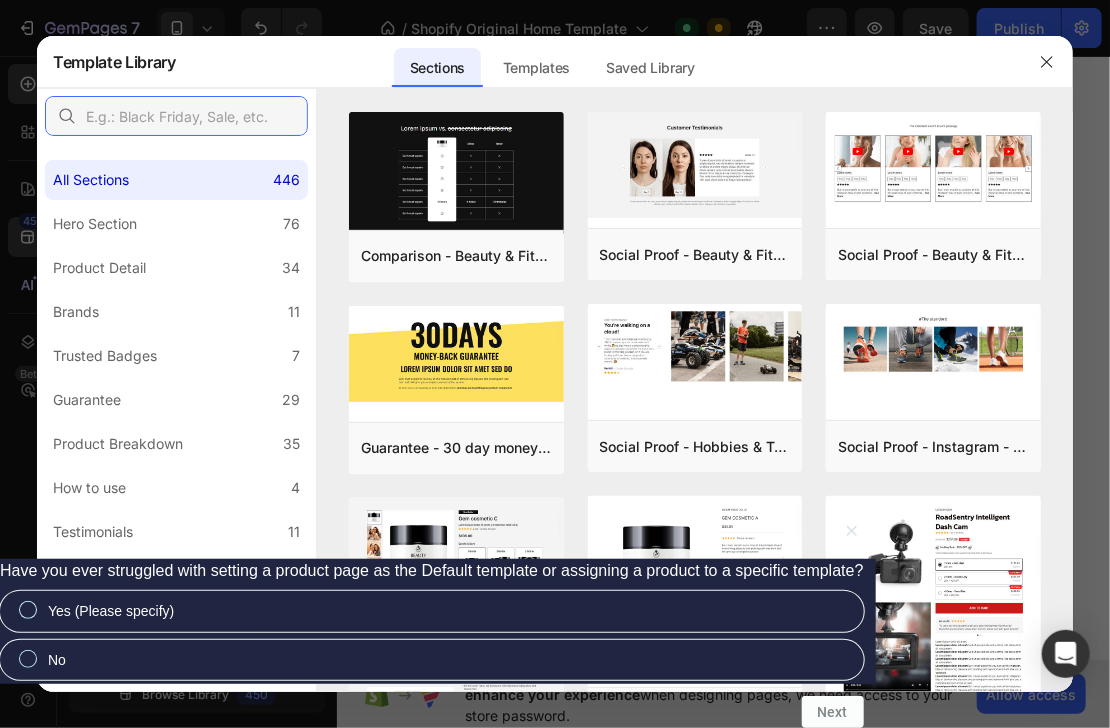 click at bounding box center (176, 116) 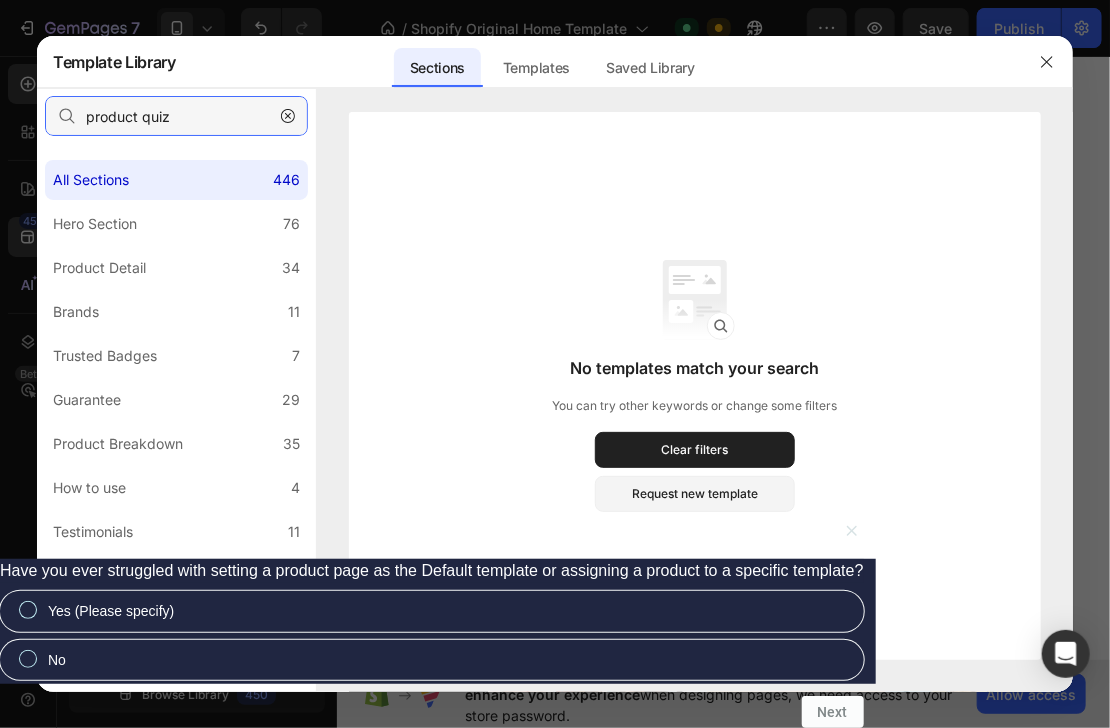 type on "product quiz" 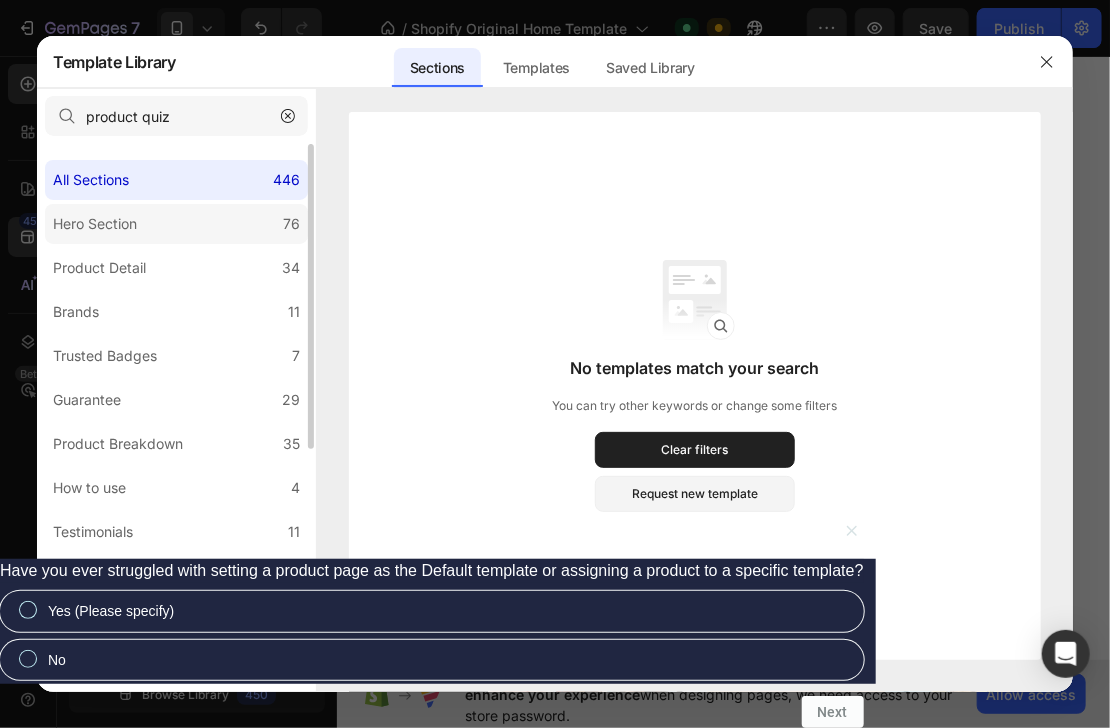 click on "Hero Section 76" 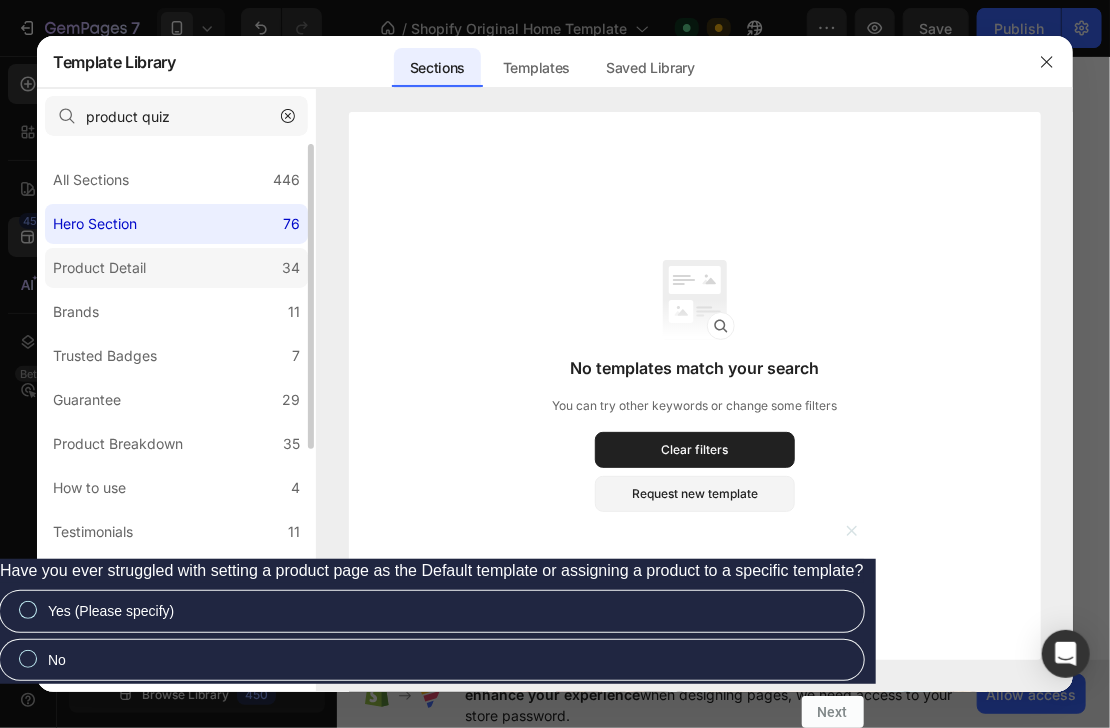 click on "Product Detail 34" 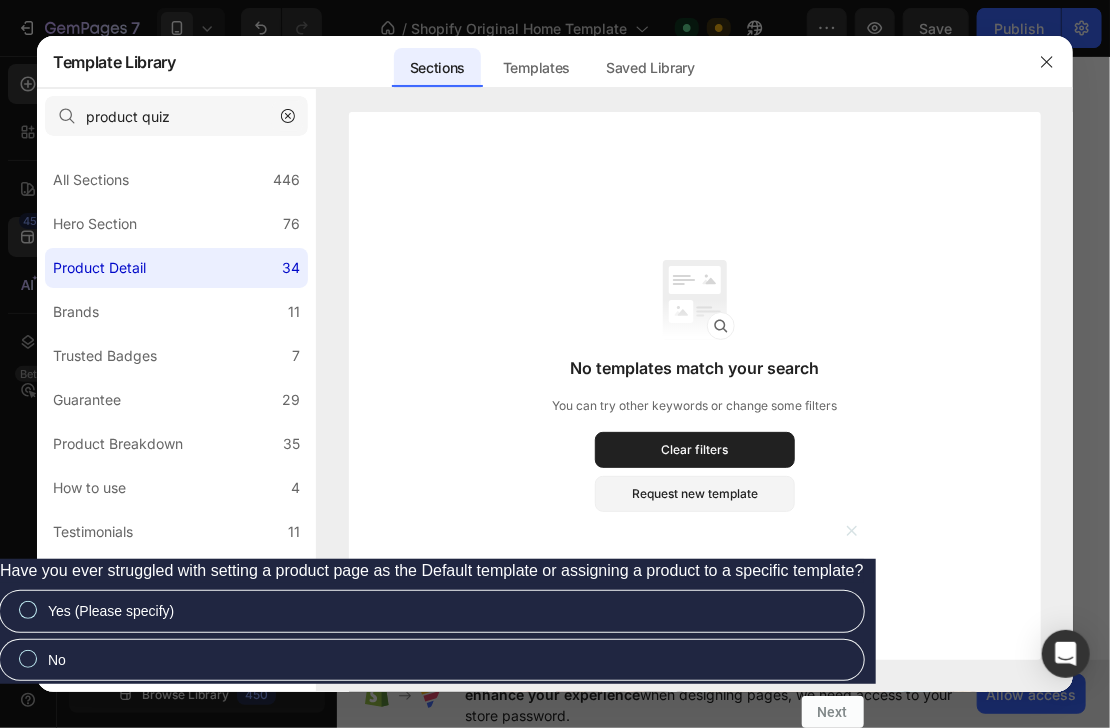 click 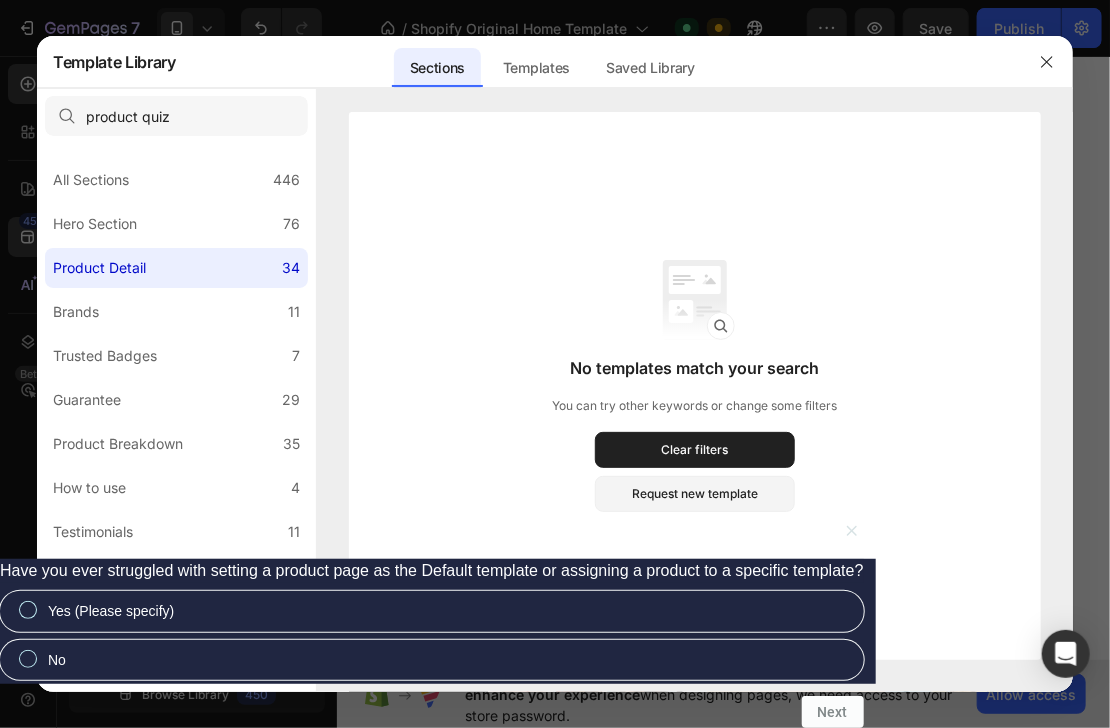 type 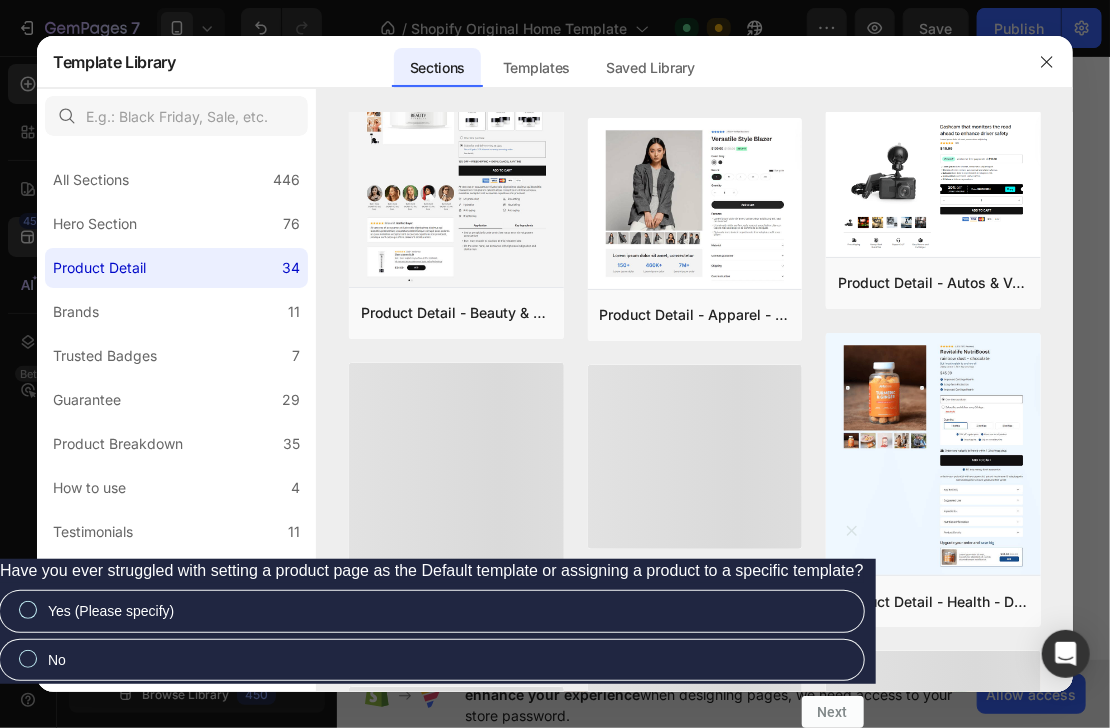 scroll, scrollTop: 724, scrollLeft: 0, axis: vertical 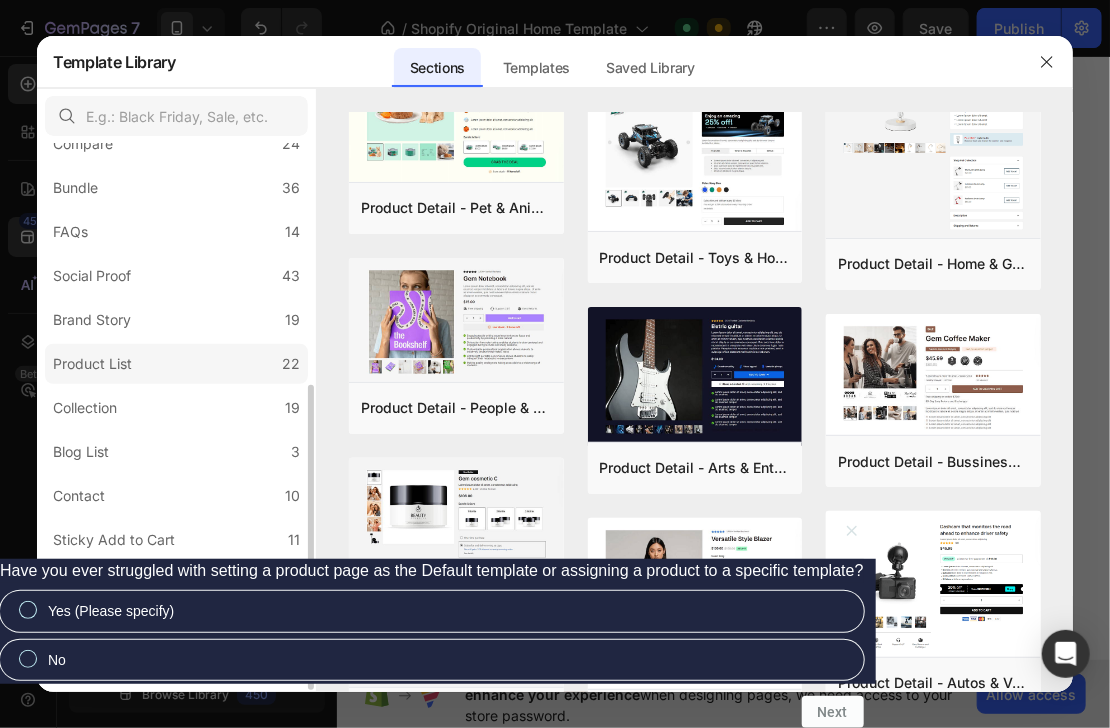click on "Product List 22" 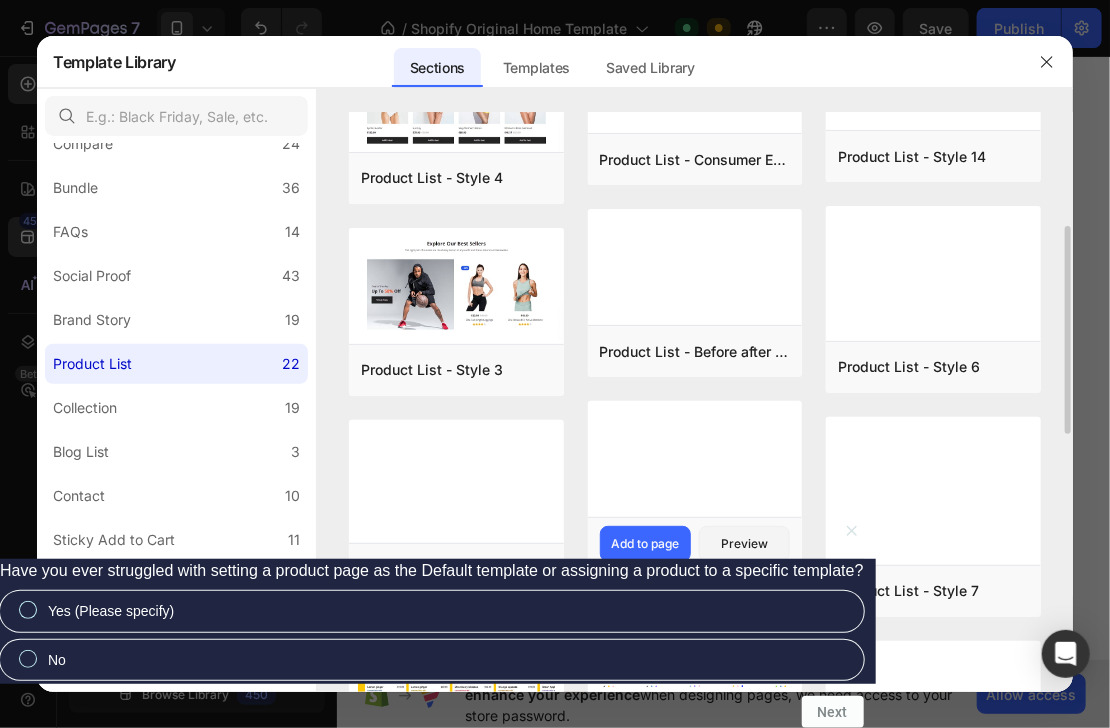 scroll, scrollTop: 1029, scrollLeft: 0, axis: vertical 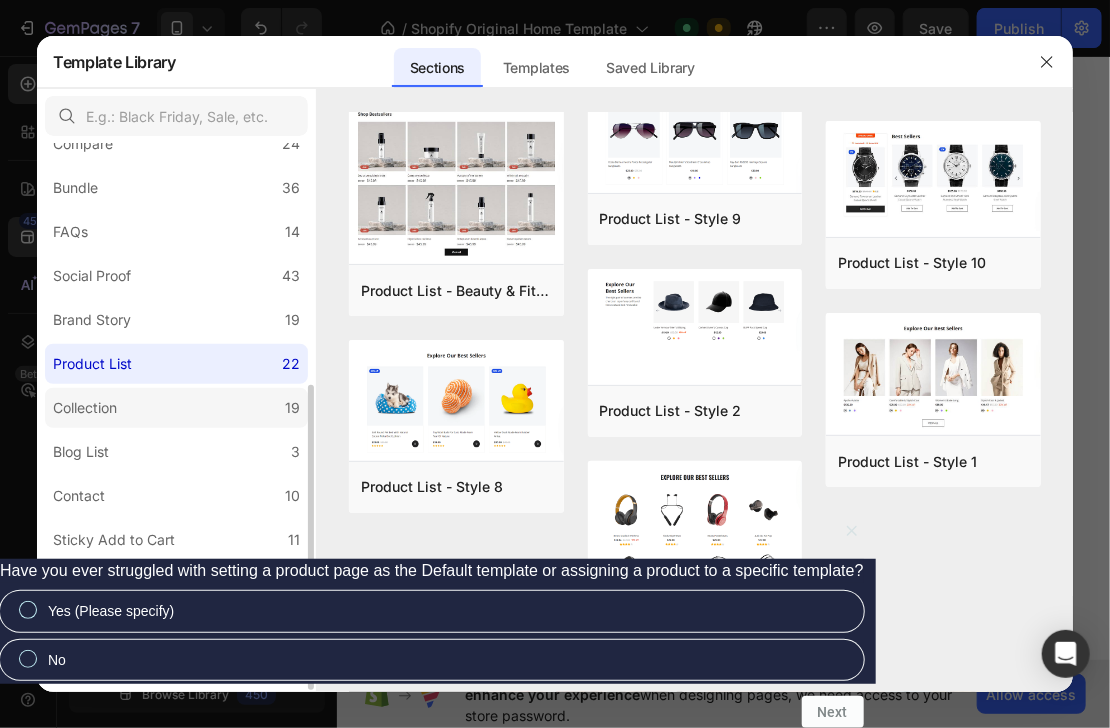 click on "Collection 19" 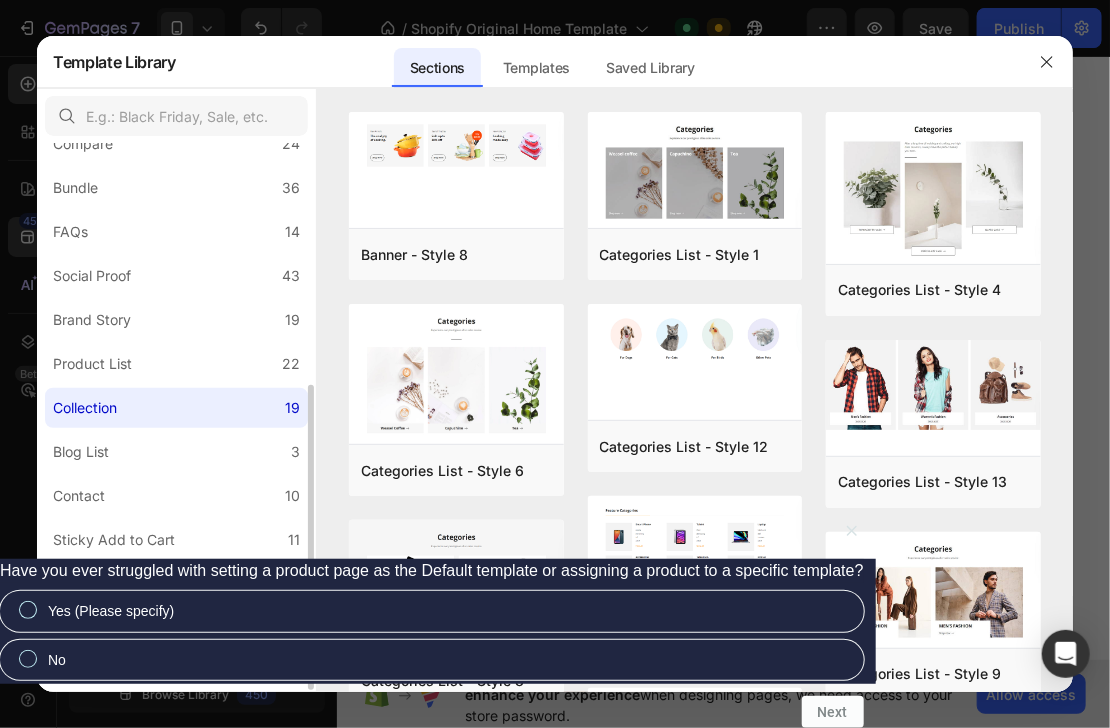 click on "Mobile Focused 27" 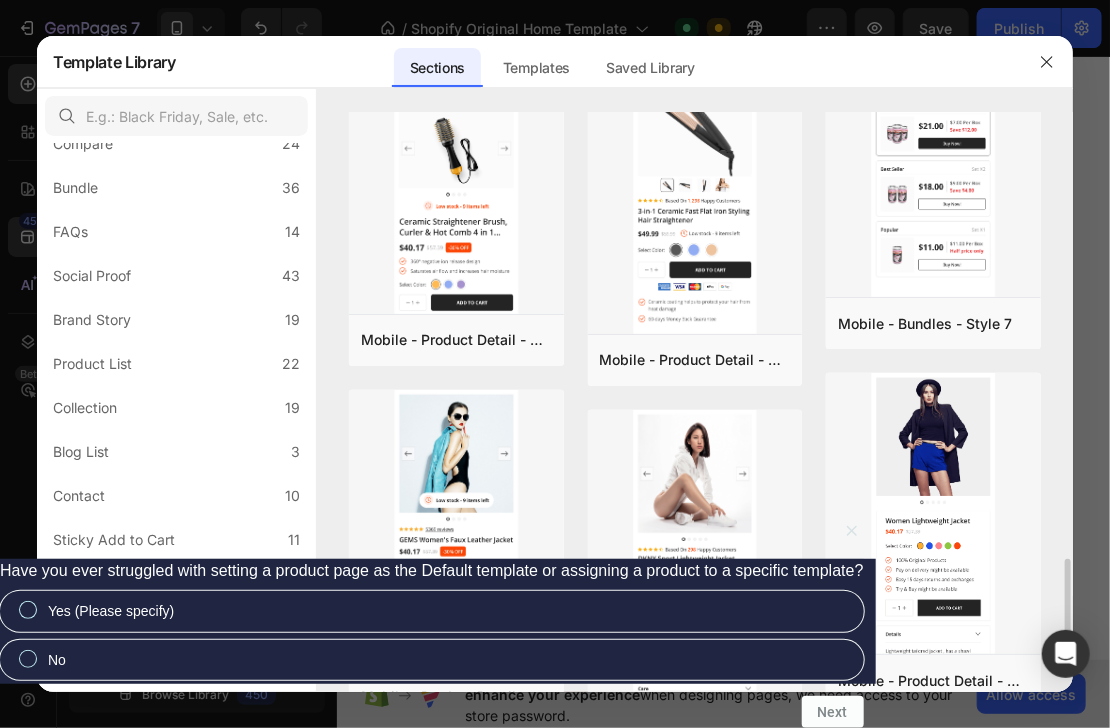 scroll, scrollTop: 2297, scrollLeft: 0, axis: vertical 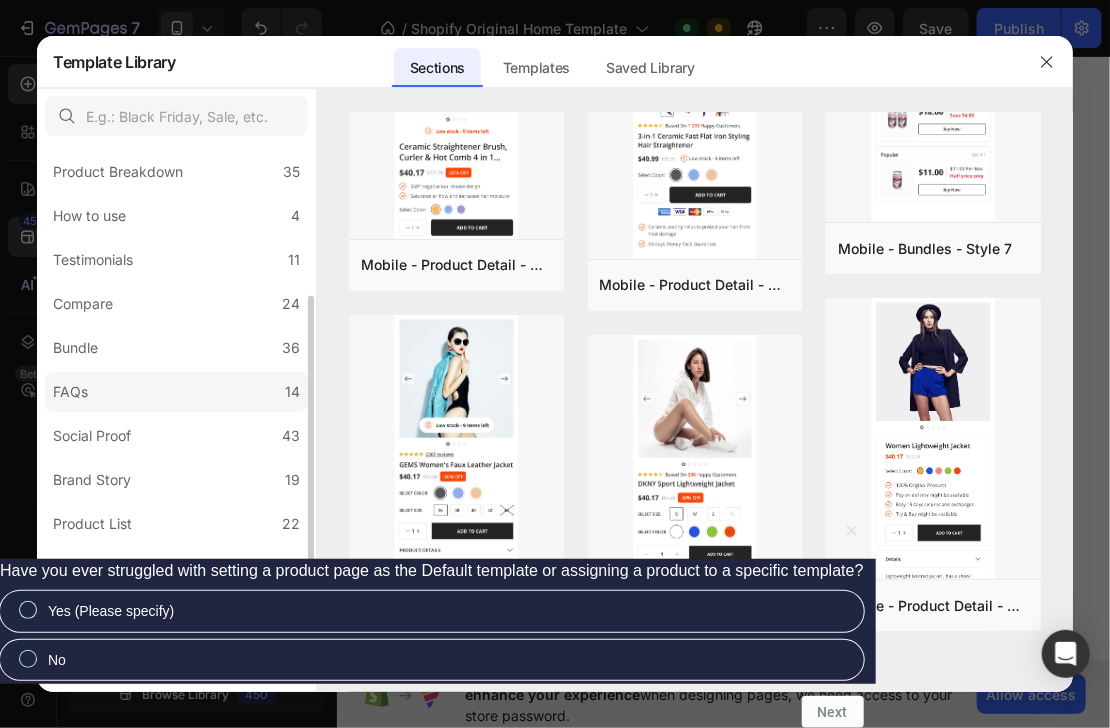 click on "FAQs 14" 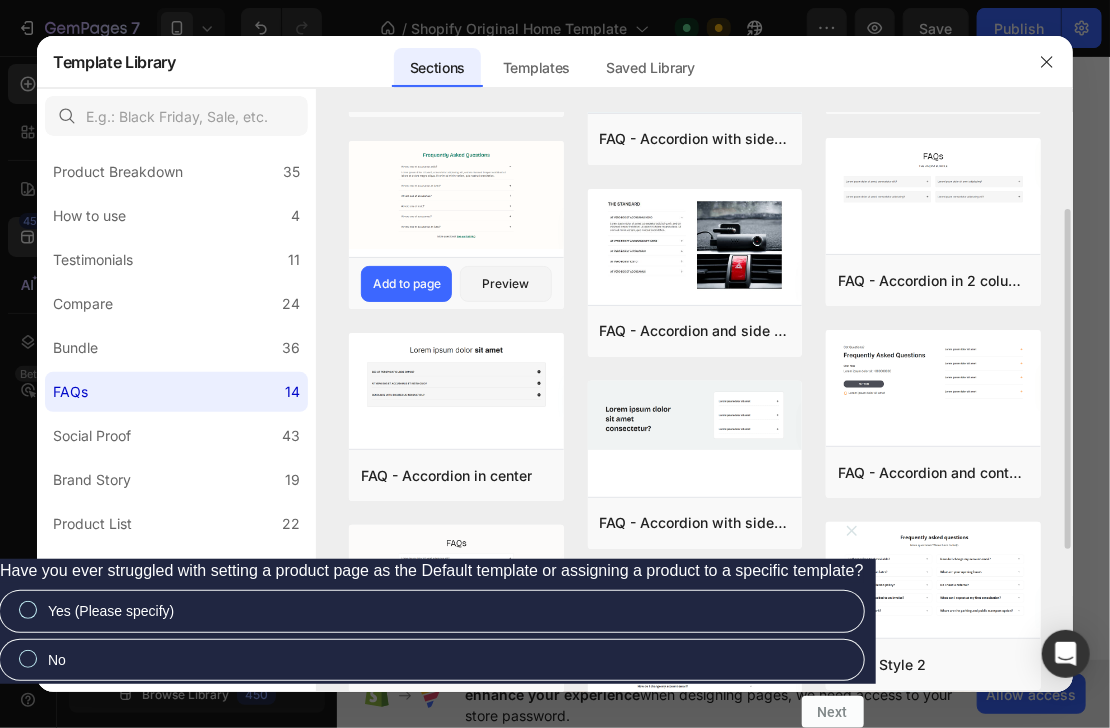 scroll, scrollTop: 0, scrollLeft: 0, axis: both 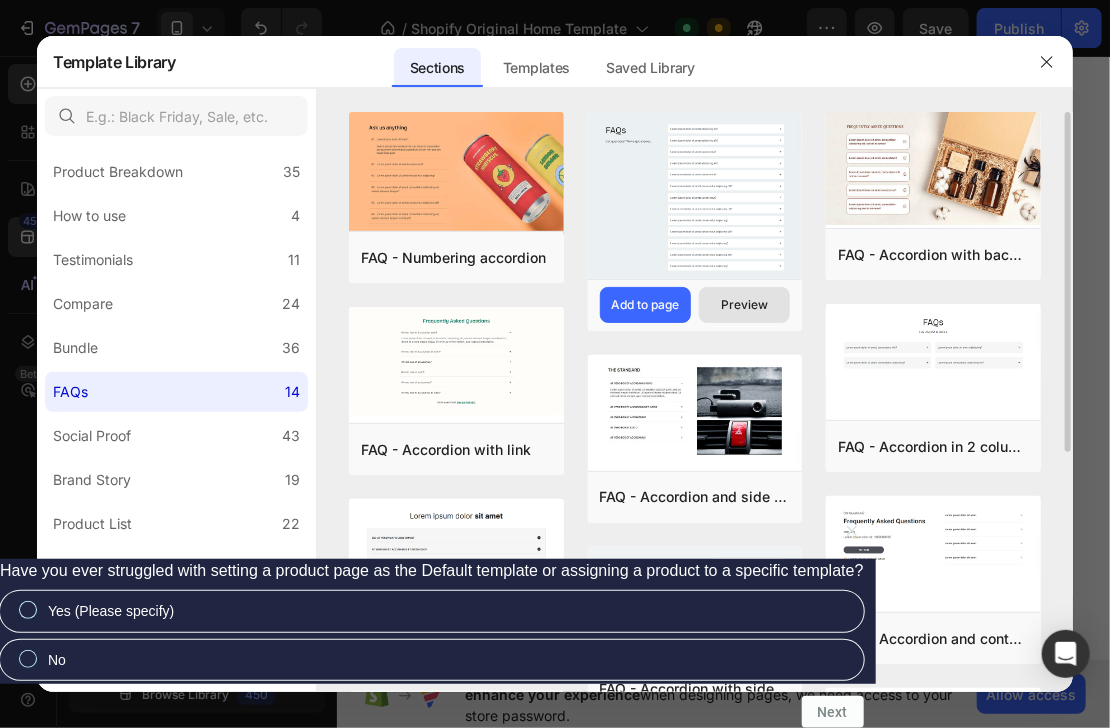 click on "Preview" at bounding box center (744, 305) 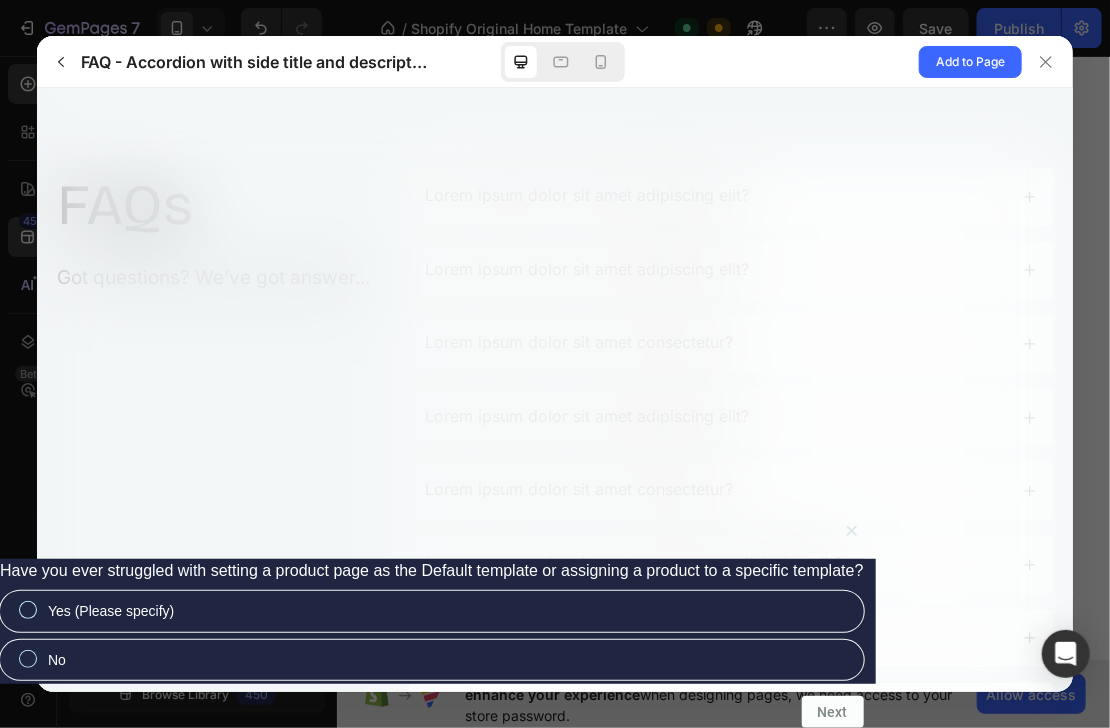 scroll, scrollTop: 0, scrollLeft: 0, axis: both 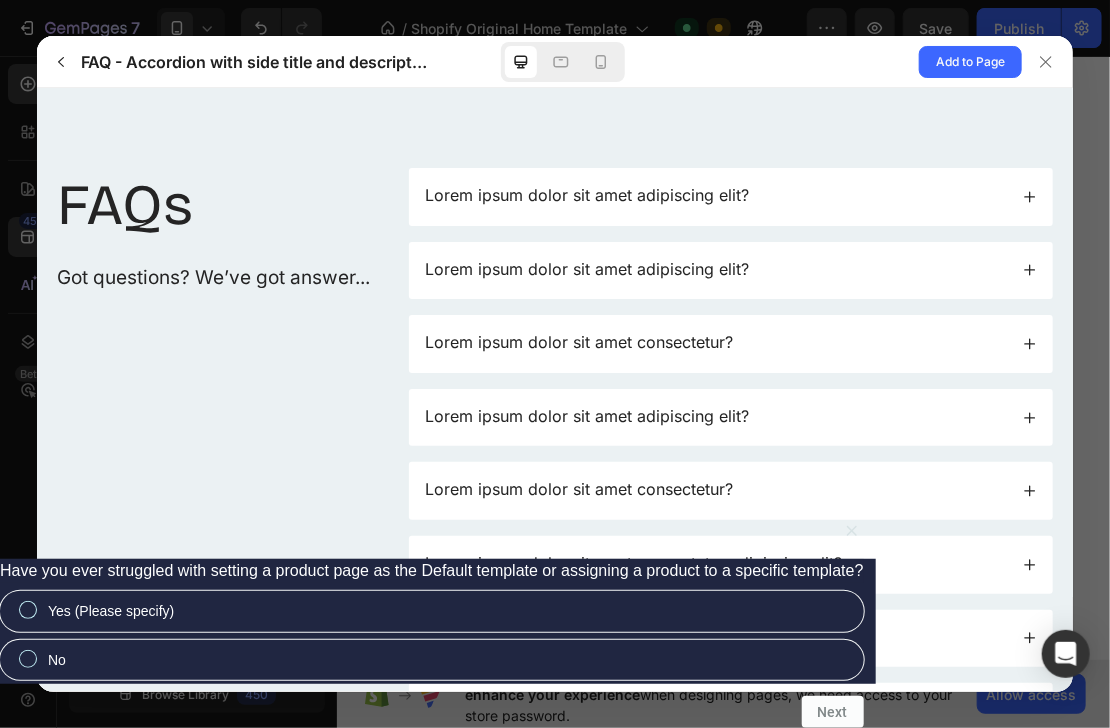 click on "Lorem ipsum dolor sit amet adipiscing elit?" at bounding box center [730, 197] 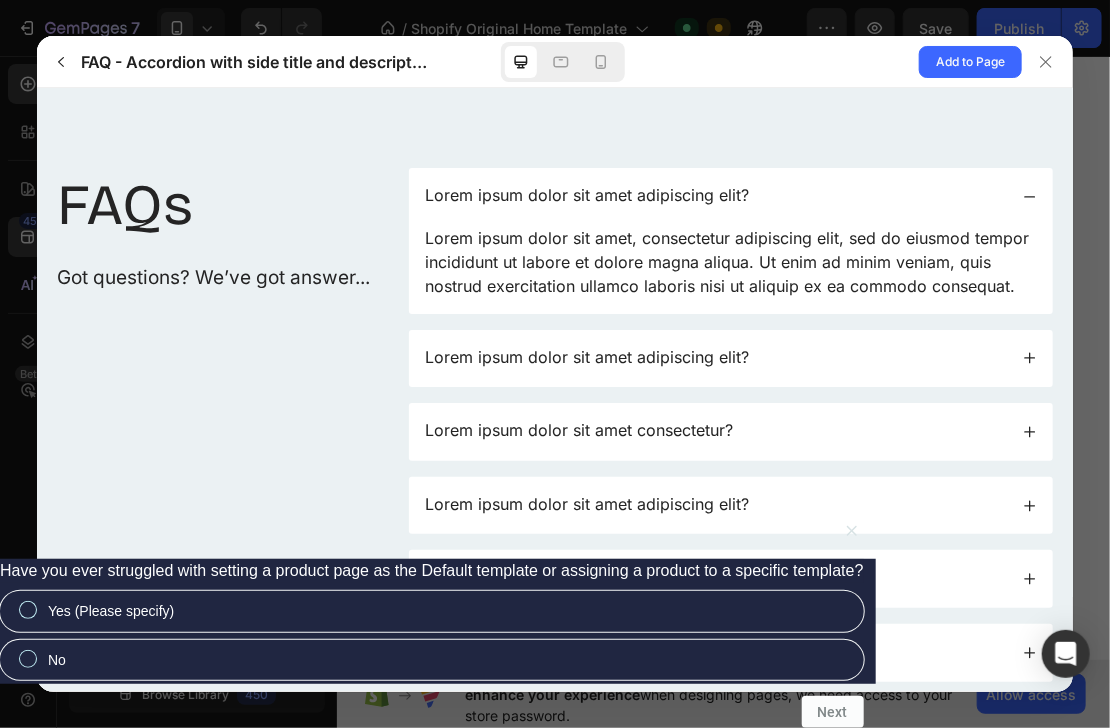 click on "Lorem ipsum dolor sit amet adipiscing elit?" at bounding box center [730, 197] 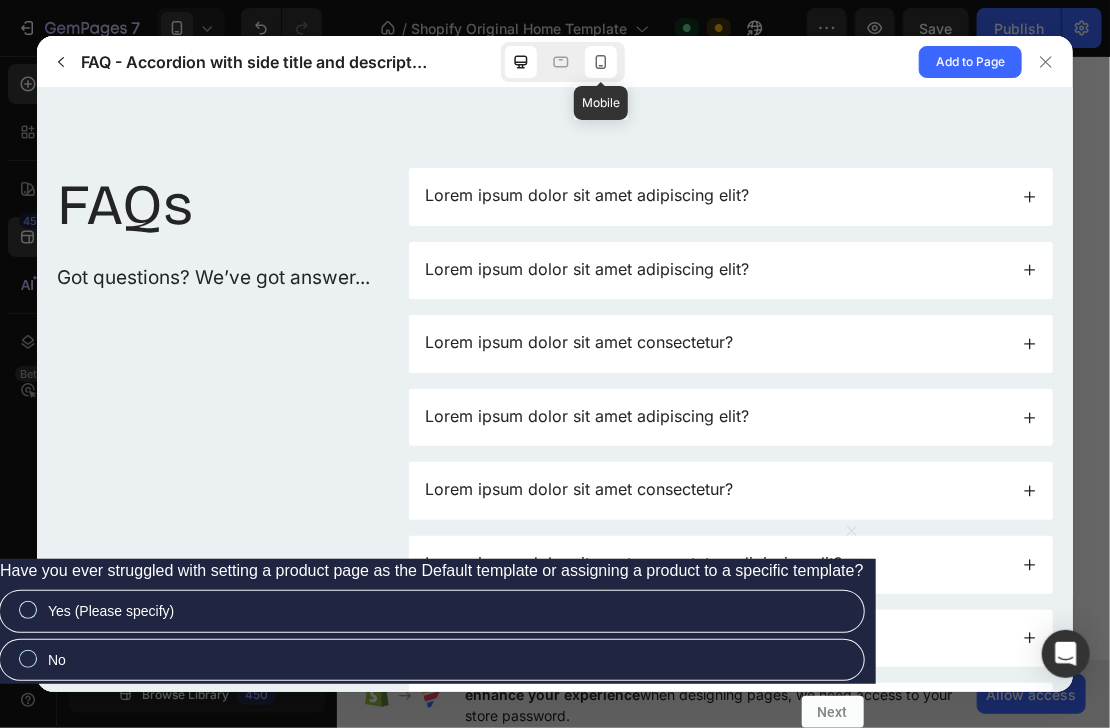 click 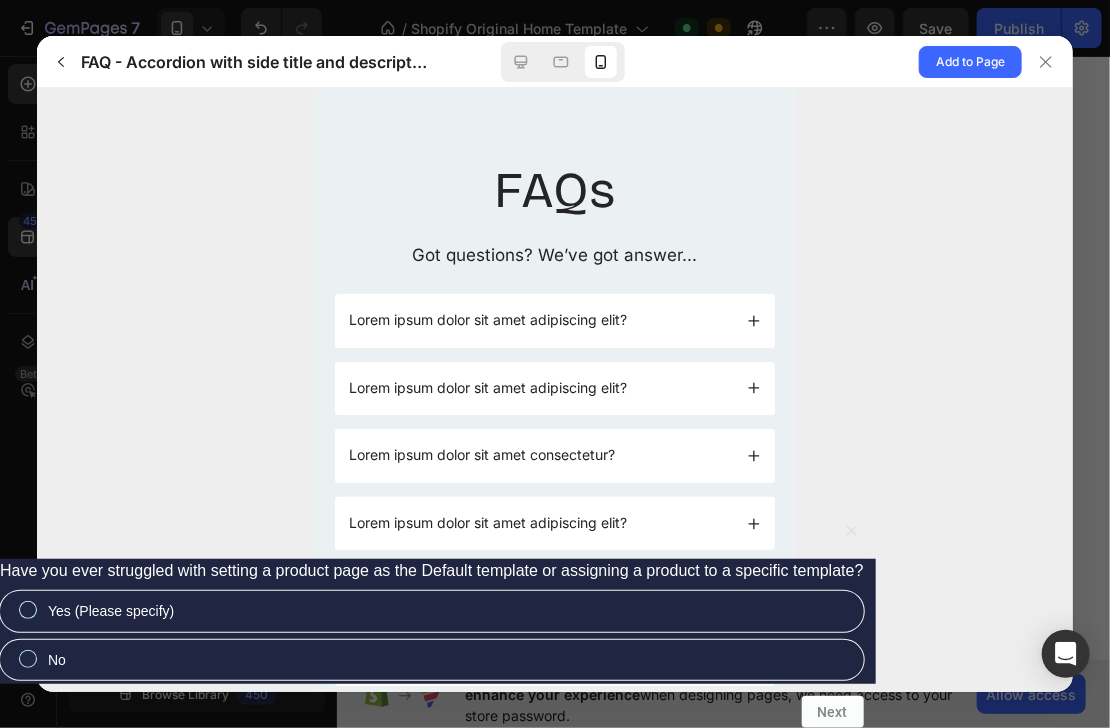 click 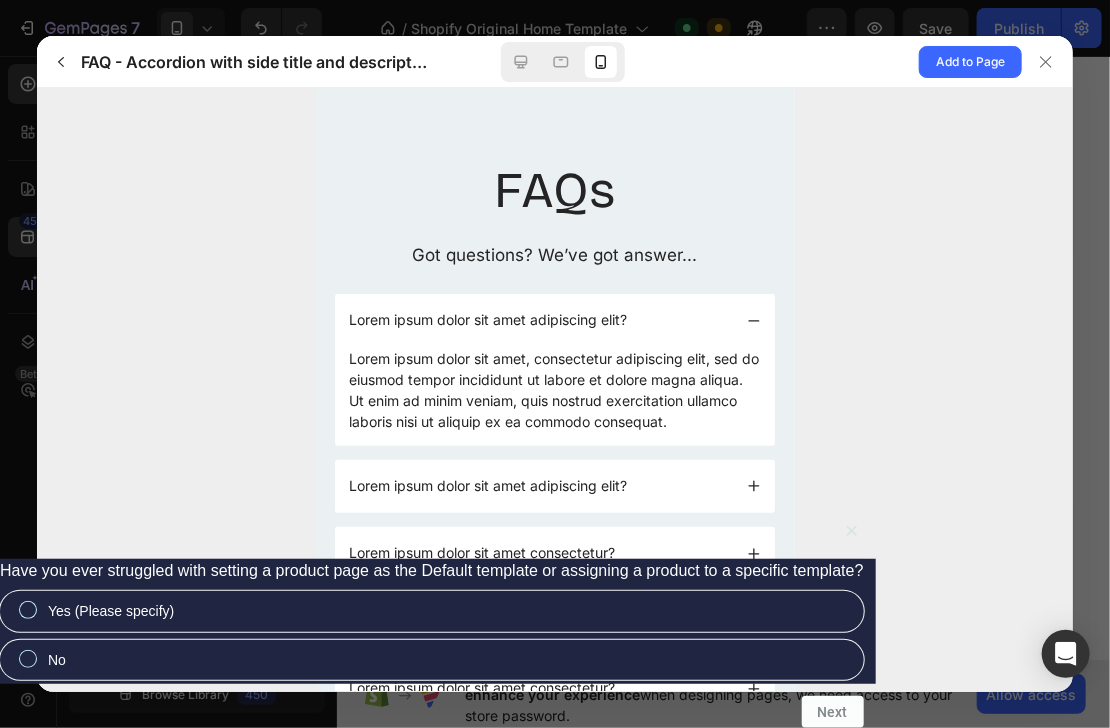 click on "Lorem ipsum dolor sit amet, consectetur adipiscing elit, sed do eiusmod tempor incididunt ut labore et dolore magna aliqua. Ut enim ad minim veniam, quis nostrud exercitation ullamco laboris nisi ut aliquip ex ea commodo consequat." at bounding box center [554, 390] 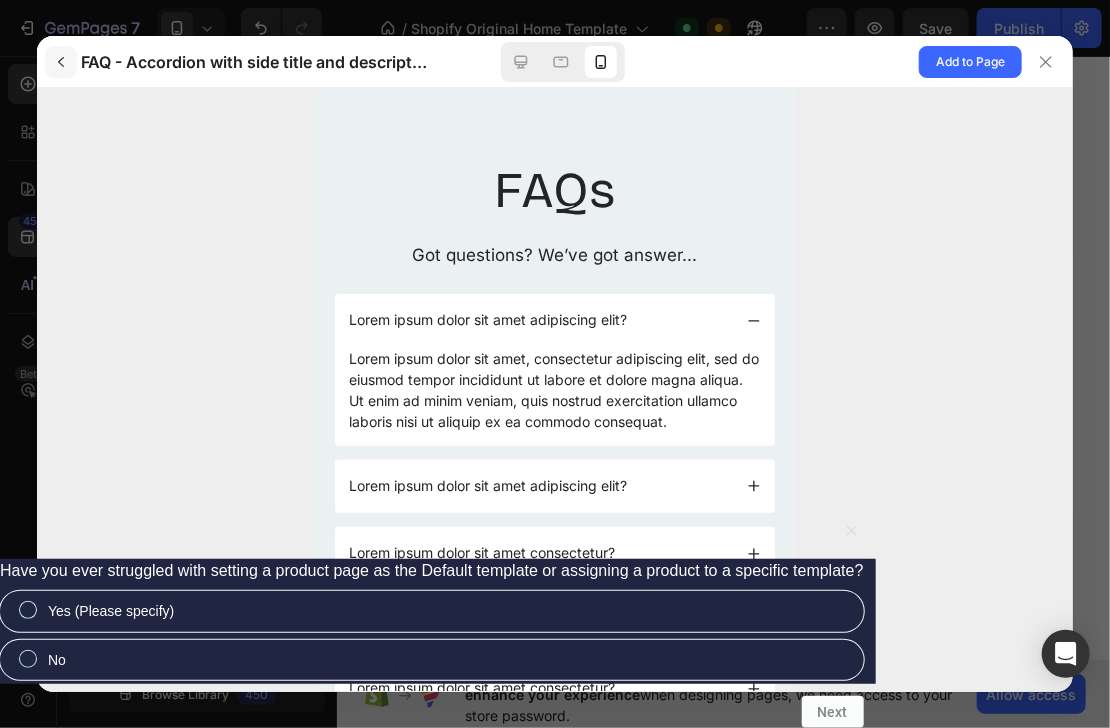 click 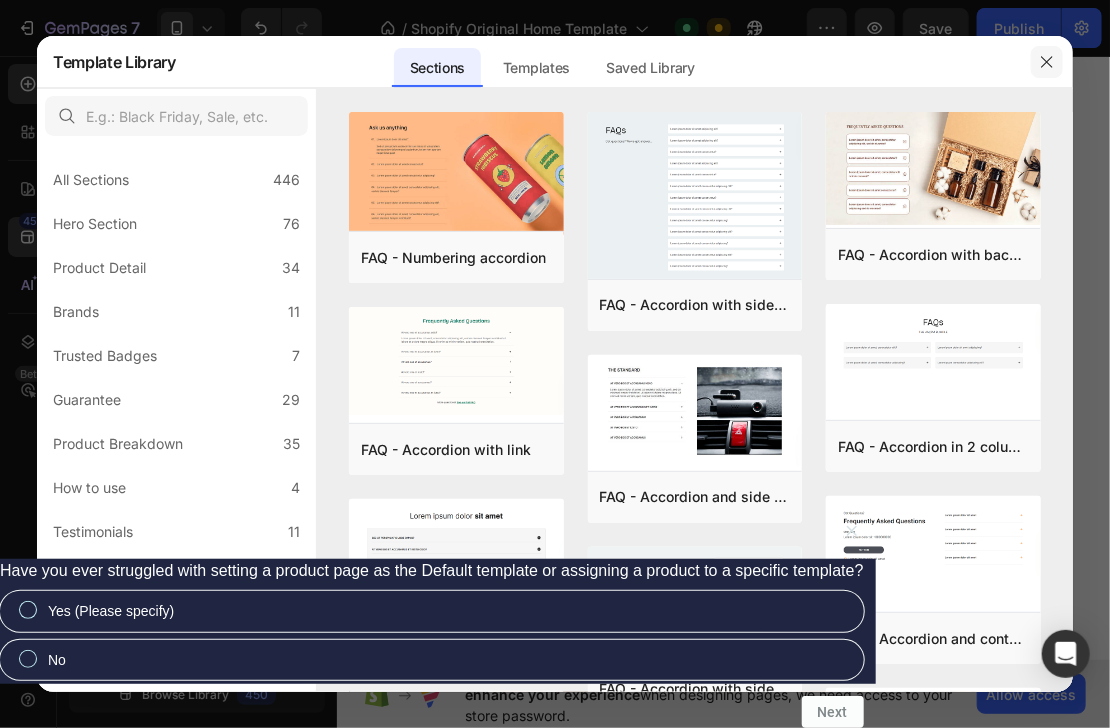 click 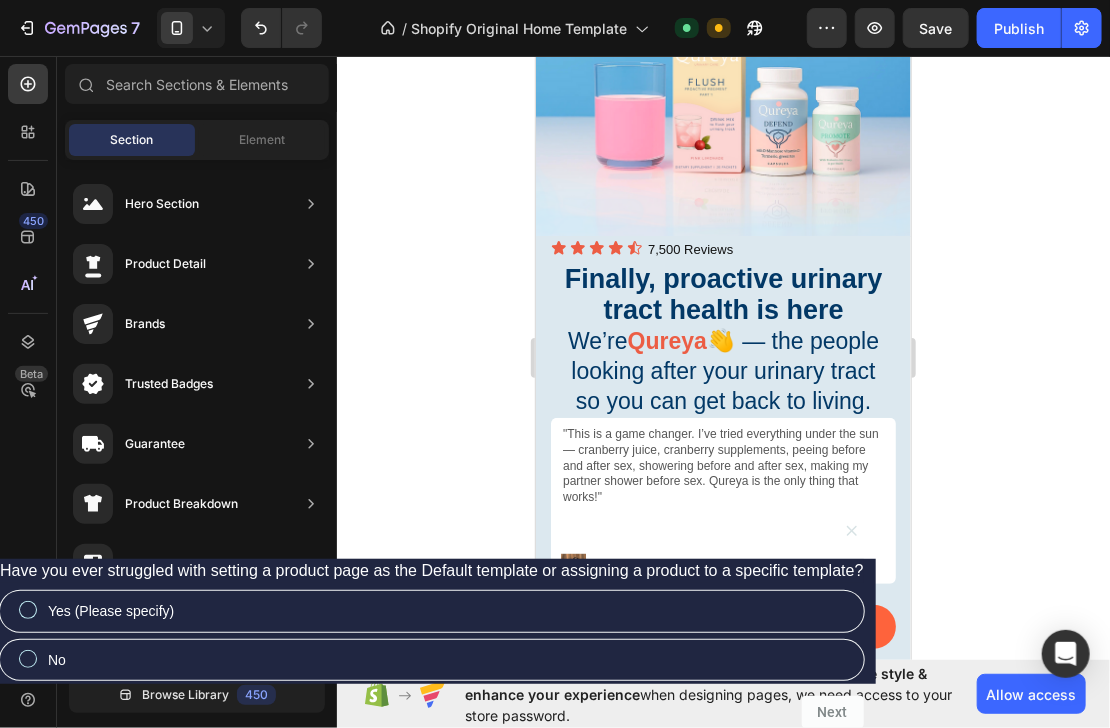 scroll, scrollTop: 0, scrollLeft: 0, axis: both 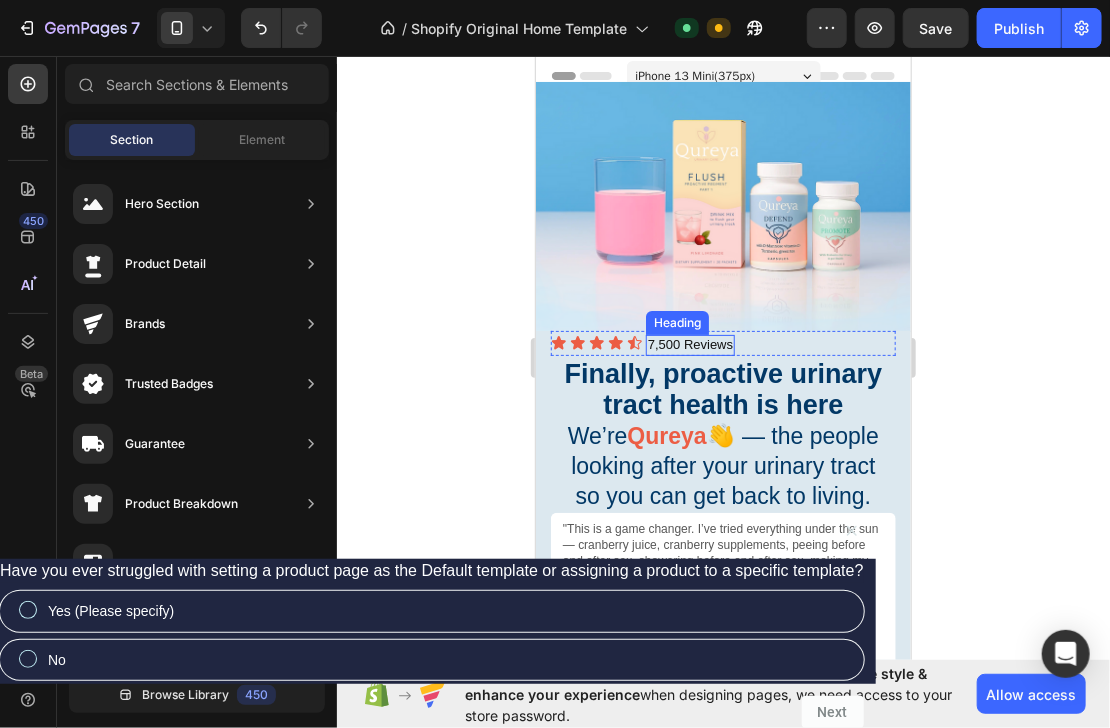 click on "7,500 Reviews" at bounding box center [689, 344] 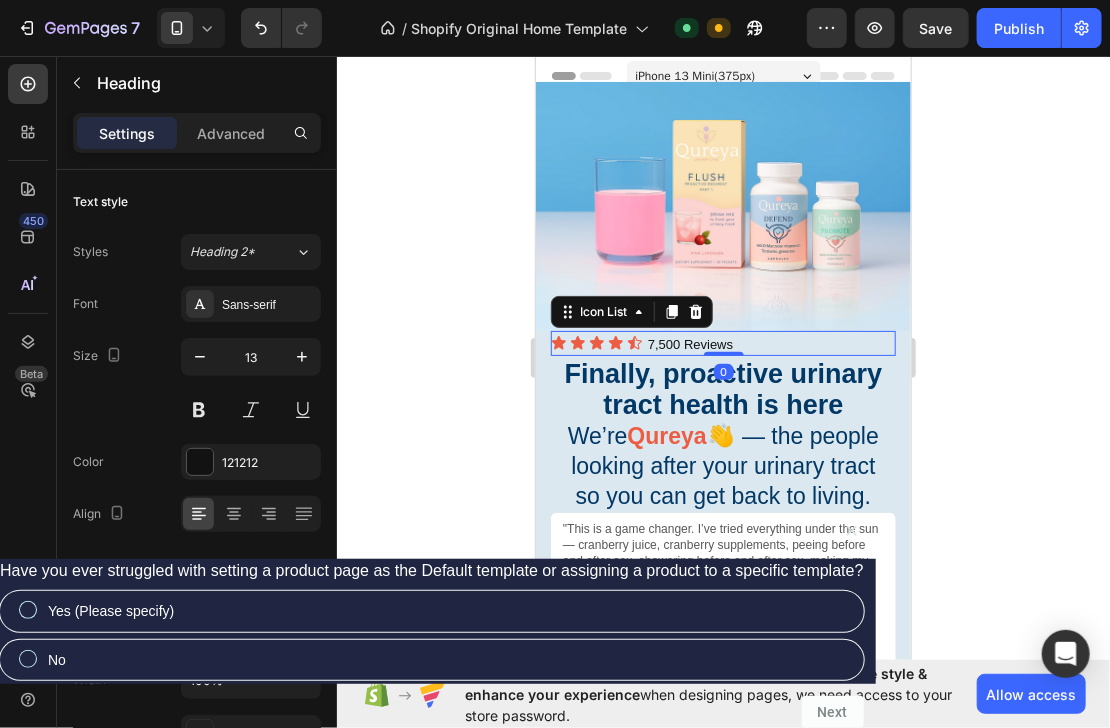 click on "Icon Icon Icon Icon Icon 7,500 Reviews Heading" at bounding box center [722, 344] 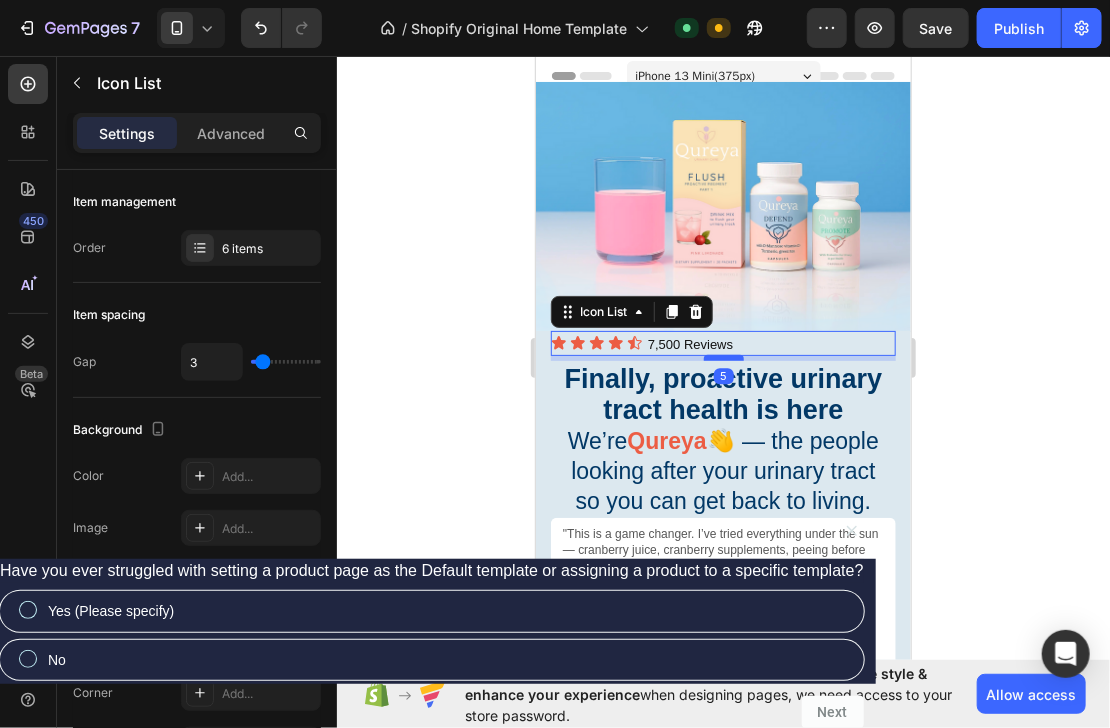 click at bounding box center (723, 357) 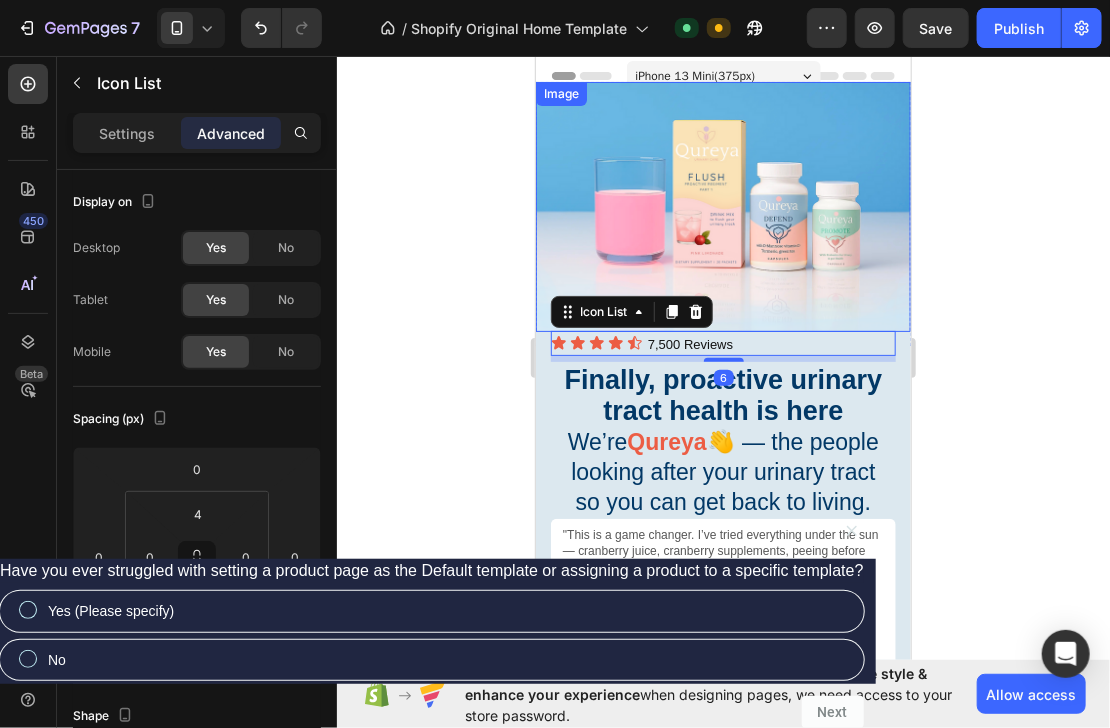 click 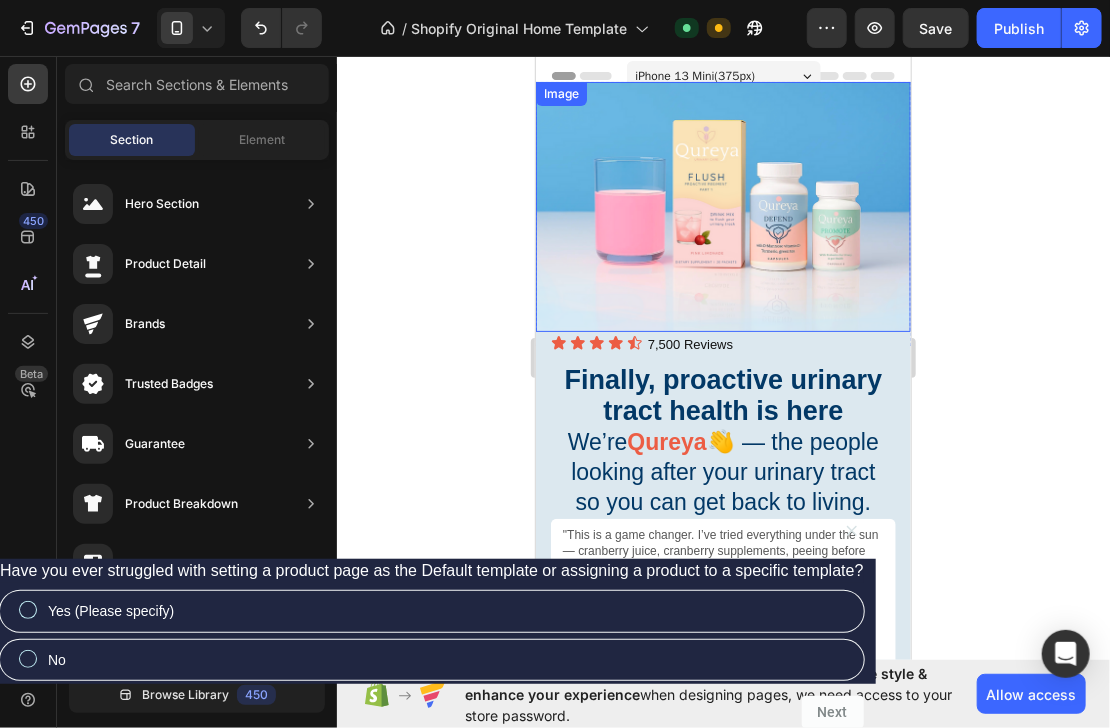 click 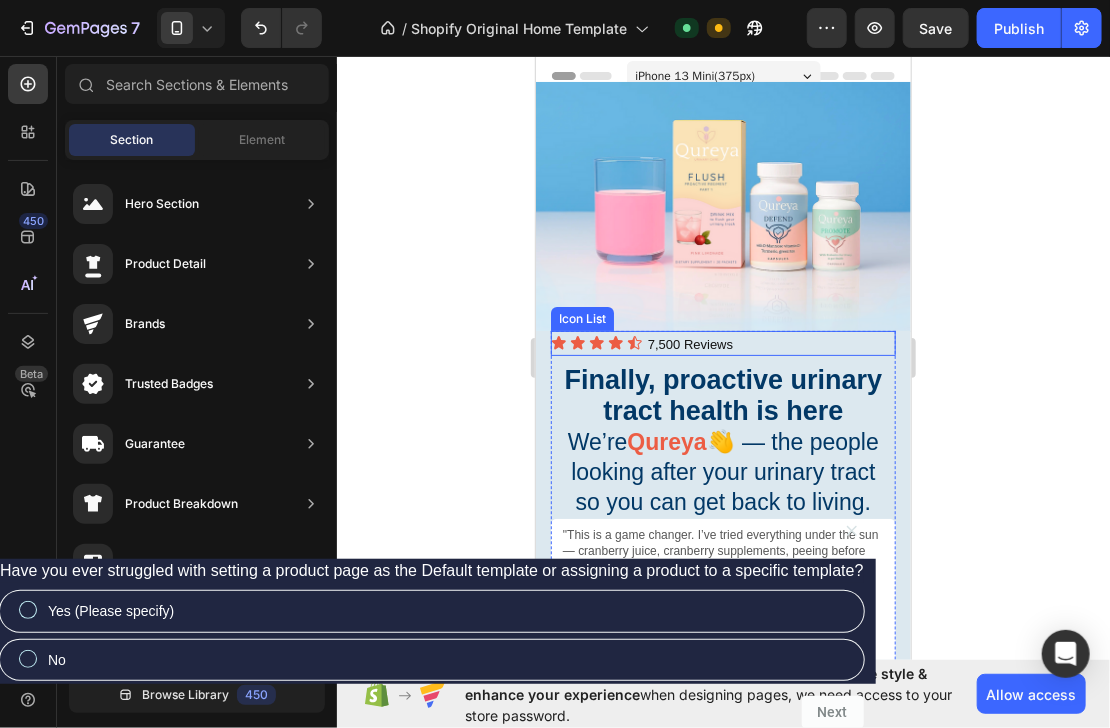 click on "Icon Icon Icon Icon Icon 7,500 Reviews Heading" at bounding box center (722, 344) 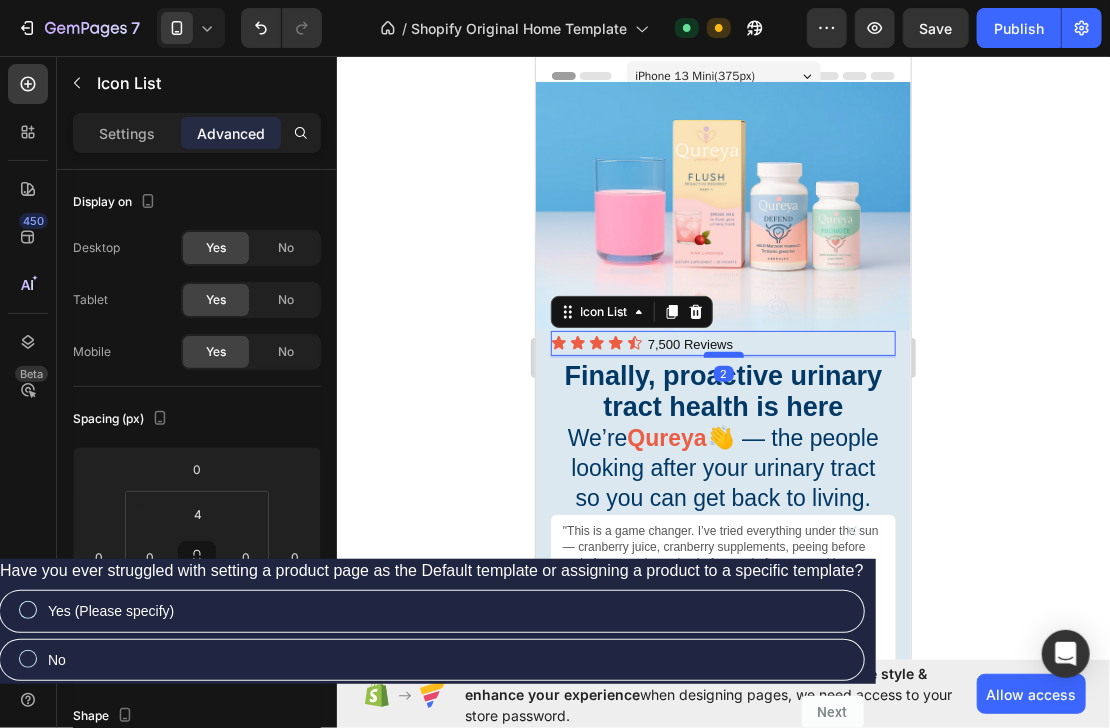 click at bounding box center [723, 354] 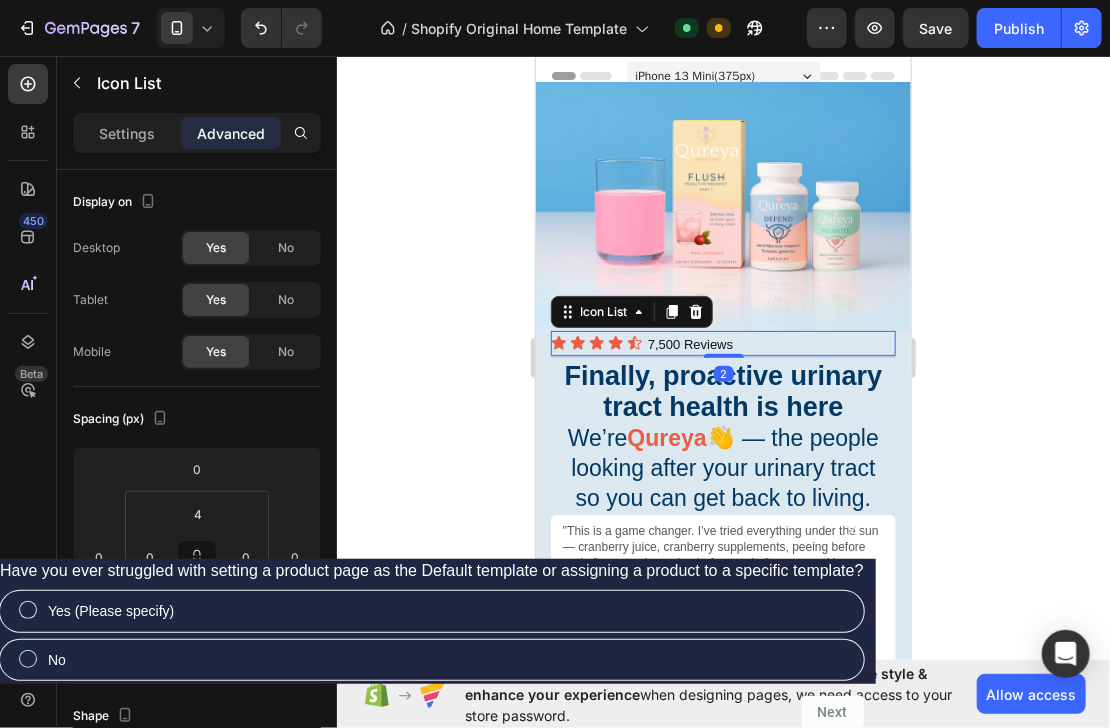 type on "2" 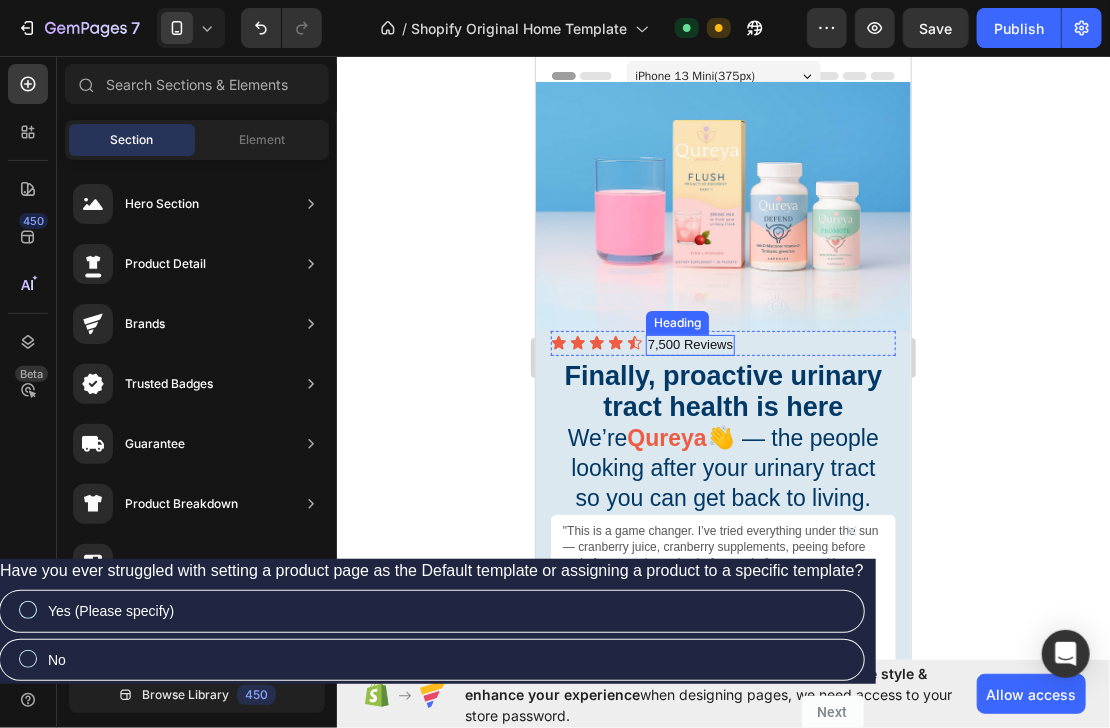 click on "7,500 Reviews" at bounding box center [689, 344] 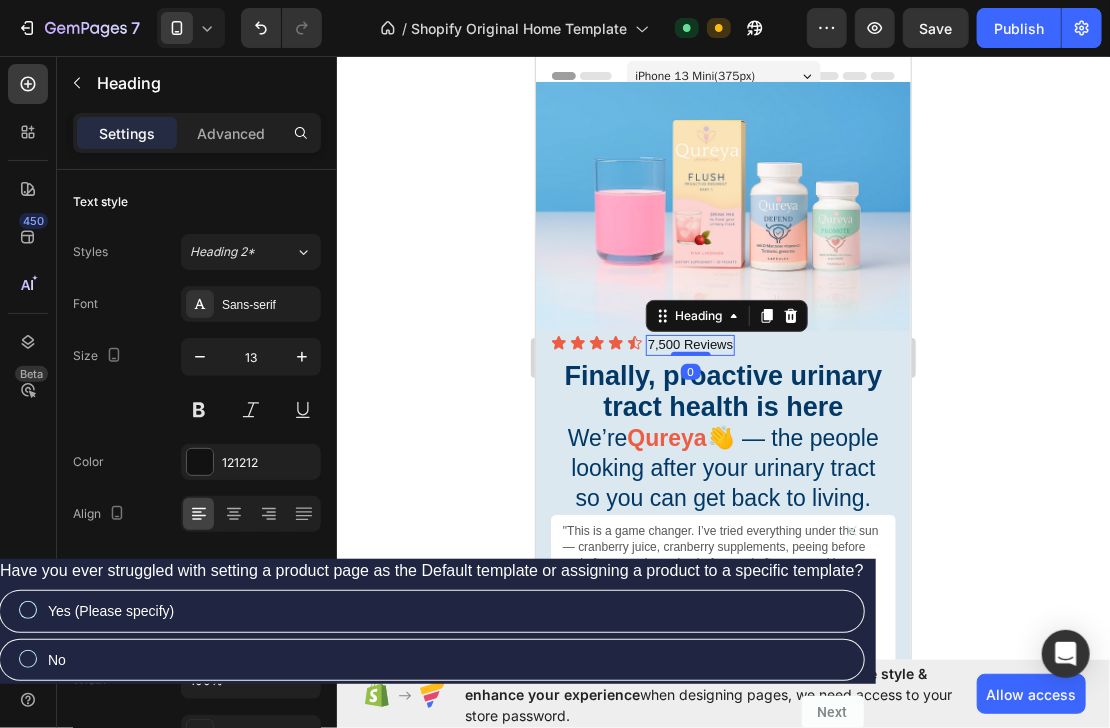 click on "Icon Icon Icon Icon Icon 7,500 Reviews Heading   0" at bounding box center (722, 344) 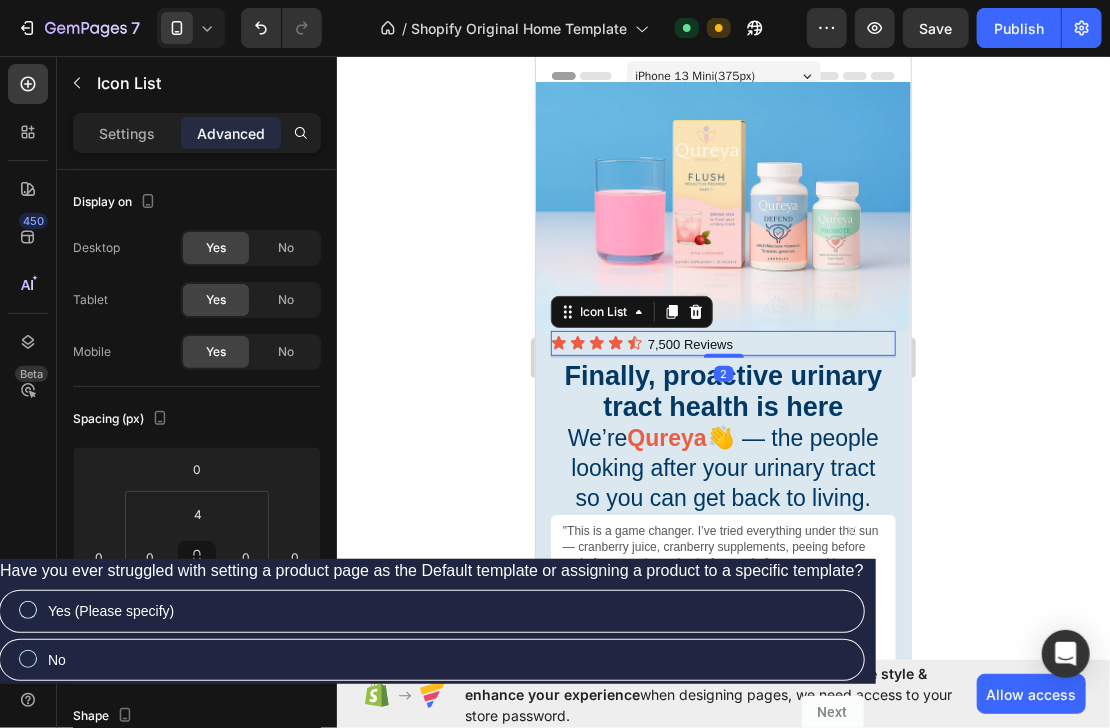 click on "Icon Icon Icon Icon Icon 7,500 Reviews Heading" at bounding box center (722, 344) 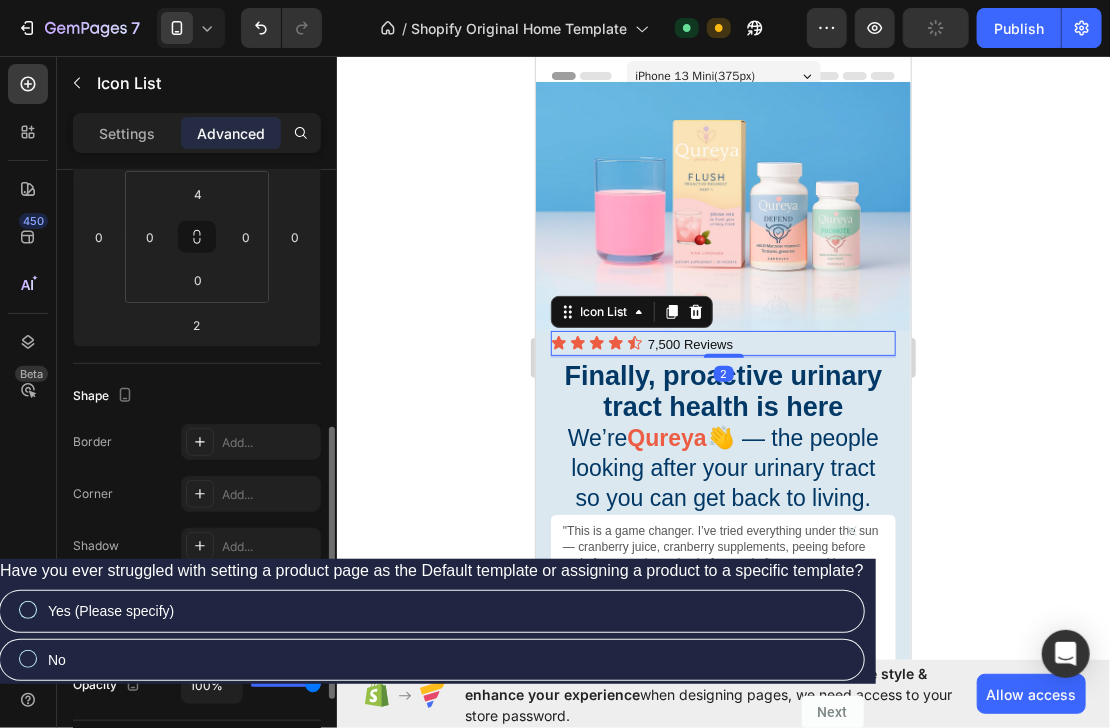 scroll, scrollTop: 560, scrollLeft: 0, axis: vertical 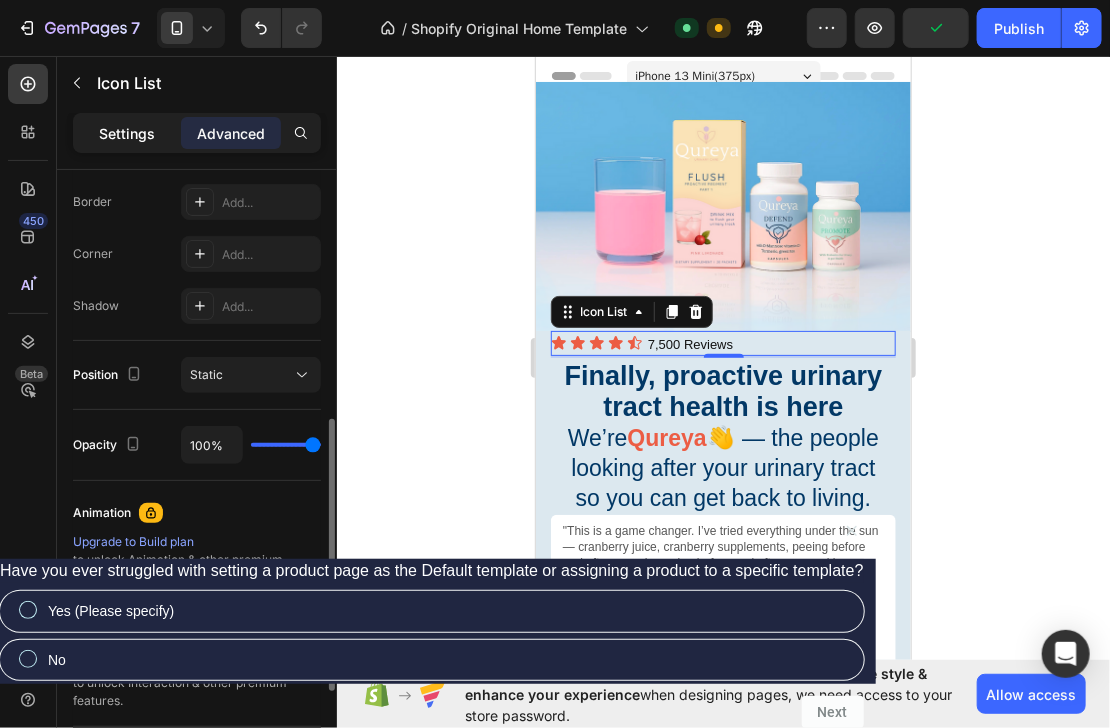 drag, startPoint x: 144, startPoint y: 128, endPoint x: 139, endPoint y: 142, distance: 14.866069 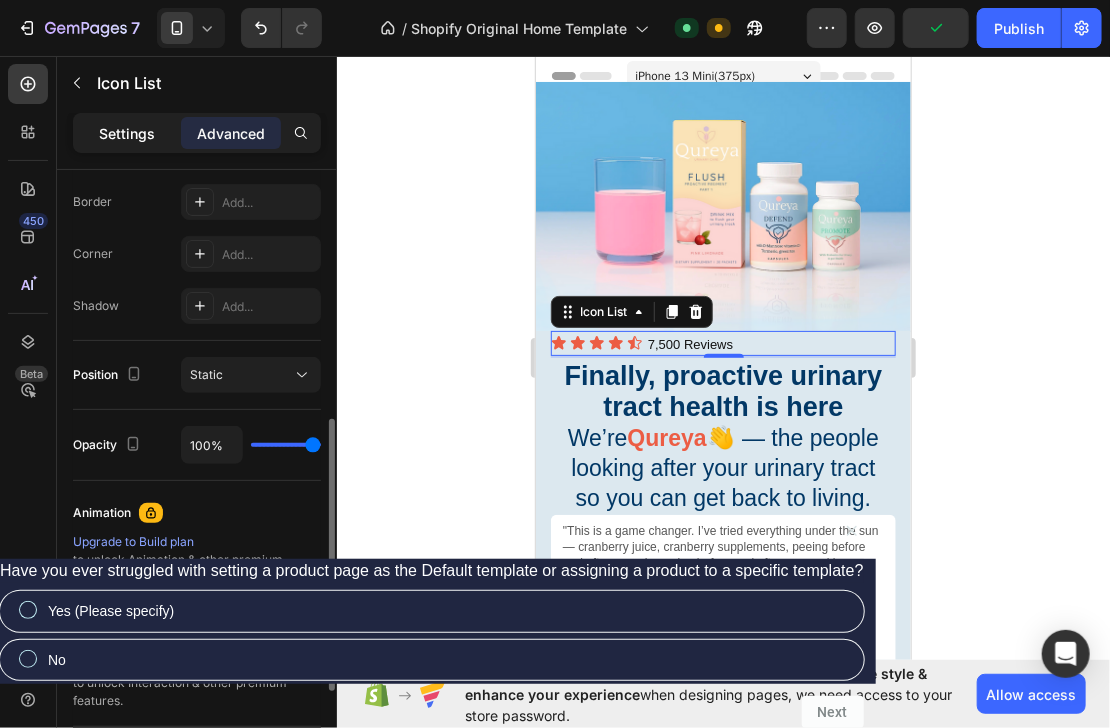 click on "Settings" at bounding box center (127, 133) 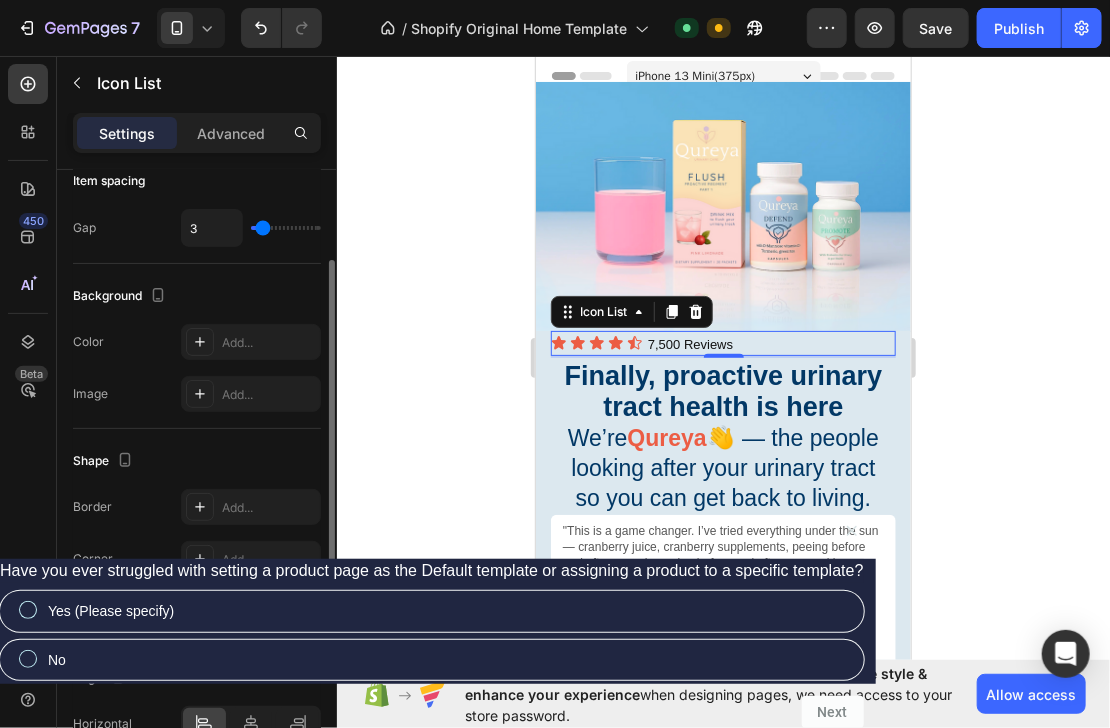 scroll, scrollTop: 0, scrollLeft: 0, axis: both 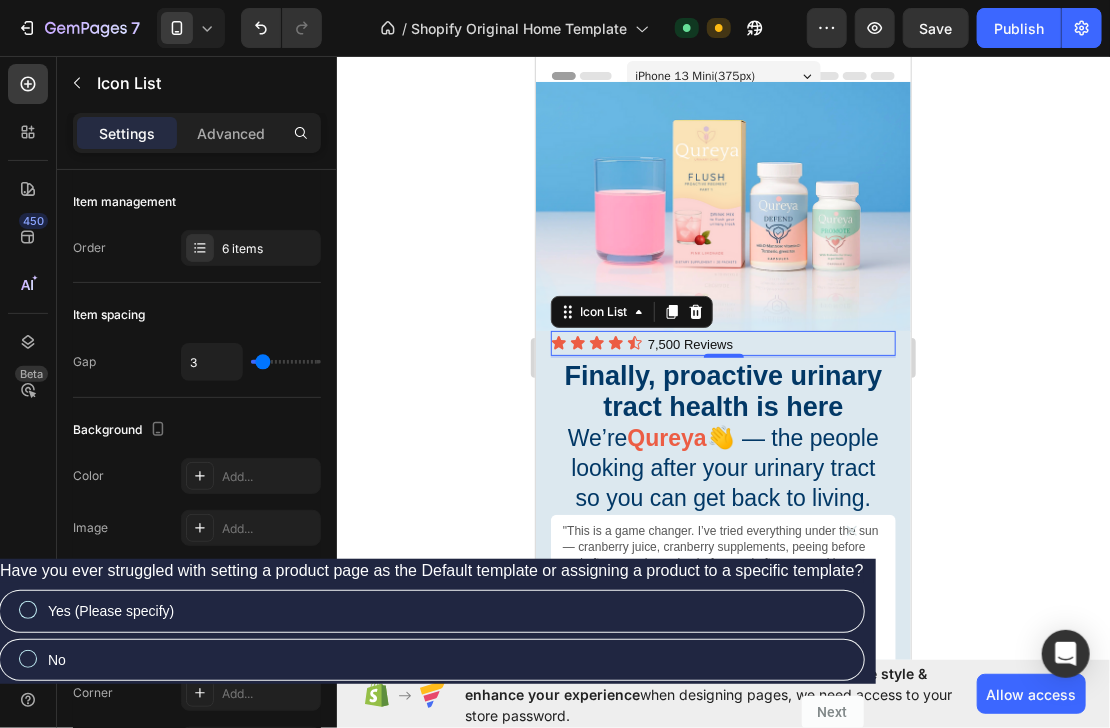 click 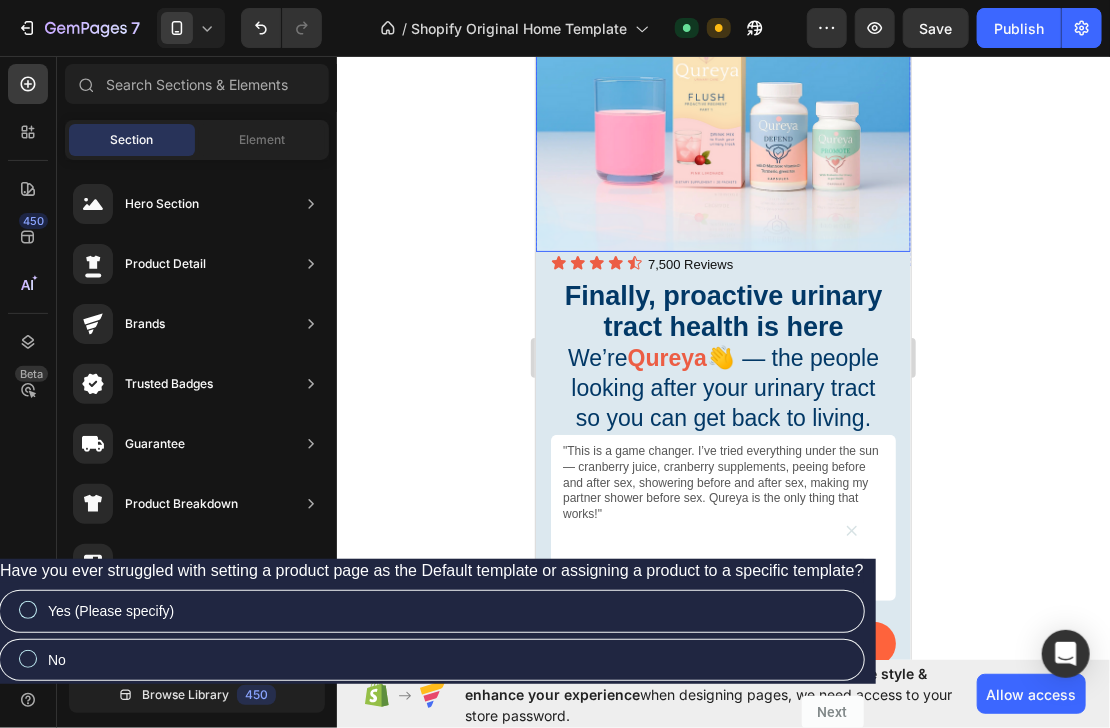 scroll, scrollTop: 240, scrollLeft: 0, axis: vertical 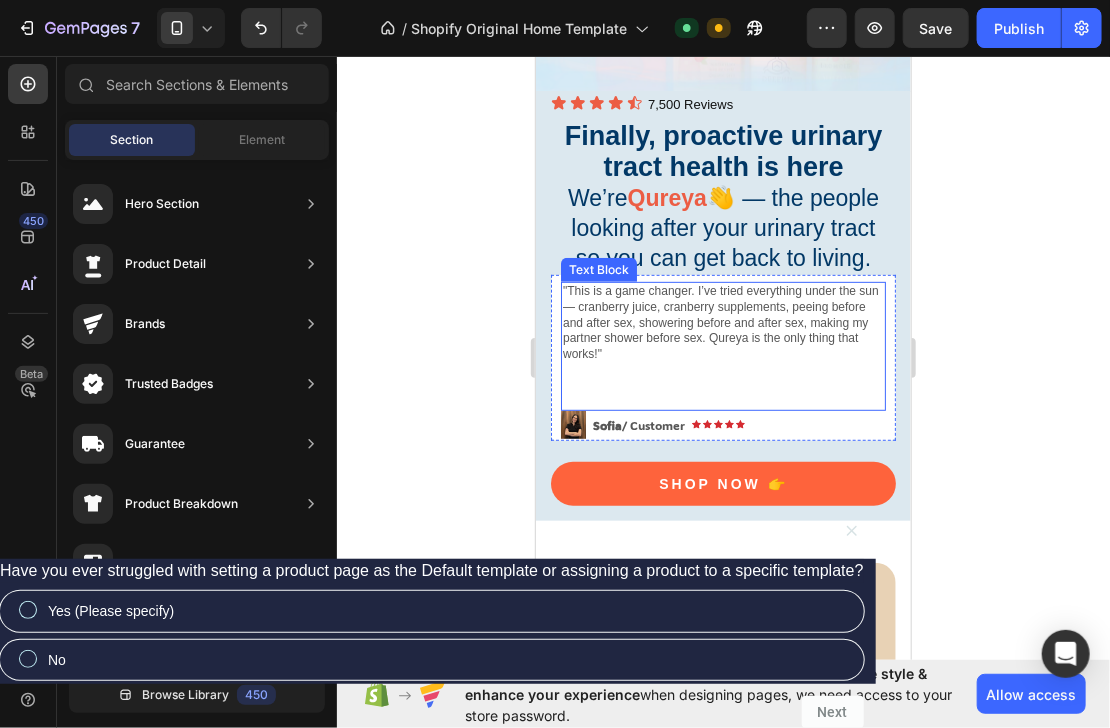 click at bounding box center [722, 369] 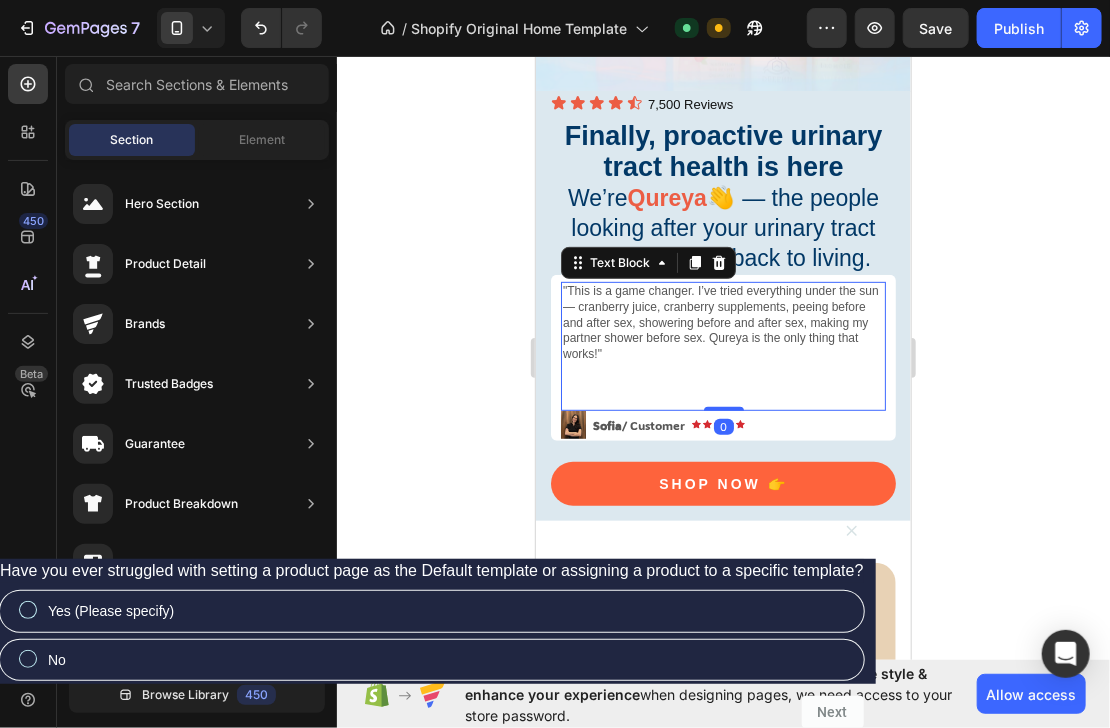 click at bounding box center [722, 369] 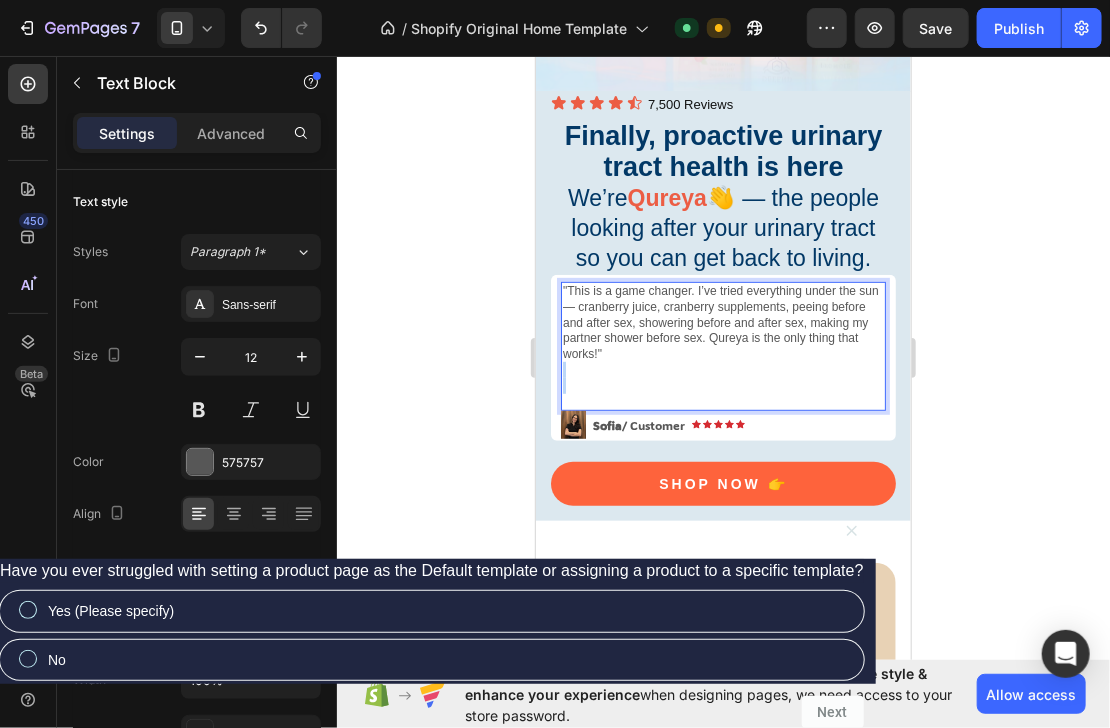 click at bounding box center (722, 369) 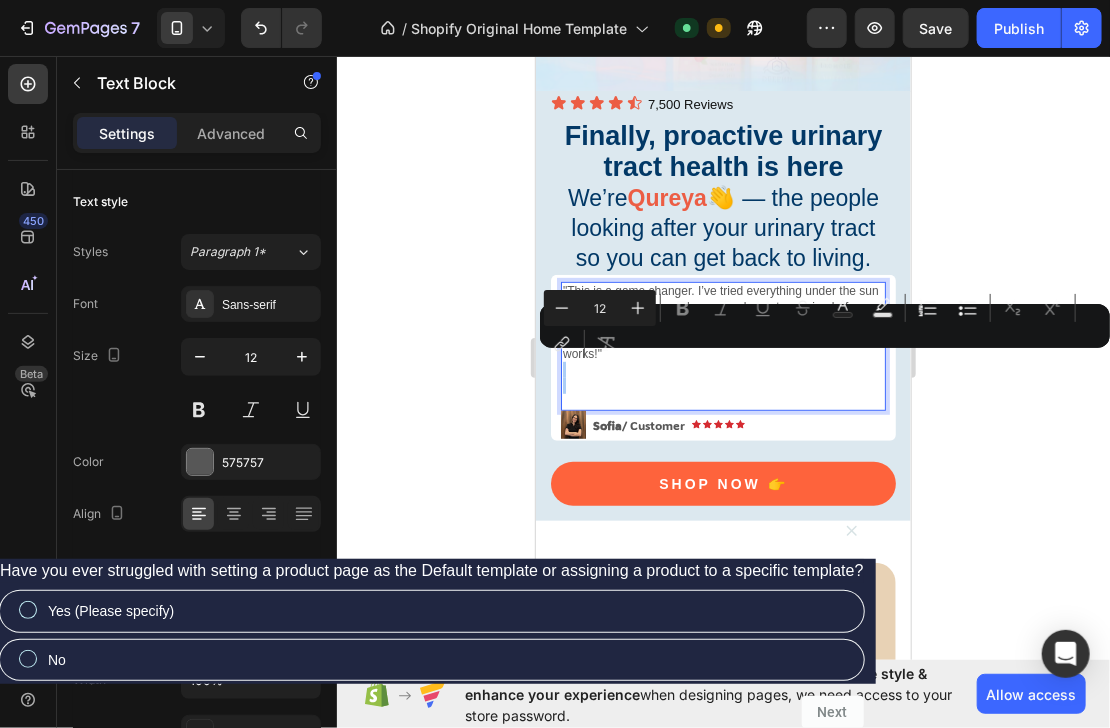 click on "Minus 12 Plus Bold Italic Underline       Strikethrough
Text Color
Text Background Color Numbered List Bulleted List Subscript Superscript       link Remove Format" at bounding box center [825, 326] 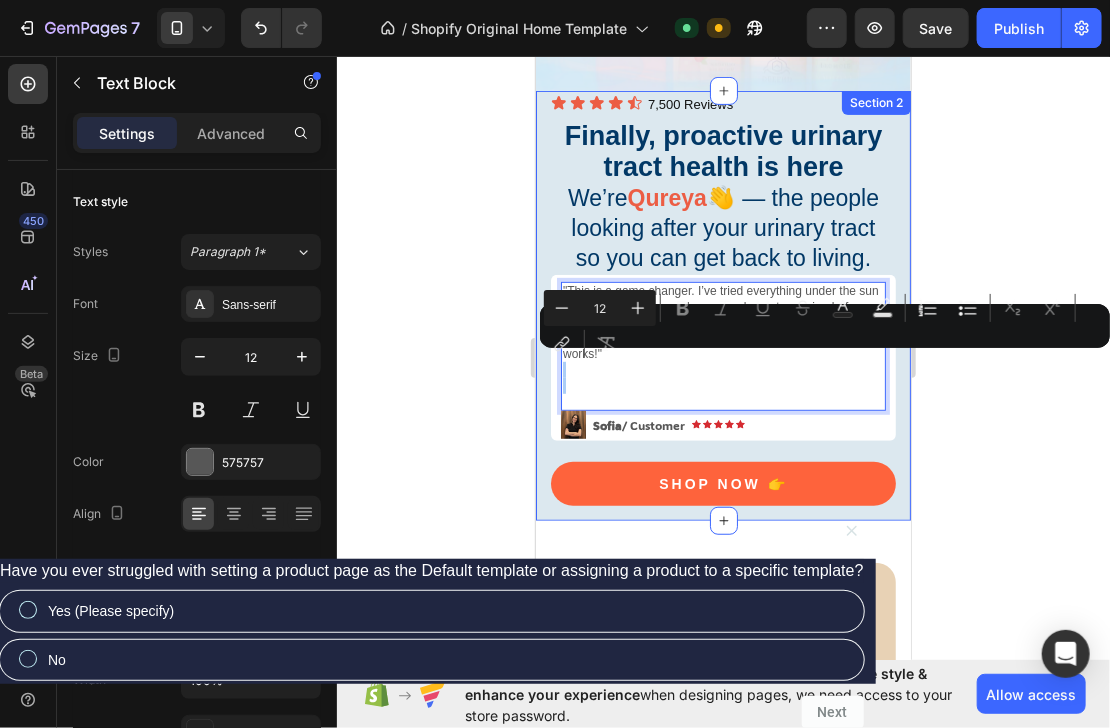 click 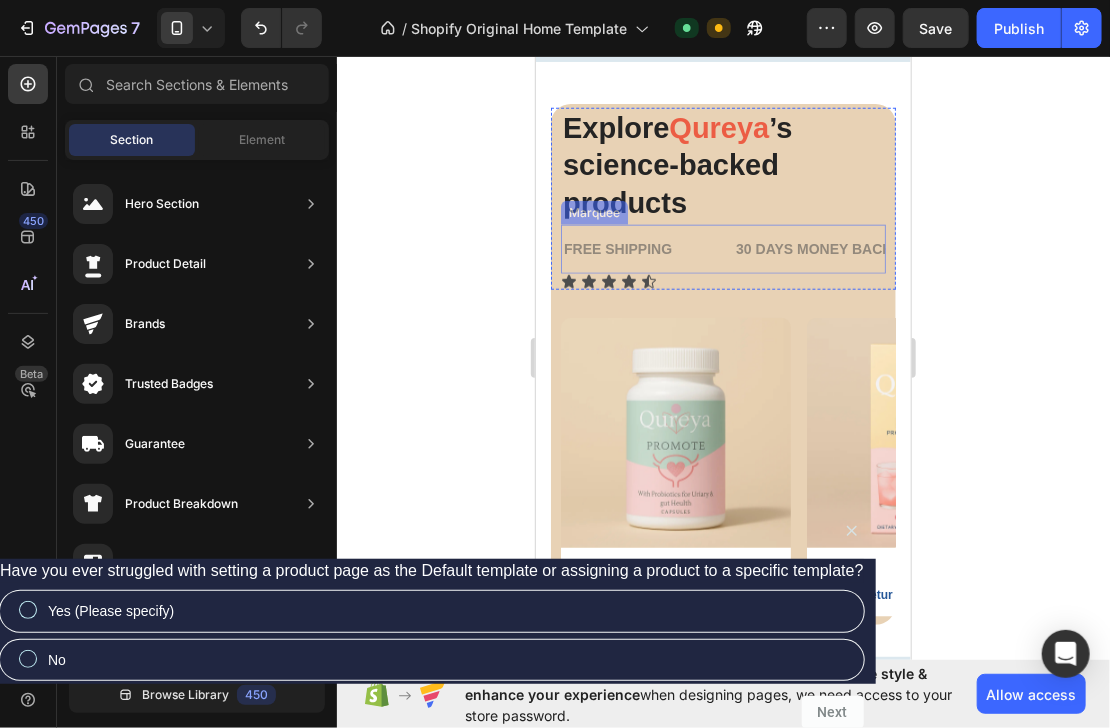 scroll, scrollTop: 720, scrollLeft: 0, axis: vertical 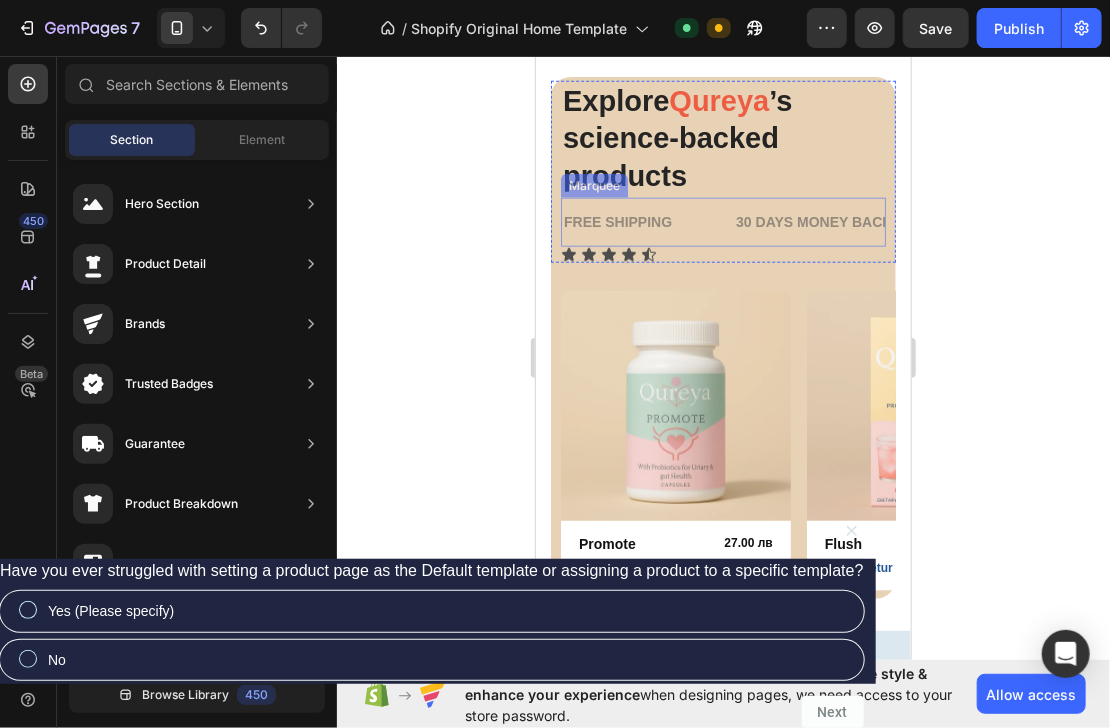 click on "FREE SHIPPING Text Block" at bounding box center (647, 221) 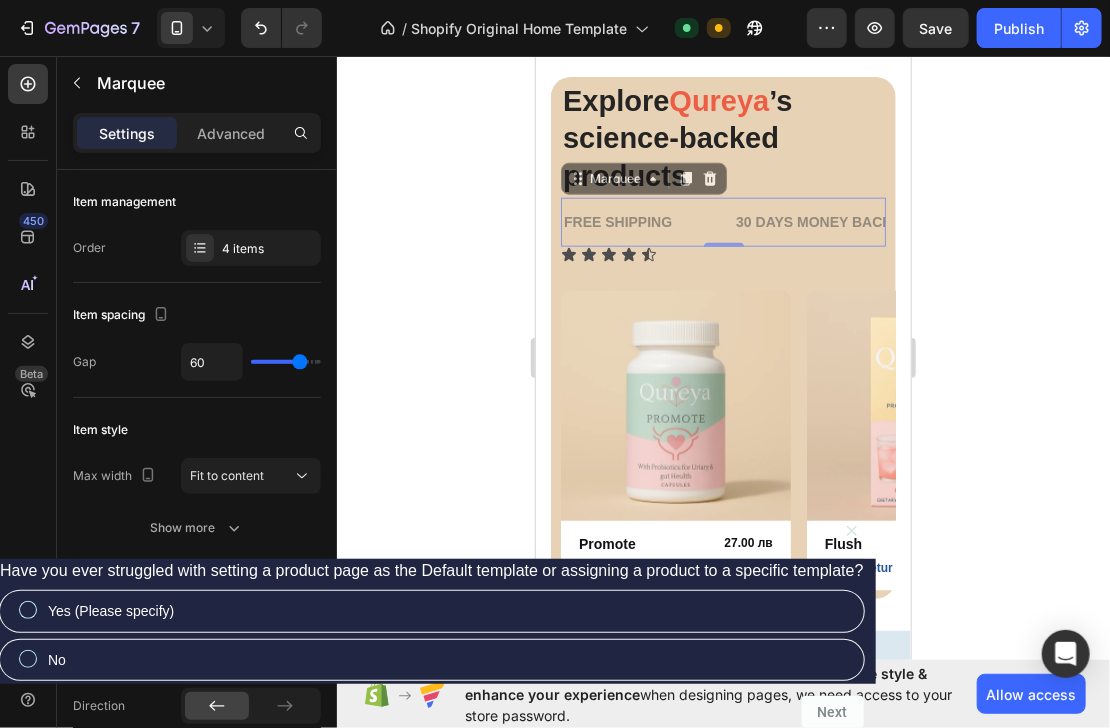 click 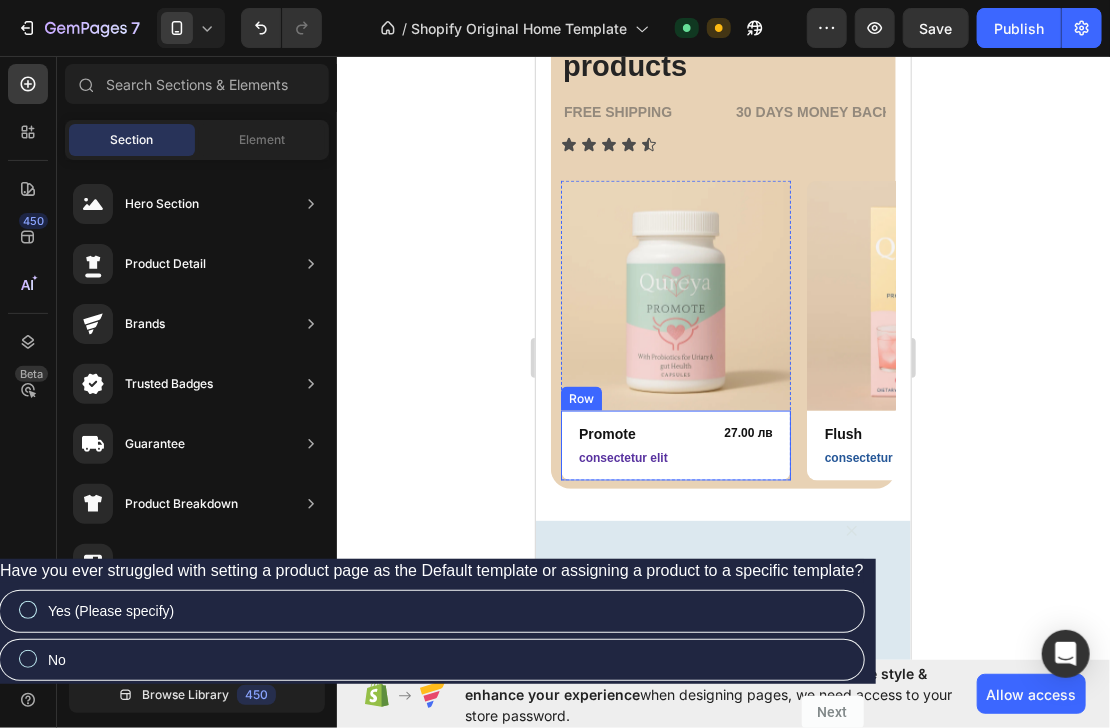 scroll, scrollTop: 640, scrollLeft: 0, axis: vertical 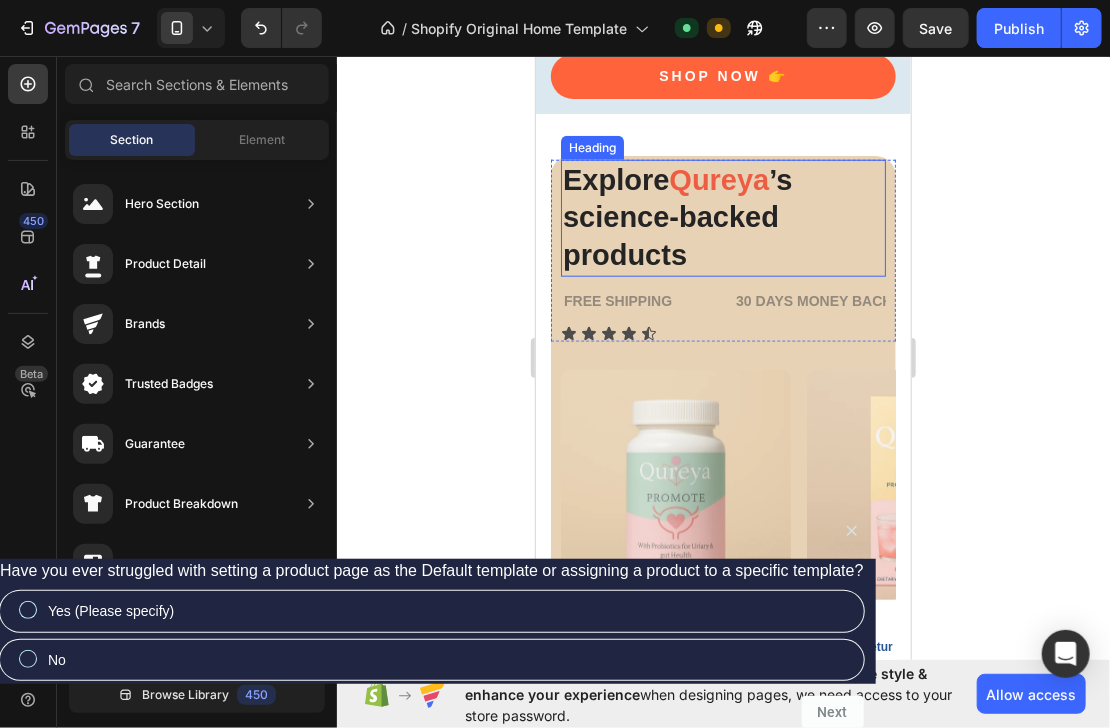 click on "Qureya" at bounding box center (718, 179) 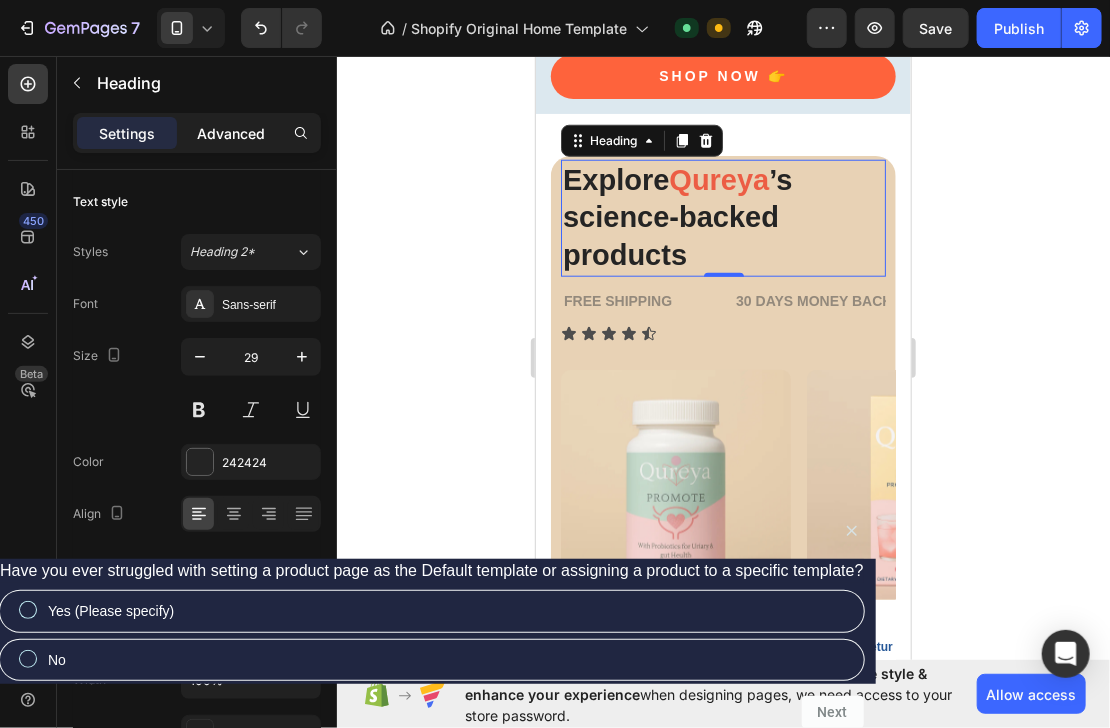 click on "Advanced" 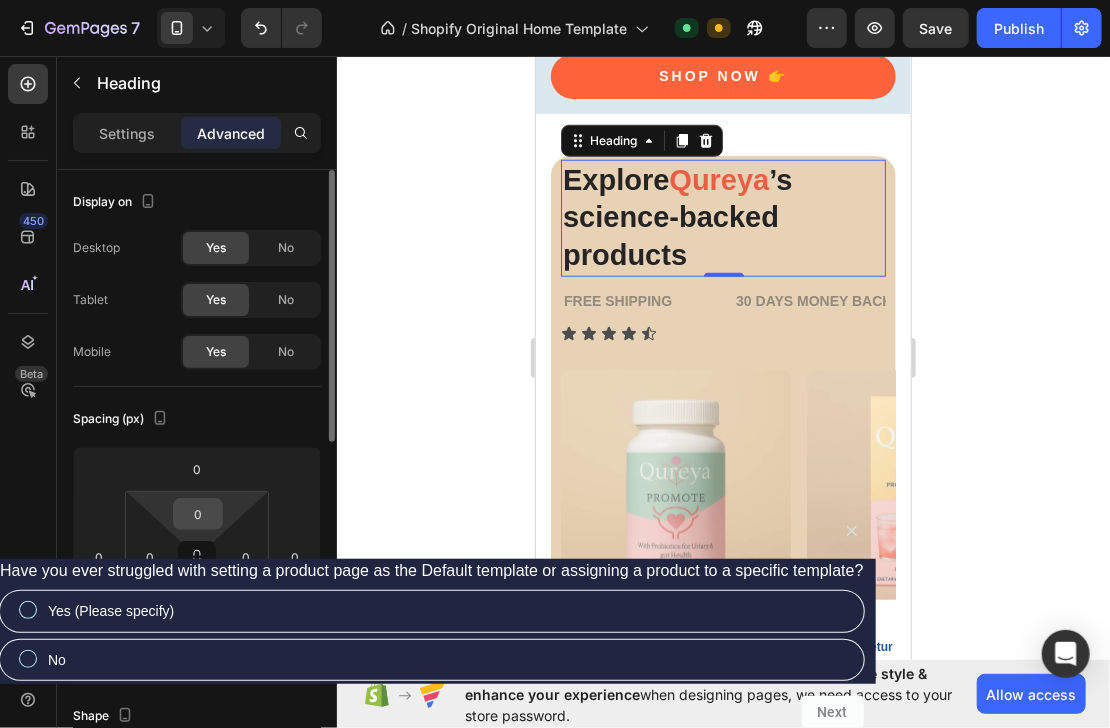 click on "0" at bounding box center [198, 514] 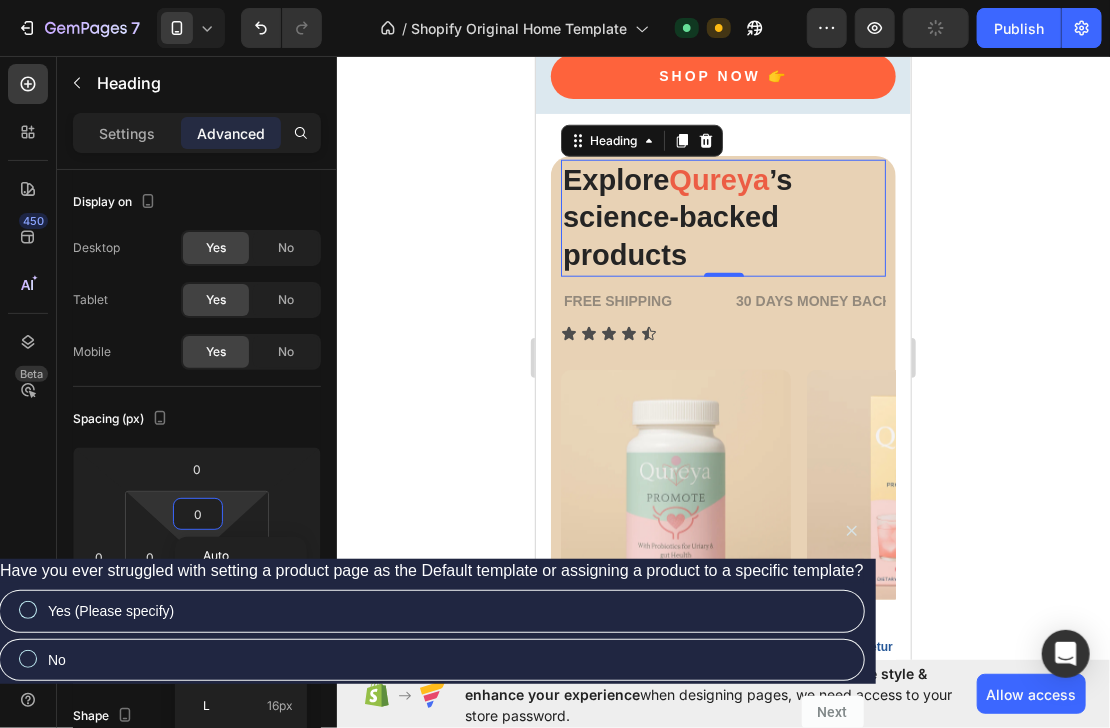 click on "XXS 2px" at bounding box center (248, 586) 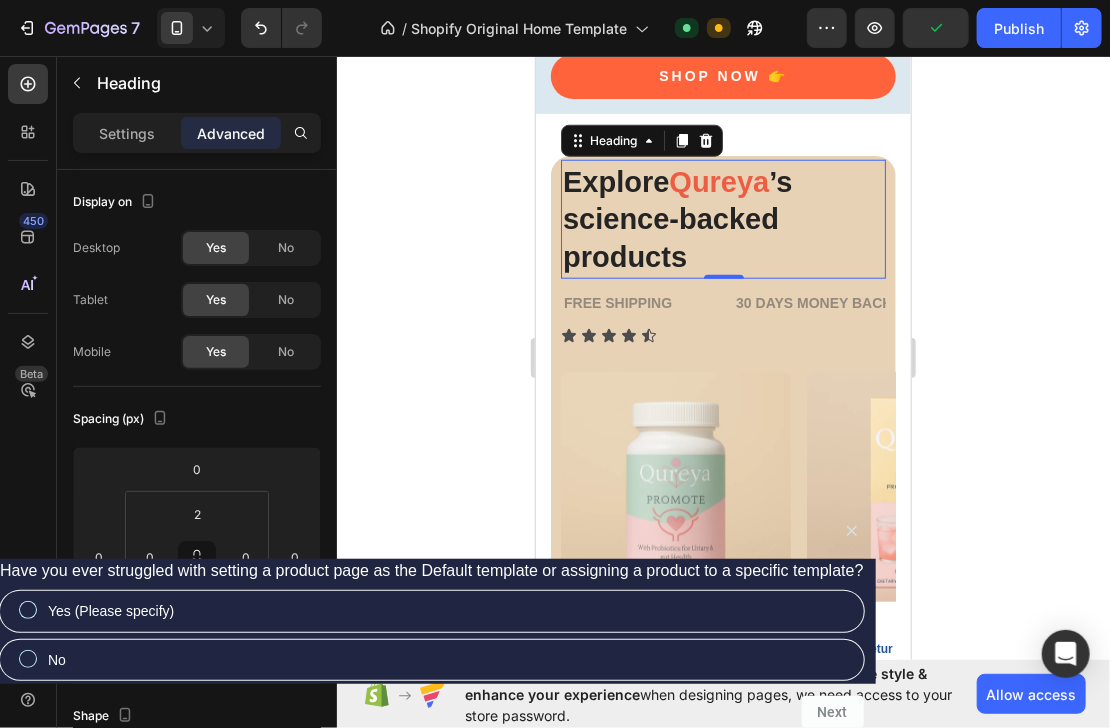 click 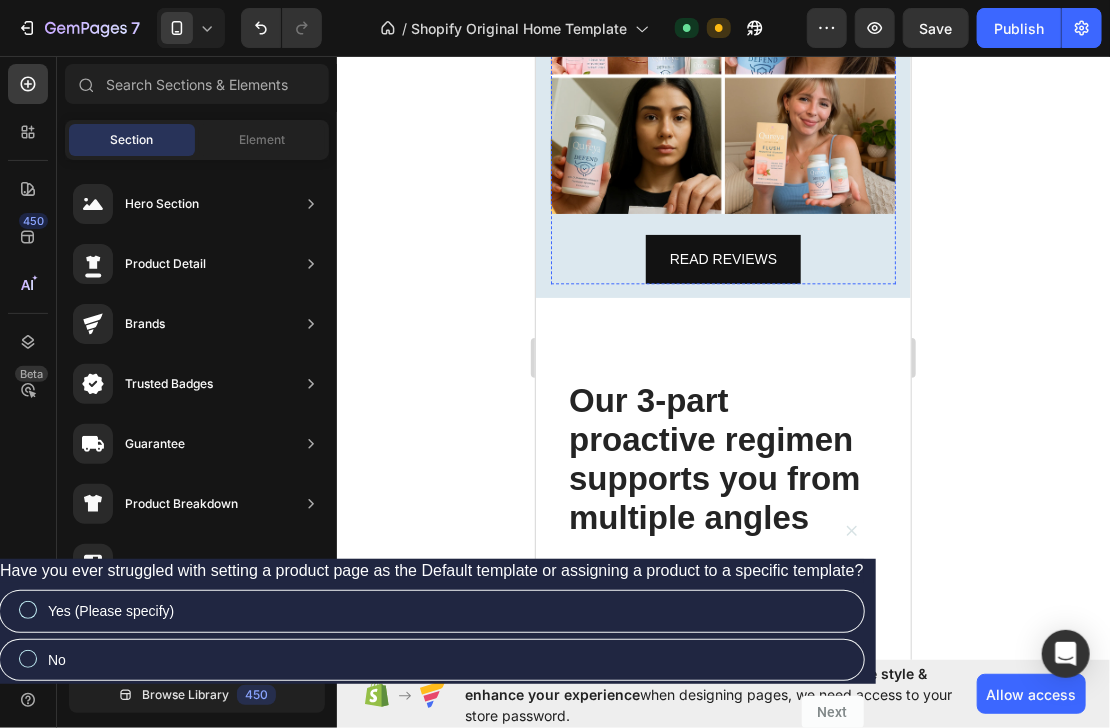 scroll, scrollTop: 1680, scrollLeft: 0, axis: vertical 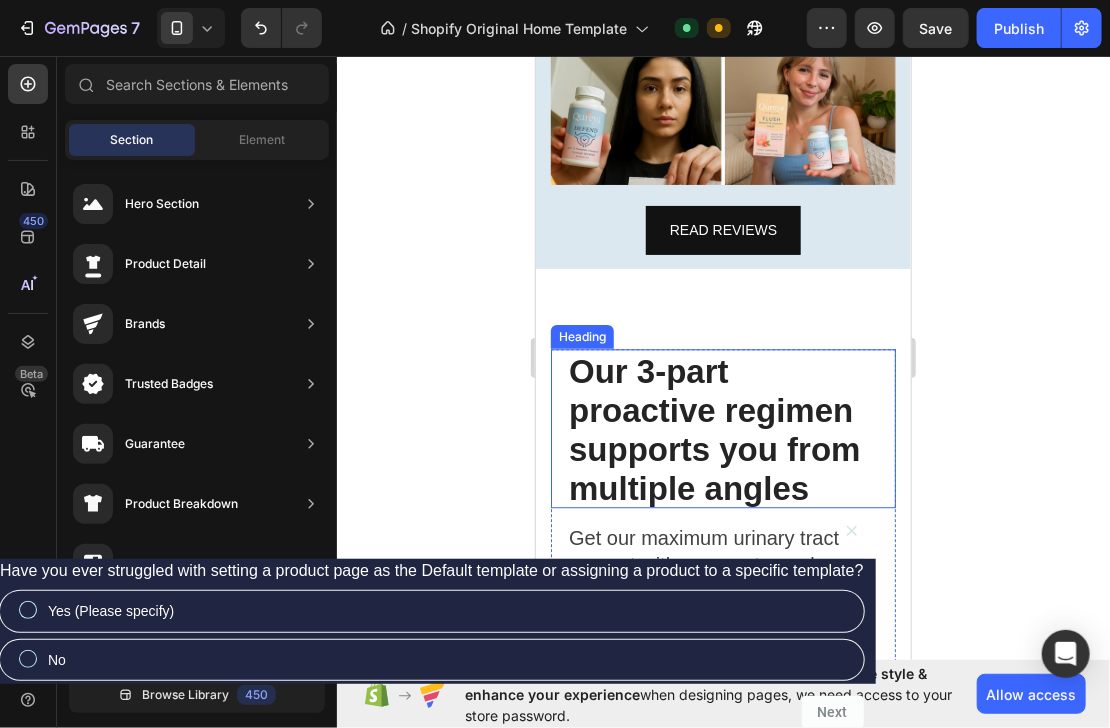 click on "Our 3-part proactive regimen supports you from multiple angles" at bounding box center [722, 427] 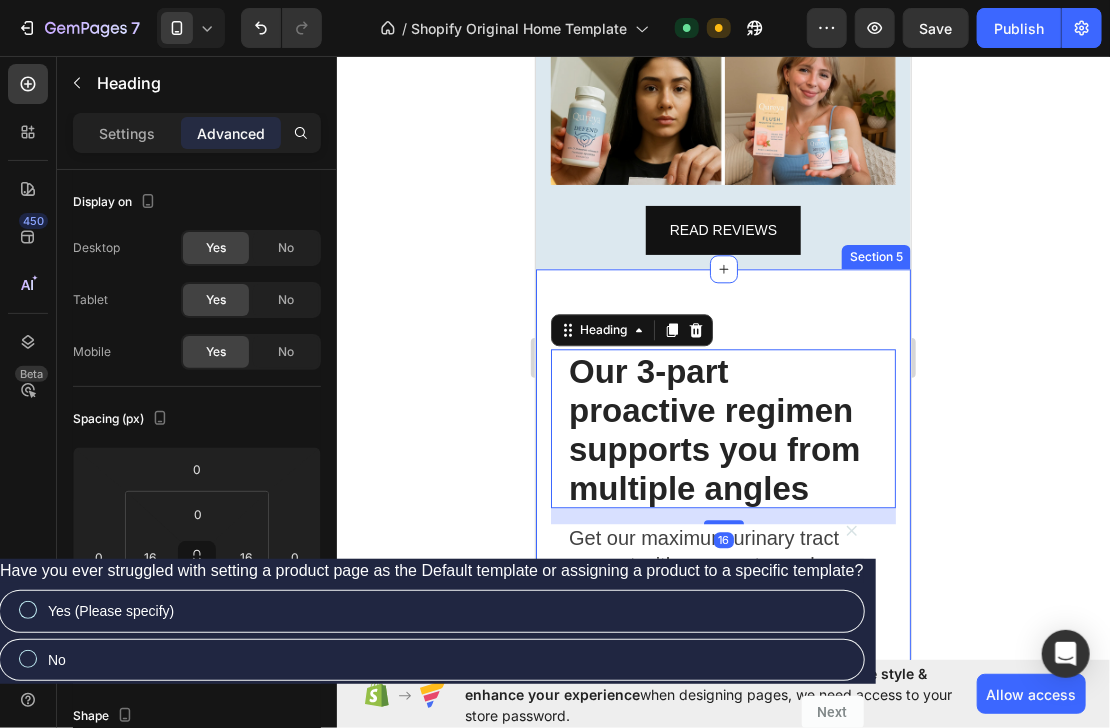 click on "Our 3-part proactive regimen supports you from multiple angles Heading Get our maximum urinary tract support with our most popular product: the Complete Regimen. Text block BUY NOW Button Row
Drop element here Image
Drop element here Row Section 5" at bounding box center [722, 661] 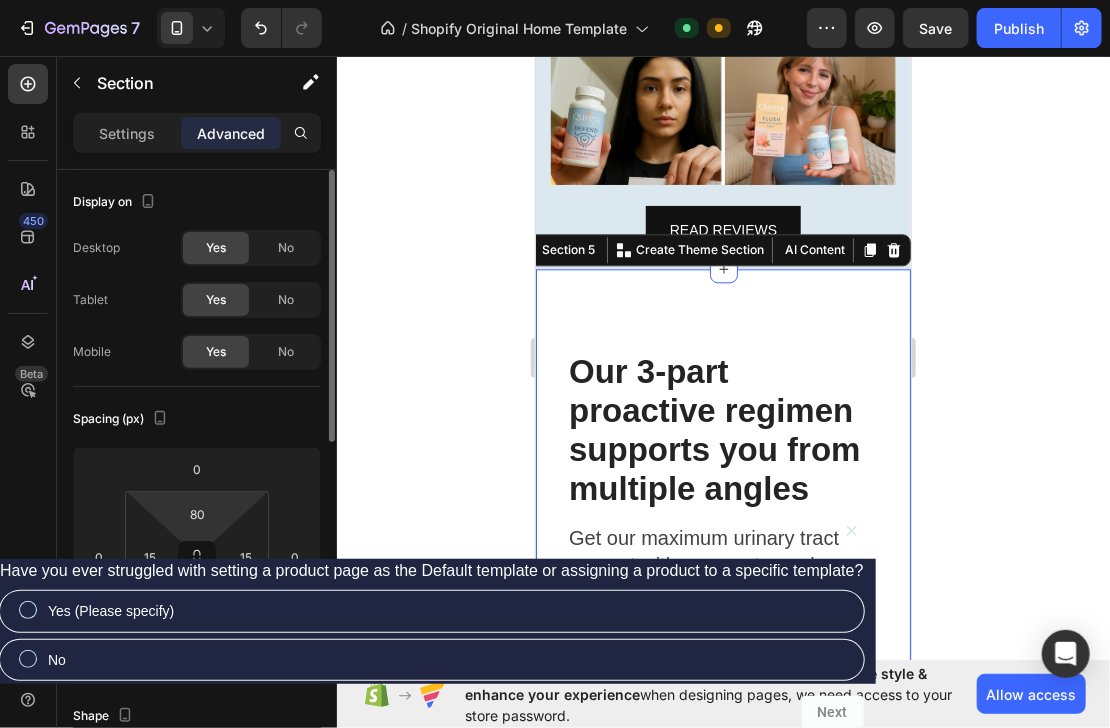 click on "{{ section.settings.quiz_heading }}
{% for block in section.blocks %}
{% if block.settings.image != blank %}
{% endif %}
{{ block.settings.option_label }}
{% endfor %}
Recommended:  —
{{ section.settings.submit_text }}
Custom Code Section 6" at bounding box center (555, 0) 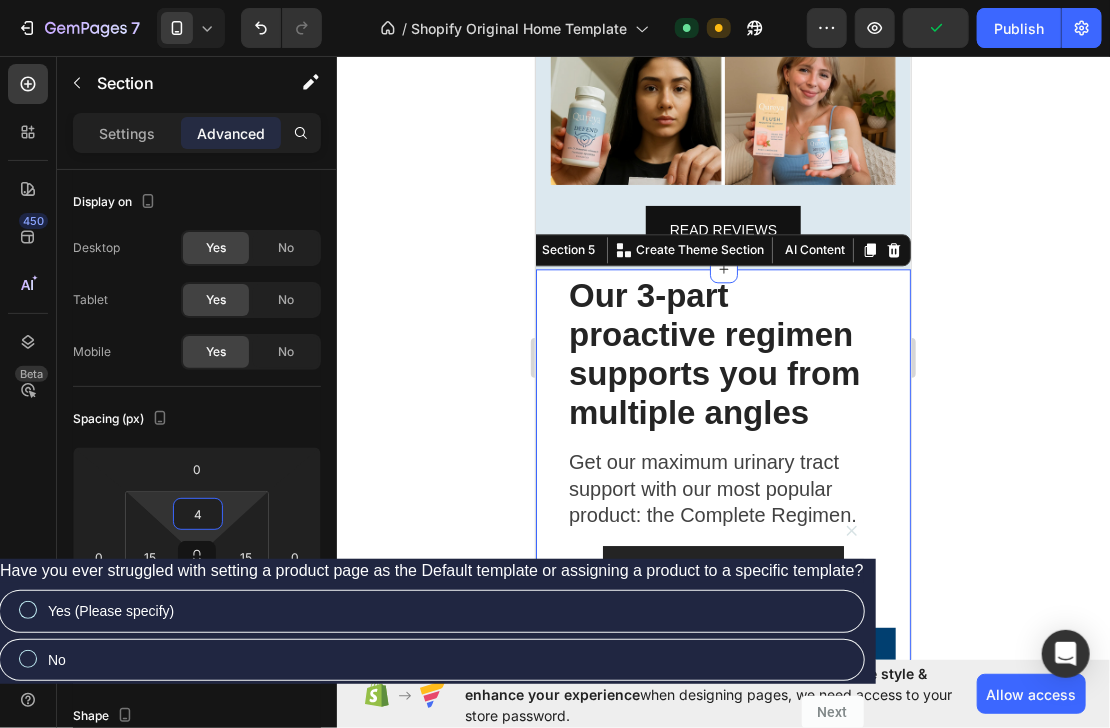 click 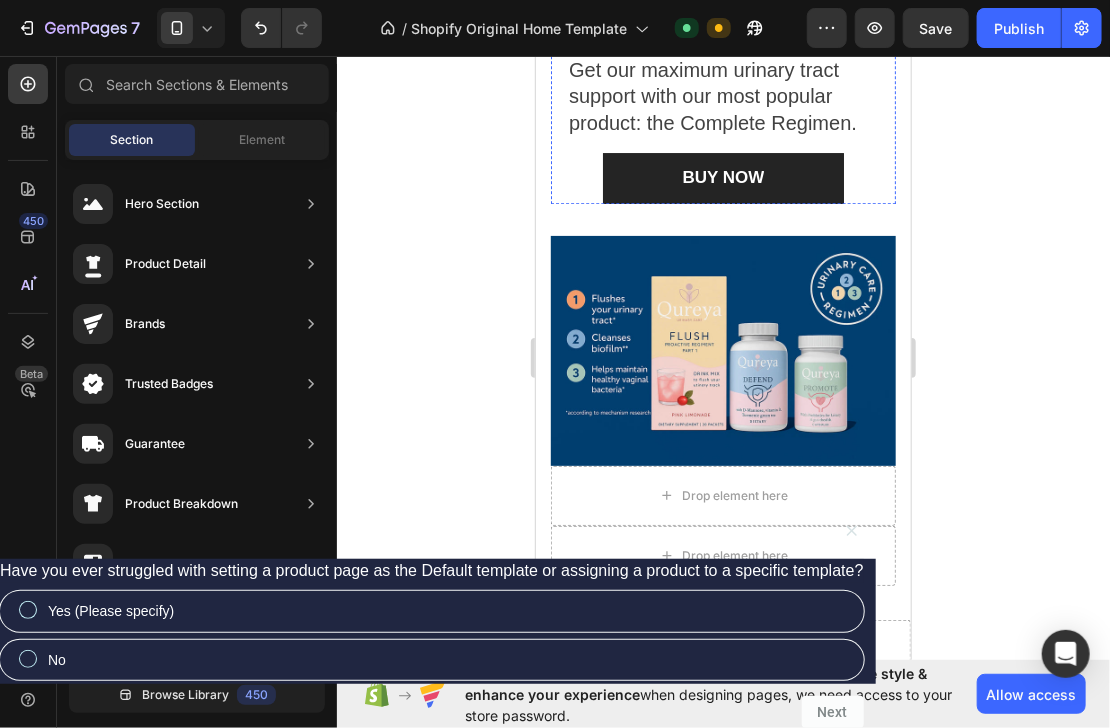 scroll, scrollTop: 2240, scrollLeft: 0, axis: vertical 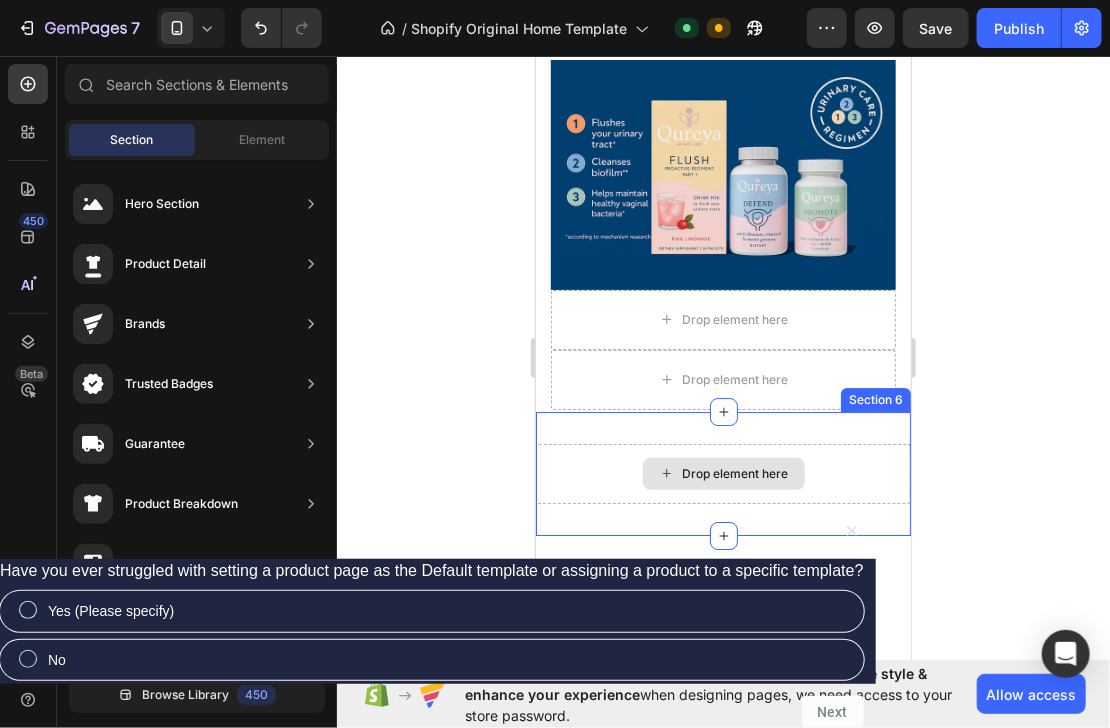 click on "Drop element here" at bounding box center (722, 473) 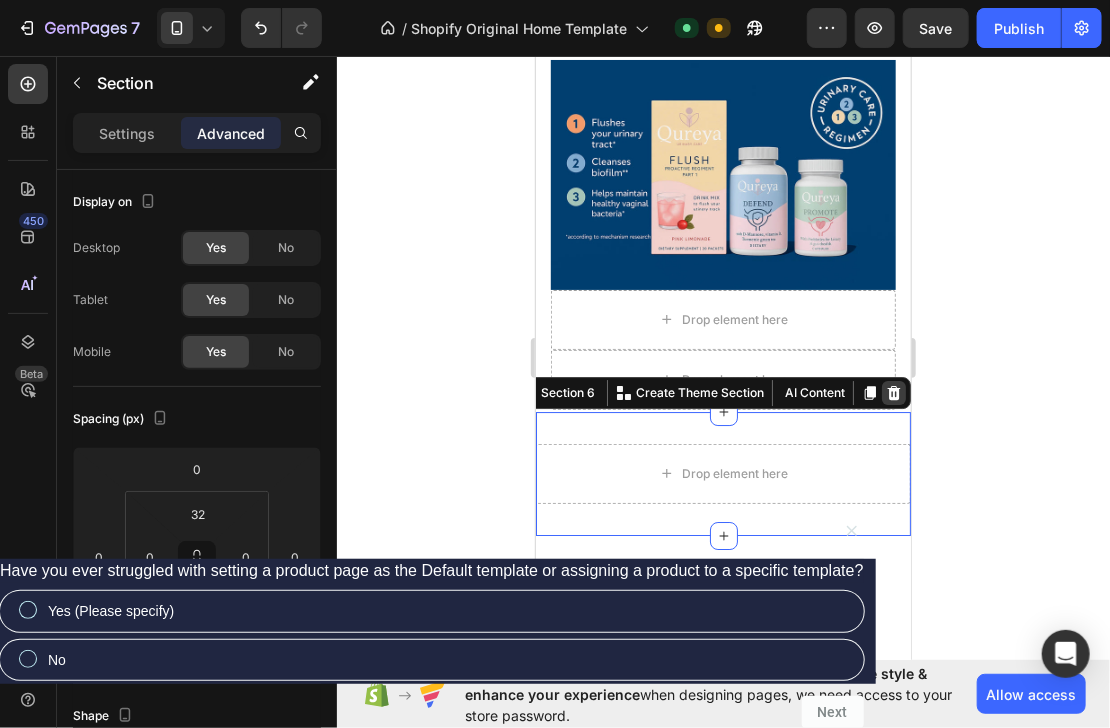 click at bounding box center [893, 392] 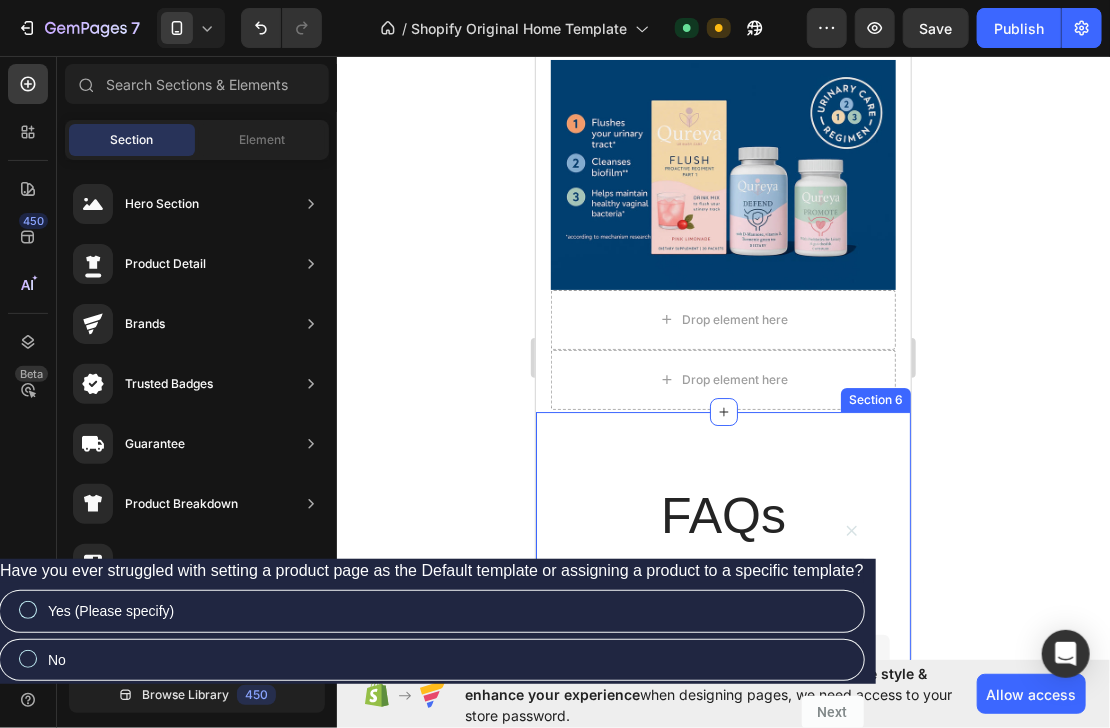 click on "FAQs Heading THE AM/PM BUMDLE Text Block Row
Lorem ipsum dolor sit amet, consectetur elit?
Lorem ipsum dolor sit amet, consectetur adipiscing? Accordion
Lorem ipsum dolor sit amet adipiscing?
Lorem ipsum consectetur adipiscing elit? Accordion Row Section 6" at bounding box center (722, 729) 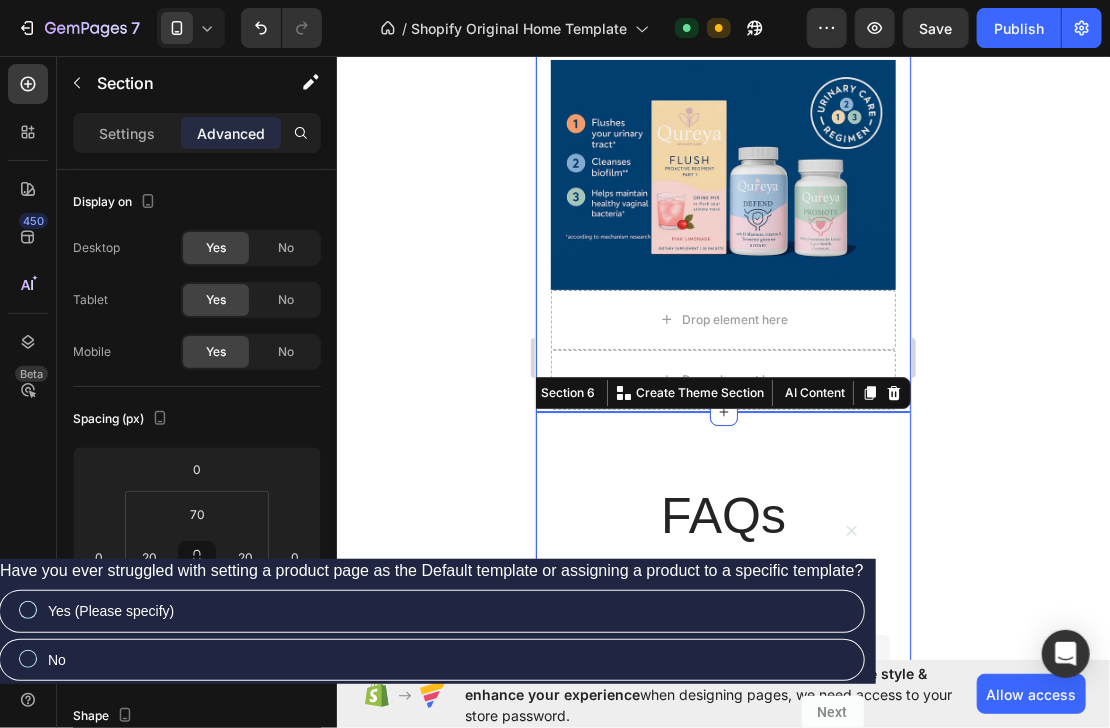 click on "Our 3-part proactive regimen supports you from multiple angles Heading Get our maximum urinary tract support with our most popular product: the Complete Regimen. Text block BUY NOW Button Row
Drop element here Image
Drop element here Row Section 5" at bounding box center (722, 55) 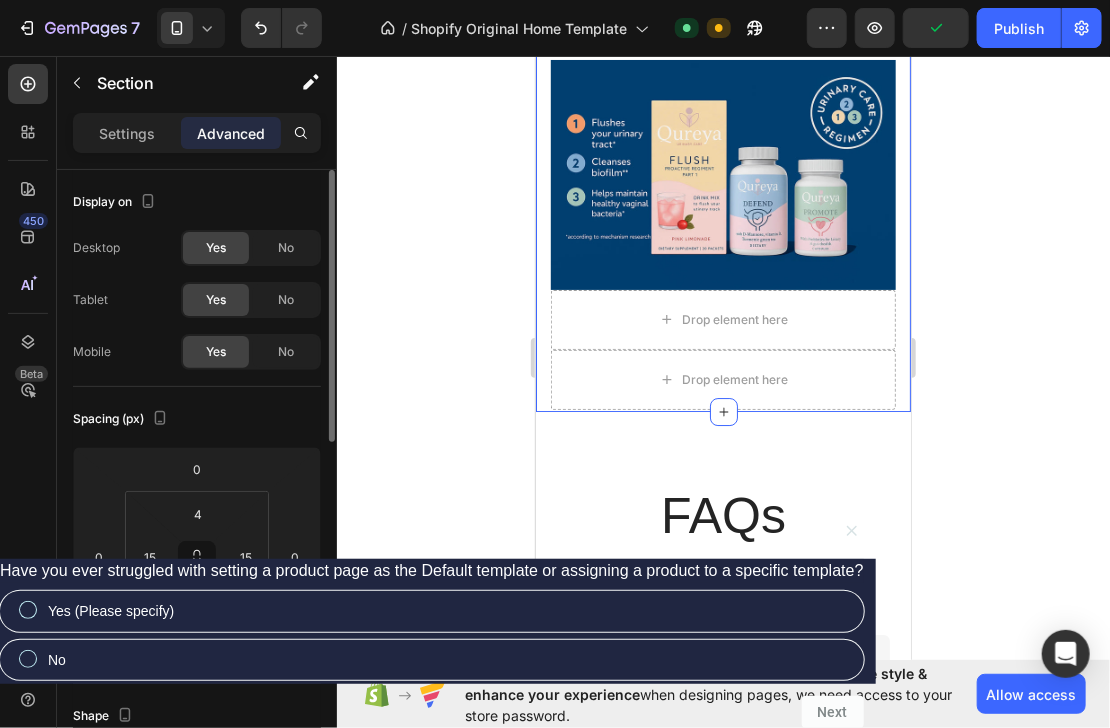 click on "2" at bounding box center [198, 600] 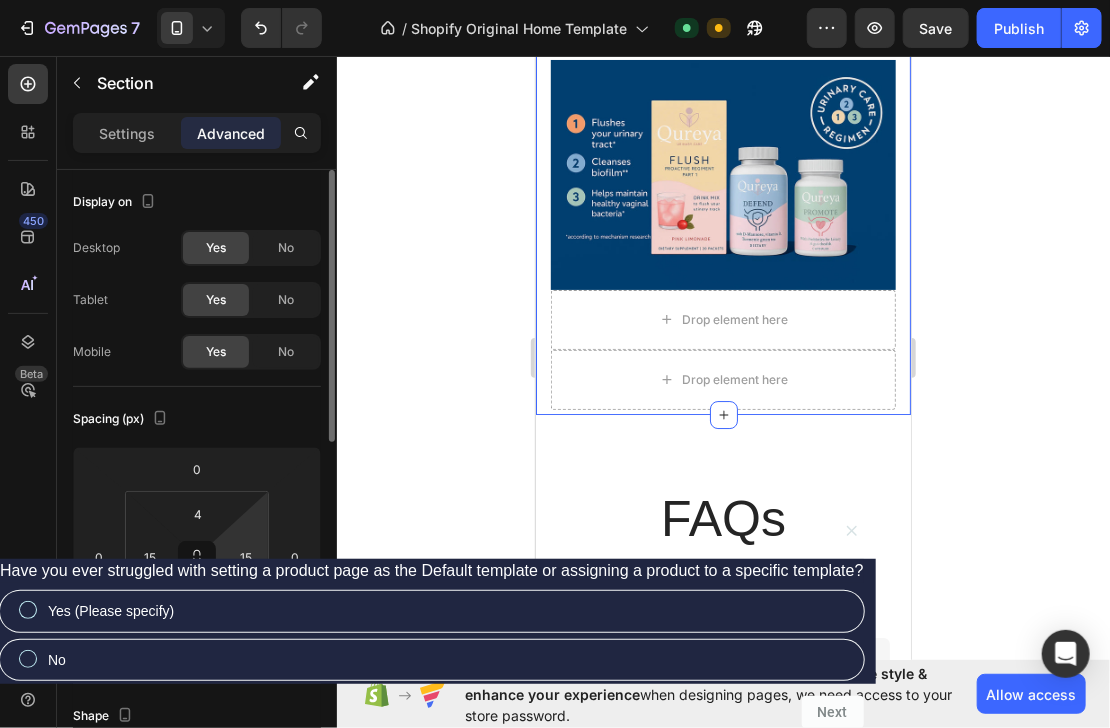 type on "-" 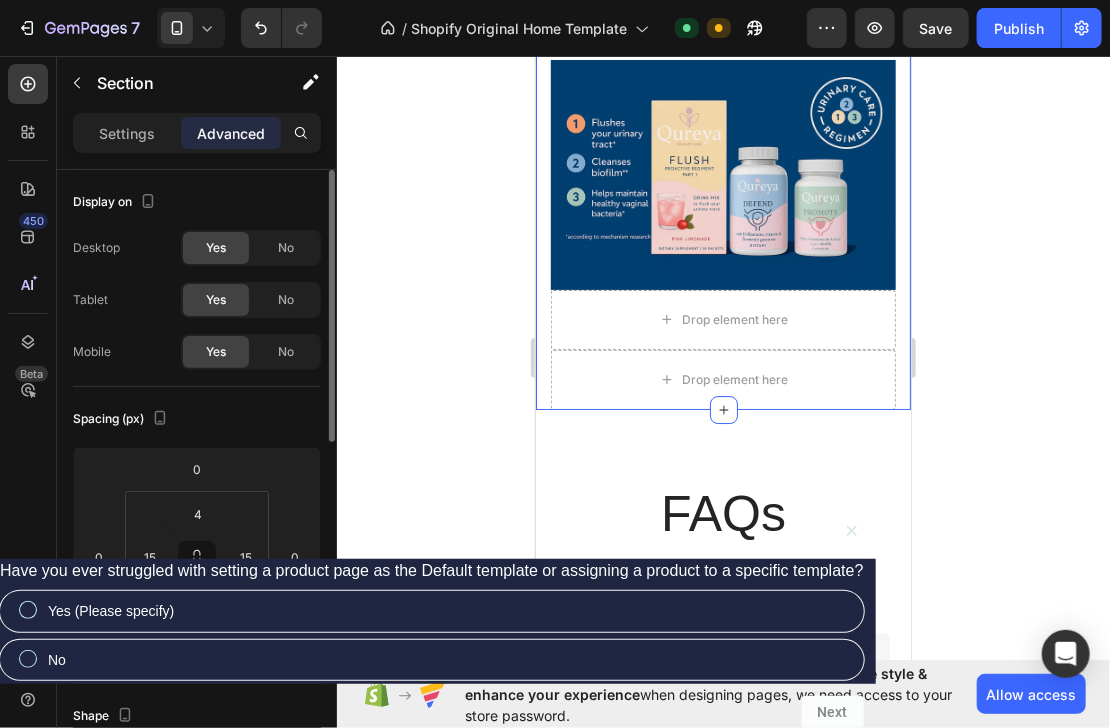 click on "{{ section.settings.quiz_heading }}
{% for block in section.blocks %}
{% if block.settings.image != blank %}
{% endif %}
{{ block.settings.option_label }}
{% endfor %}
Recommended:  —
{{ section.settings.submit_text }}
Custom Code Section 6" at bounding box center (555, 0) 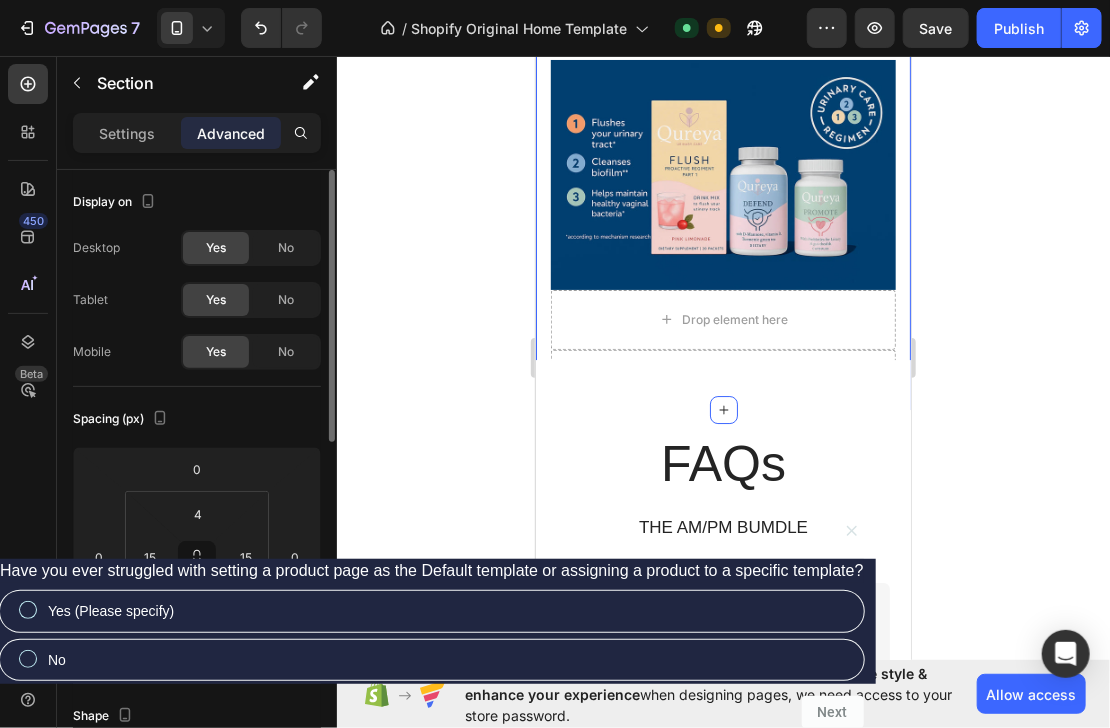 type on "-5" 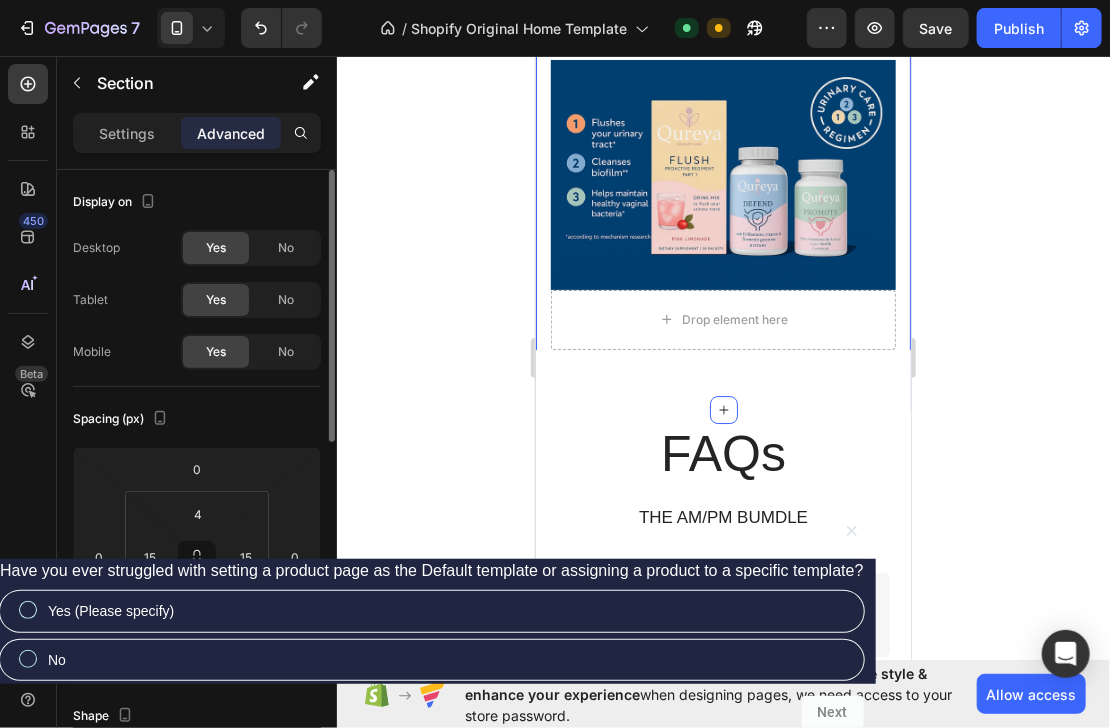 type on "-6" 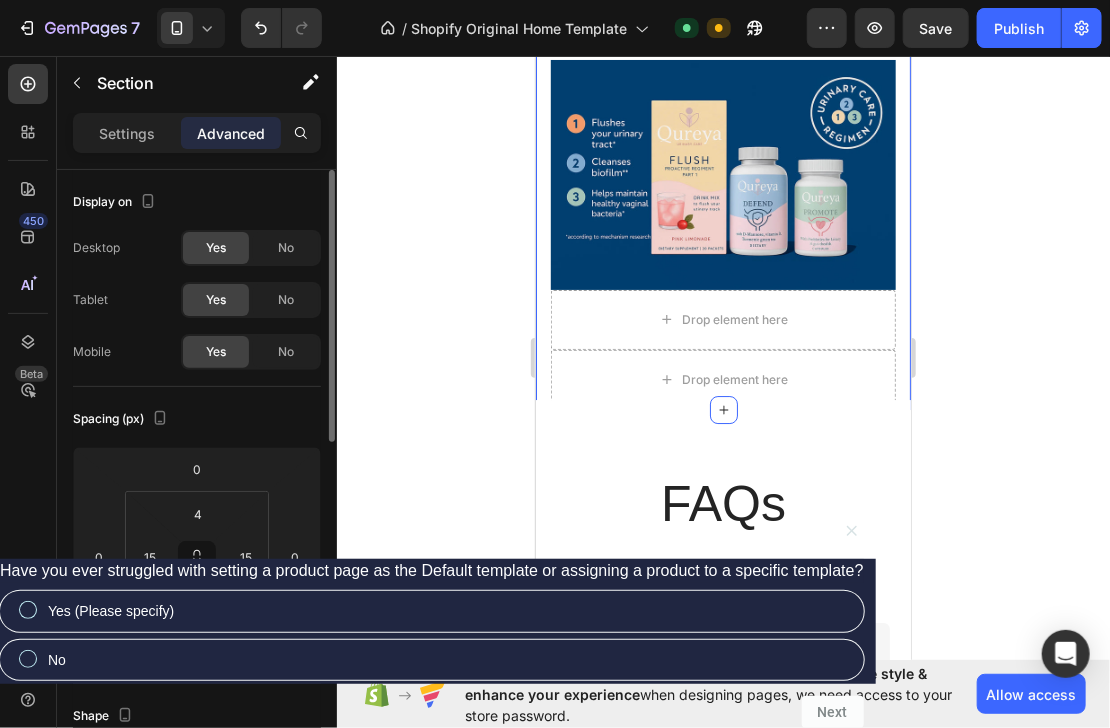 type on "-100" 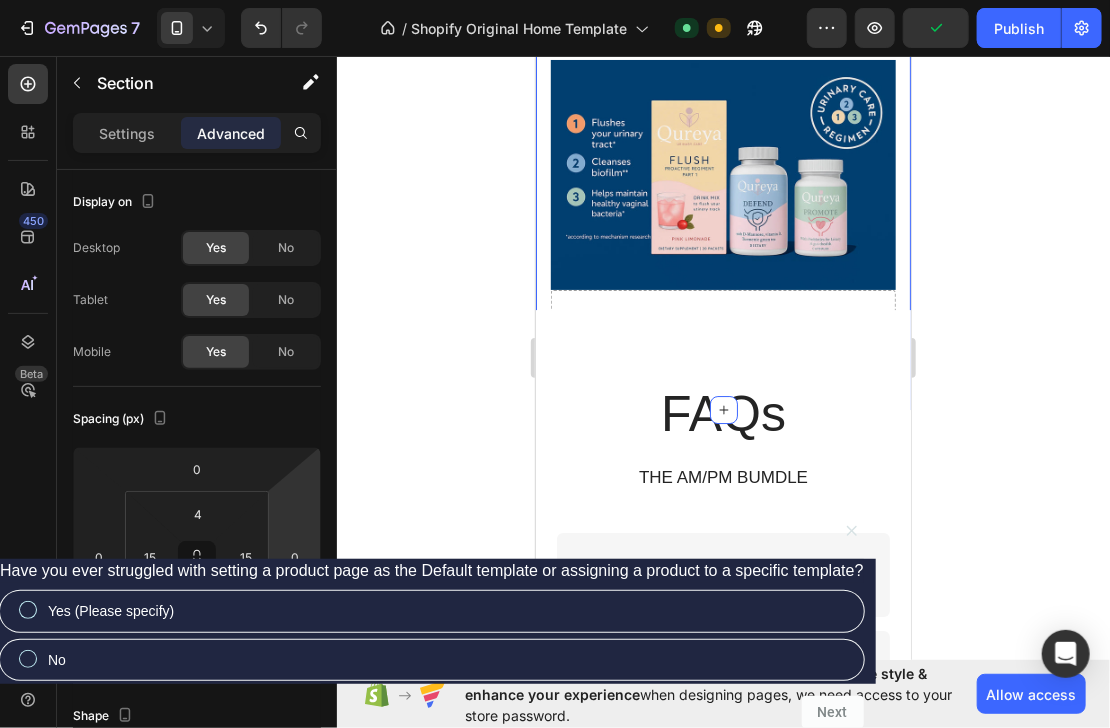 click 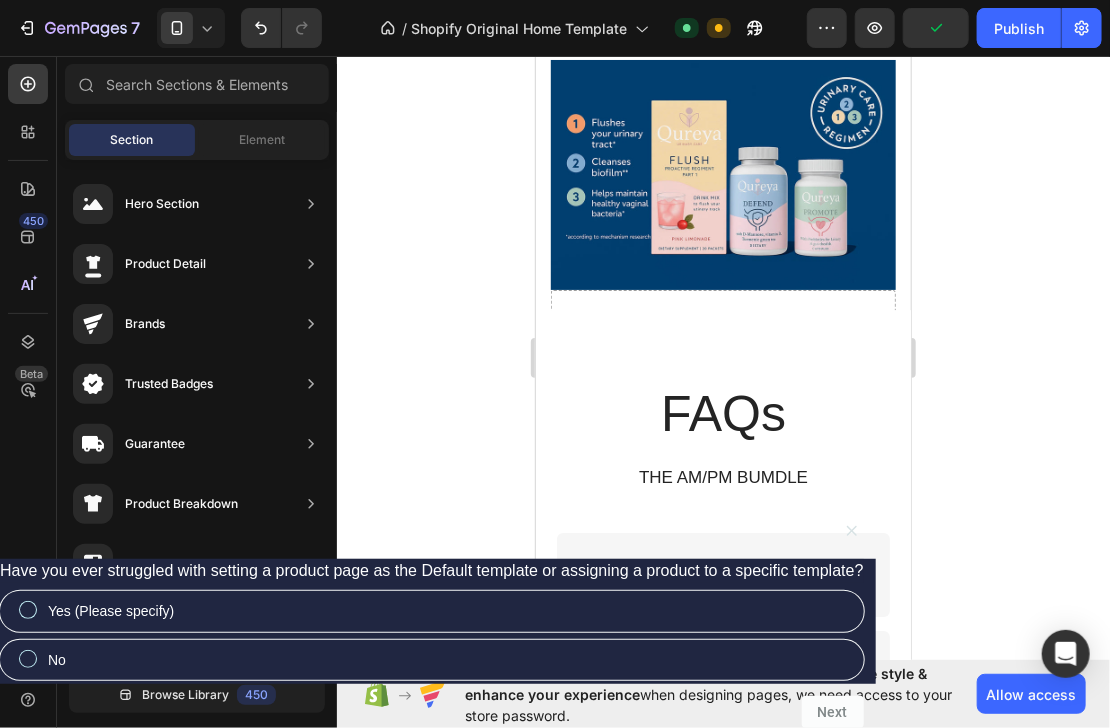 click 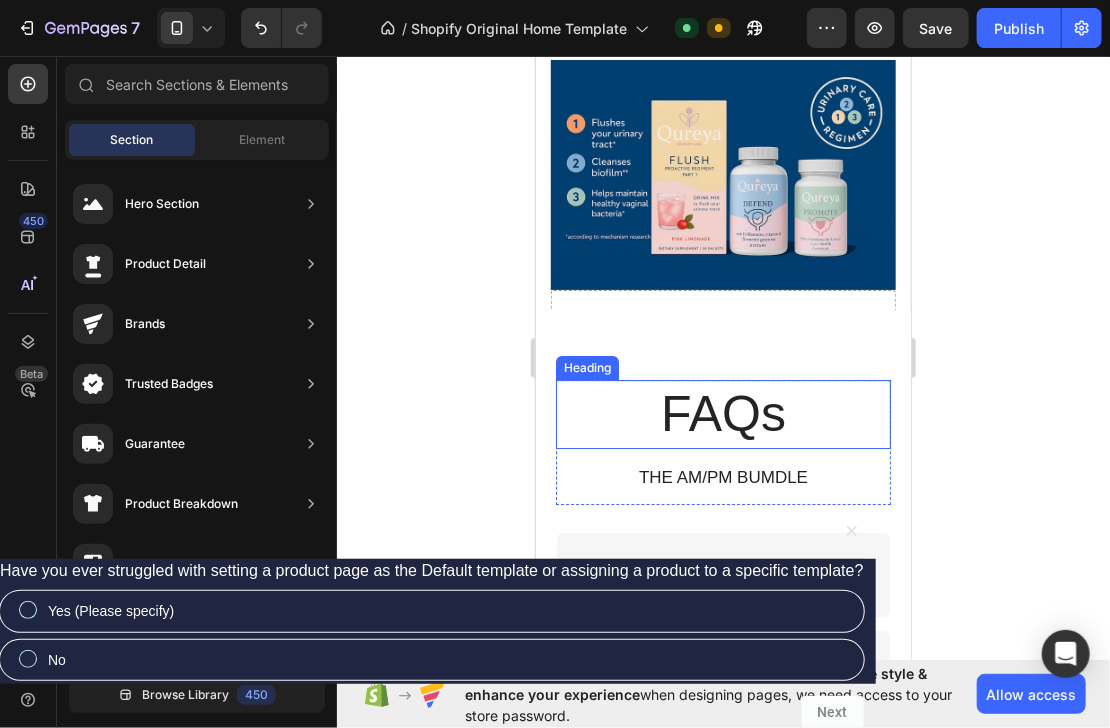 click on "FAQs" at bounding box center (722, 413) 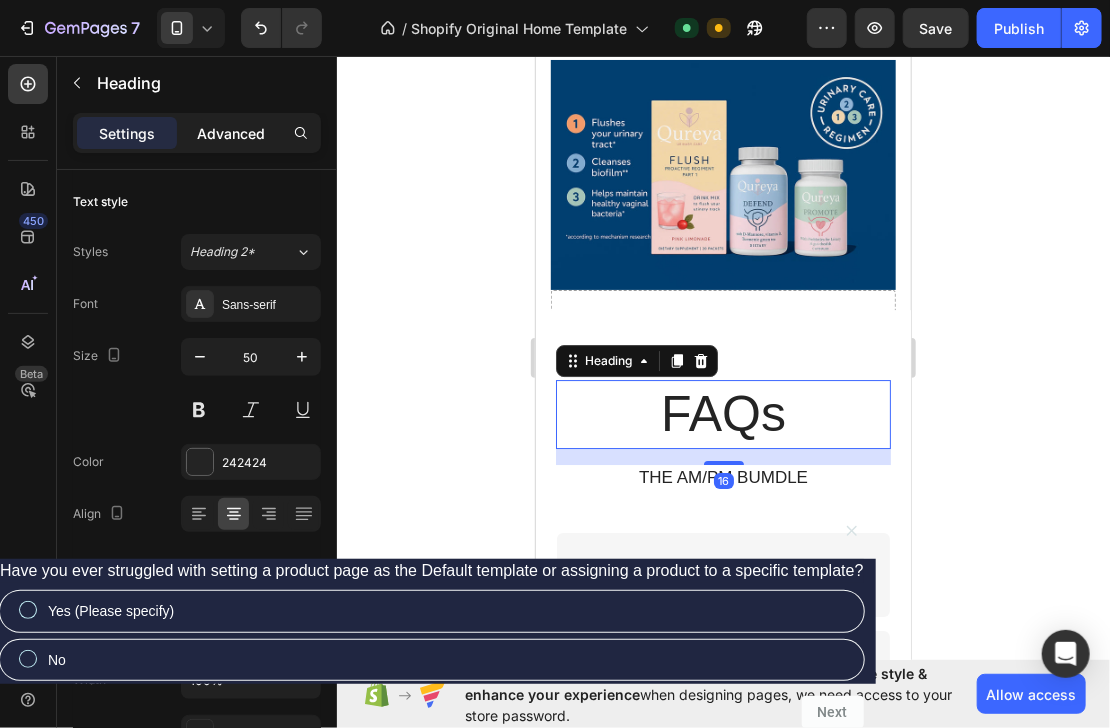 drag, startPoint x: 209, startPoint y: 131, endPoint x: 208, endPoint y: 180, distance: 49.010204 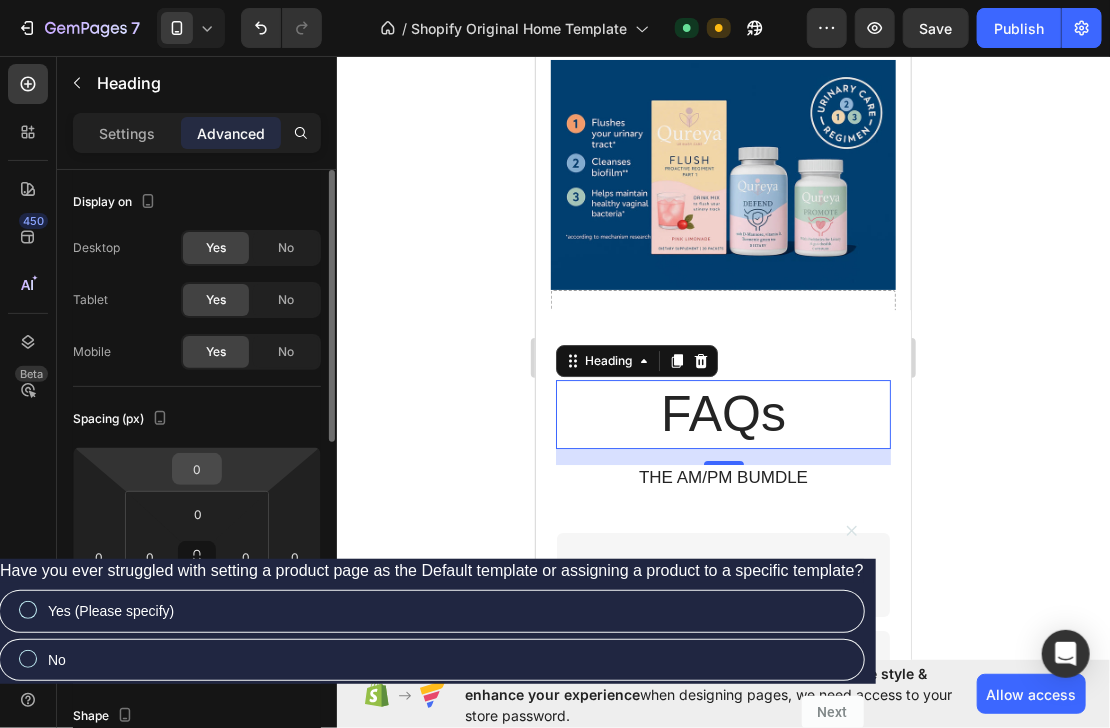 click on "0" at bounding box center (197, 469) 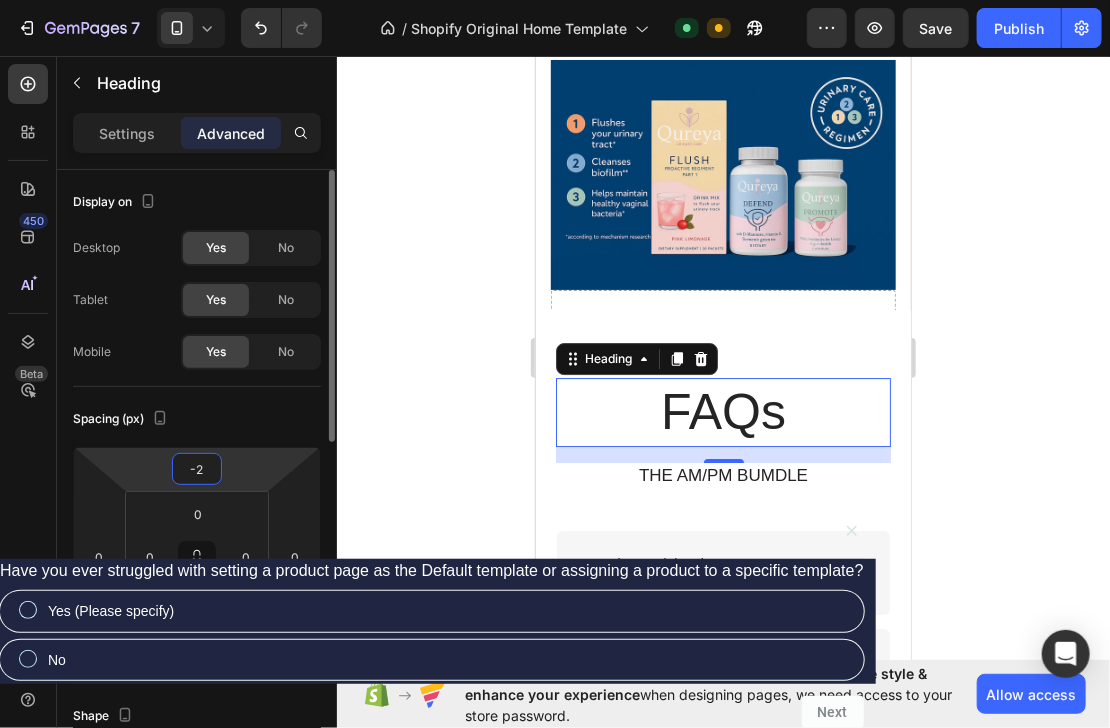 type on "-20" 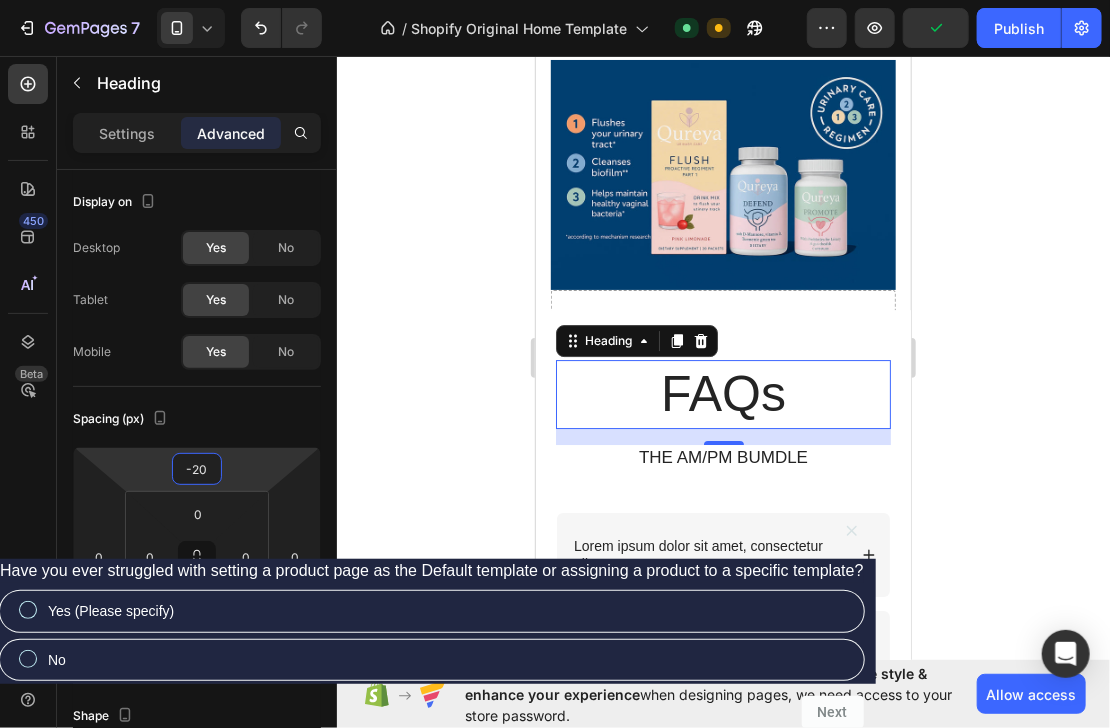 click 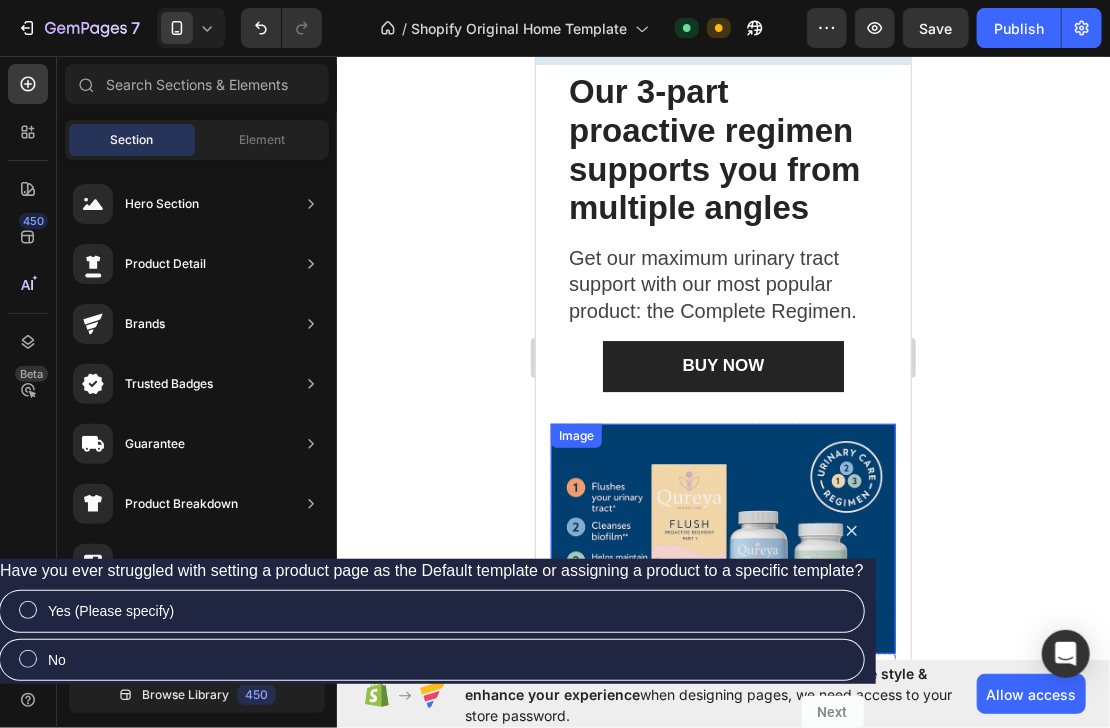 scroll, scrollTop: 1760, scrollLeft: 0, axis: vertical 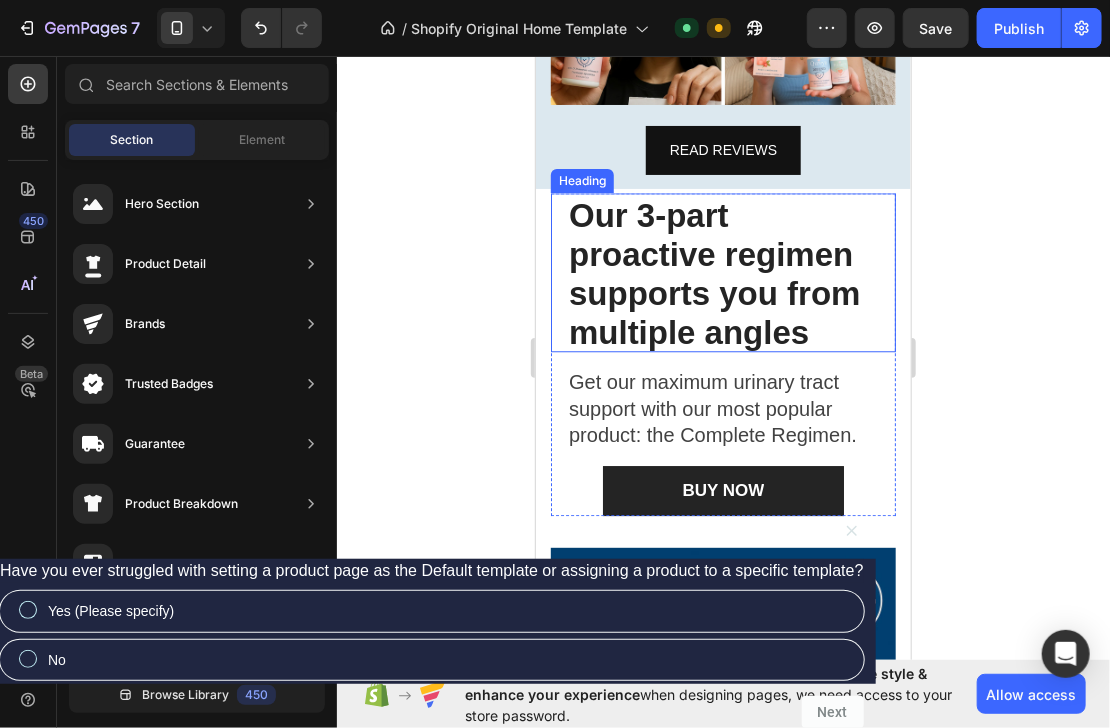 click on "Our 3-part proactive regimen supports you from multiple angles" at bounding box center [714, 272] 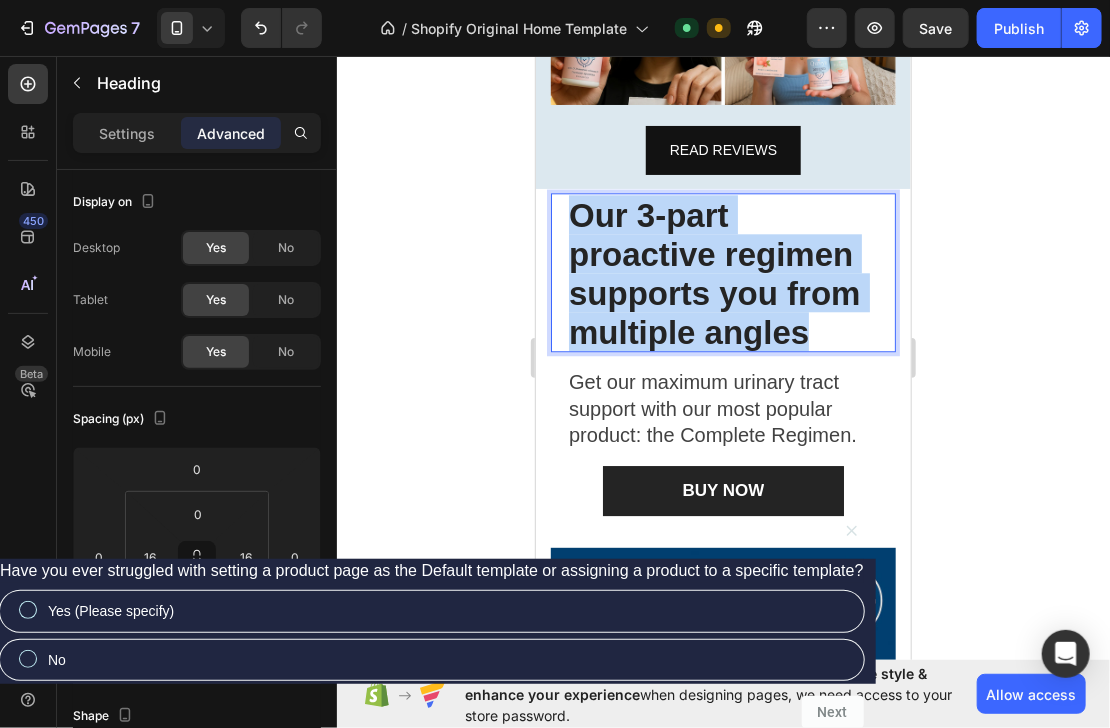 click on "Our 3-part proactive regimen supports you from multiple angles" at bounding box center (714, 272) 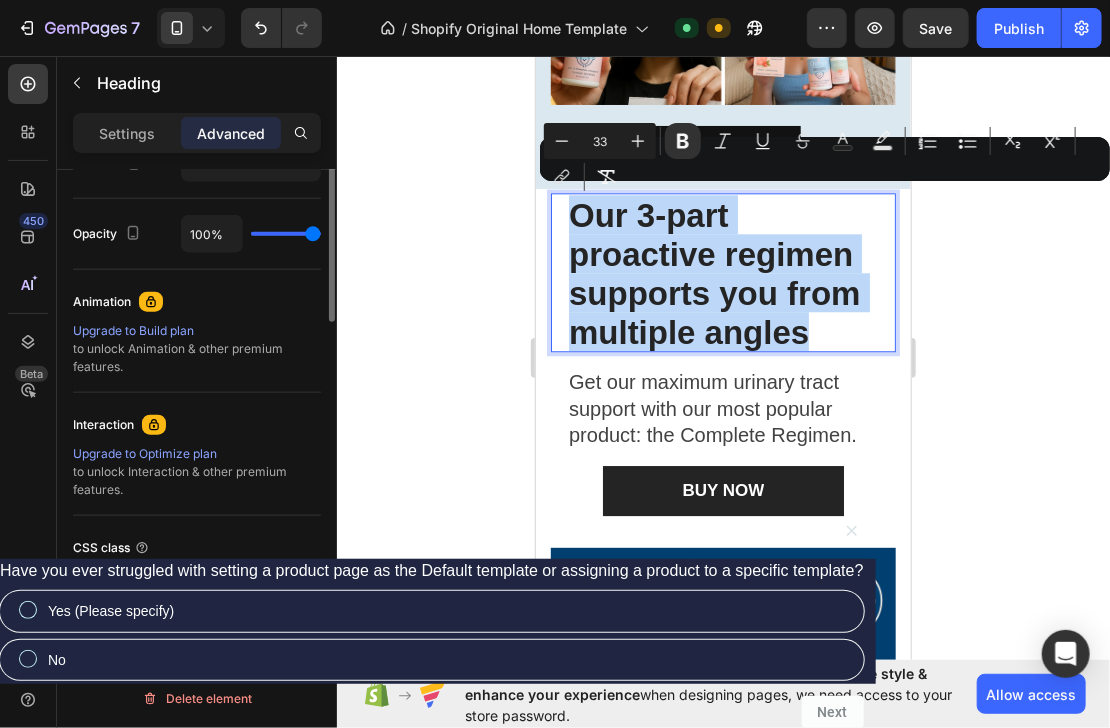scroll, scrollTop: 291, scrollLeft: 0, axis: vertical 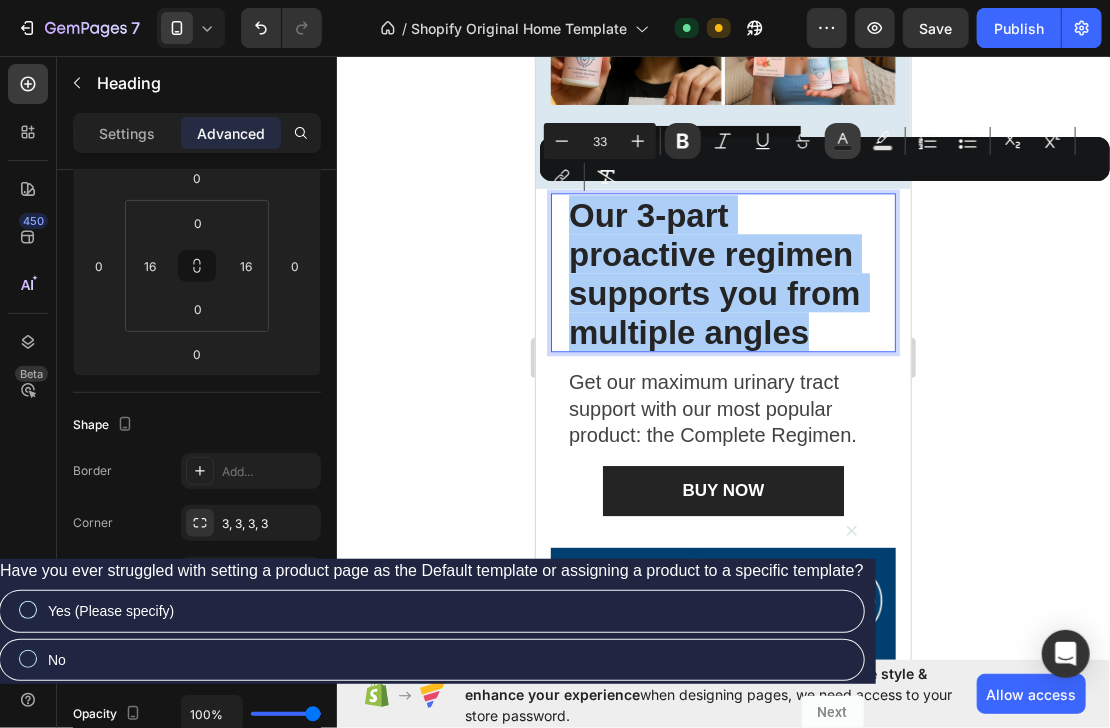 click on "Text Color" at bounding box center [843, 141] 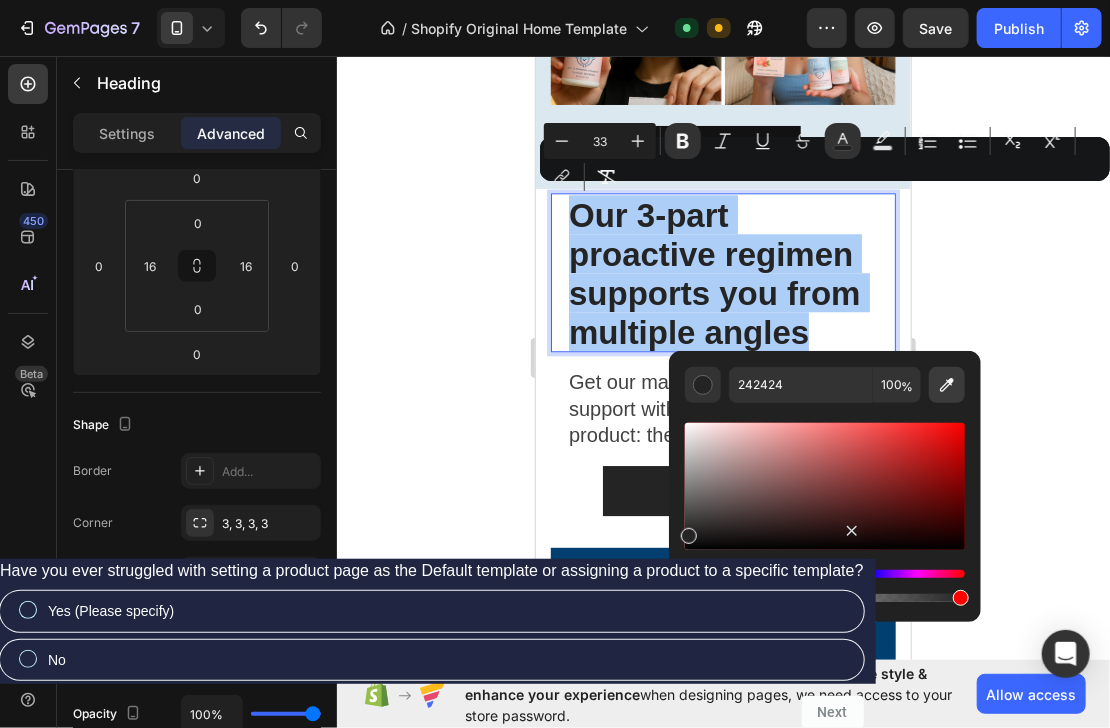click 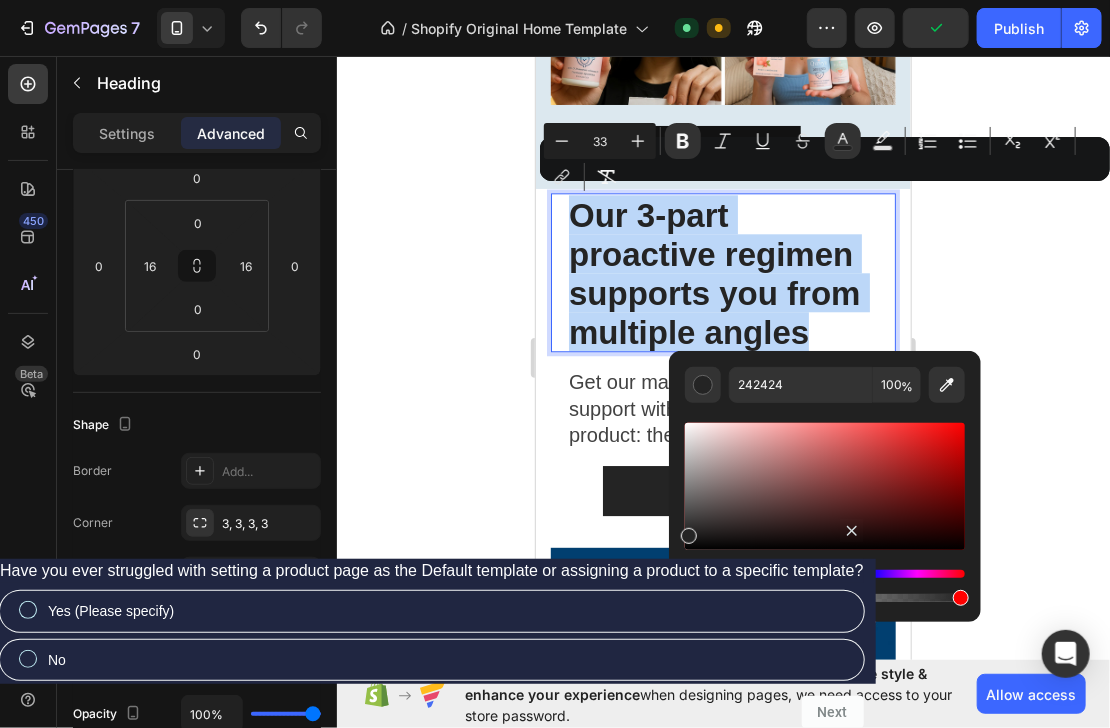 type on "013F71" 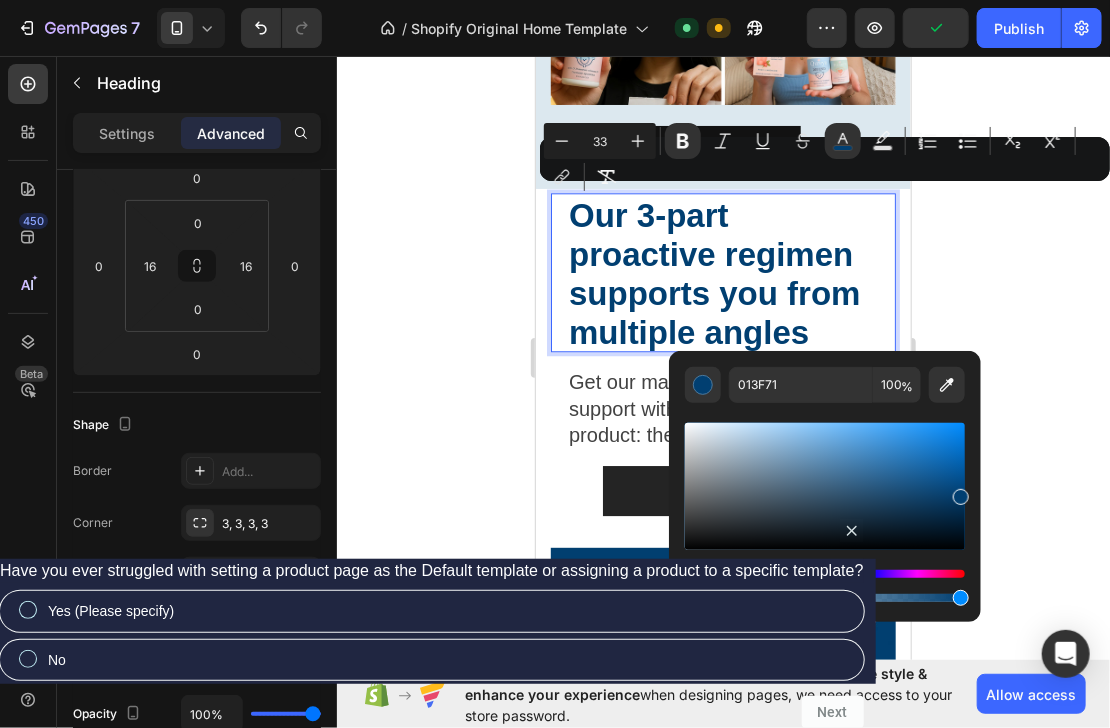 click 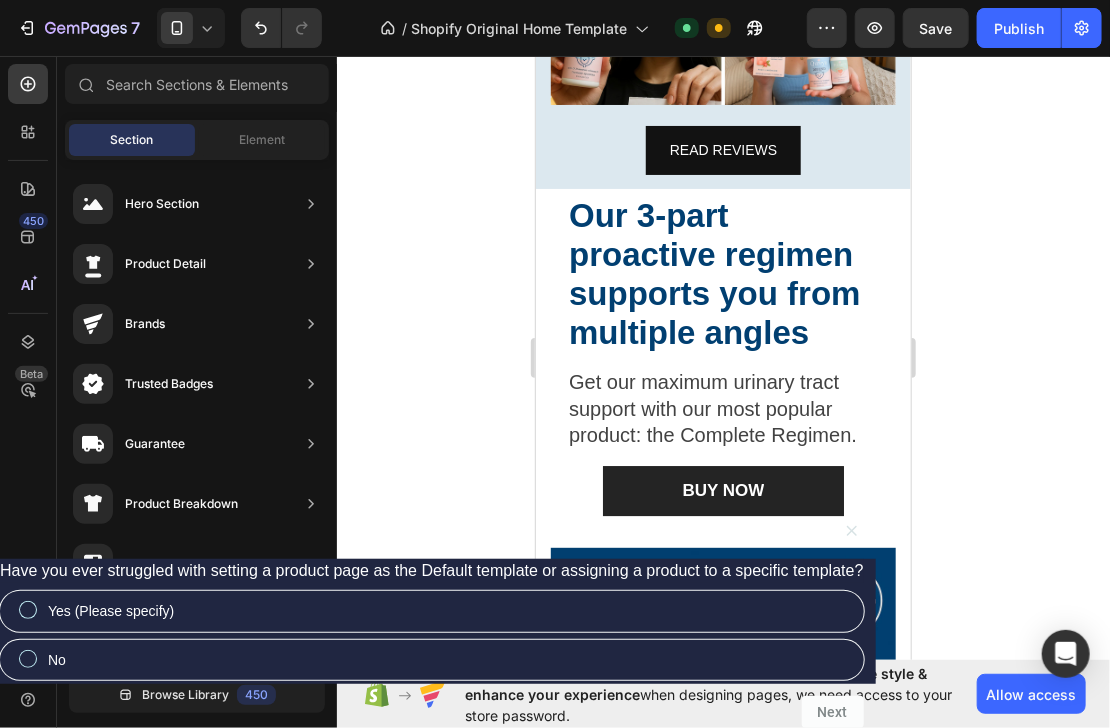 click 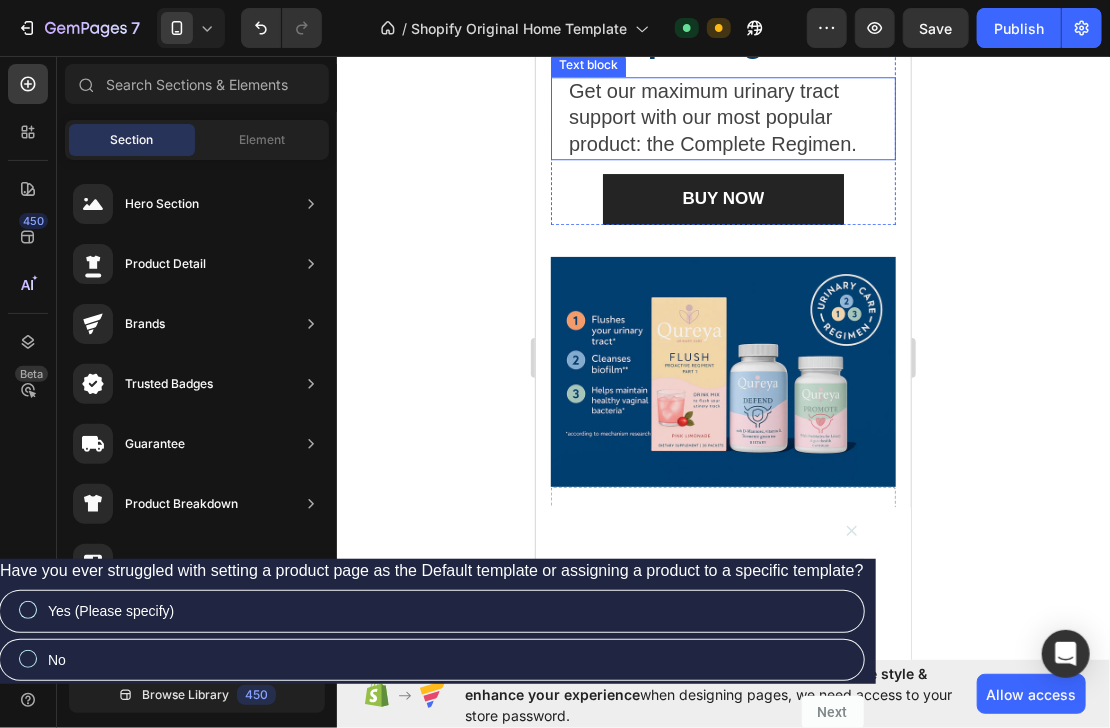 scroll, scrollTop: 2080, scrollLeft: 0, axis: vertical 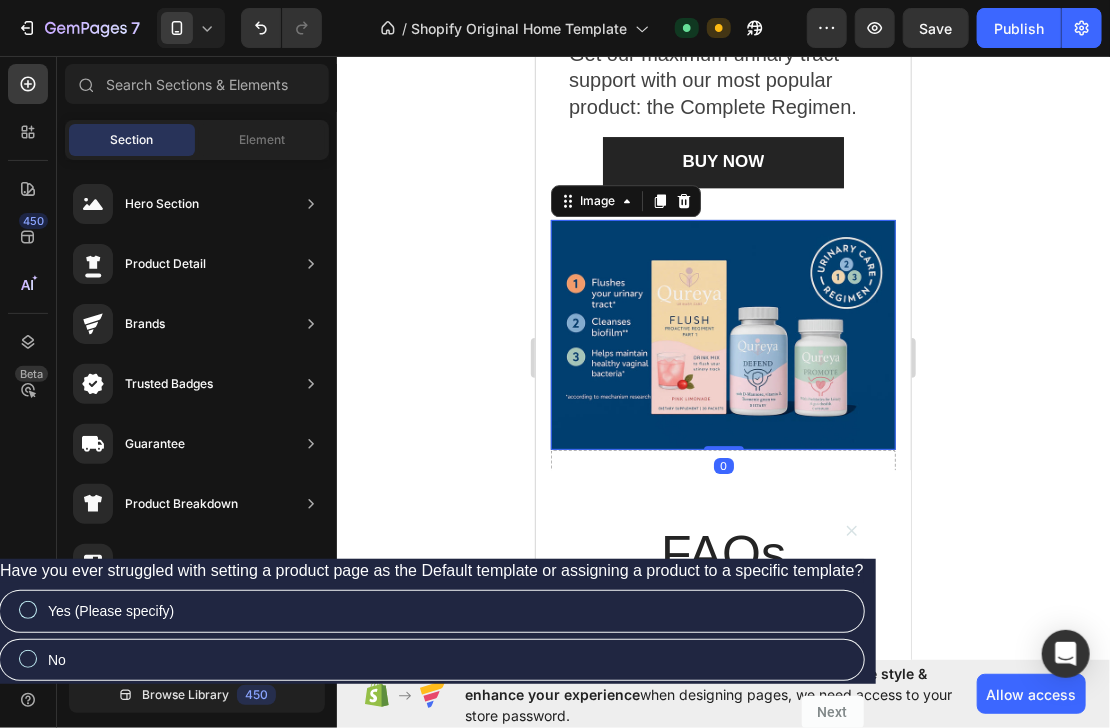 click at bounding box center (722, 334) 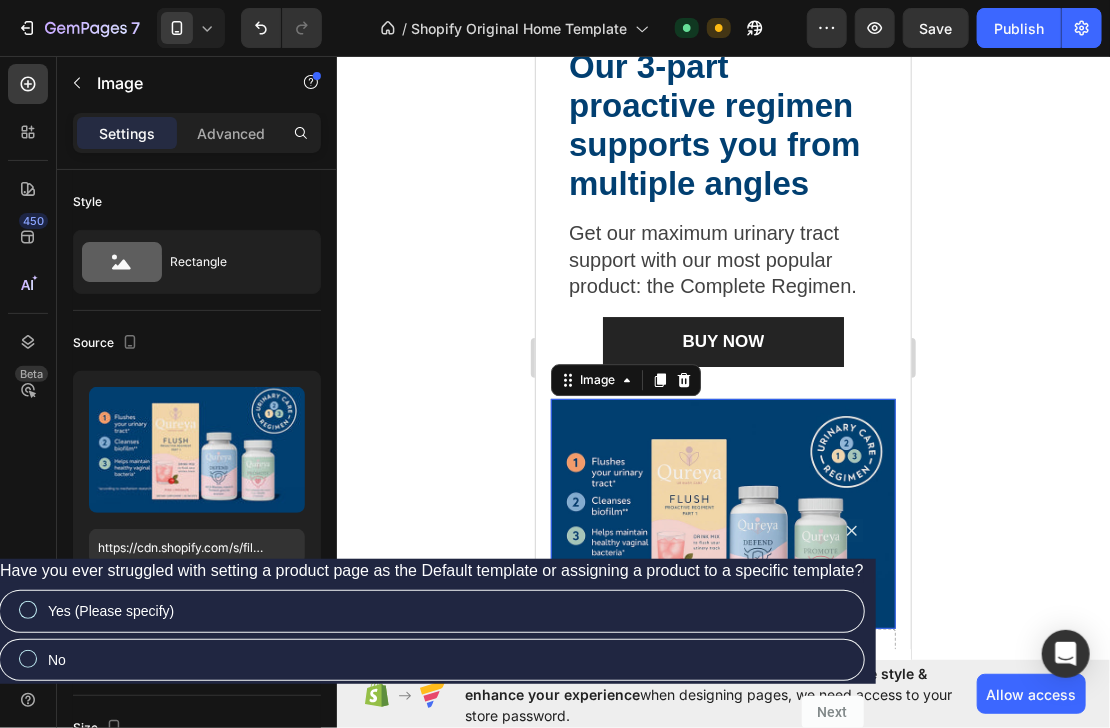 scroll, scrollTop: 1840, scrollLeft: 0, axis: vertical 